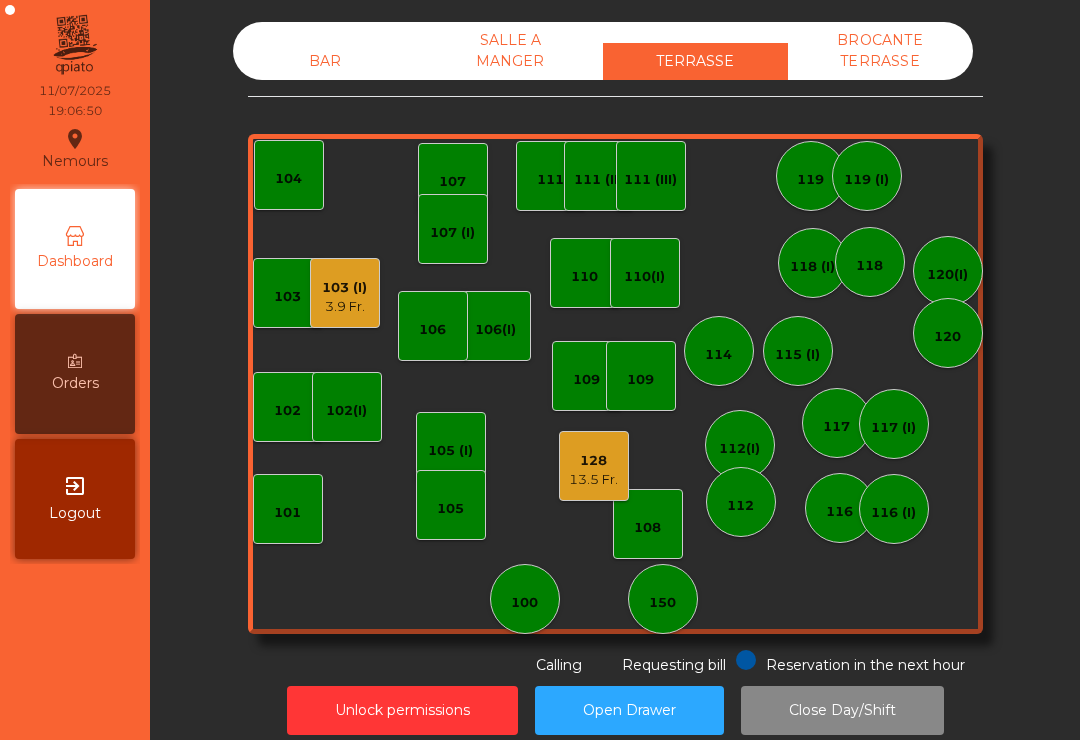 scroll, scrollTop: 0, scrollLeft: 0, axis: both 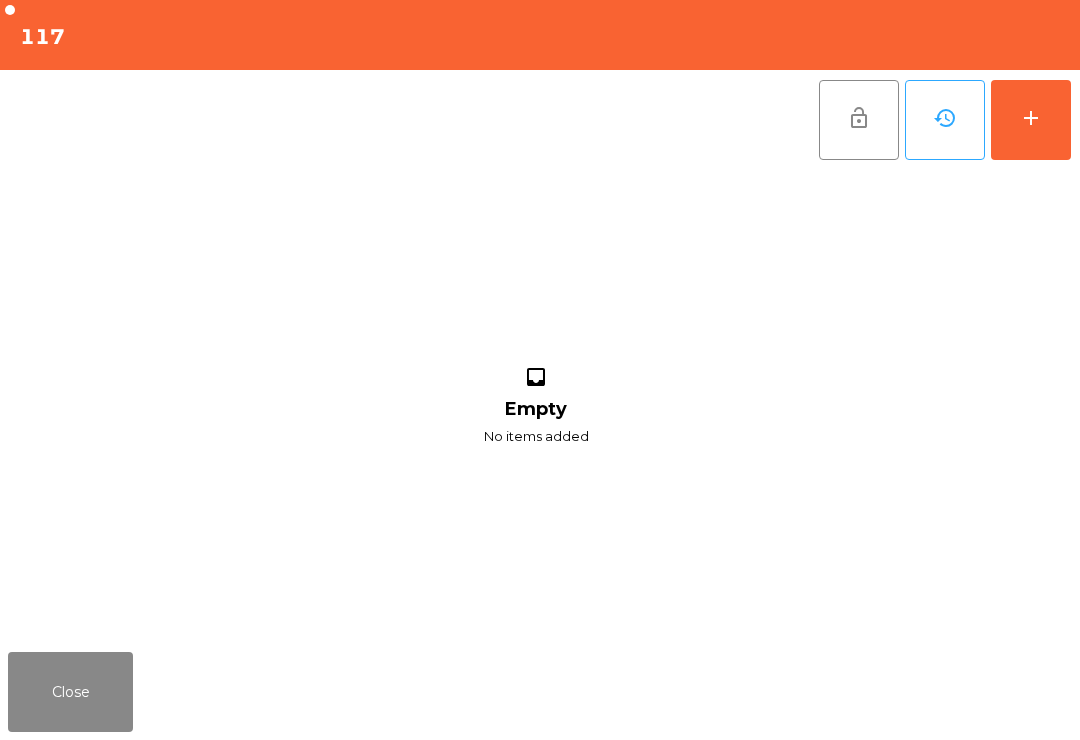 click on "add" 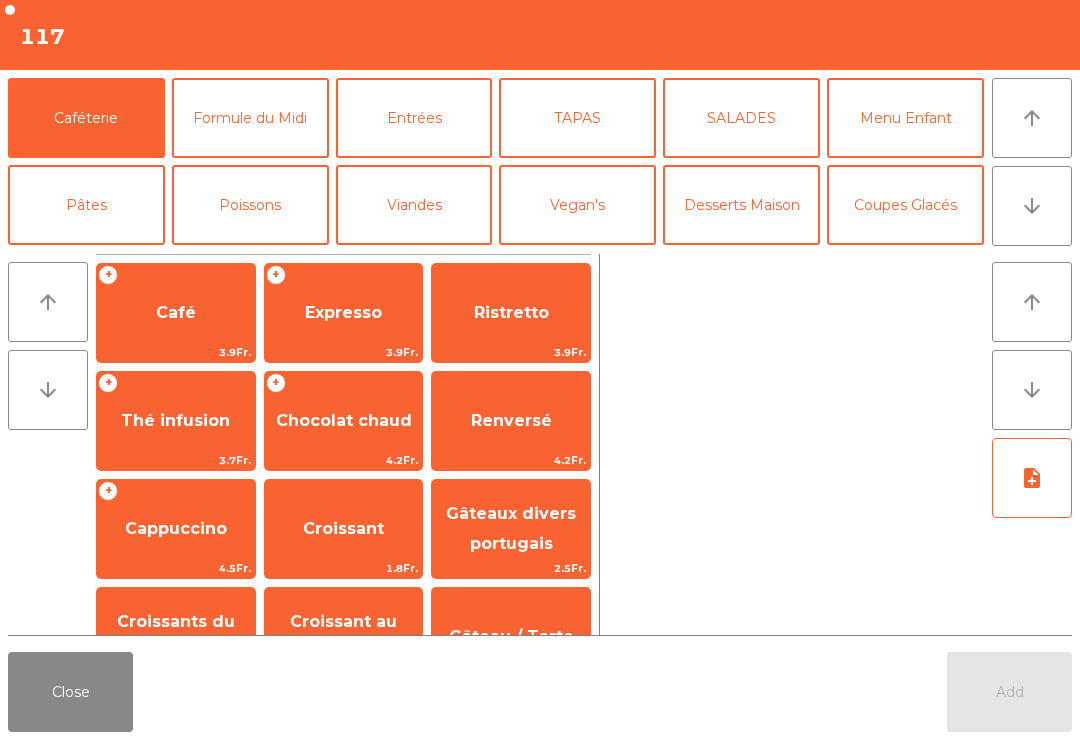 click on "arrow_downward" 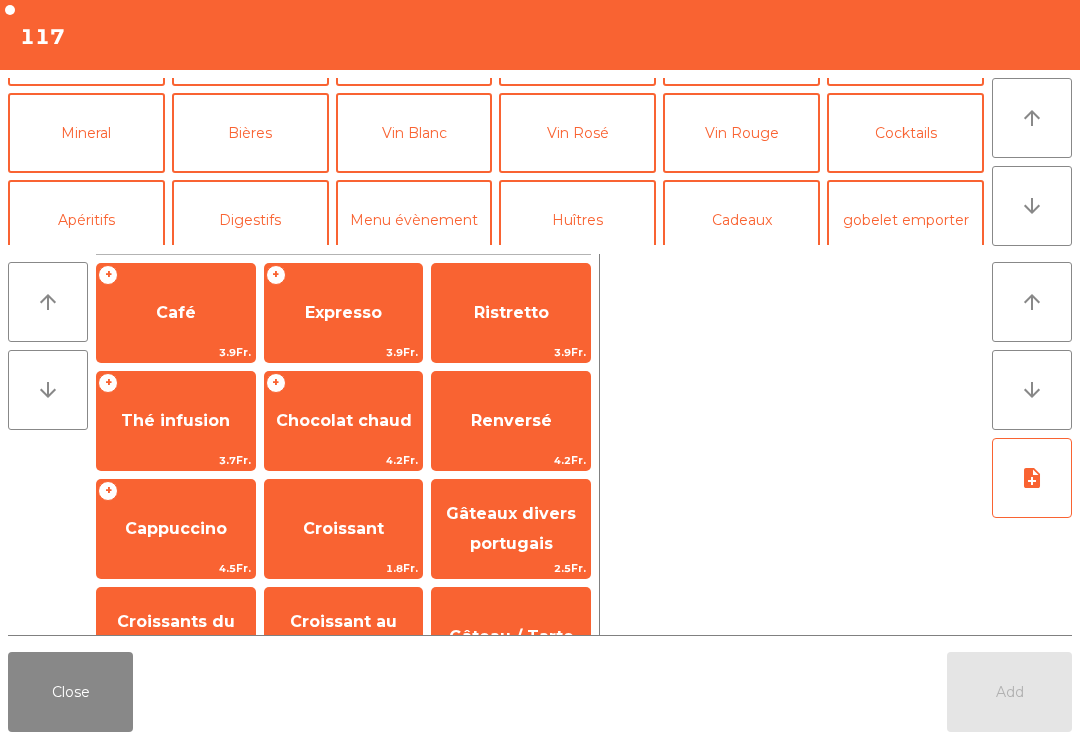scroll, scrollTop: 174, scrollLeft: 0, axis: vertical 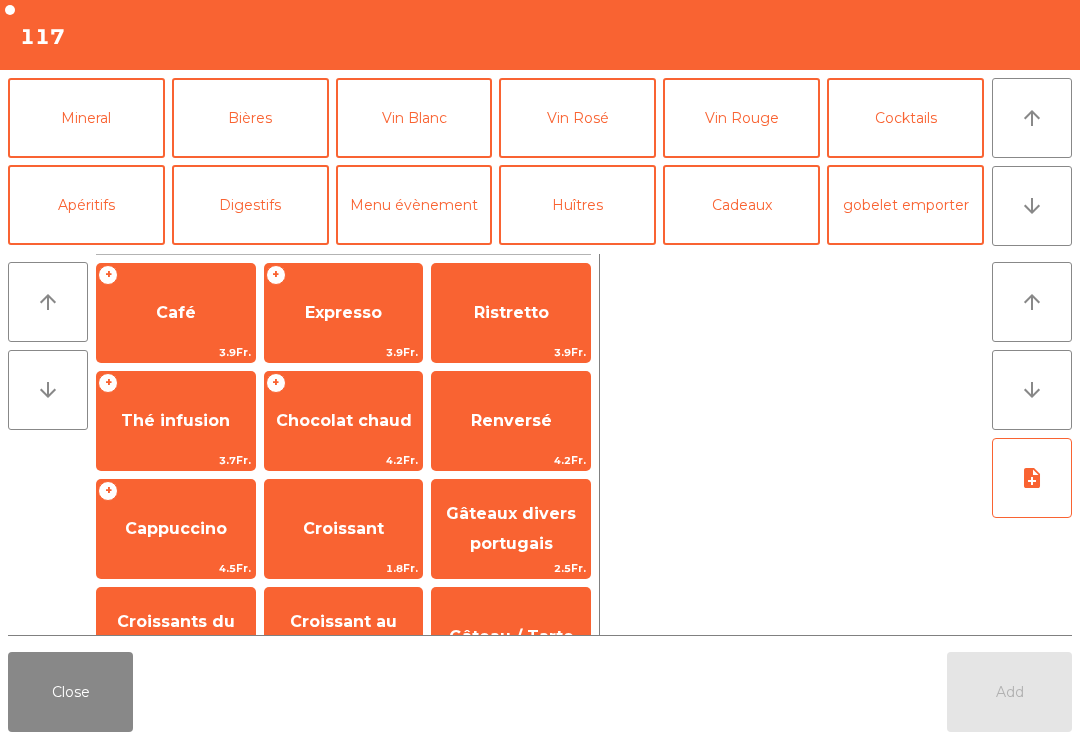 click on "Mineral" 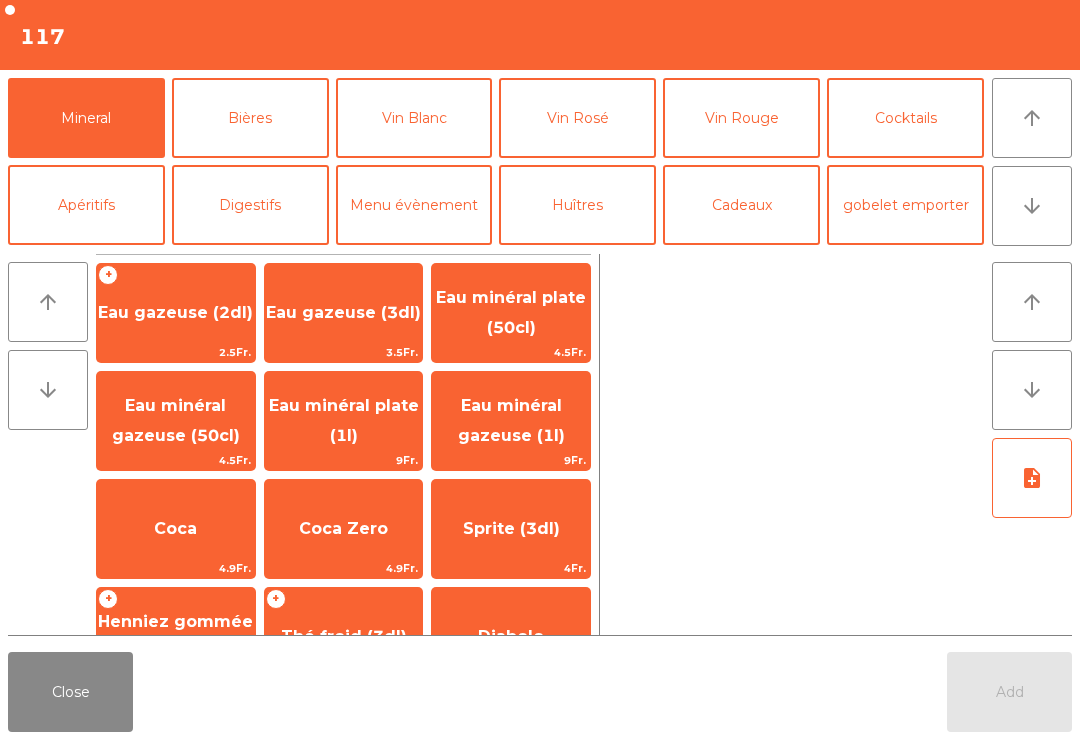 click on "Eau minéral plate (1l)" 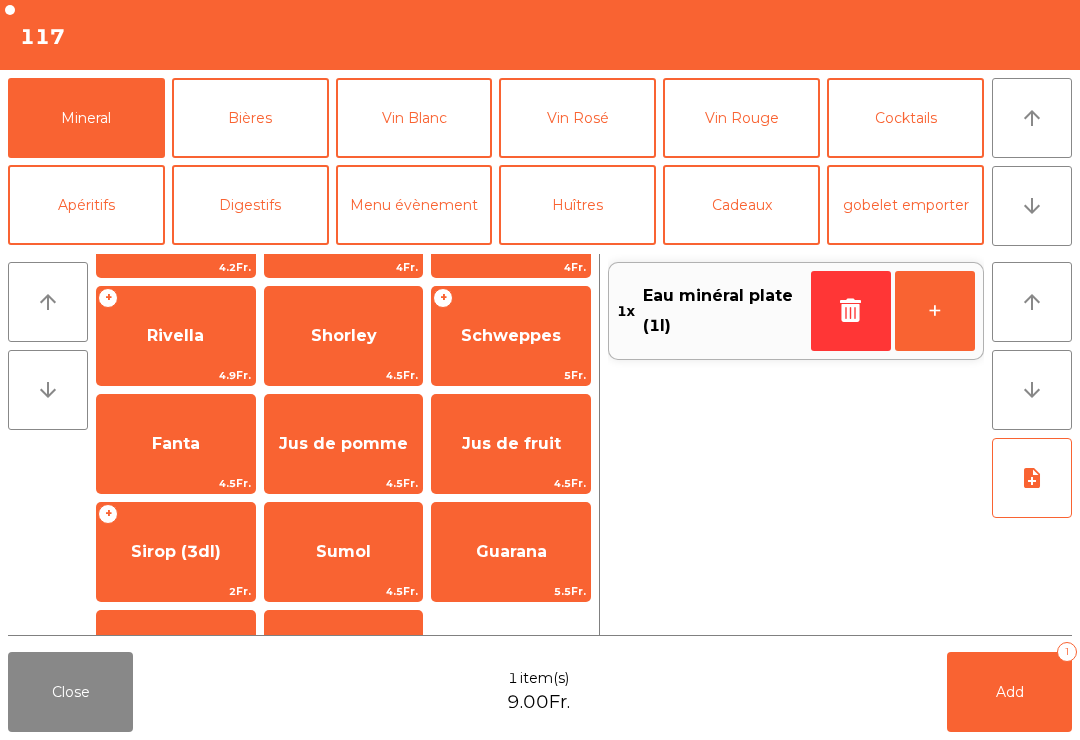 scroll, scrollTop: 418, scrollLeft: 0, axis: vertical 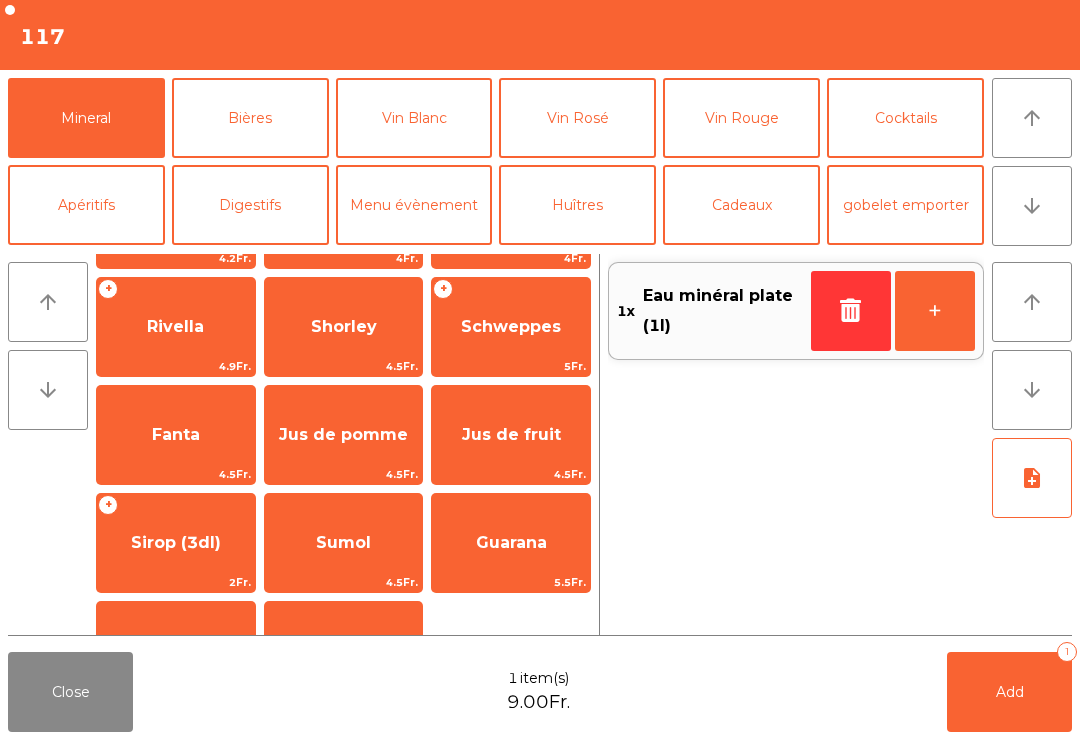 click on "5Fr." 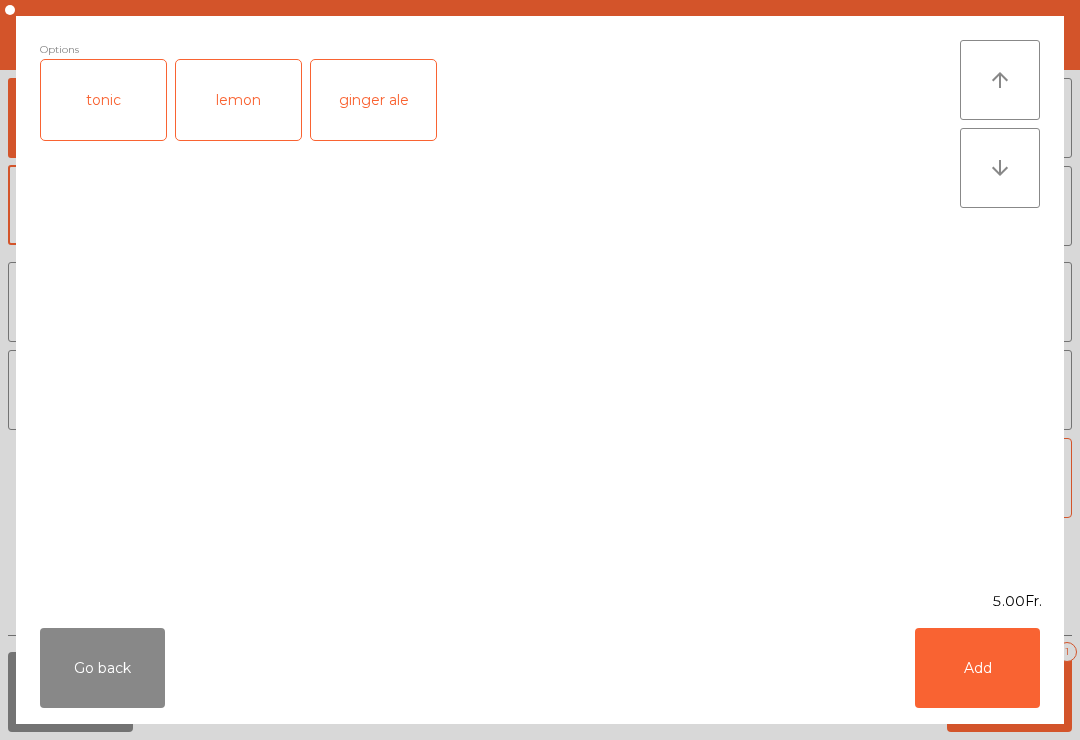 click on "Add" 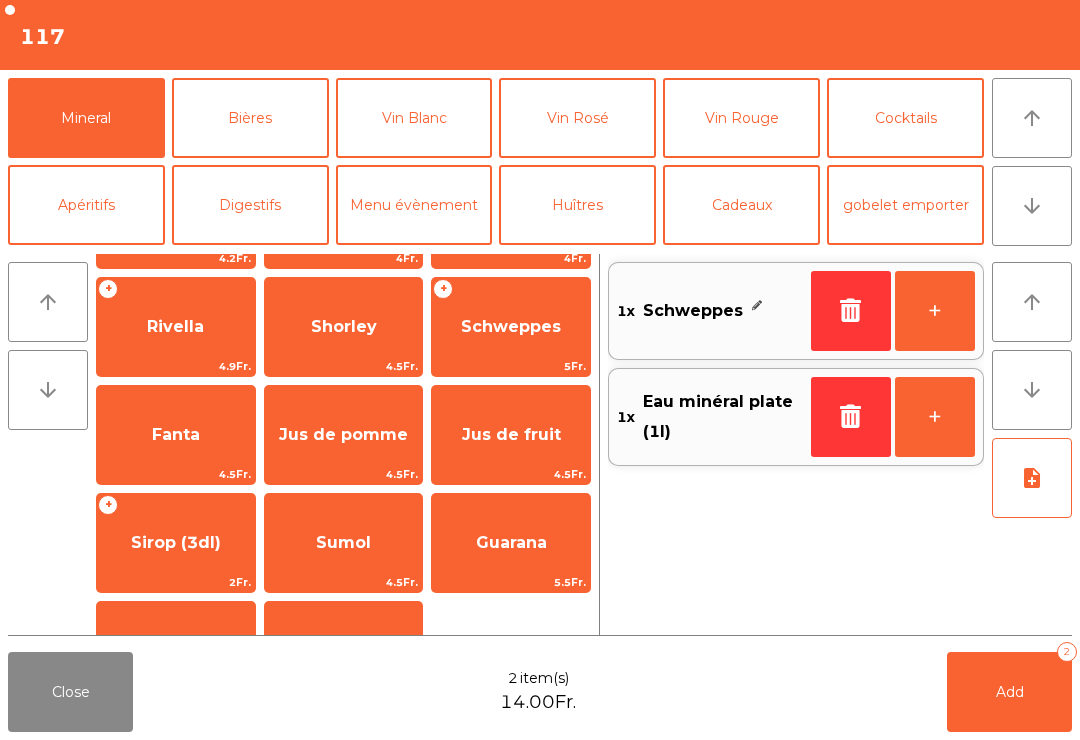 click on "+" 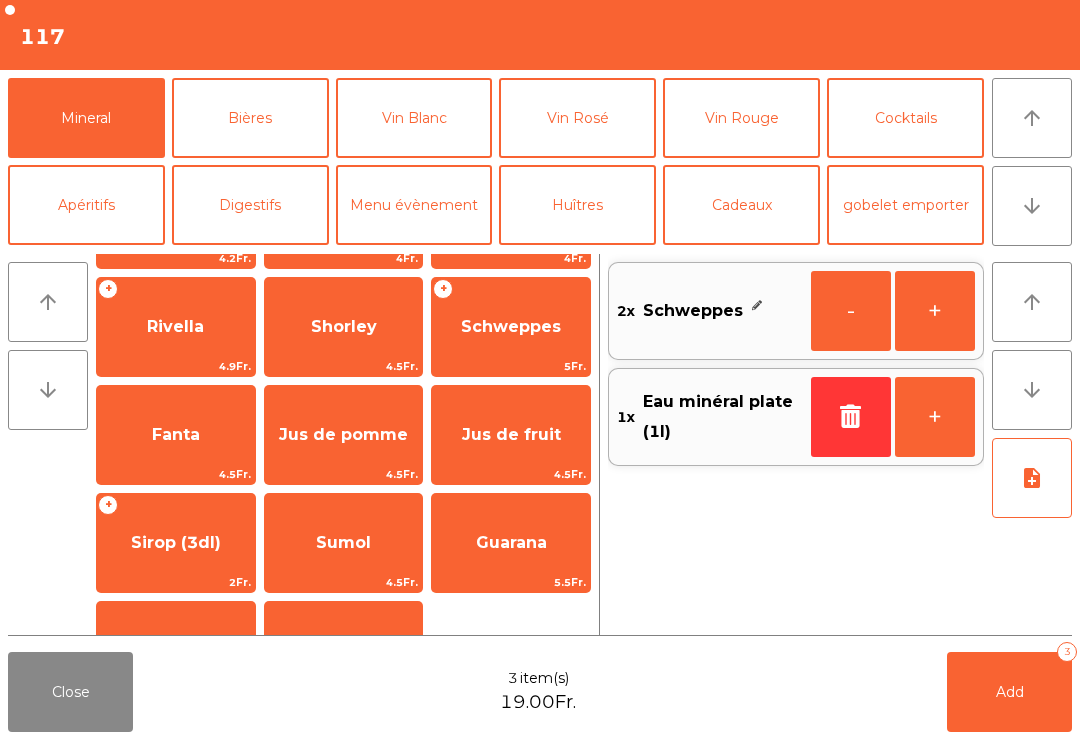 click on "Add   3" 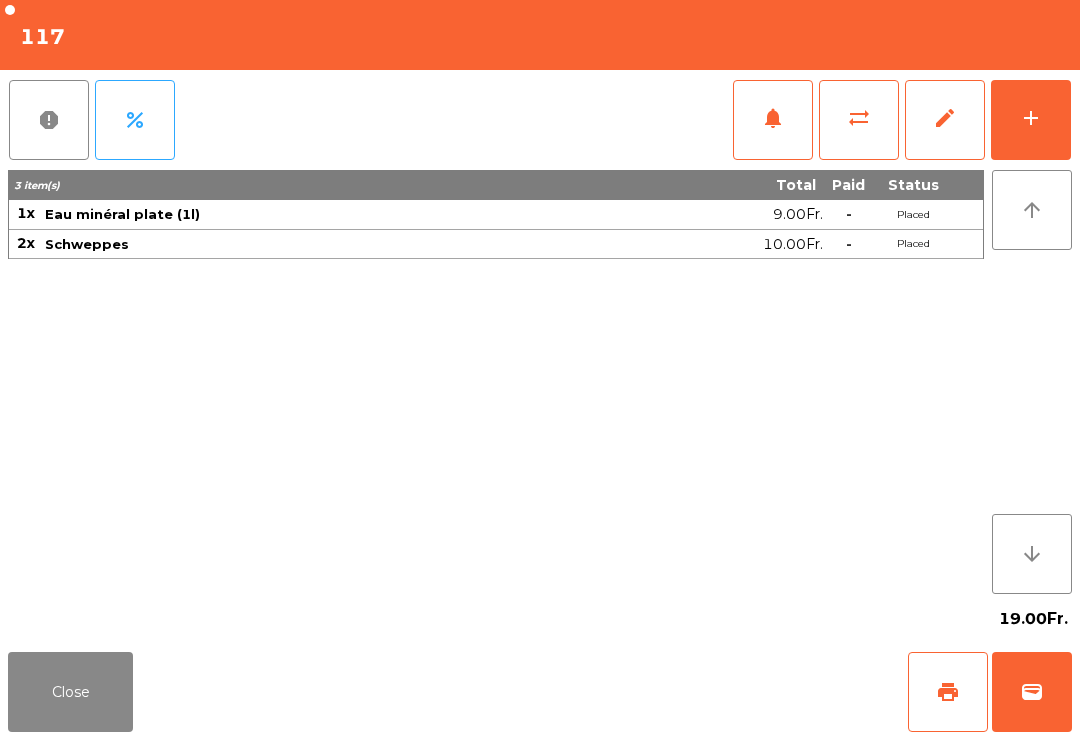 click on "Close" 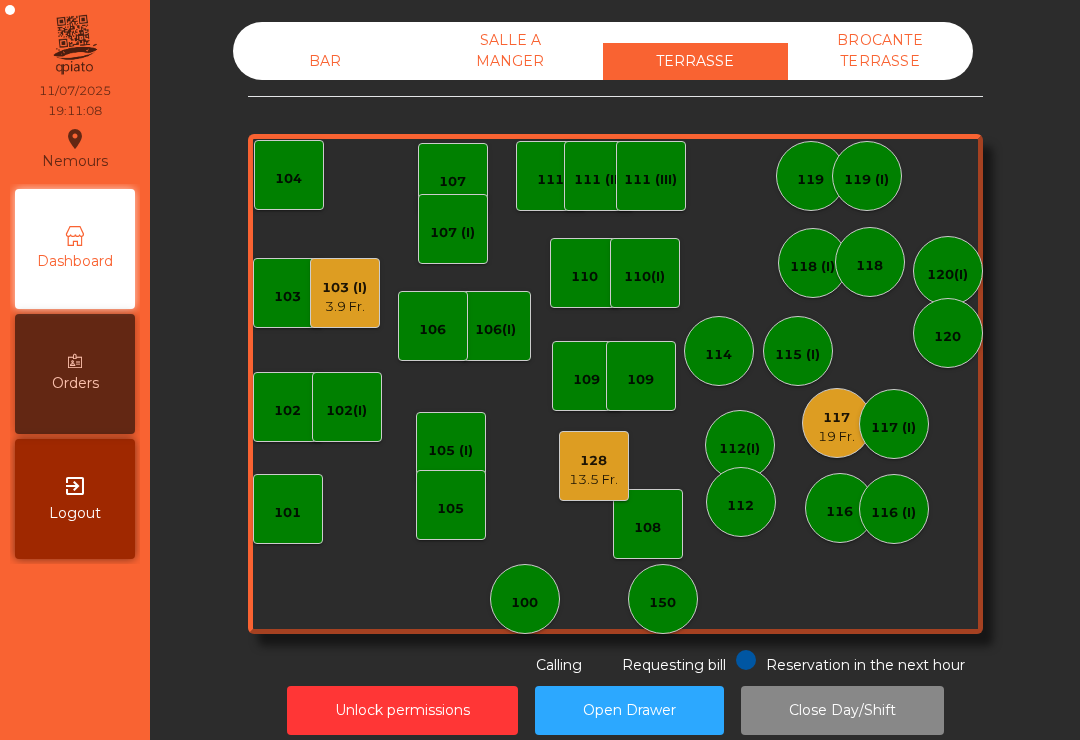 click on "[NUMBER] (I)   [NUMBER] Fr." 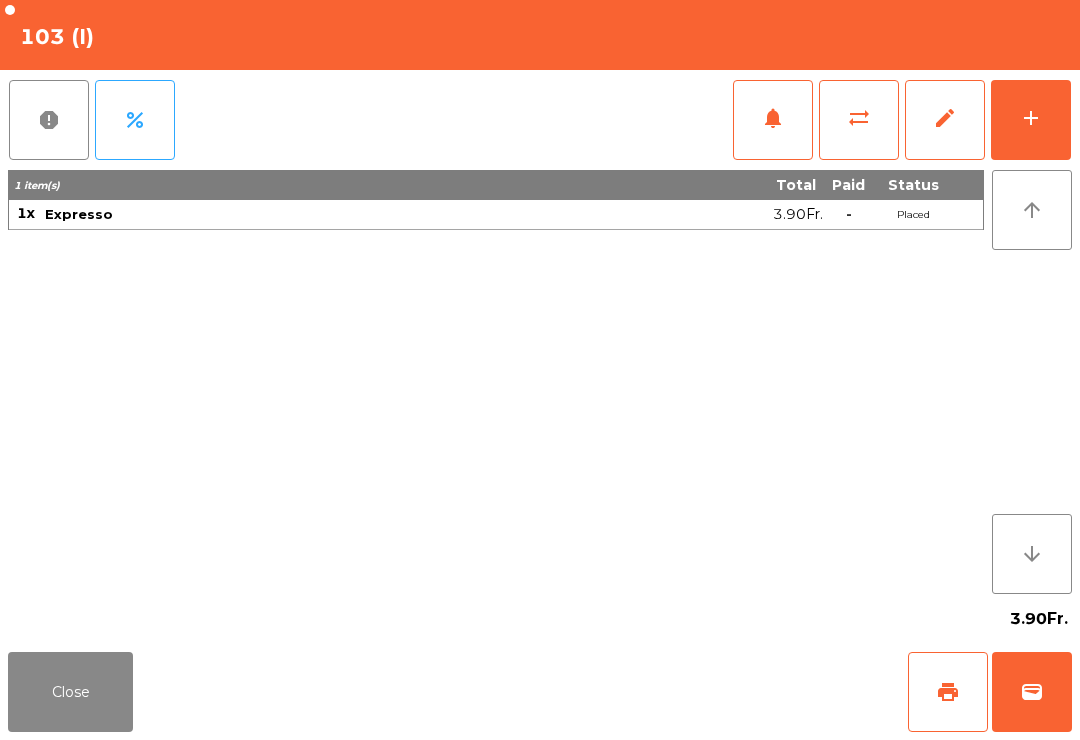 click on "Close" 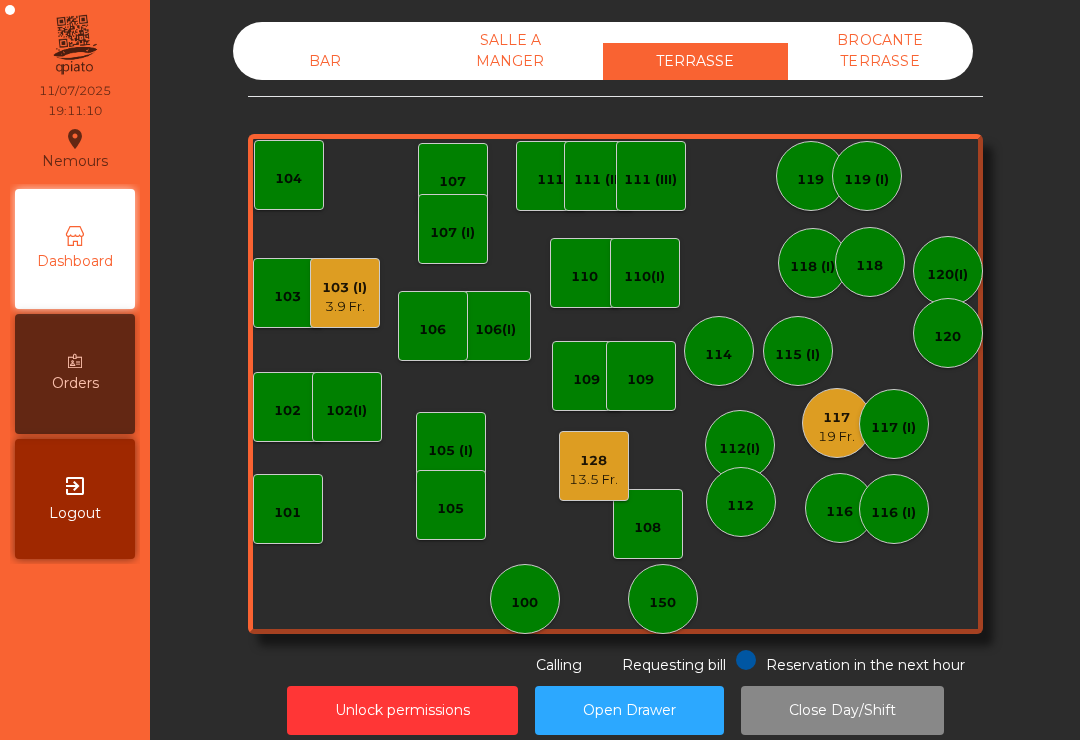 click on "102(I)" 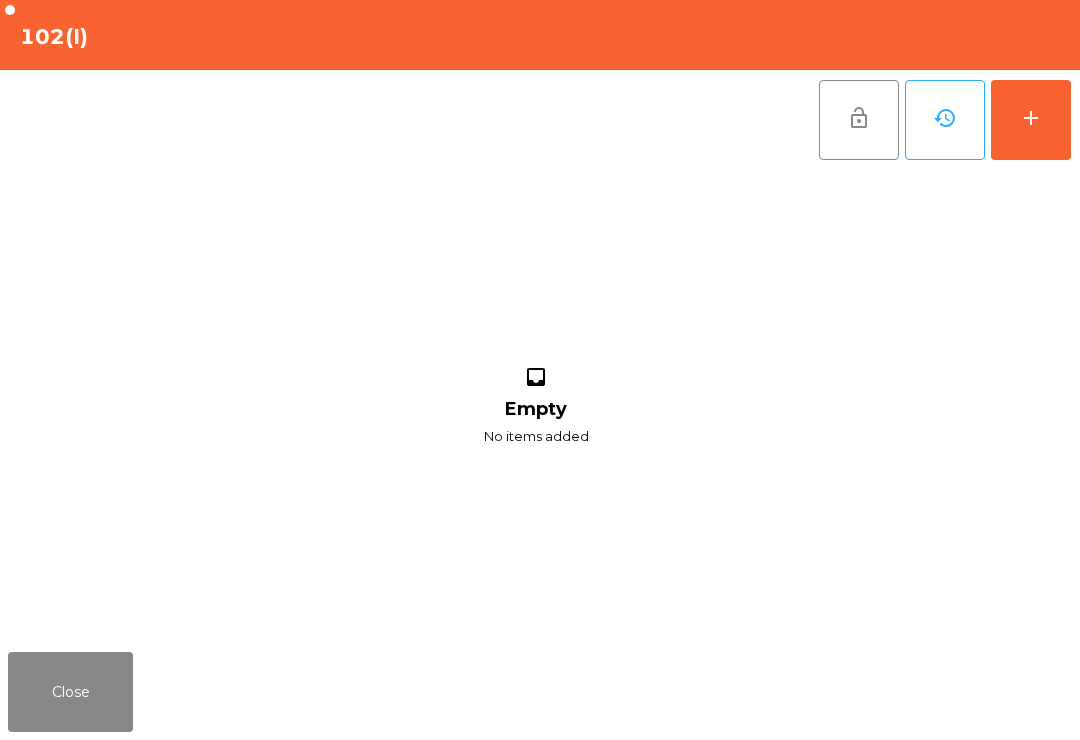 click on "add" 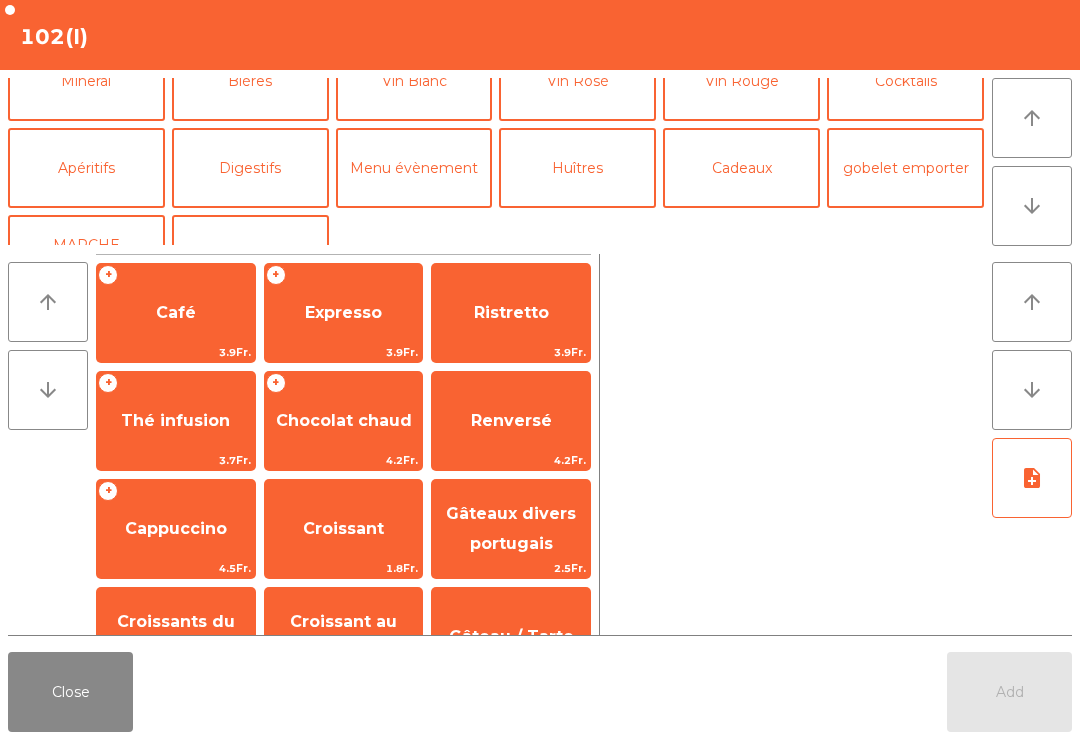 scroll, scrollTop: 213, scrollLeft: 0, axis: vertical 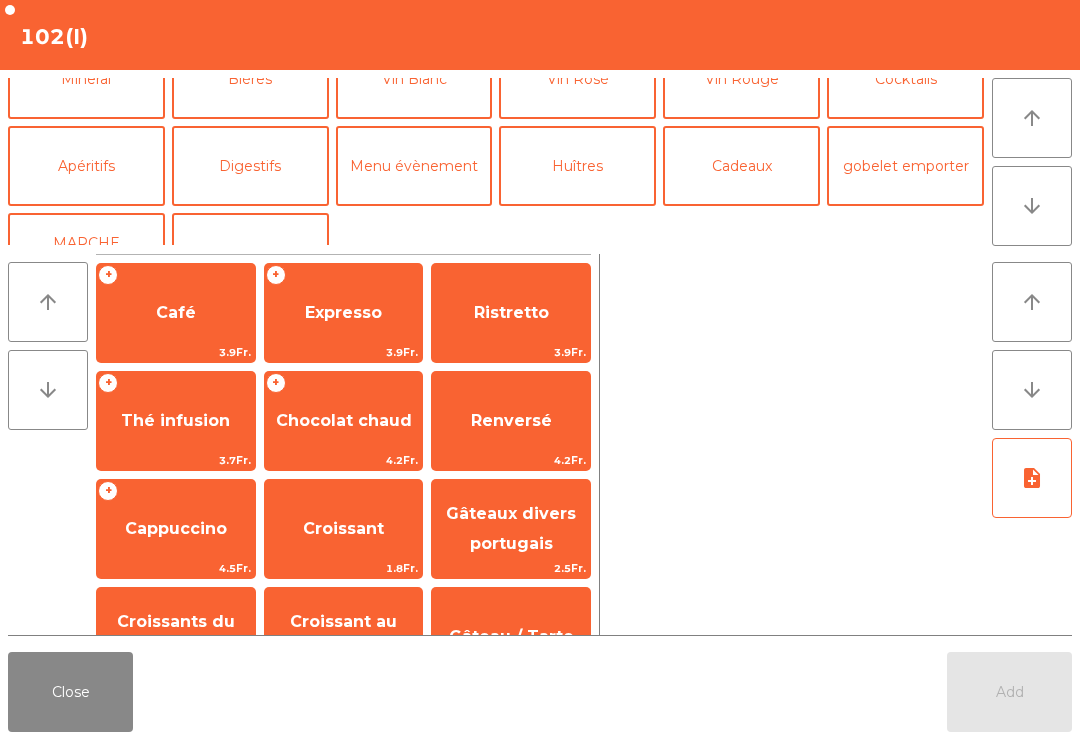 click on "Apéritifs" 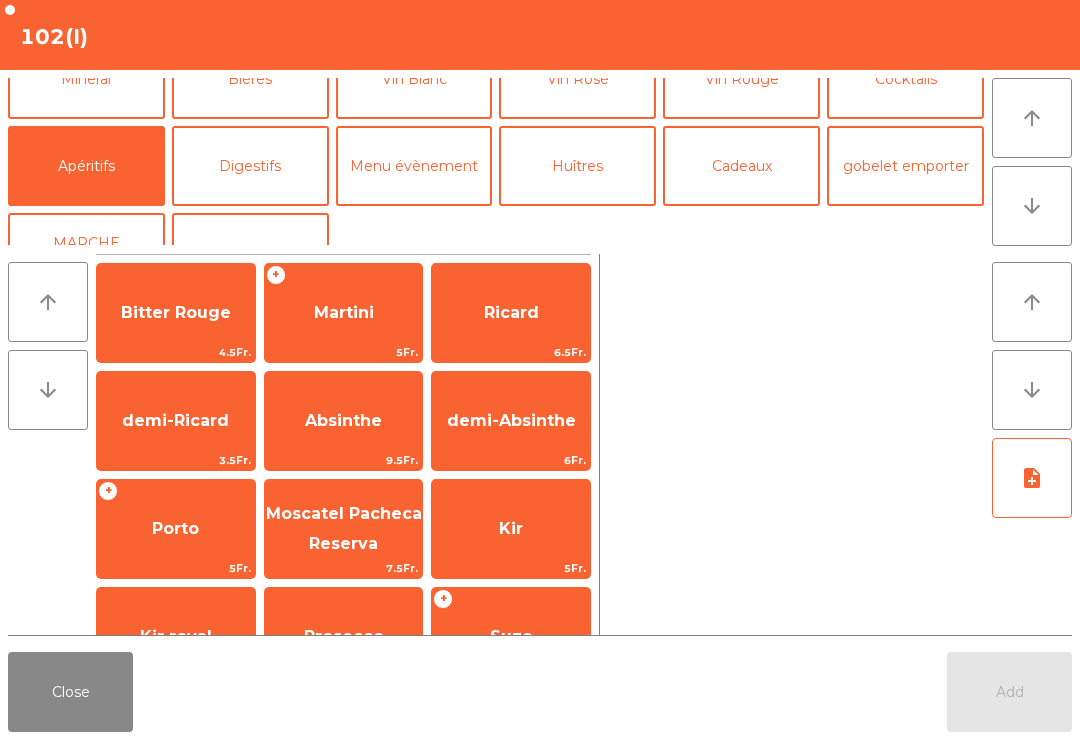 click on "Bitter Rouge" 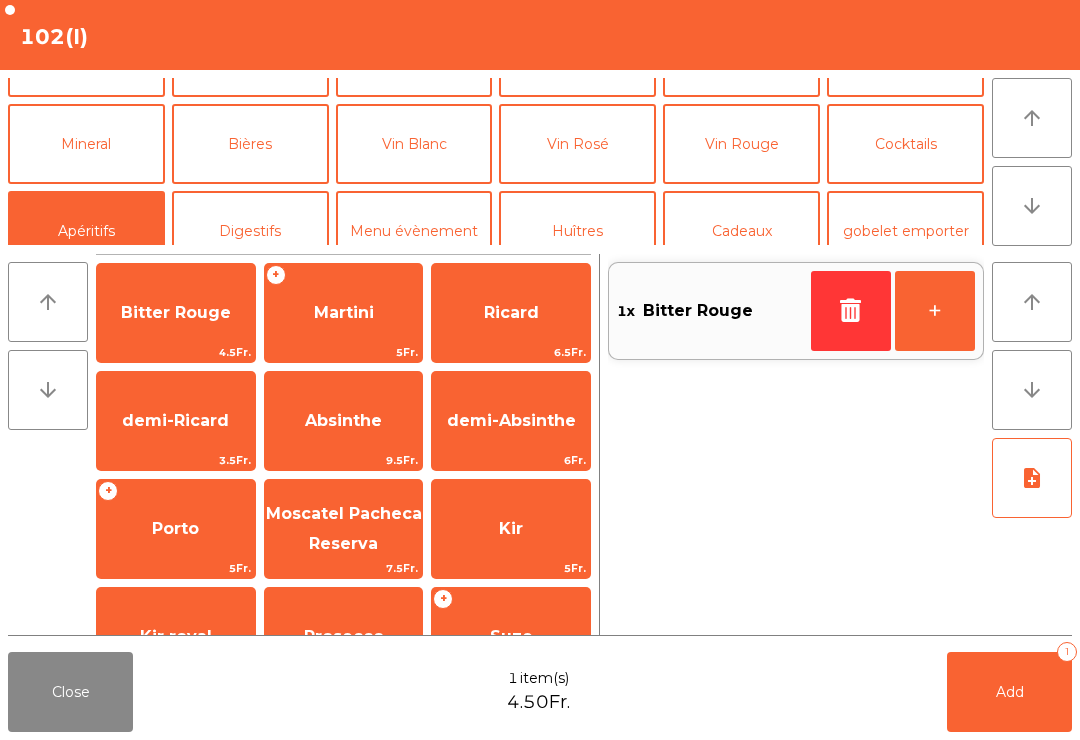 scroll, scrollTop: 147, scrollLeft: 0, axis: vertical 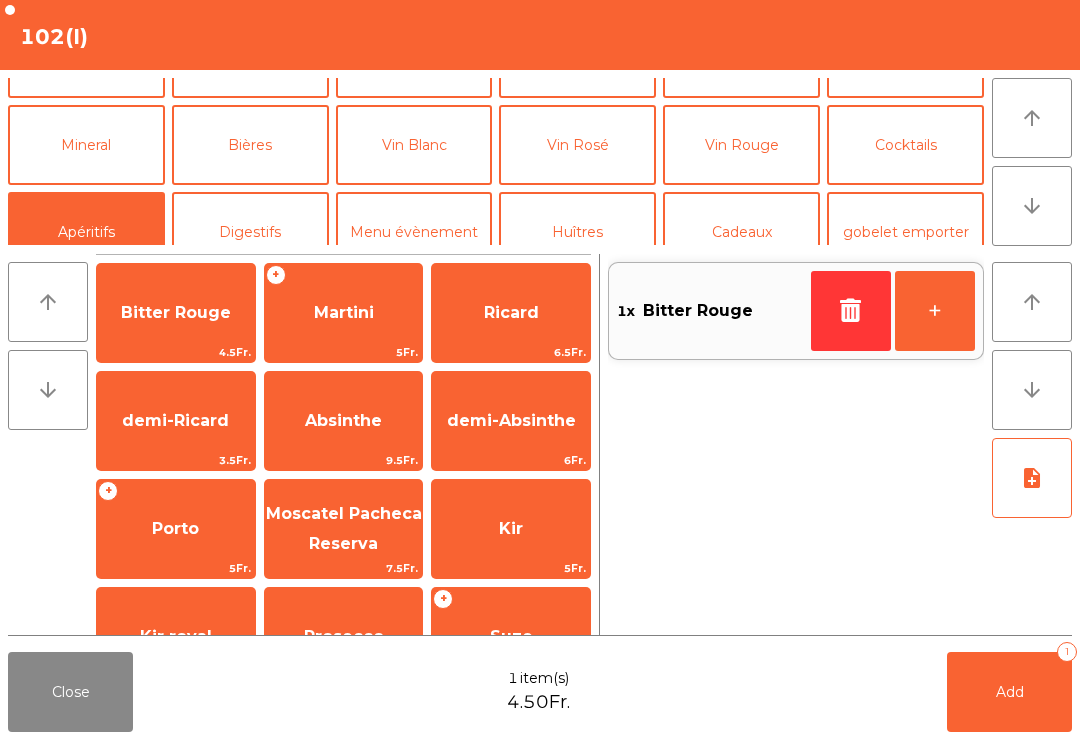 click on "Vin Blanc" 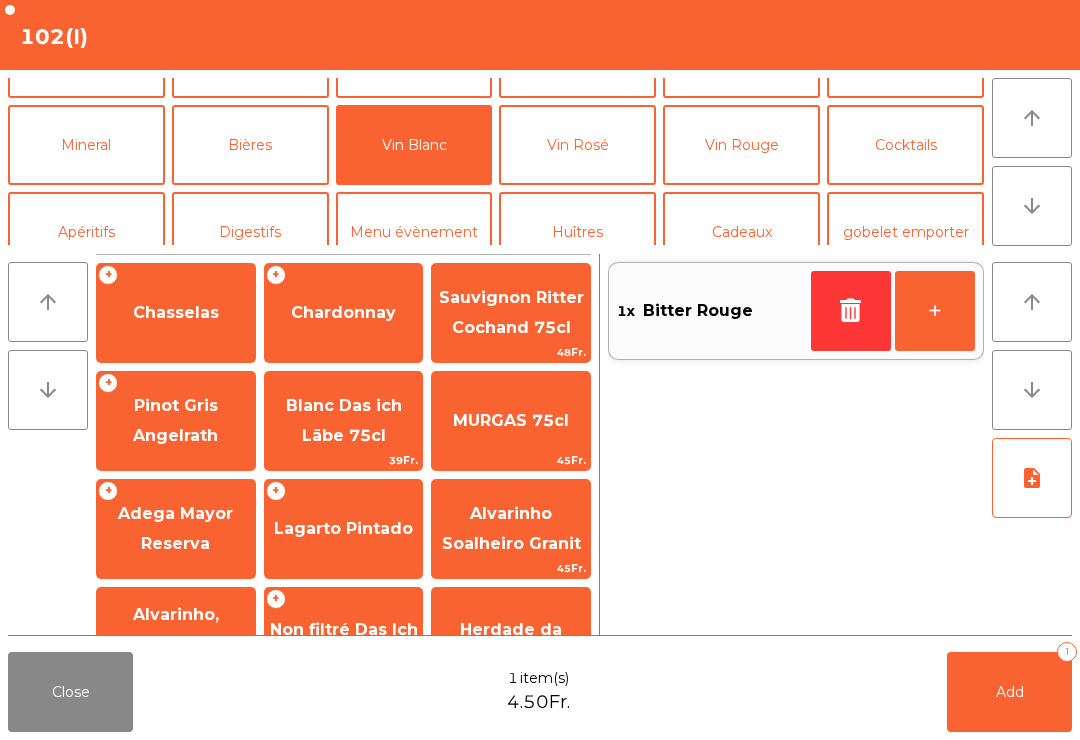click on "Chasselas" 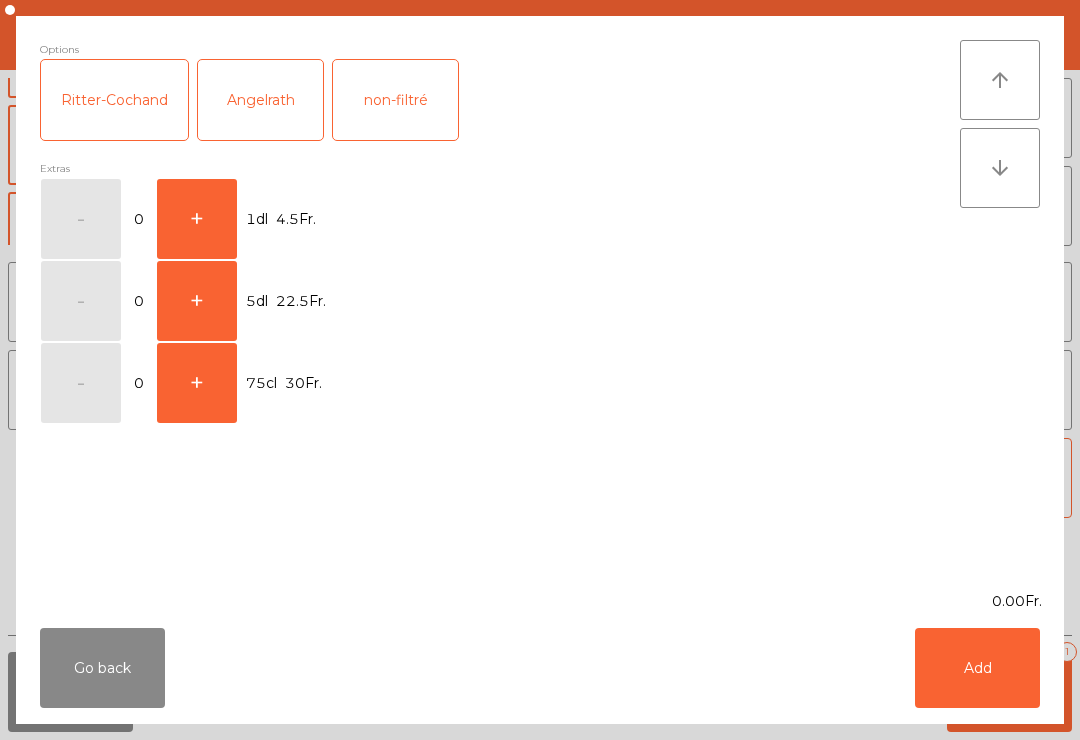 click on "+" 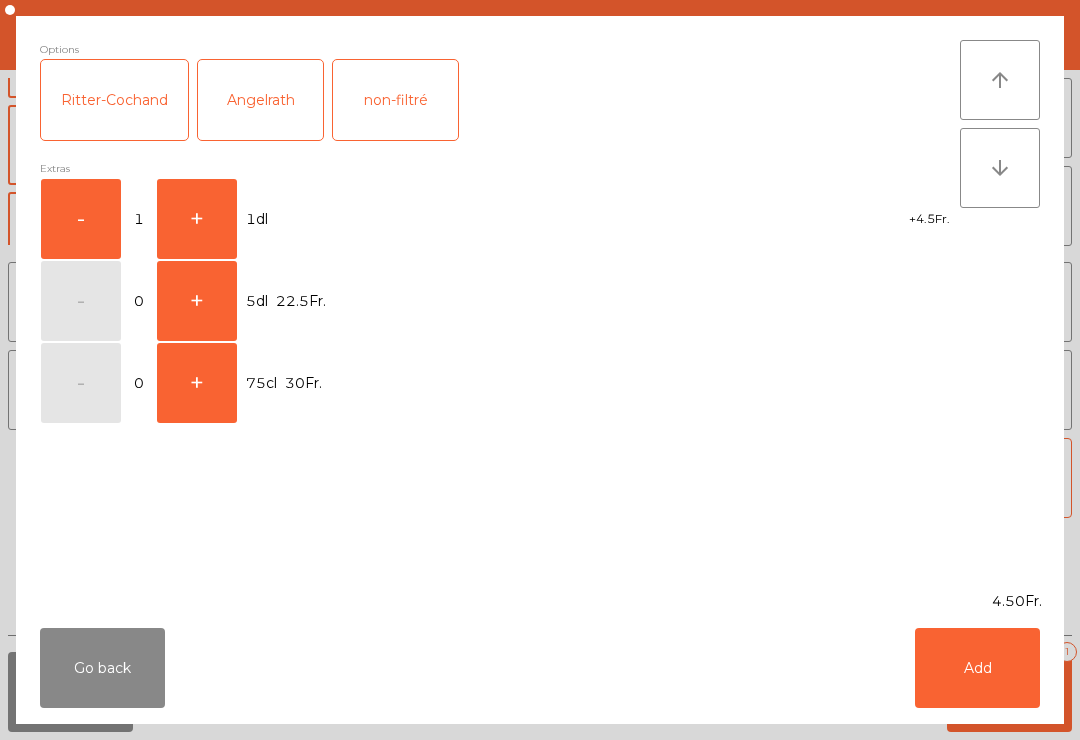 click on "Add" 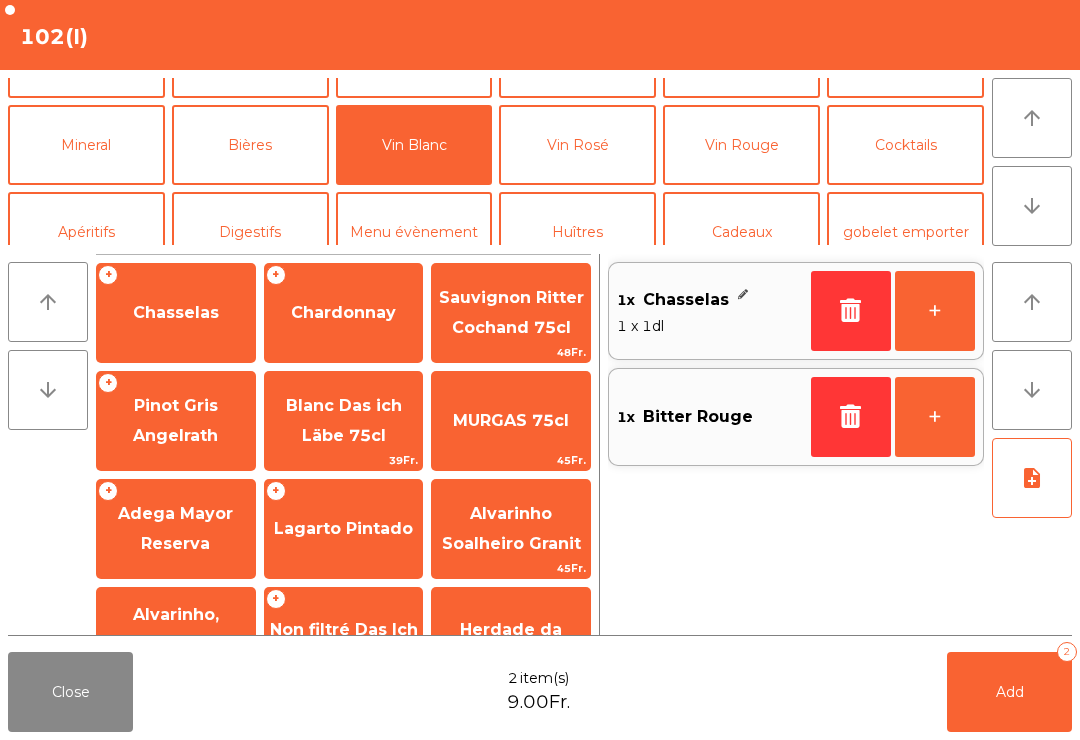 click on "+" 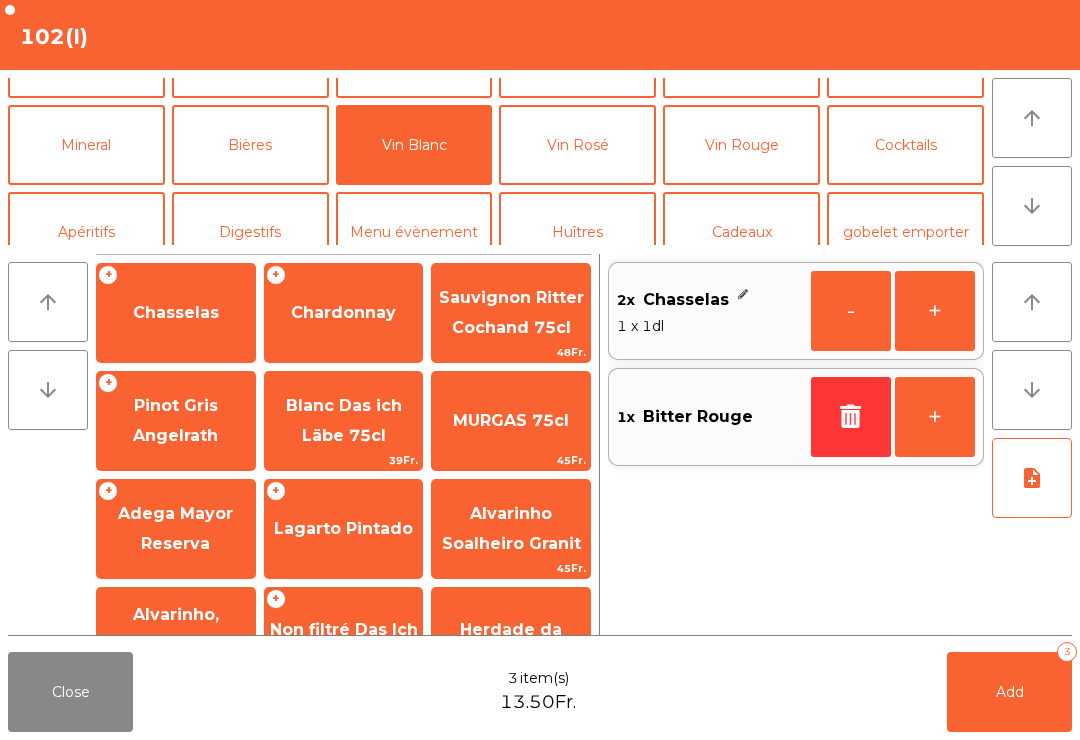 click on "Add   3" 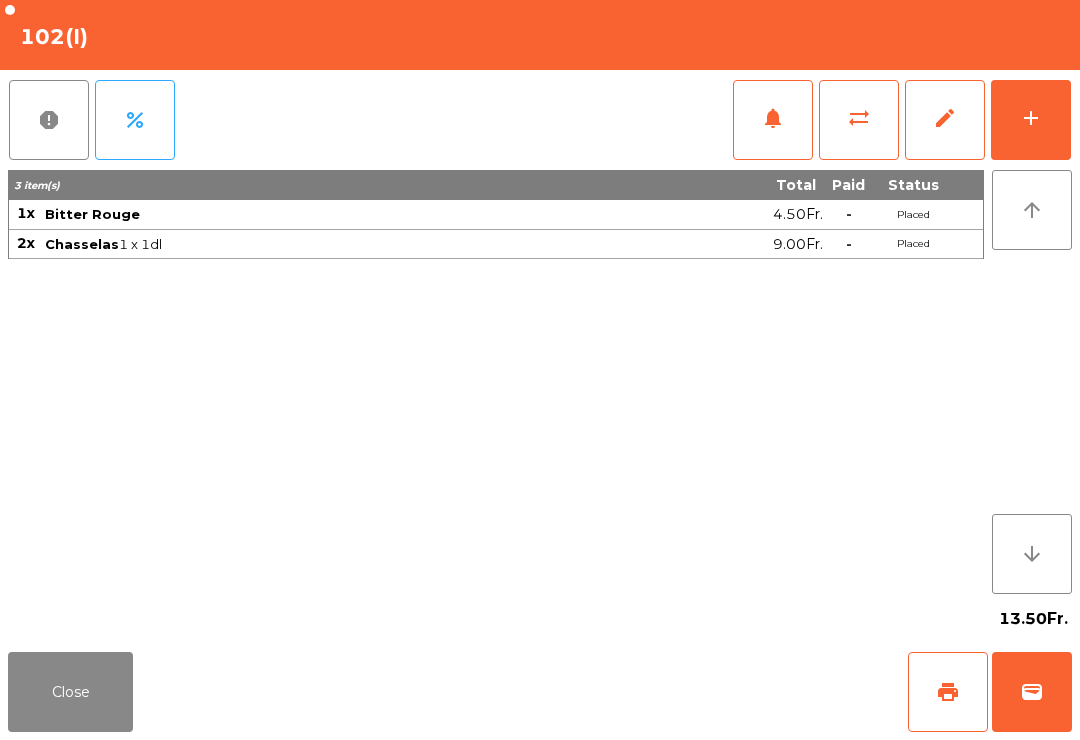 click on "Close" 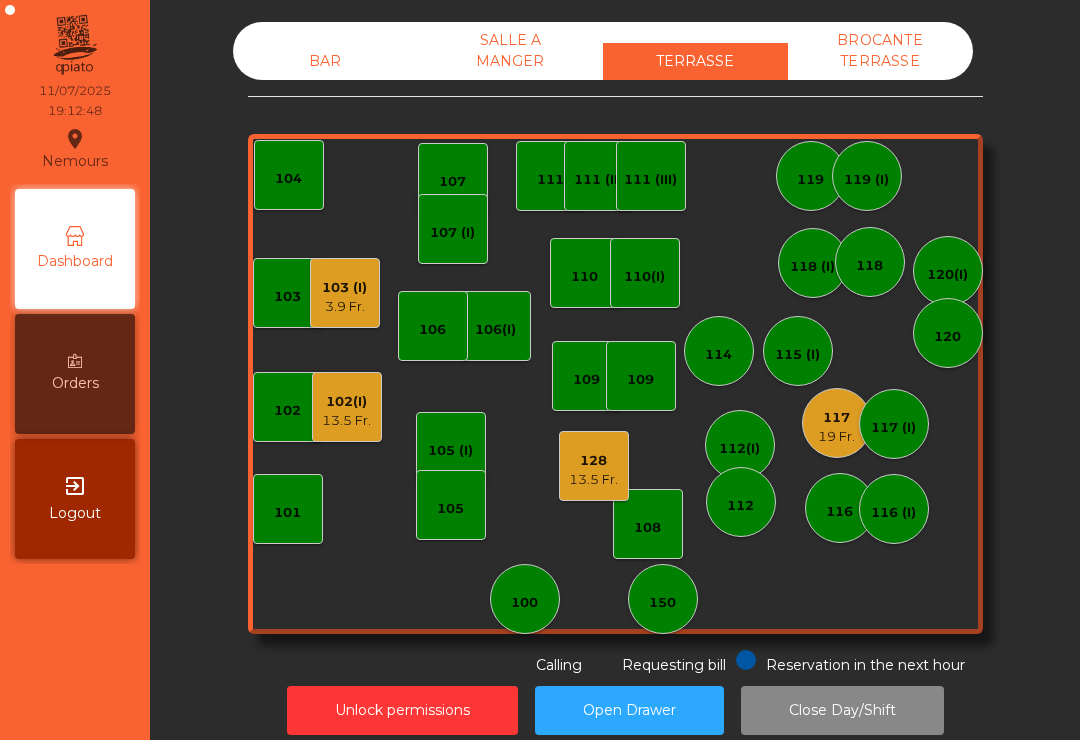 click on "128" 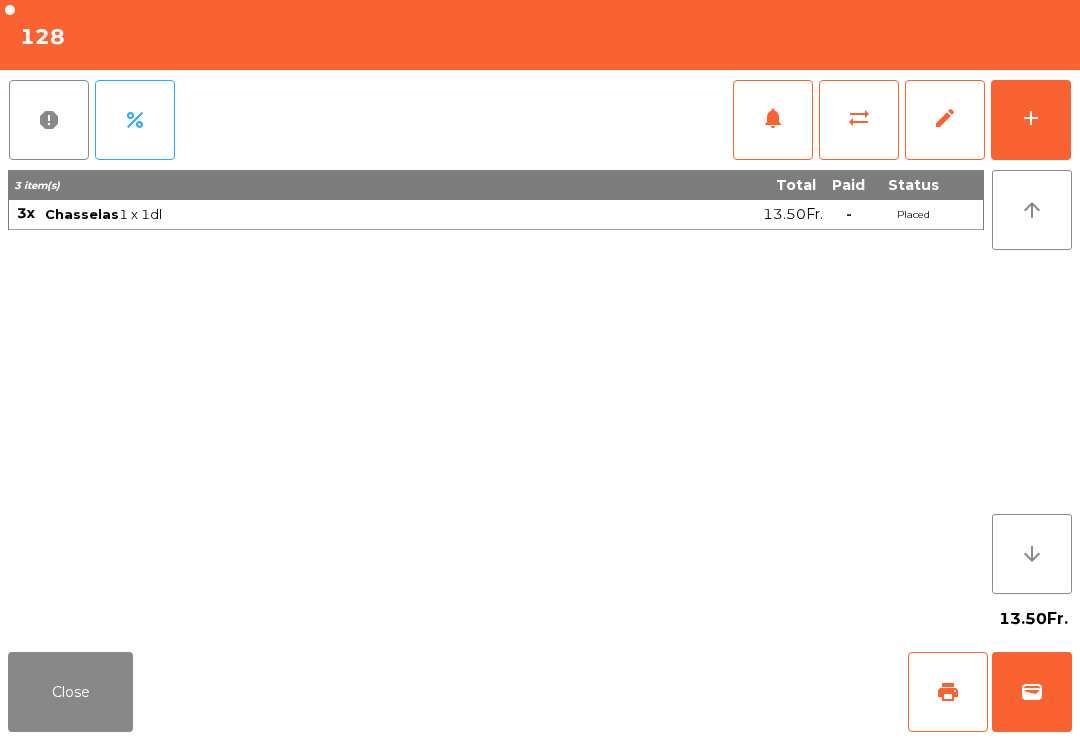 click on "Close" 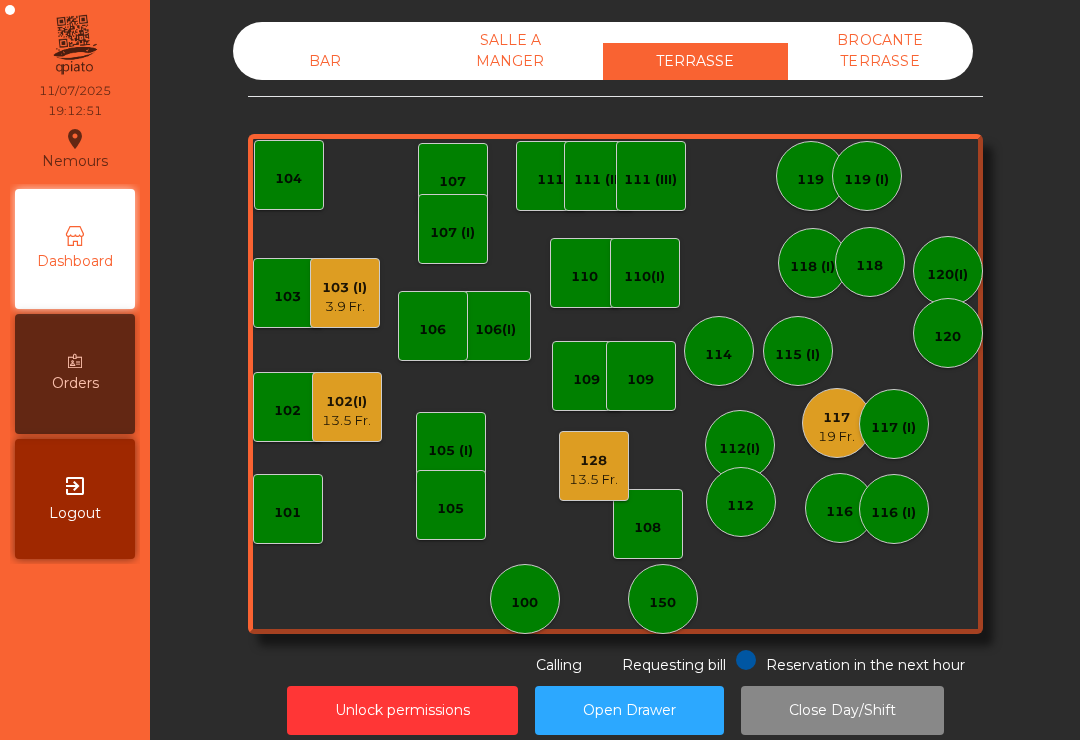 click on "103 (I)" 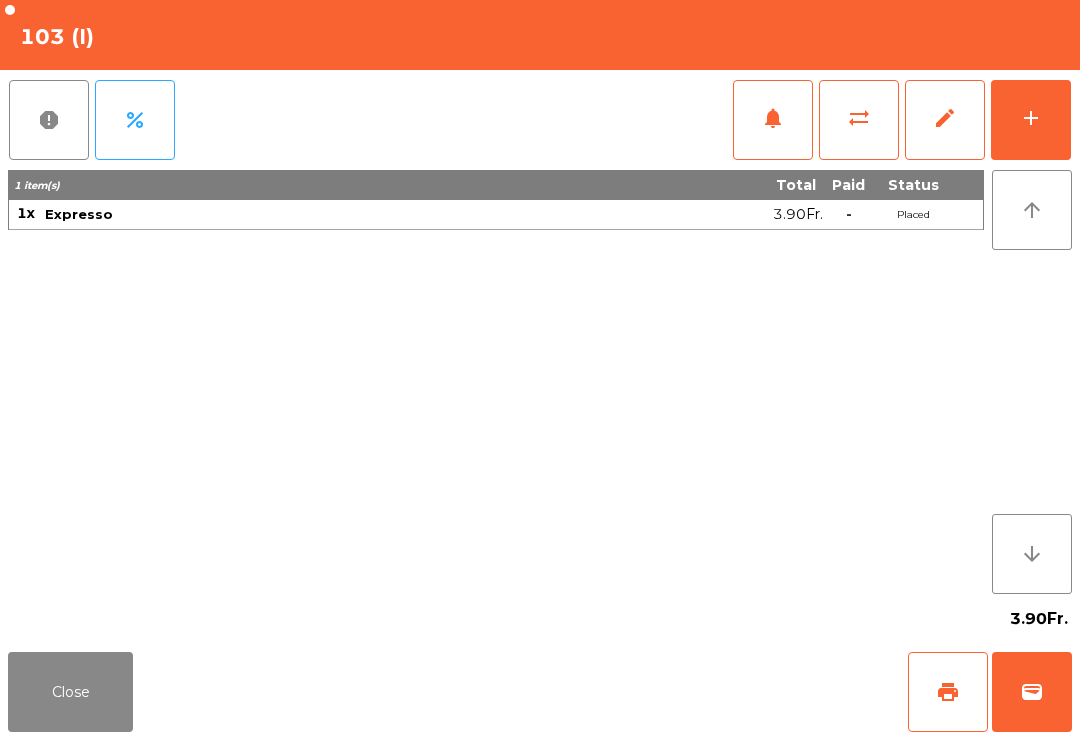 click on "Close" 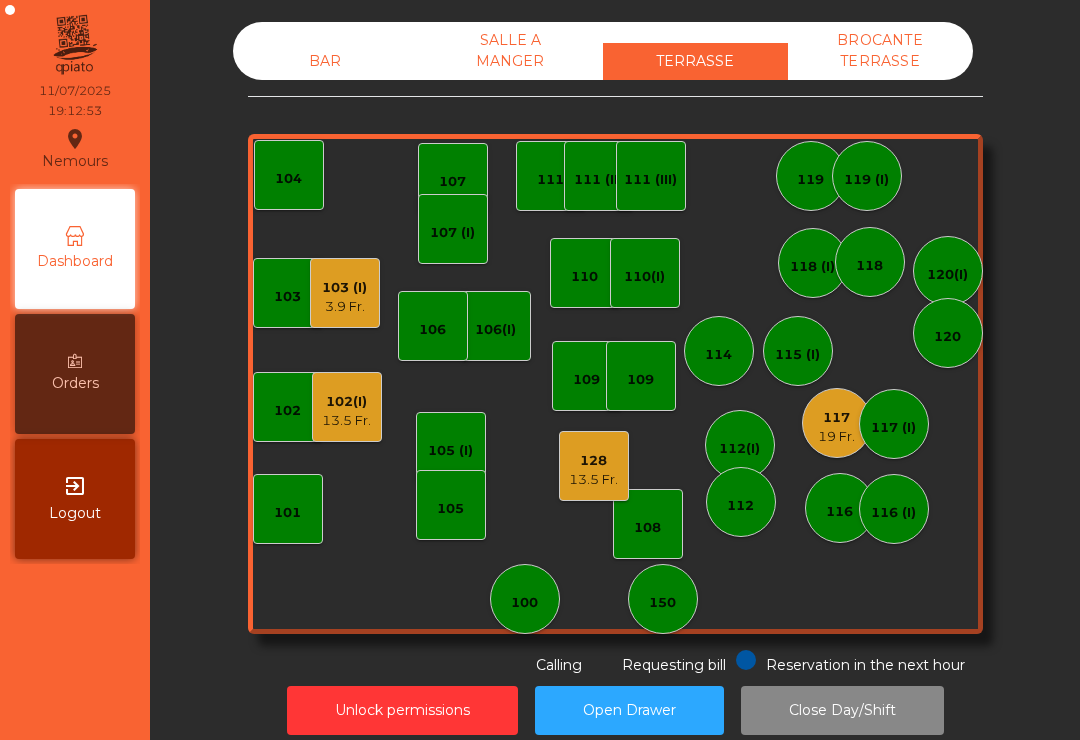 click on "117" 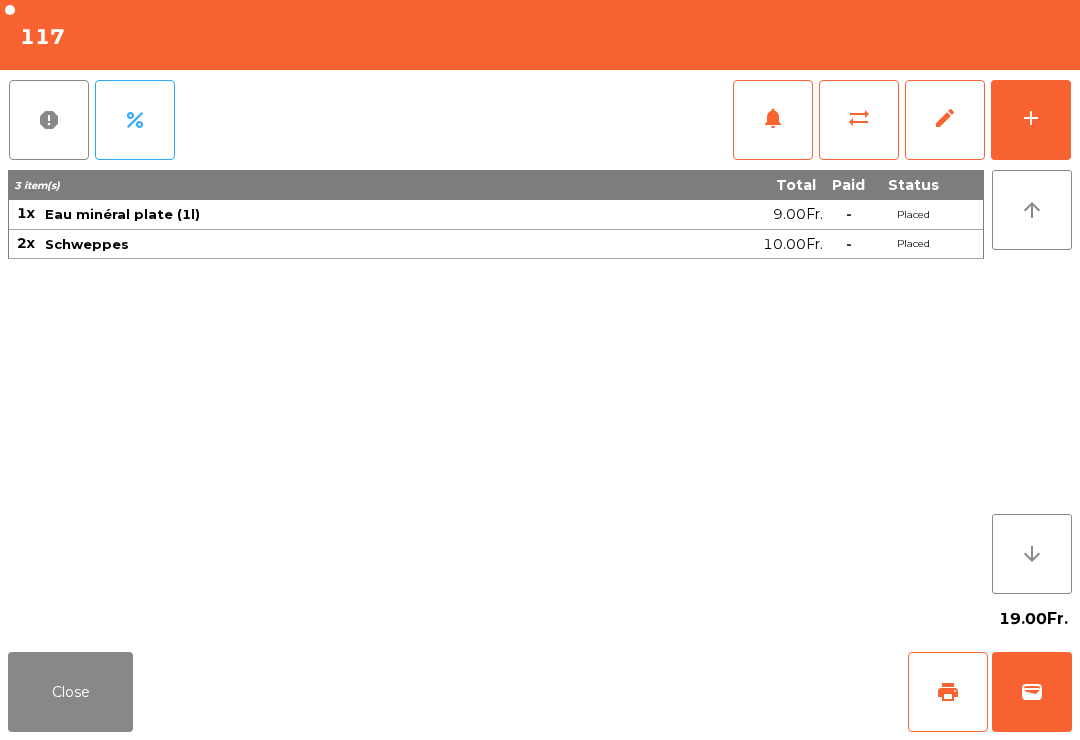 click on "add" 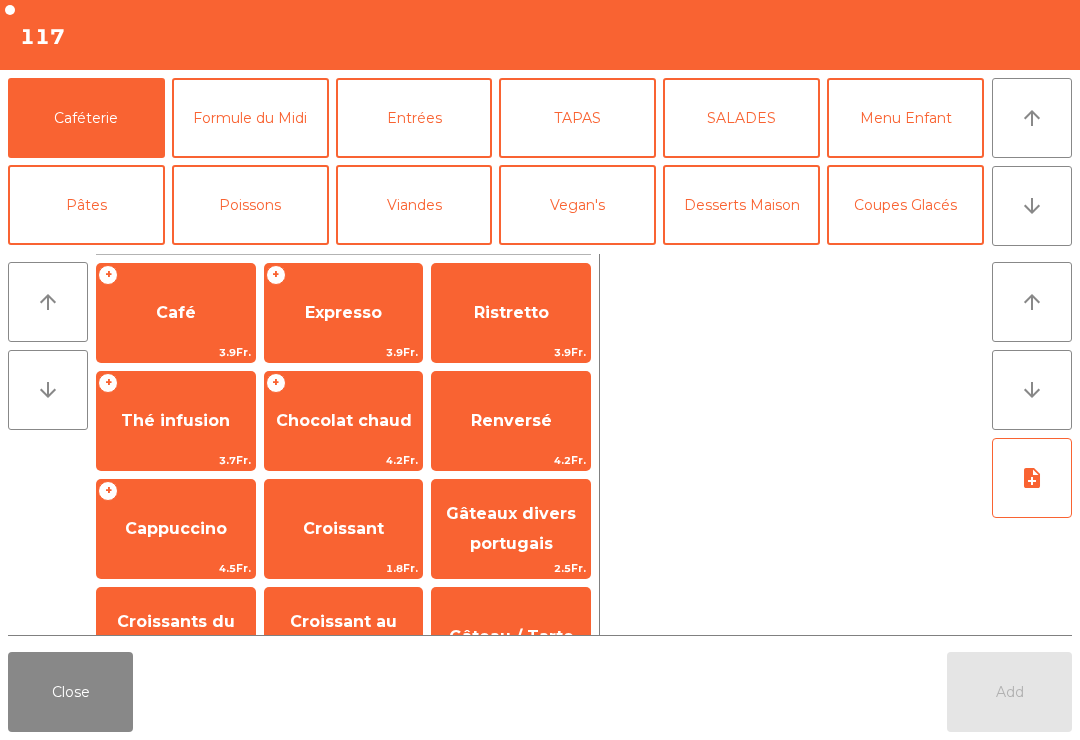 click on "Entrées" 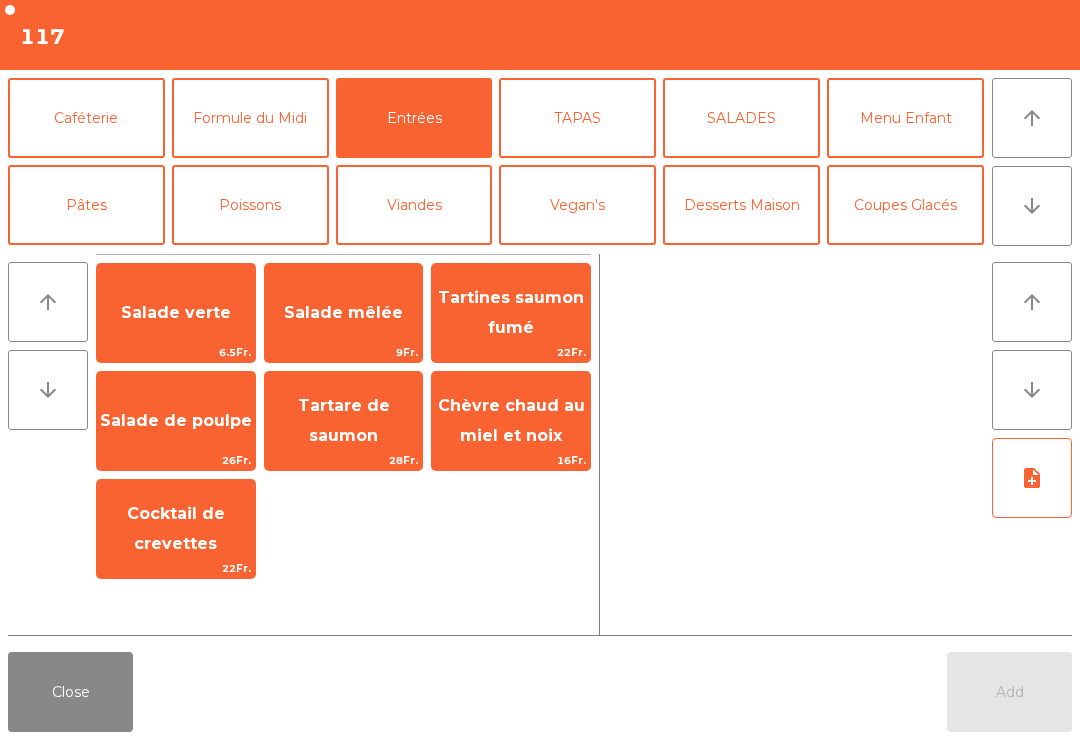 click on "Salade verte" 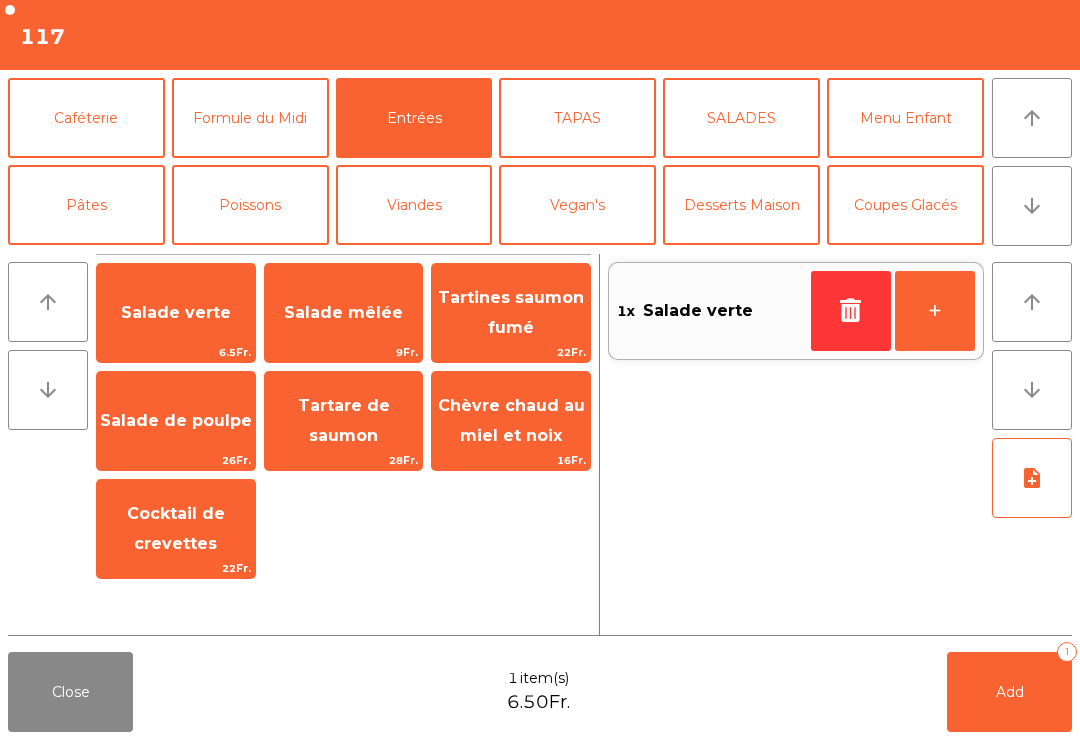 click on "22Fr." 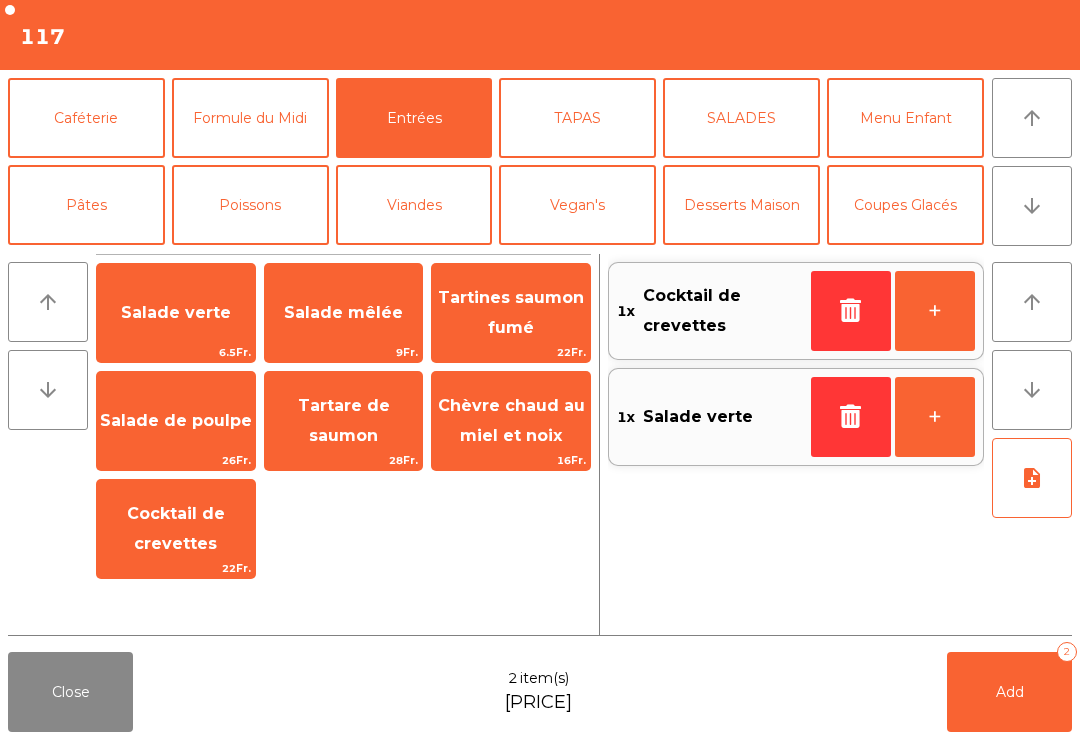 click on "Viandes" 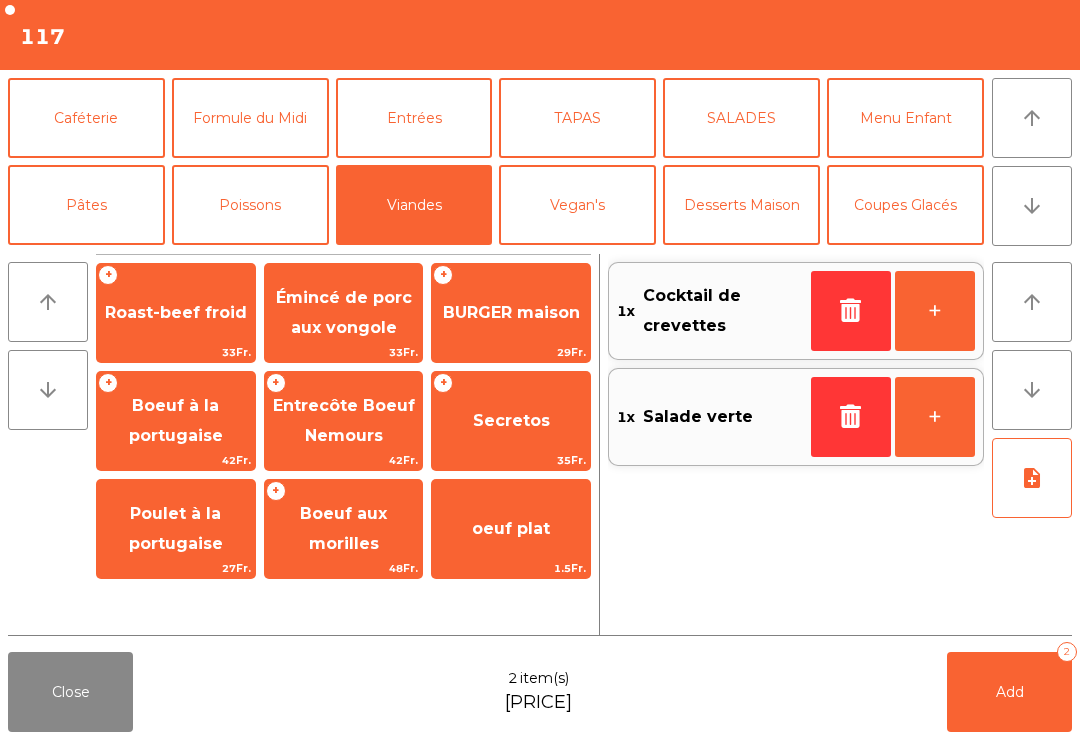 click on "29Fr." 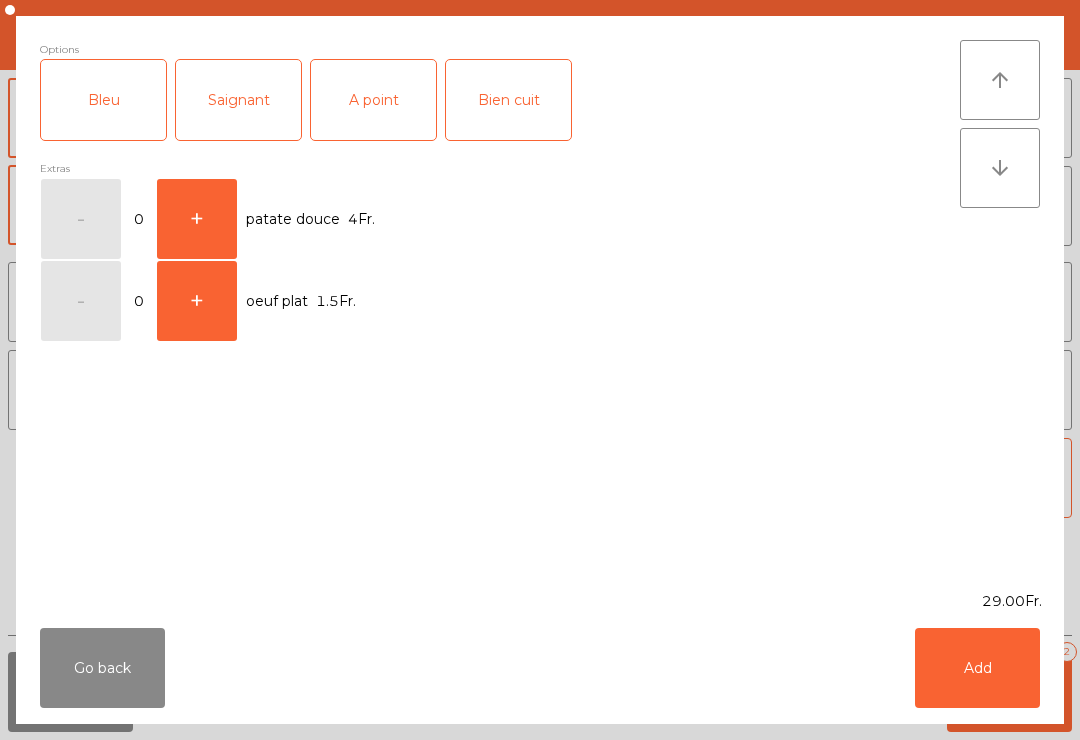 click on "A point" 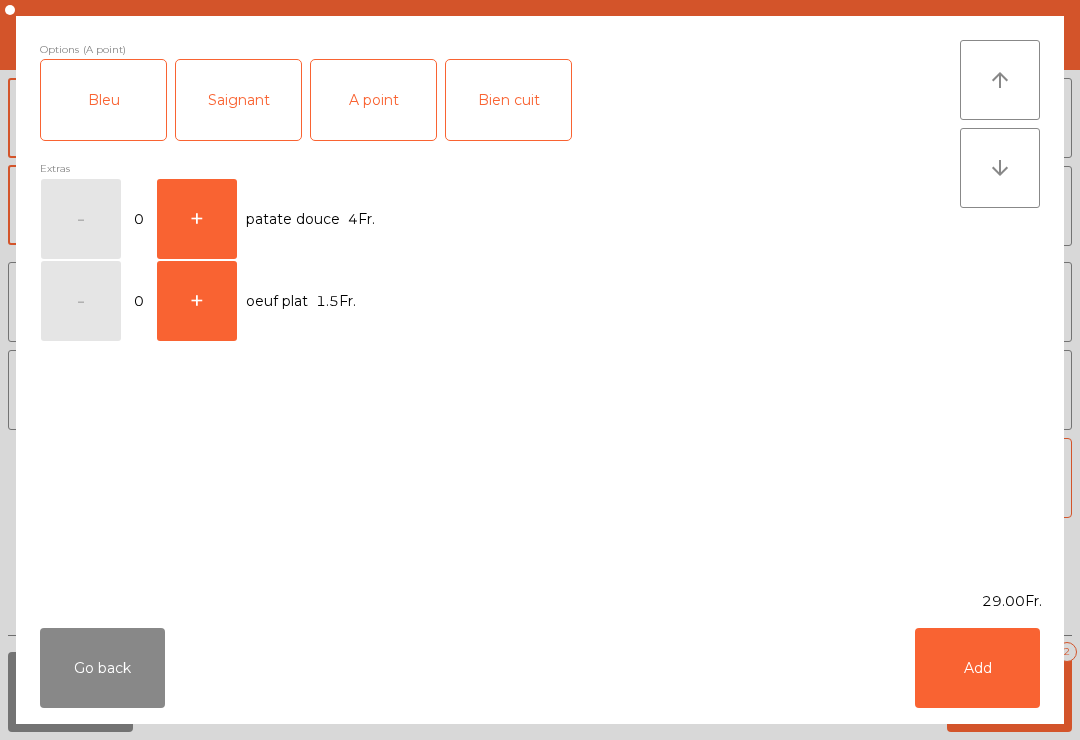 click on "Add" 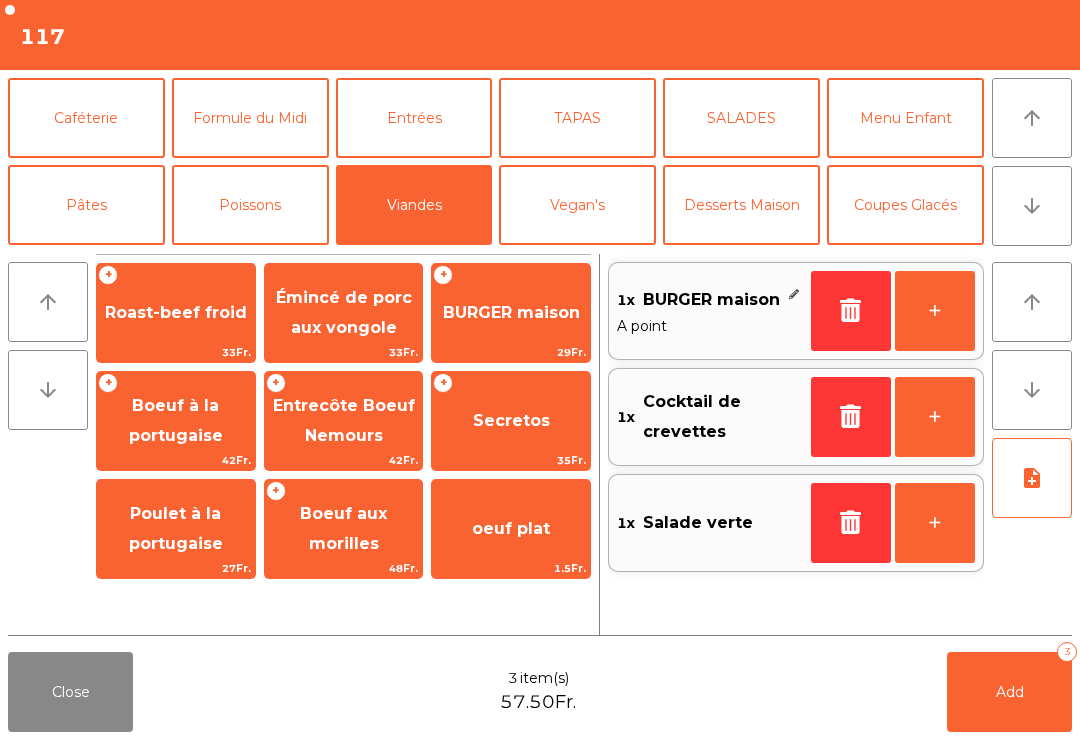click on "Poissons" 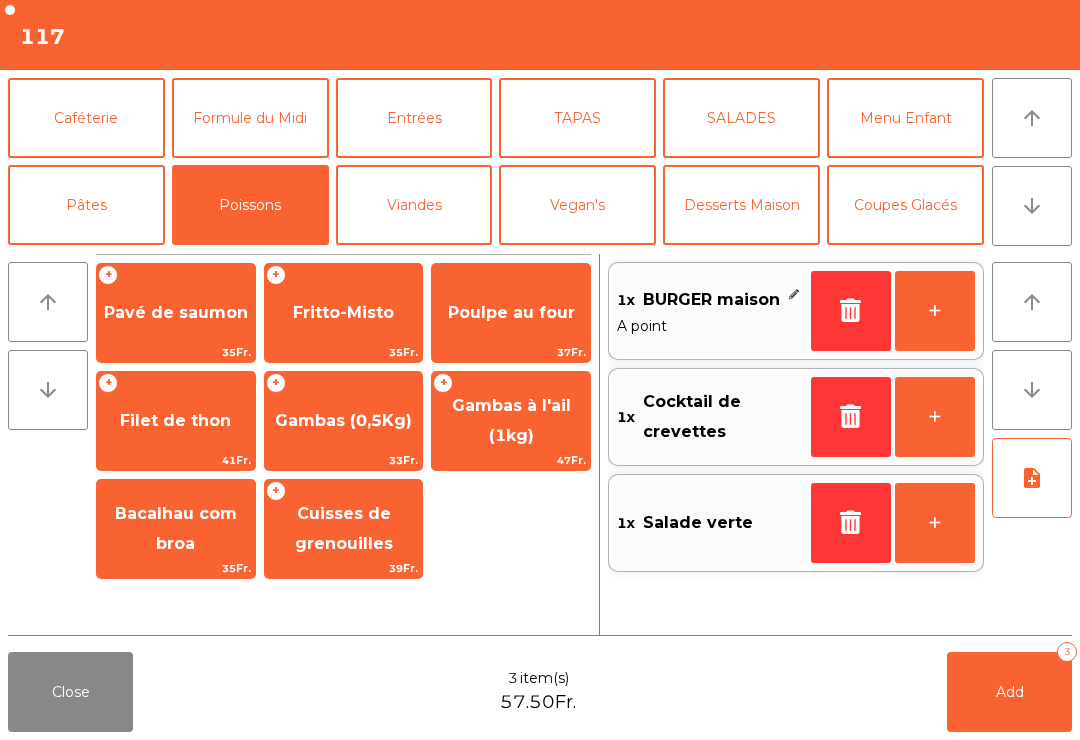 click on "Poulpe au four" 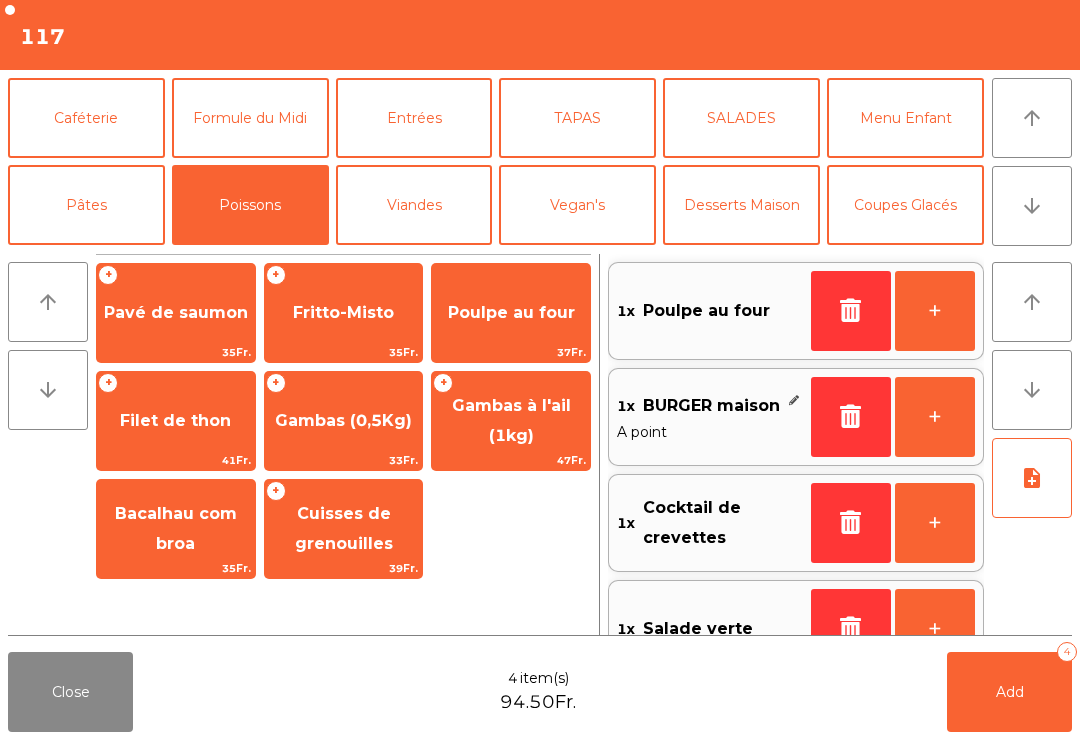 click on "note_add" 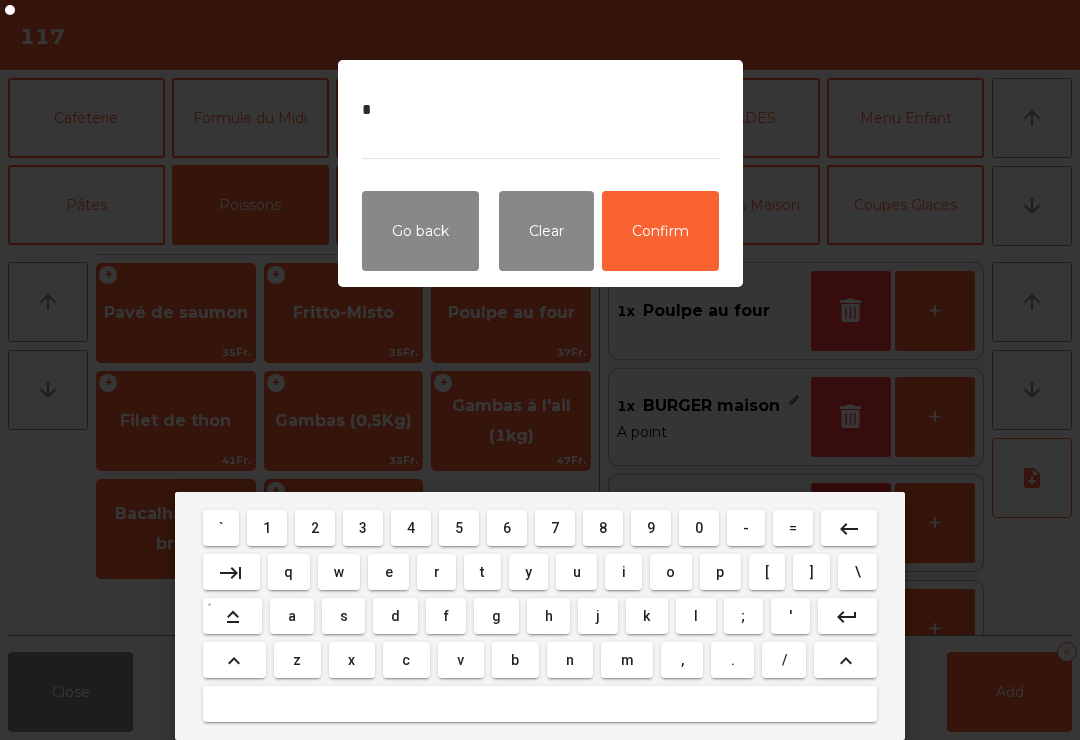 type on "**" 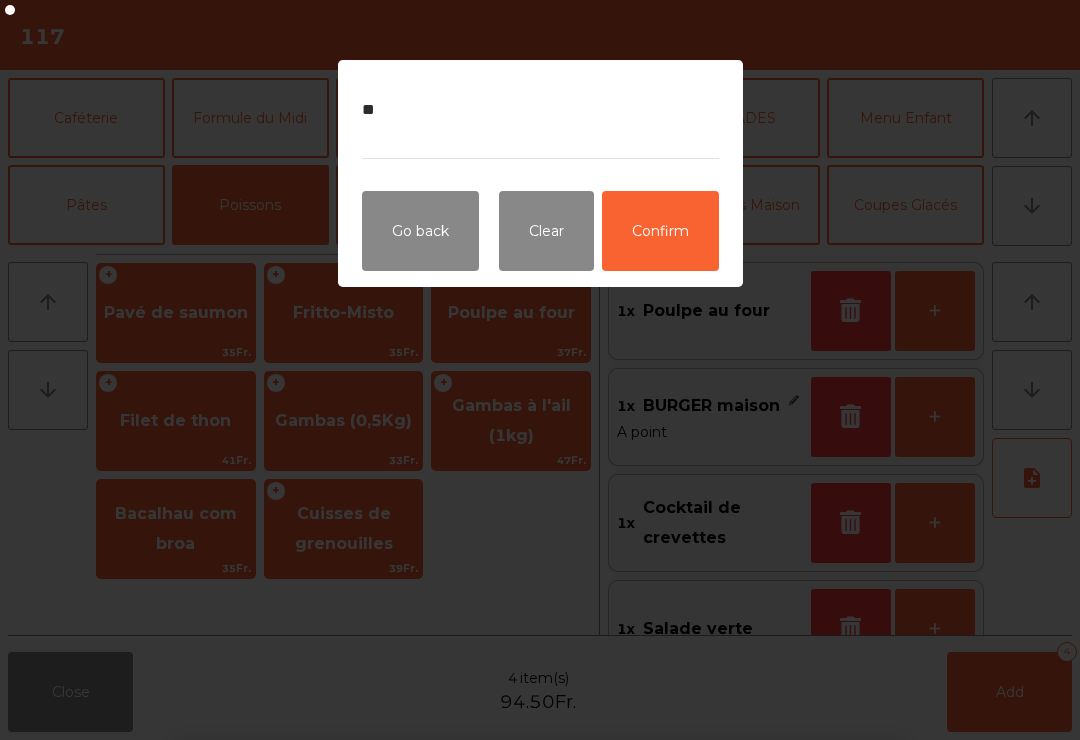 click on "Confirm" 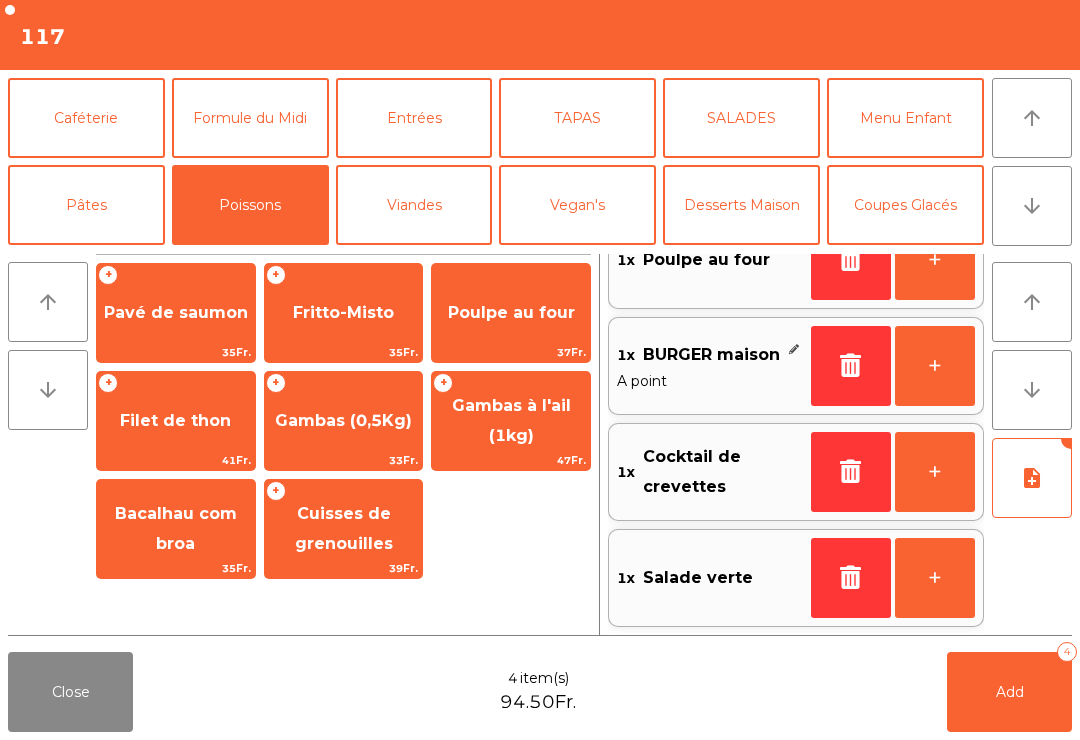 scroll, scrollTop: 51, scrollLeft: 0, axis: vertical 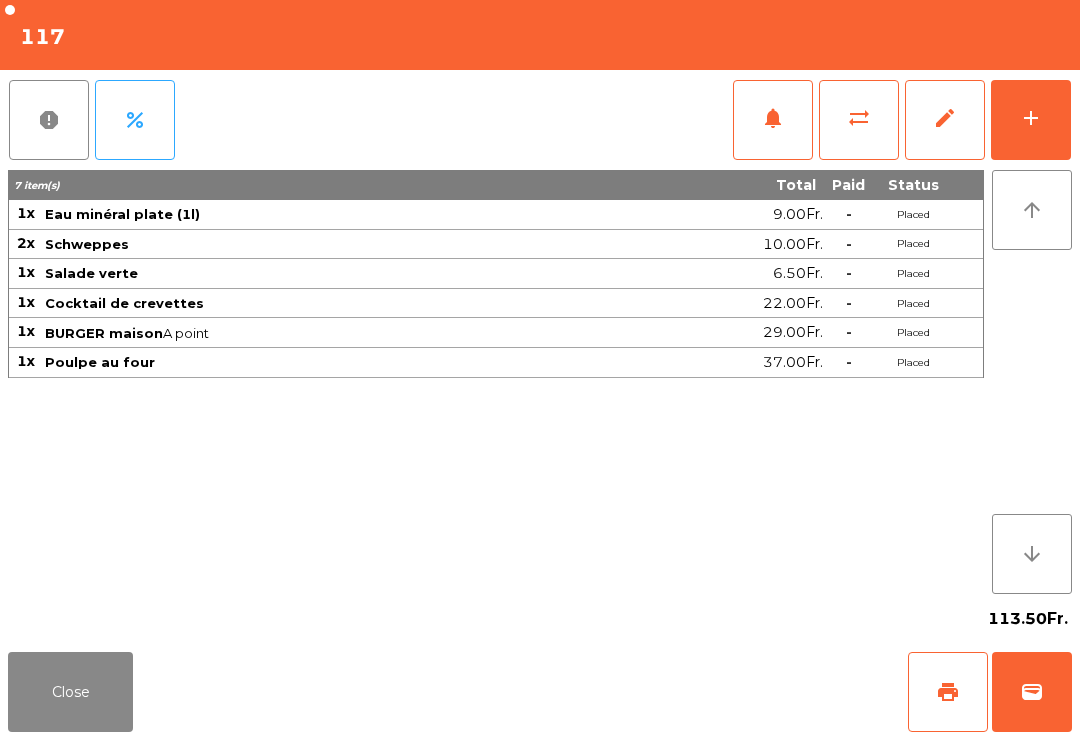 click on "Close" 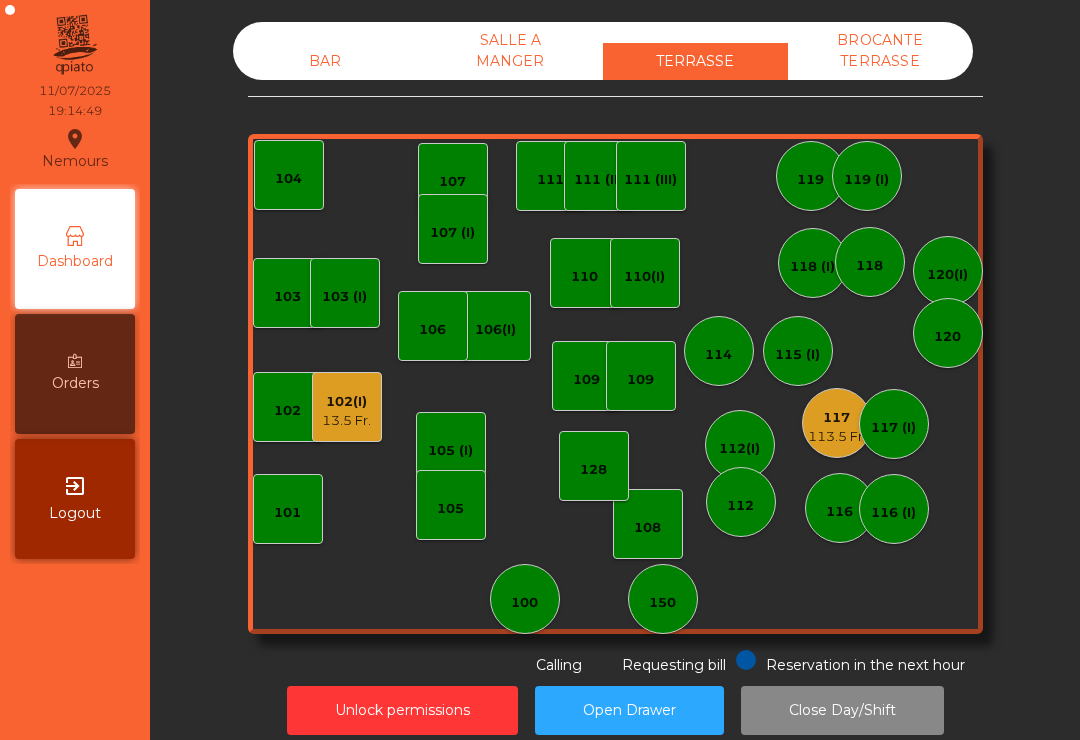 click on "13.5 Fr." 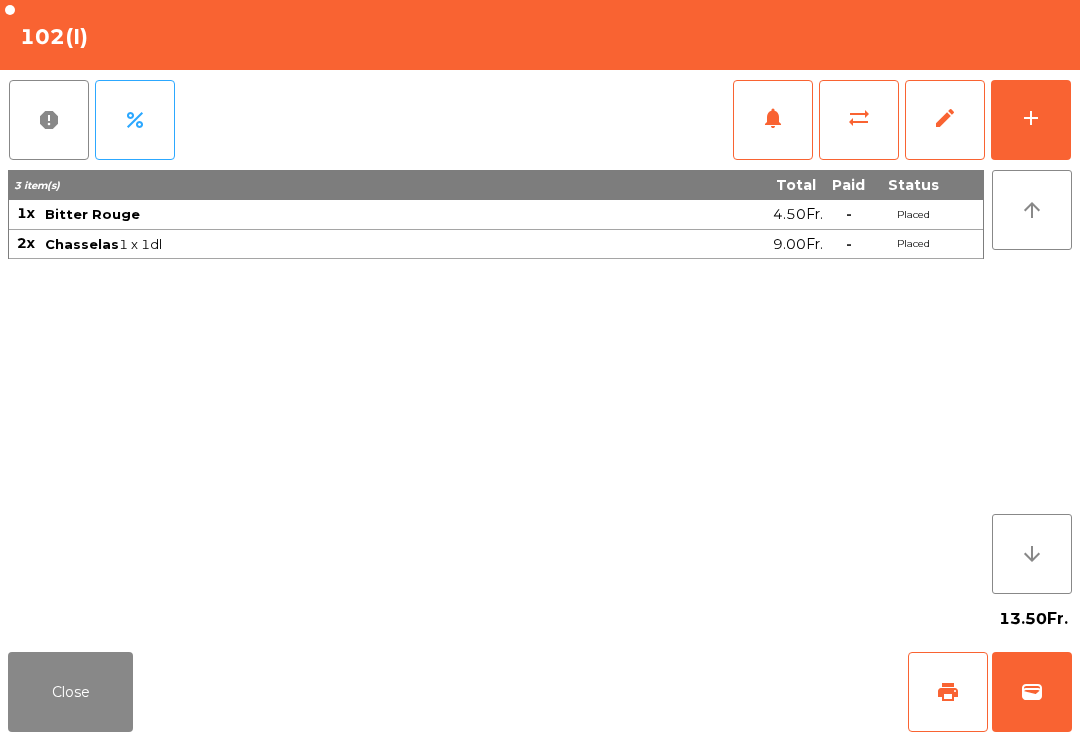 click on "add" 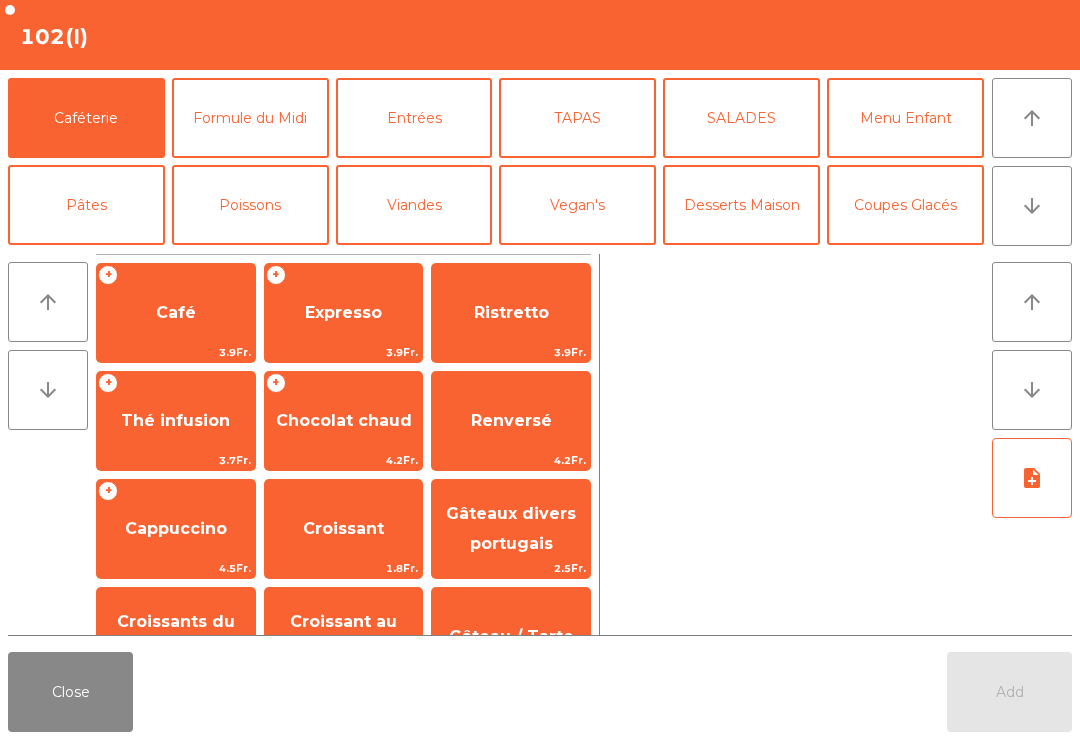 click on "Formule du Midi" 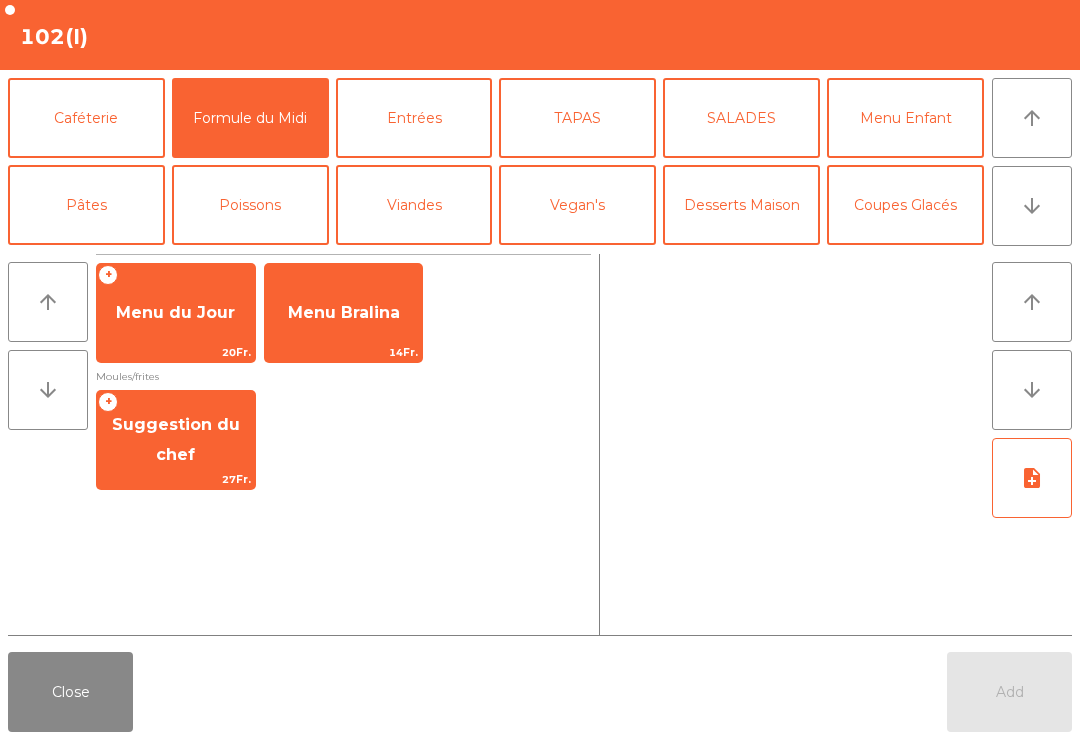 click on "Suggestion du chef" 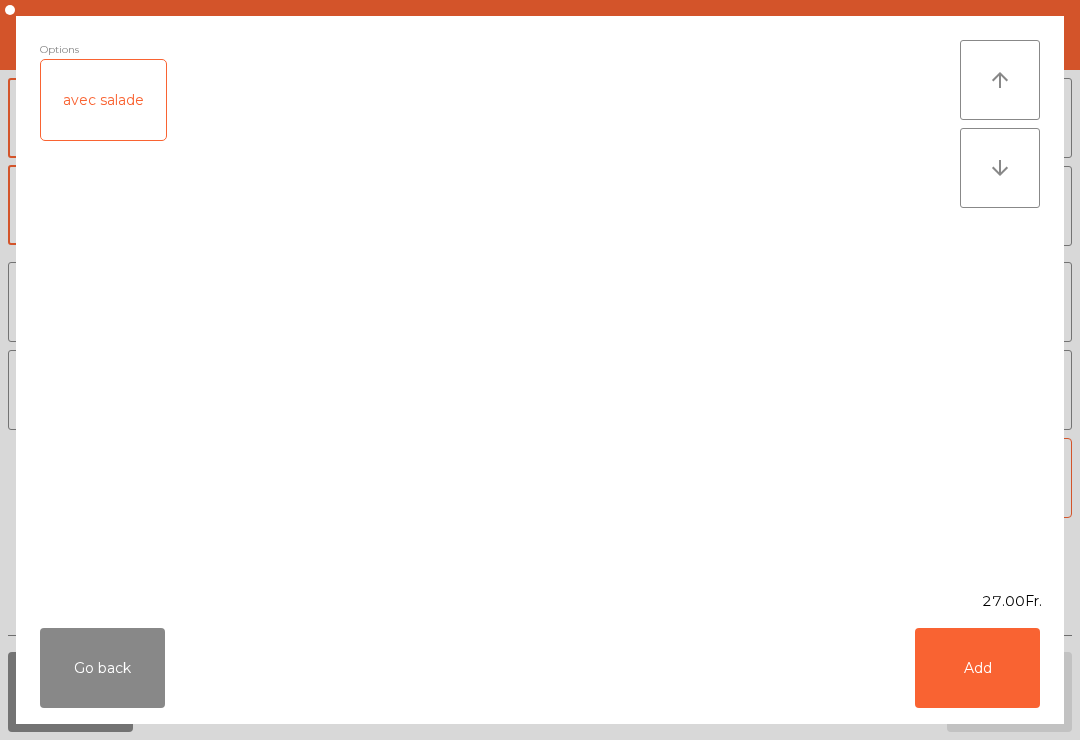 click on "Add" 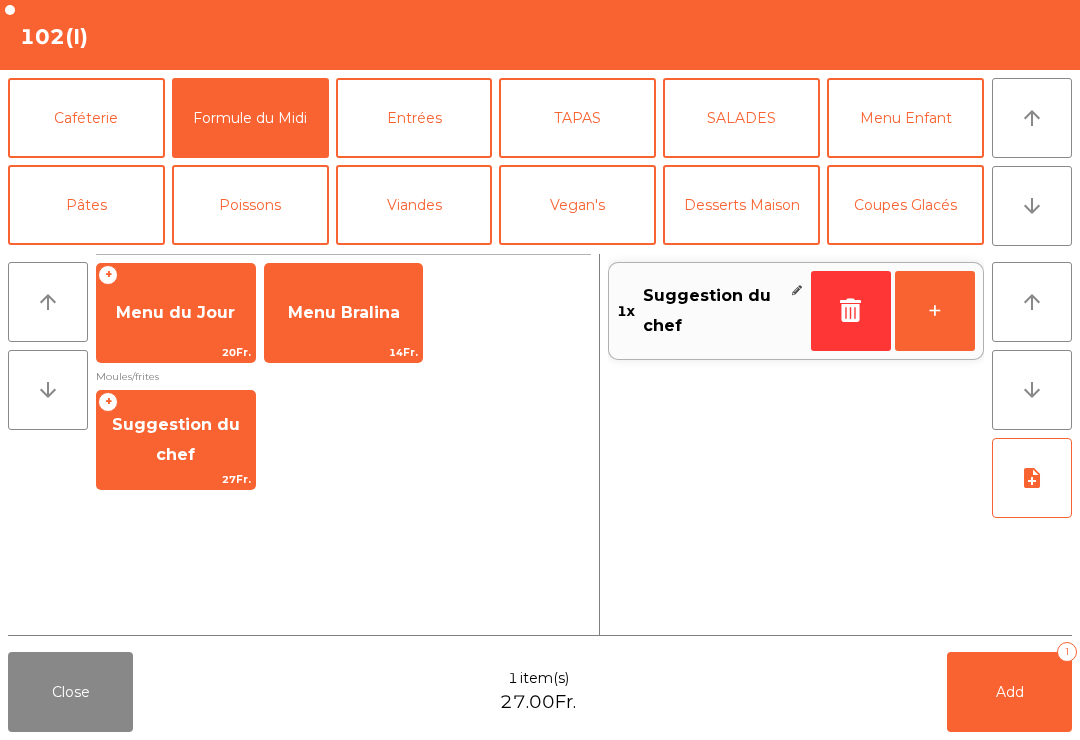 click on "Viandes" 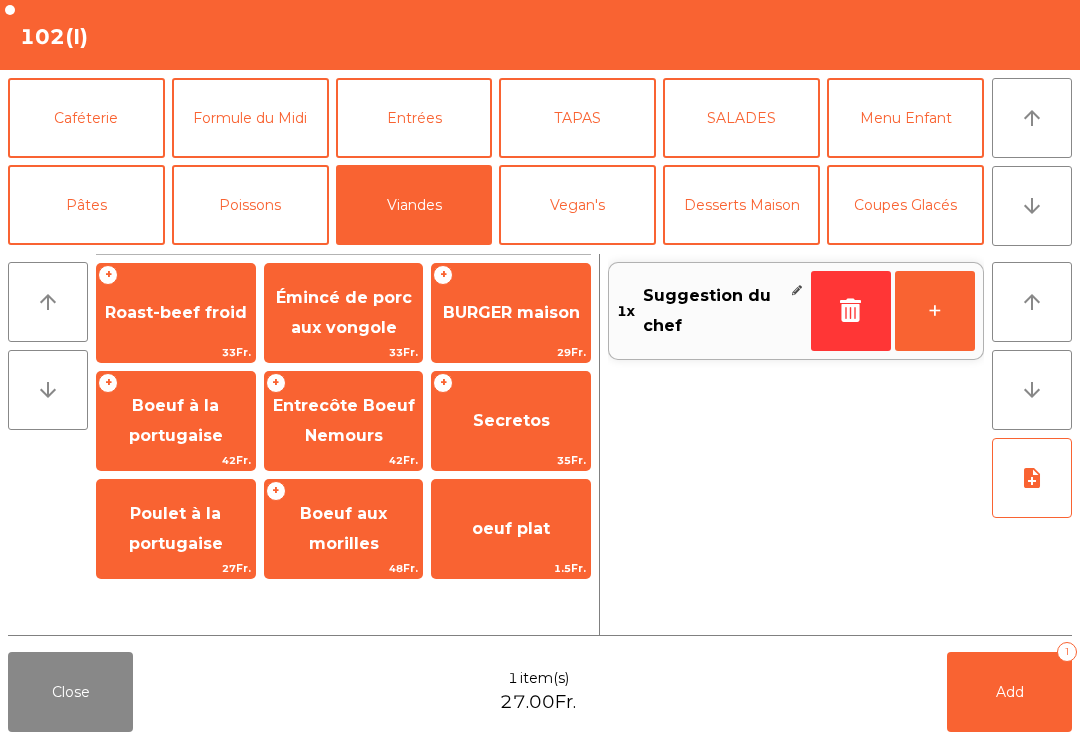 click on "BURGER maison" 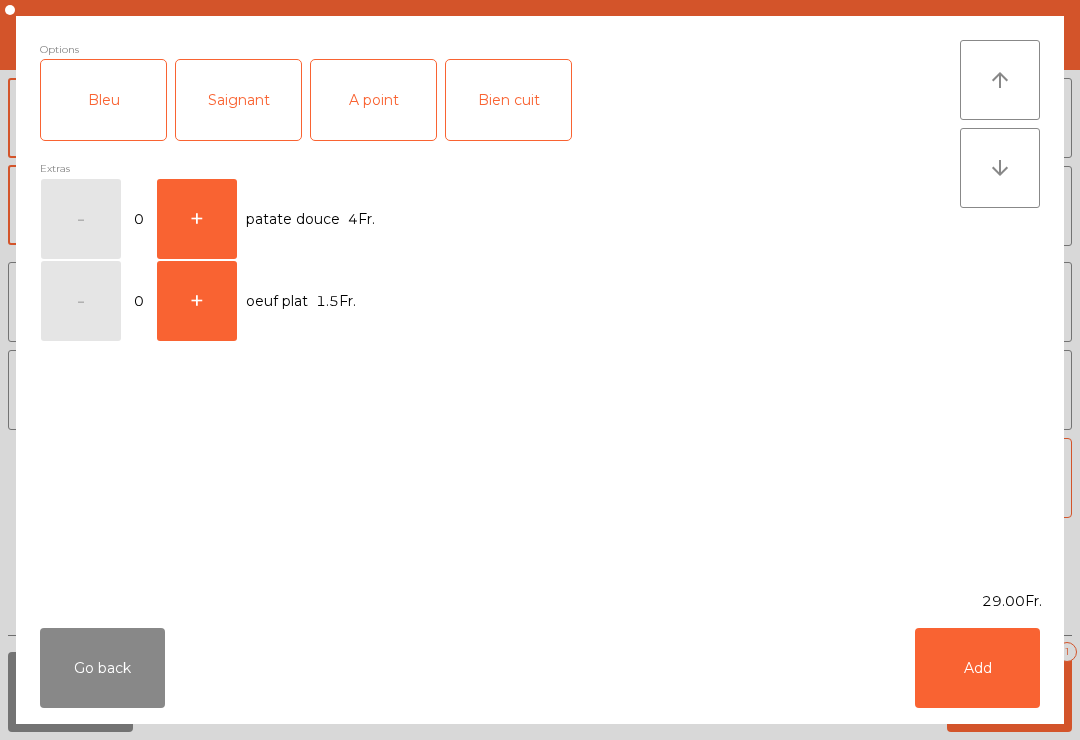 click on "Saignant" 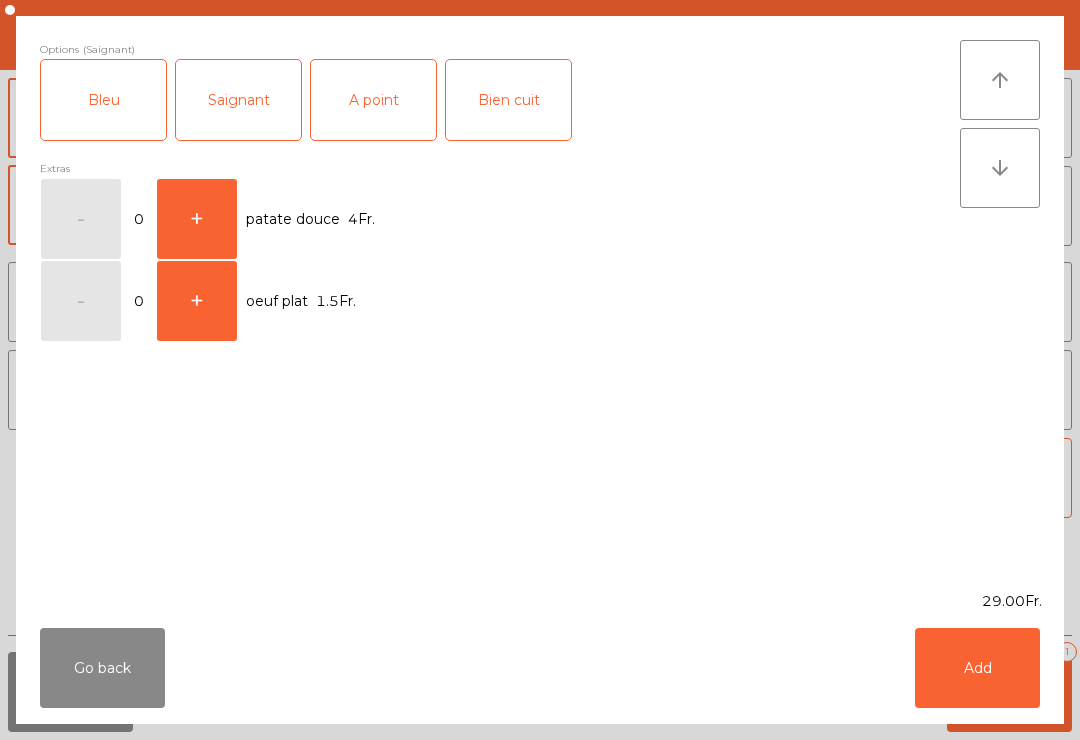 click on "Add" 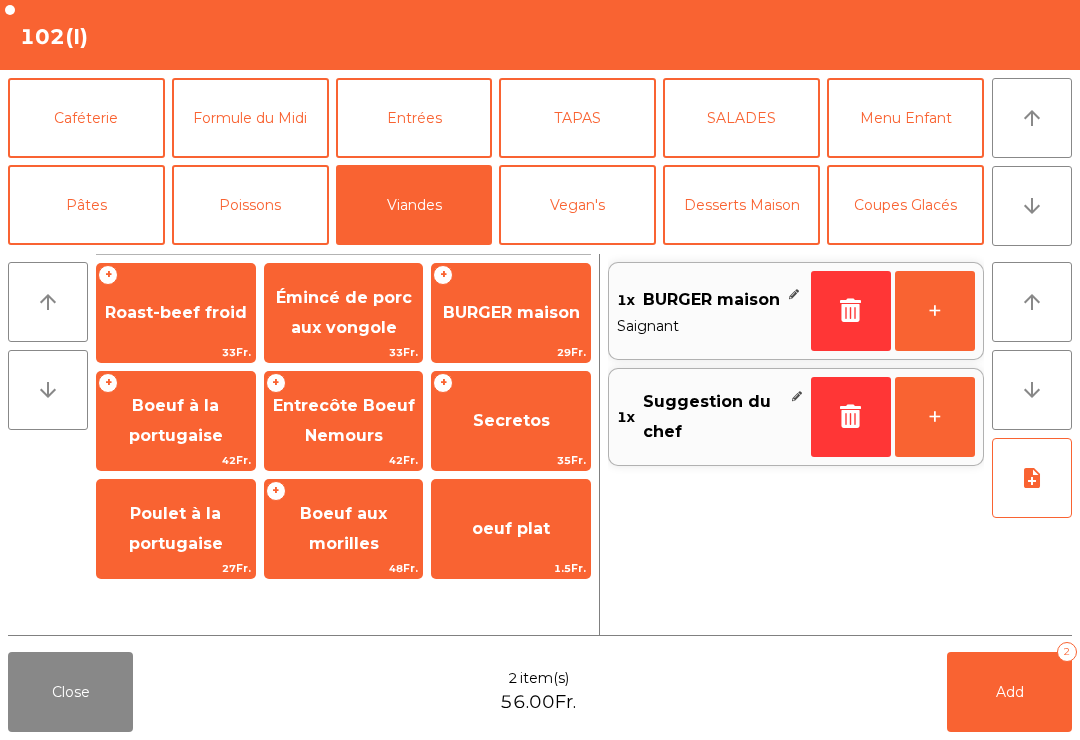 click on "note_add" 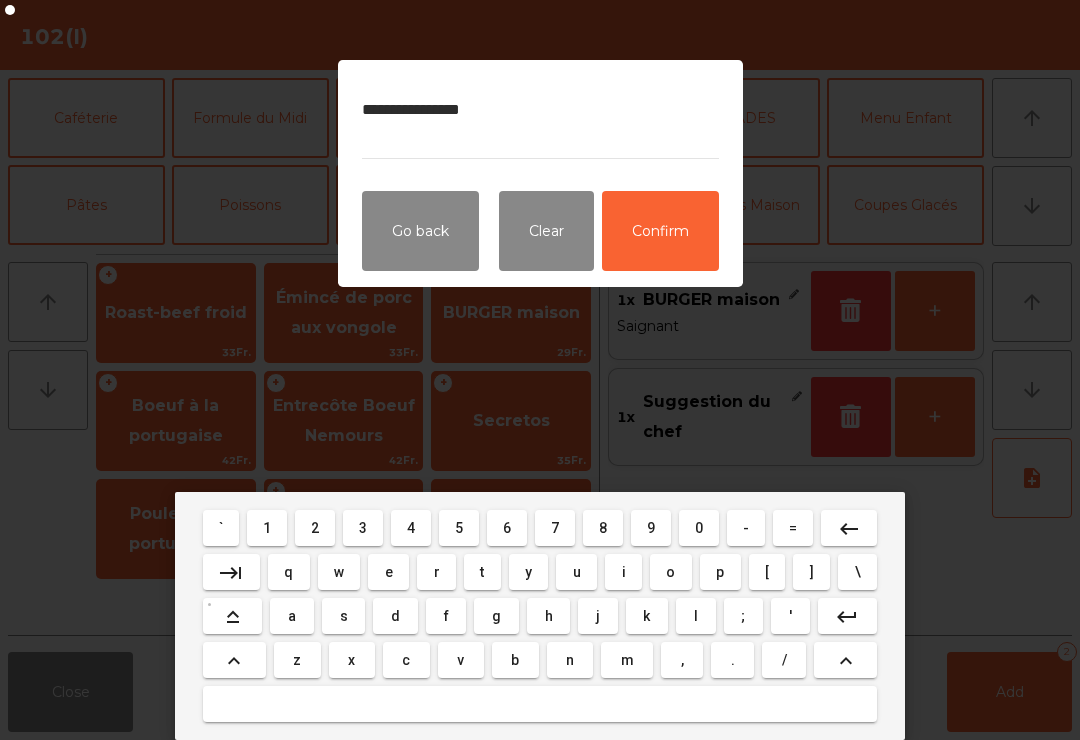type on "**********" 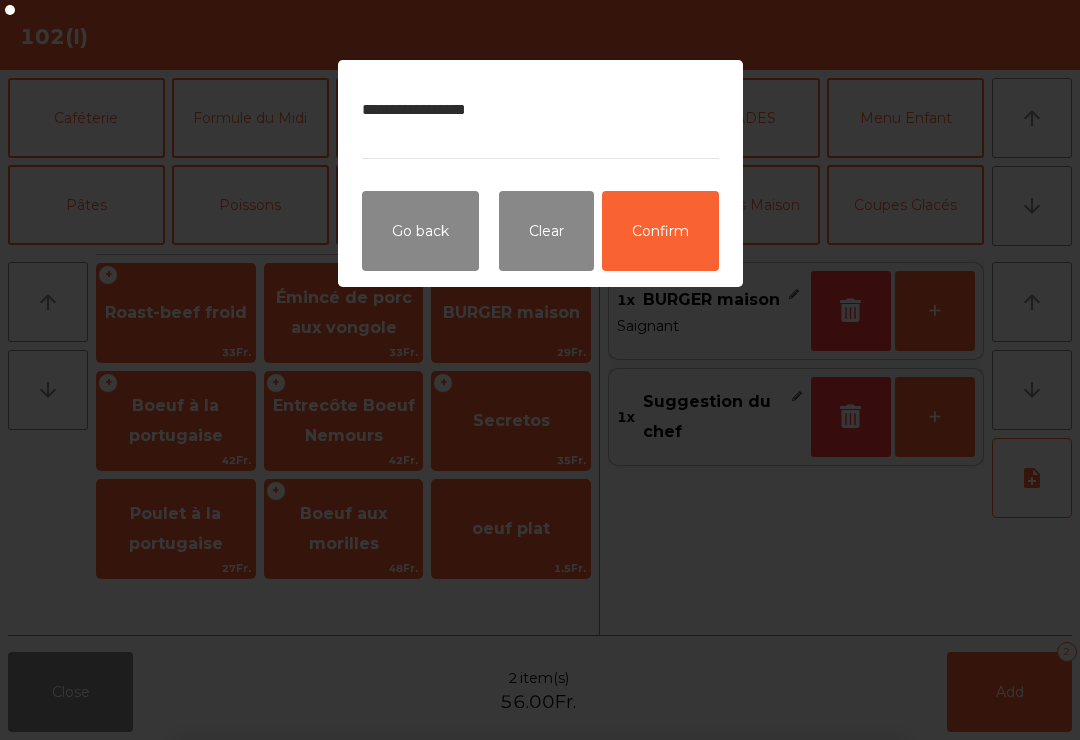 click on "Confirm" 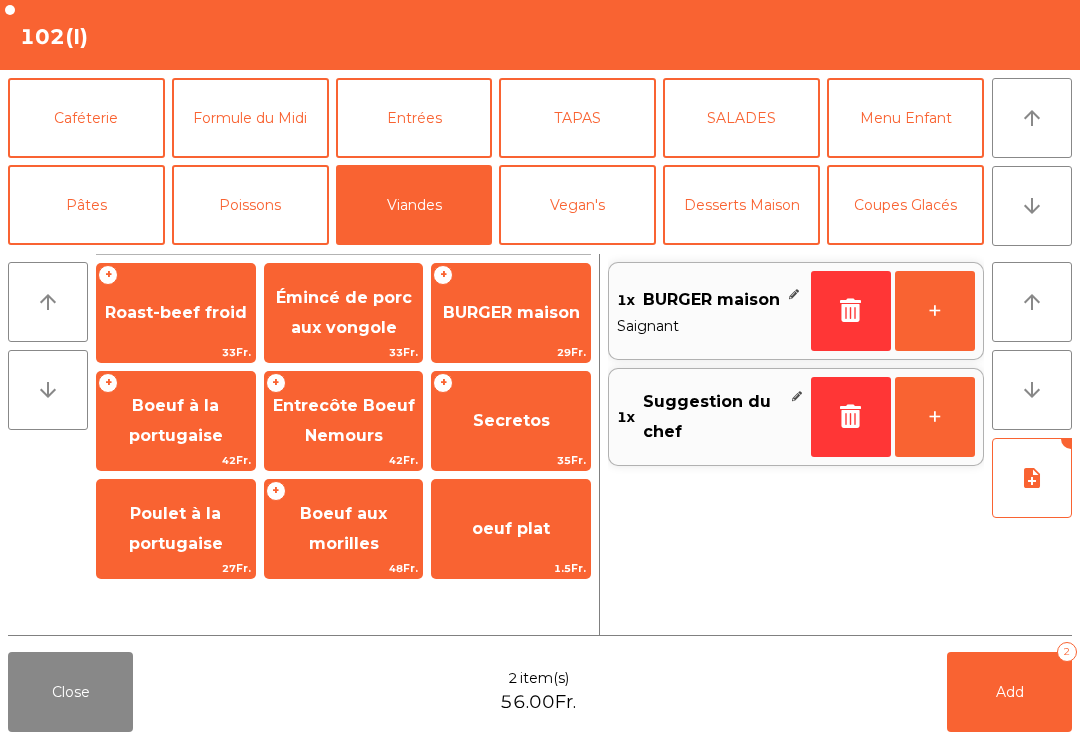 click on "Add" 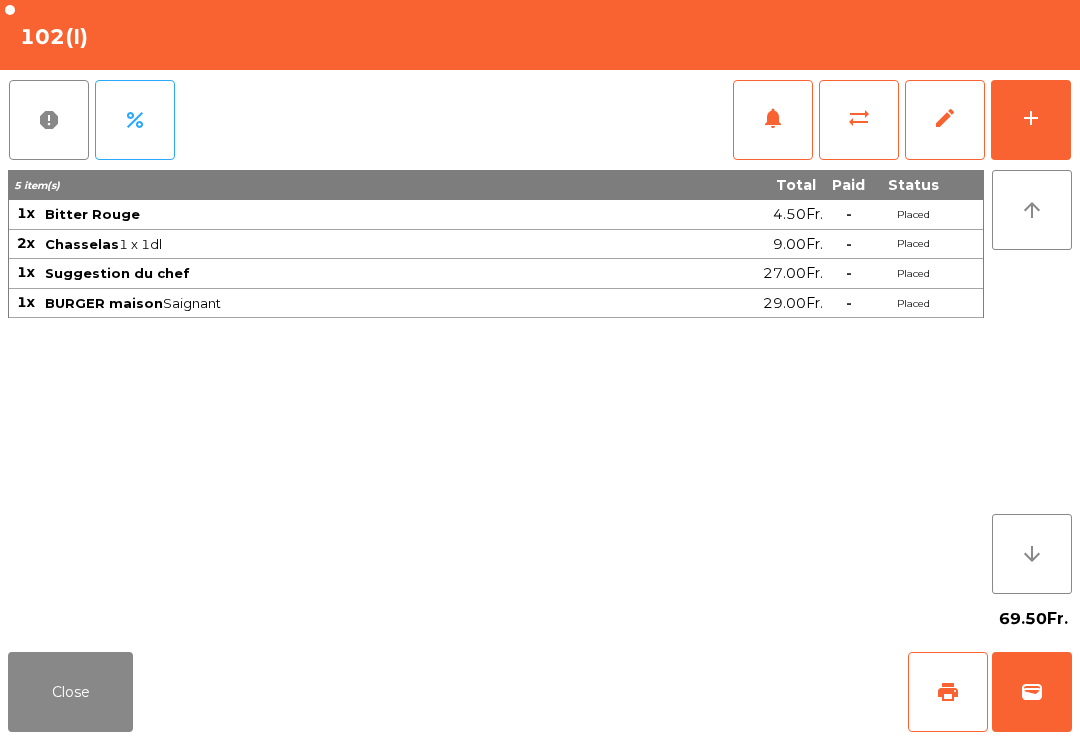click on "Close" 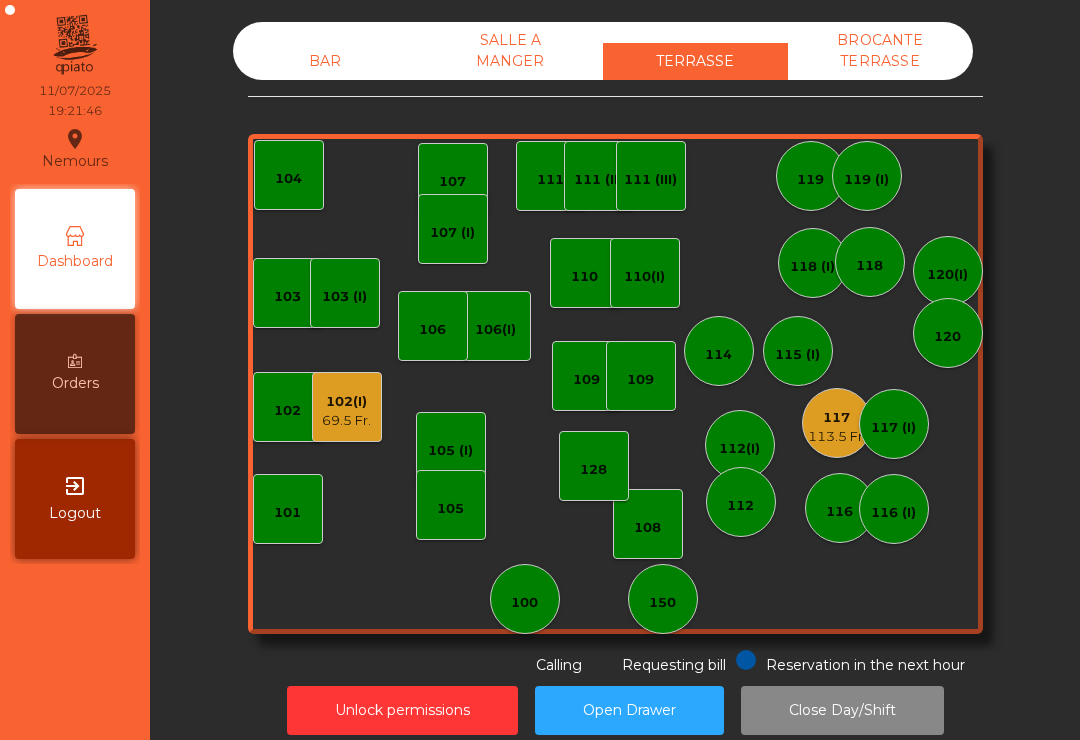 click on "110" 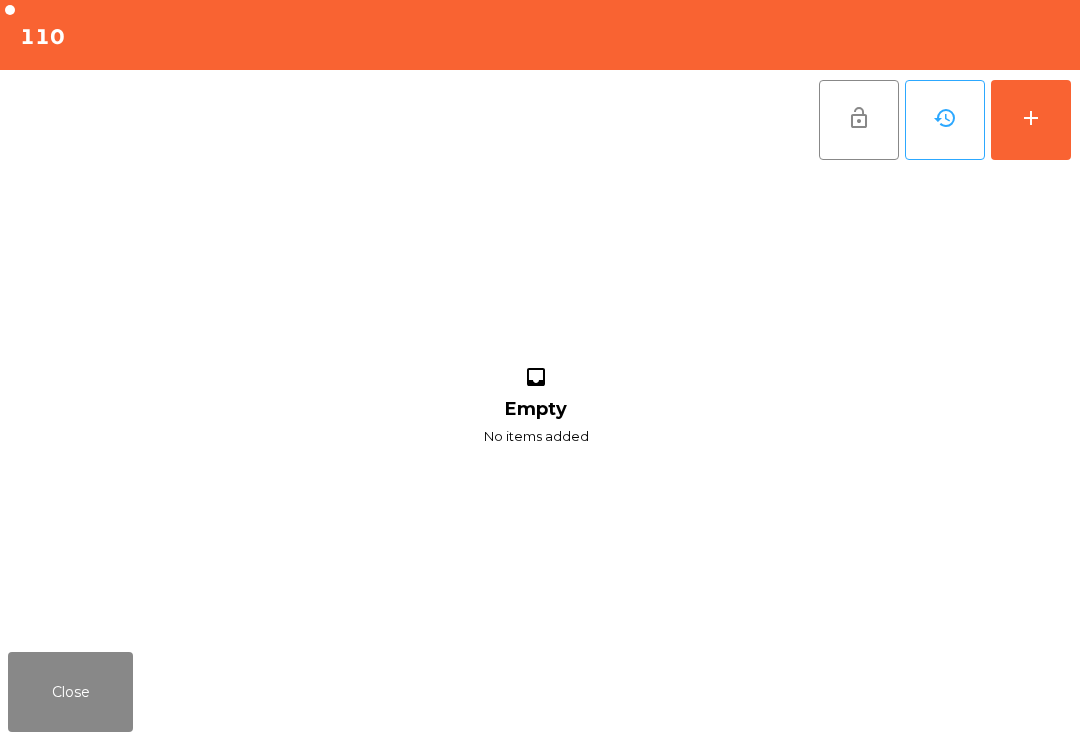 click on "add" 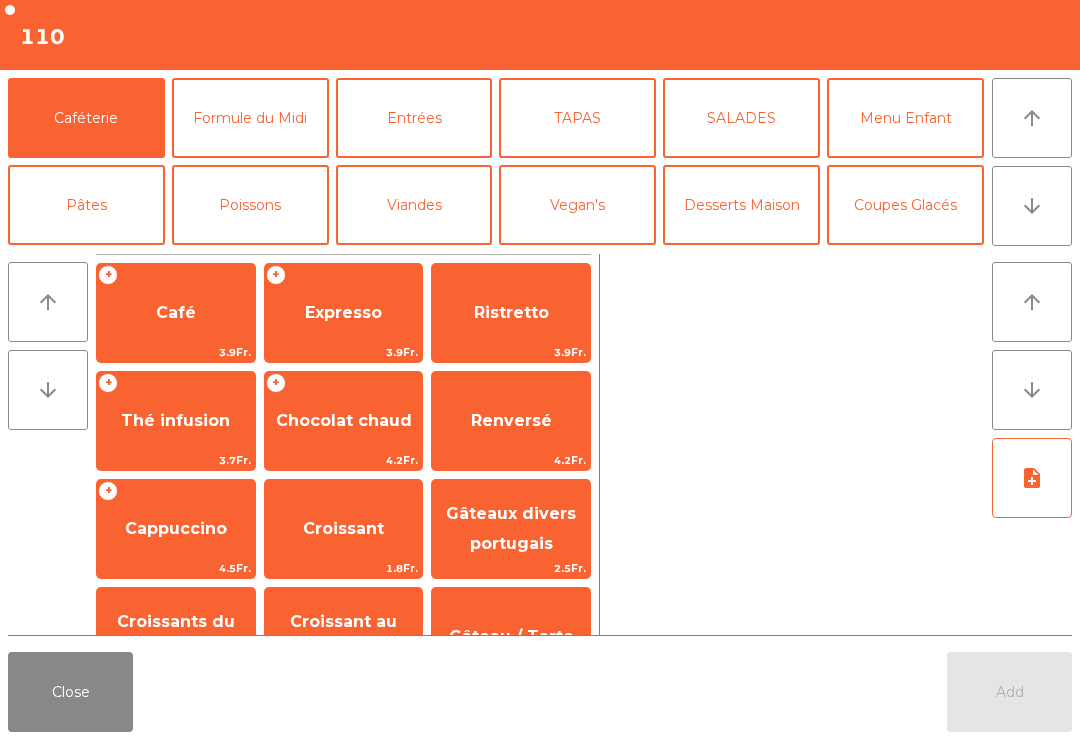click on "arrow_downward" 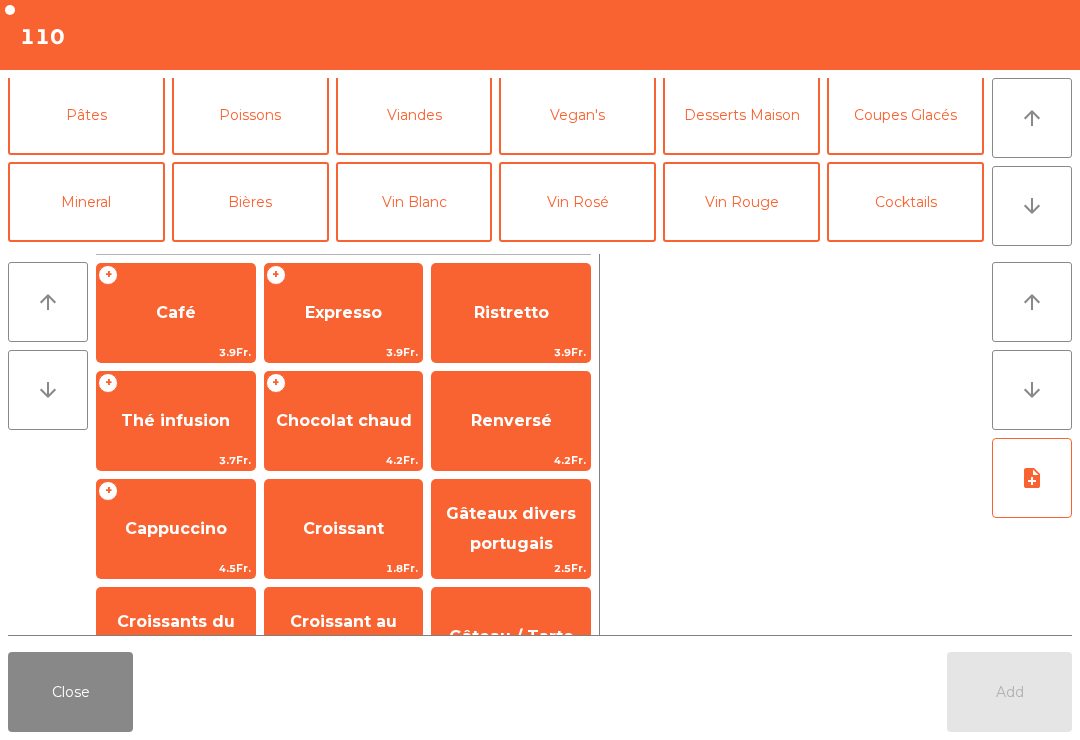 scroll, scrollTop: 174, scrollLeft: 0, axis: vertical 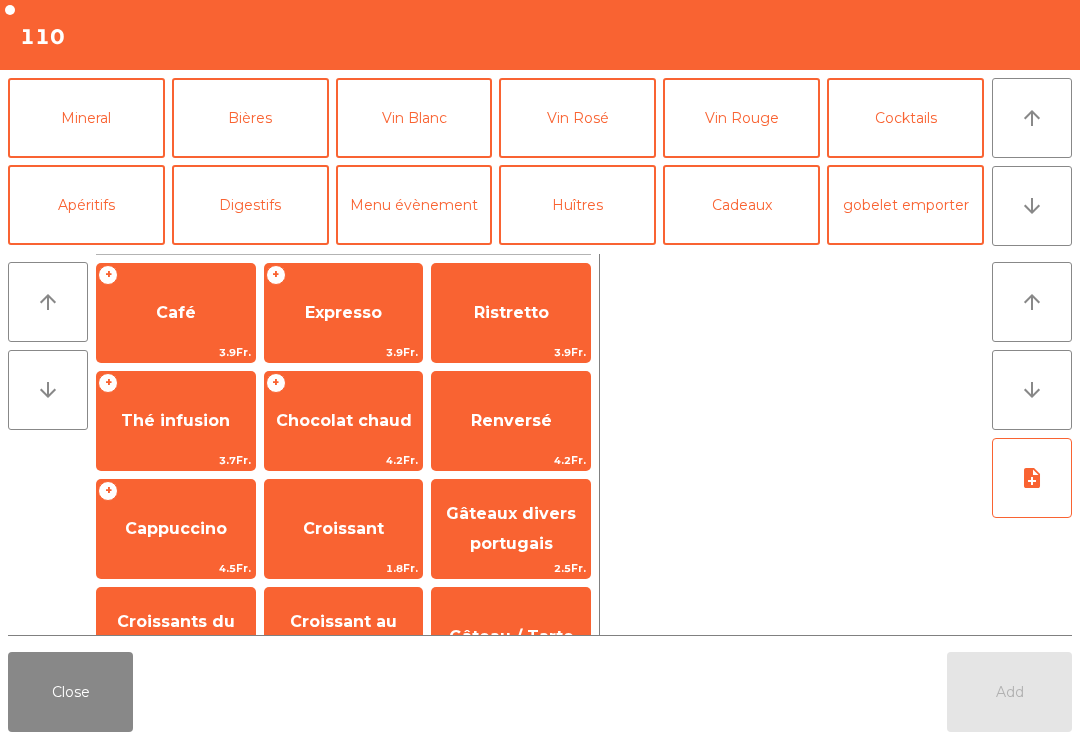 click on "Cocktails" 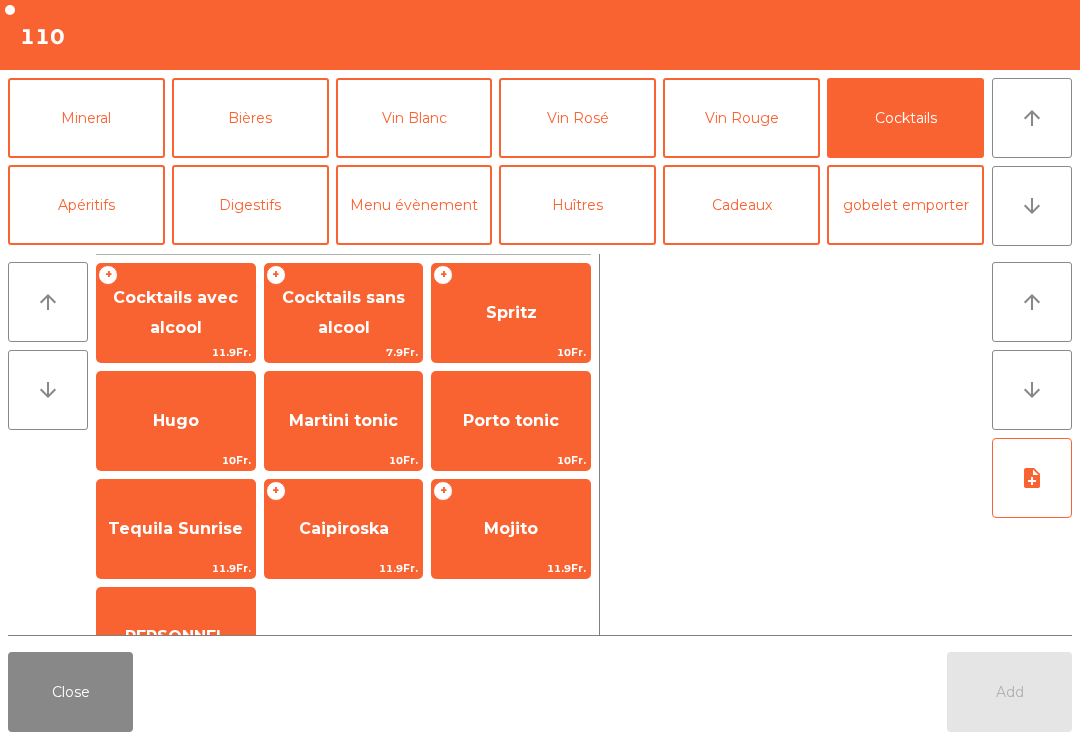 click on "Spritz" 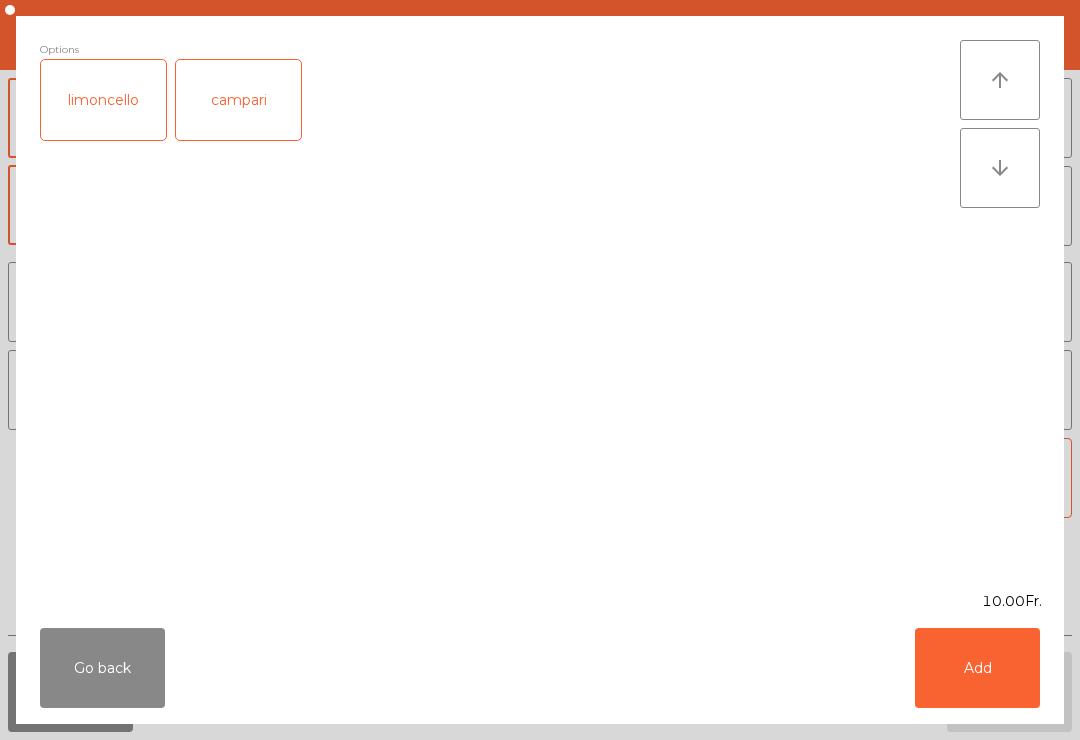 click on "Options  limoncello    campari" 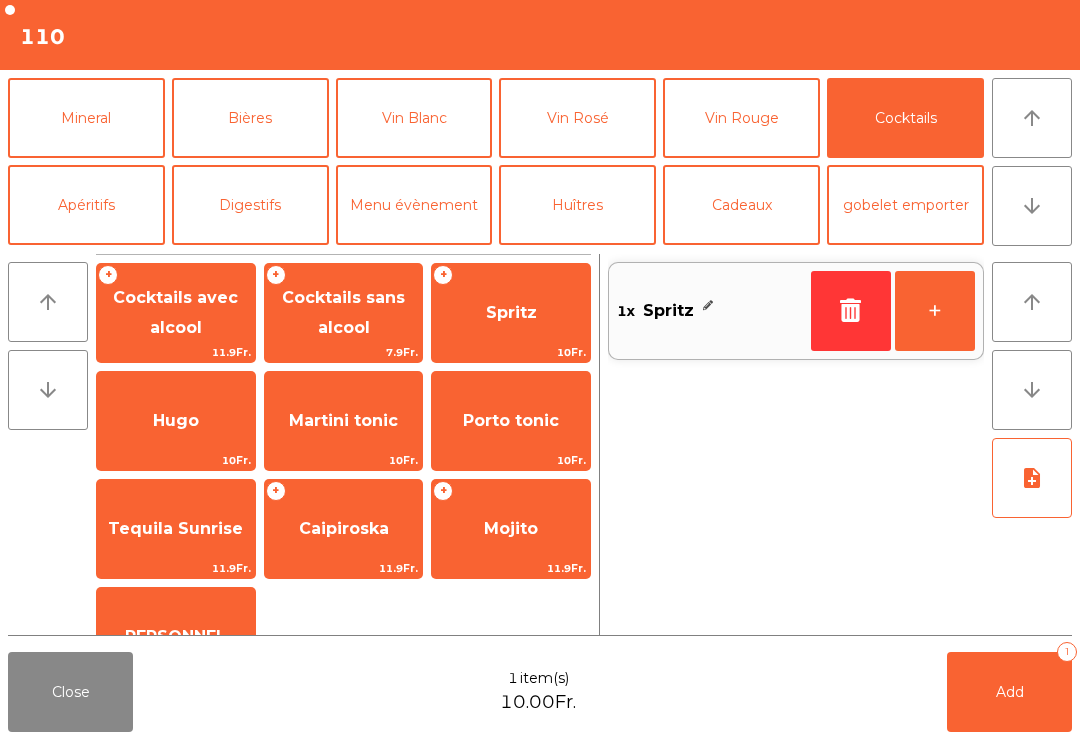 click on "Hugo" 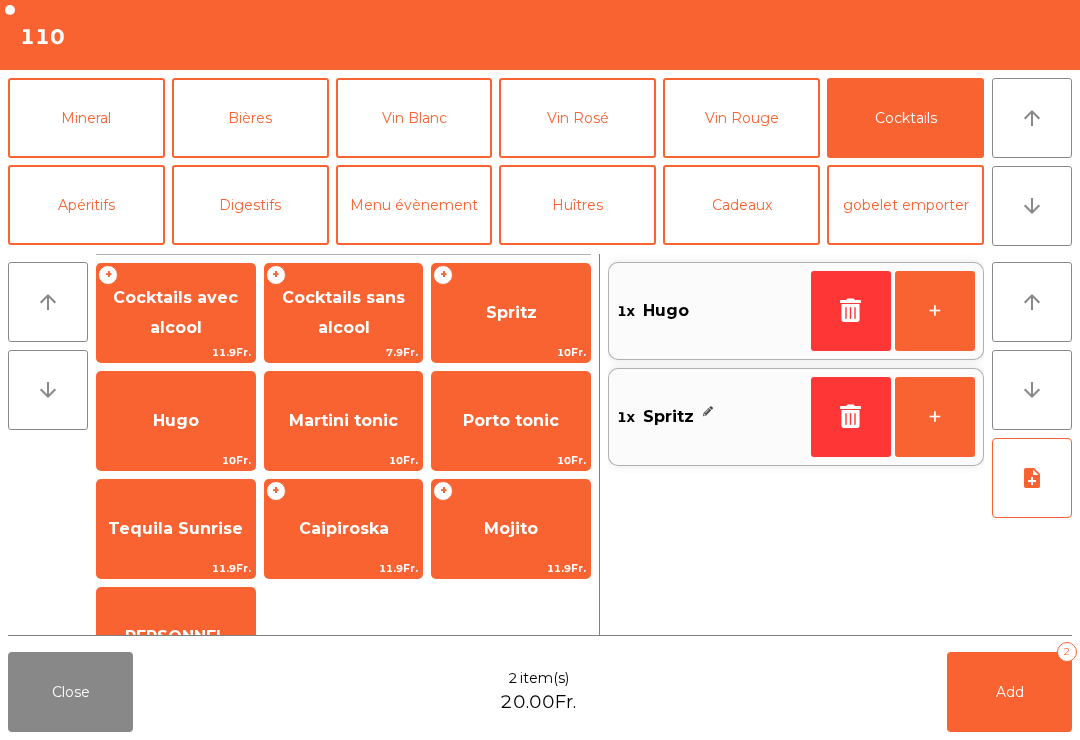 click on "Add   2" 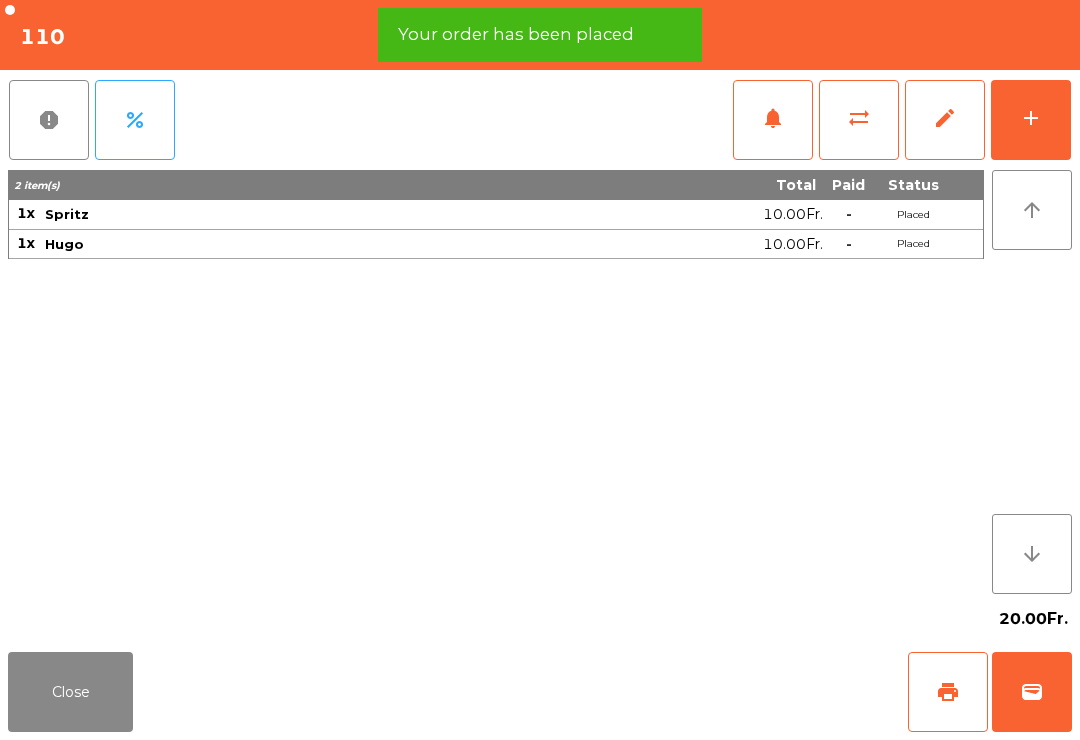 click on "add" 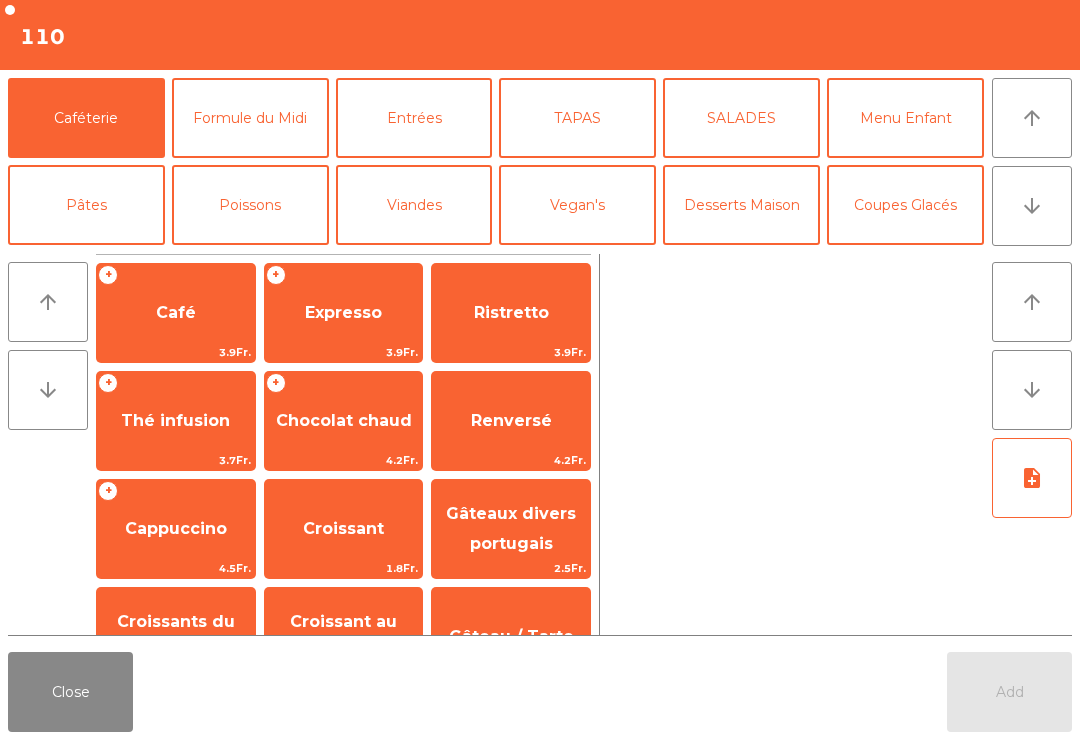 click on "arrow_downward" 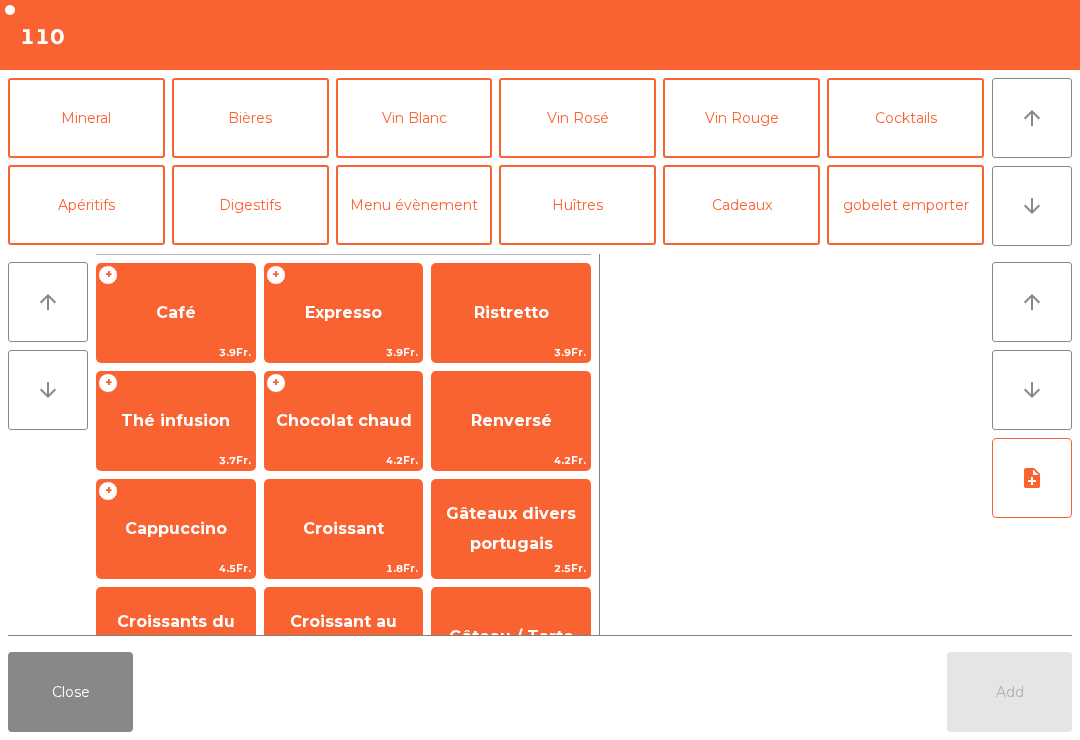 click on "Mineral" 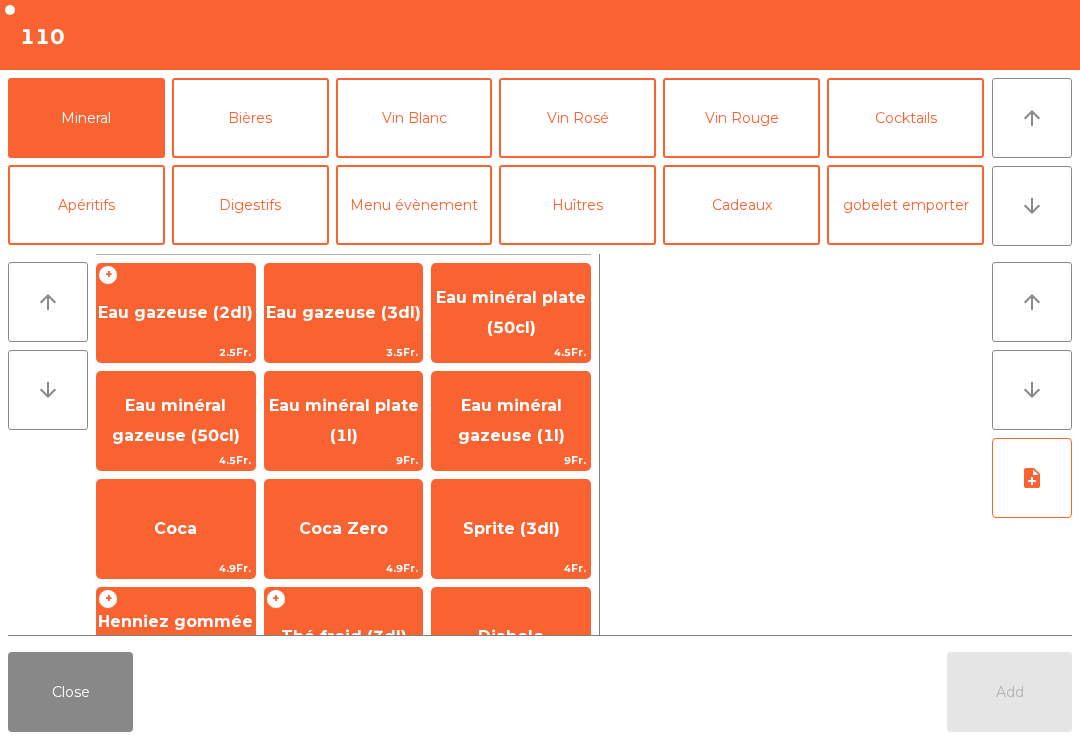 scroll, scrollTop: 0, scrollLeft: 0, axis: both 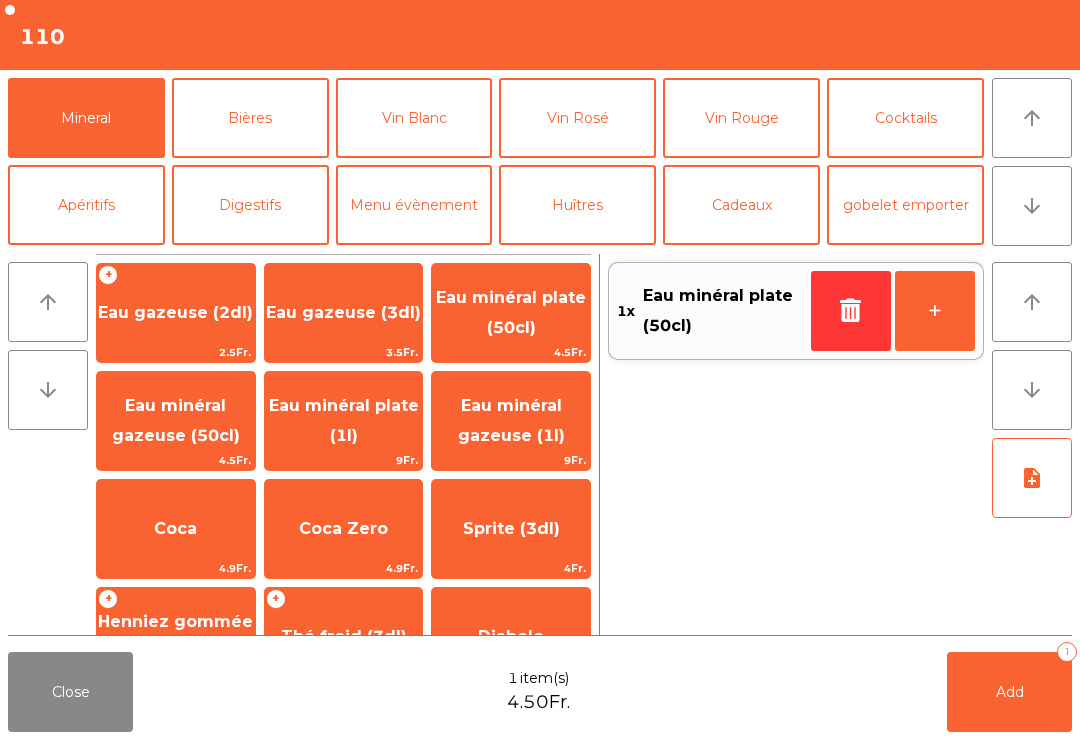 click on "Add   1" 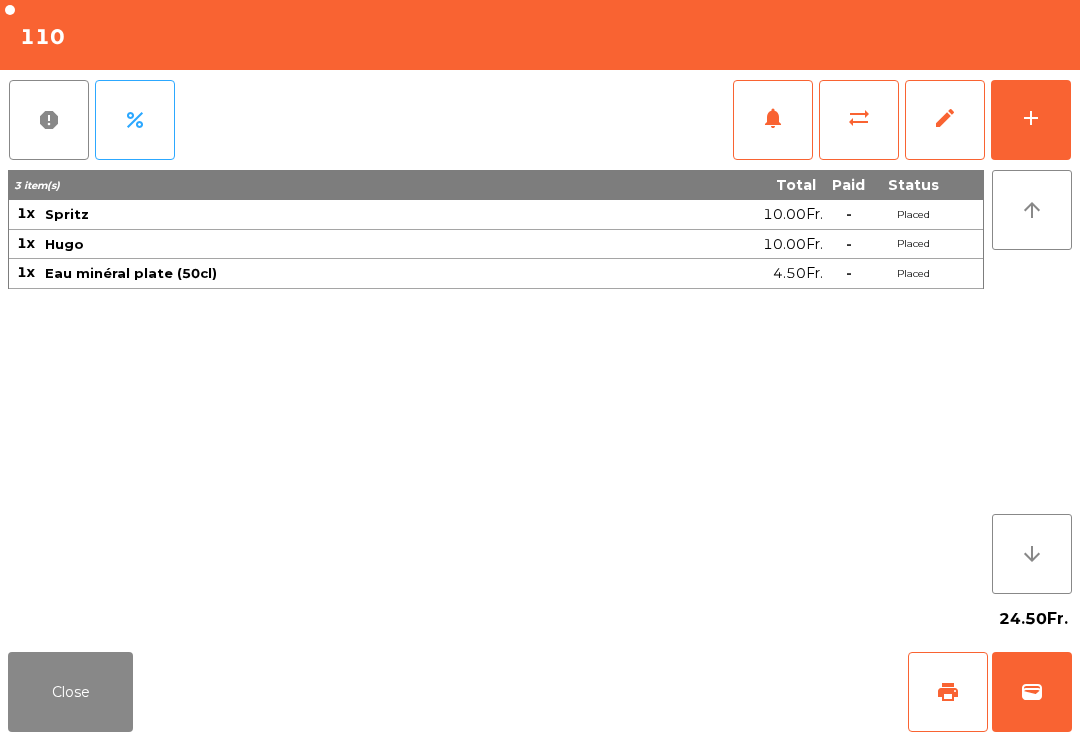 click on "Close" 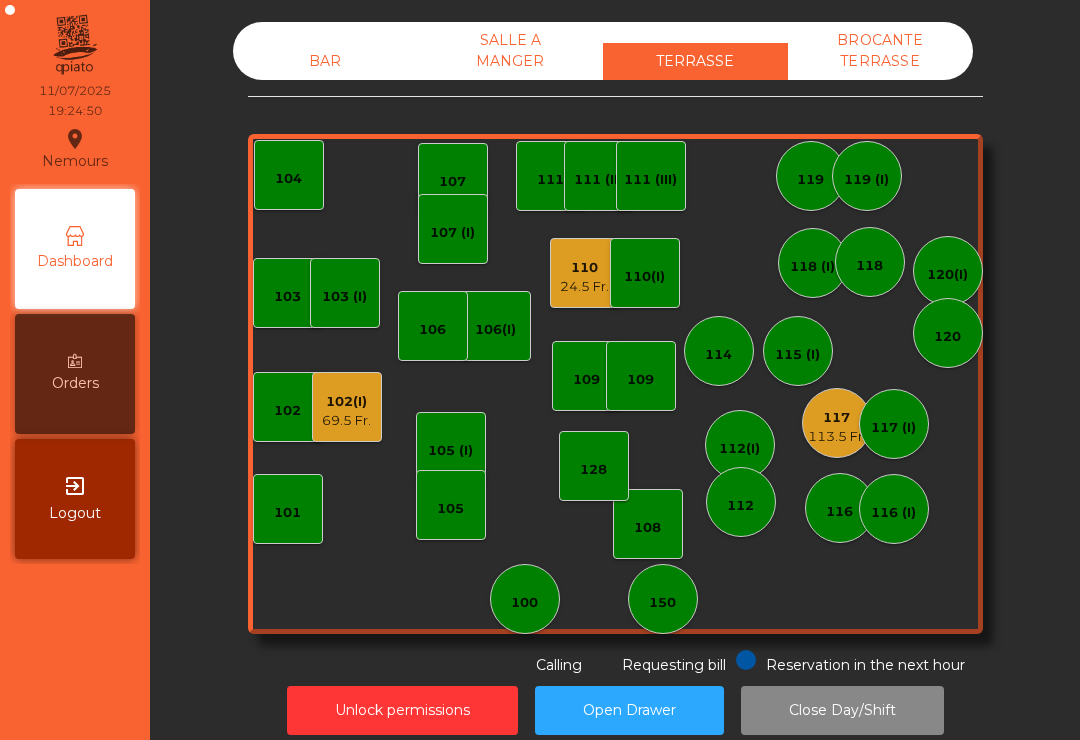 click on "24.5 Fr." 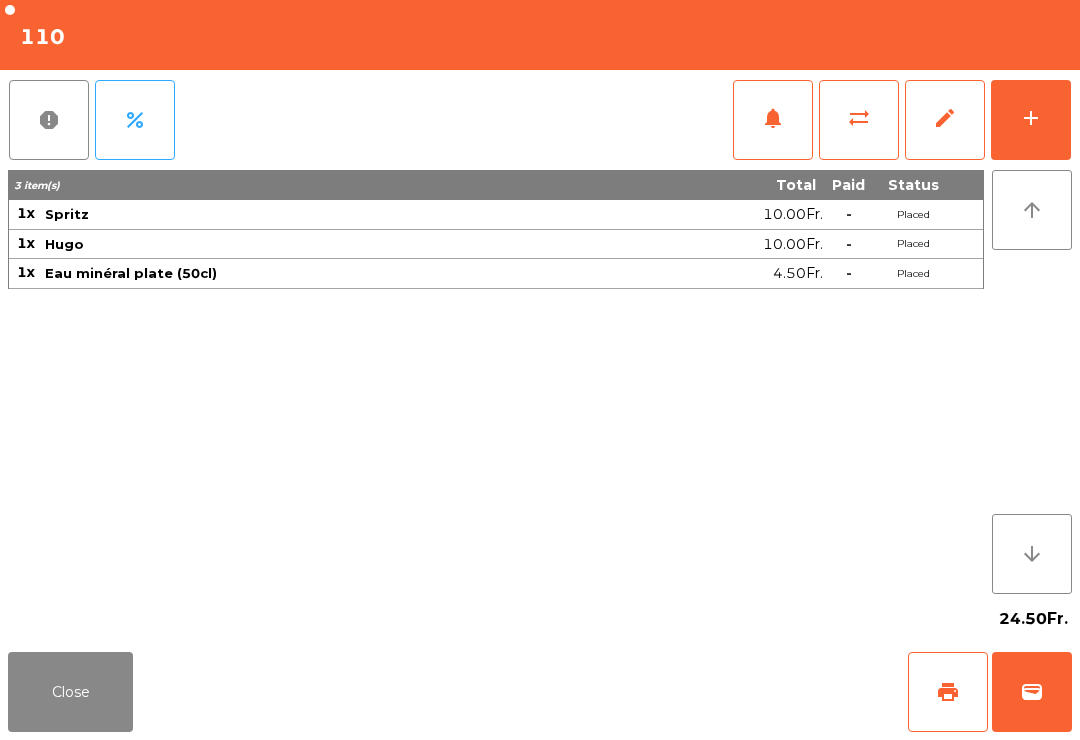 click on "add" 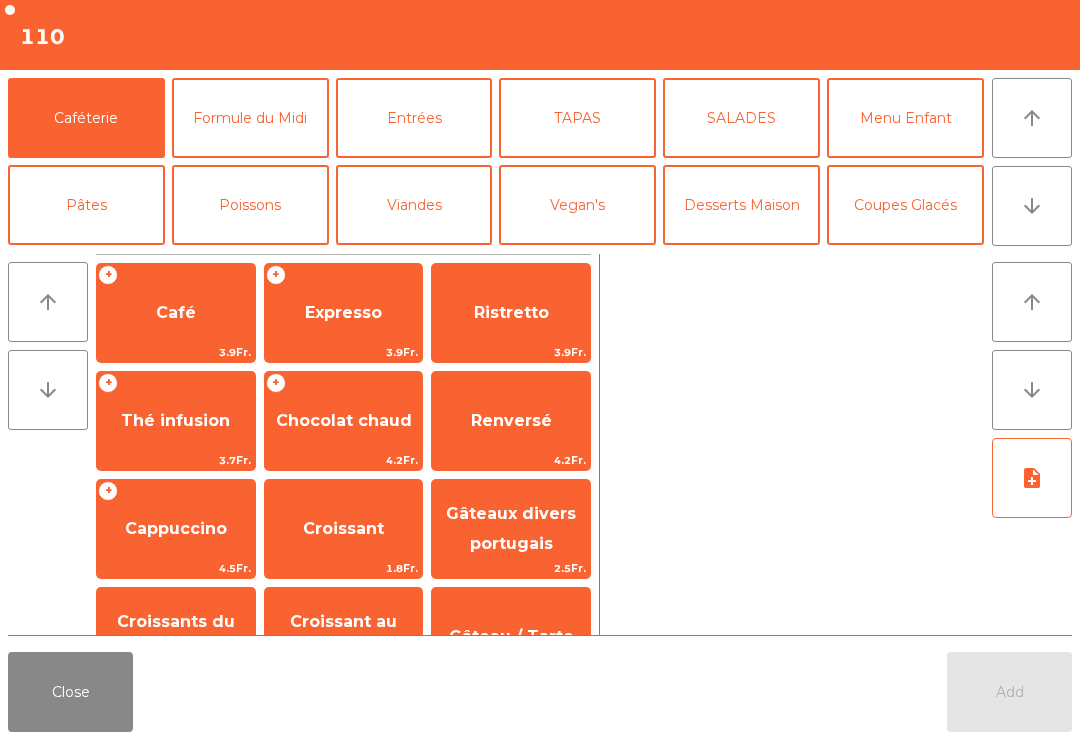 click on "Poissons" 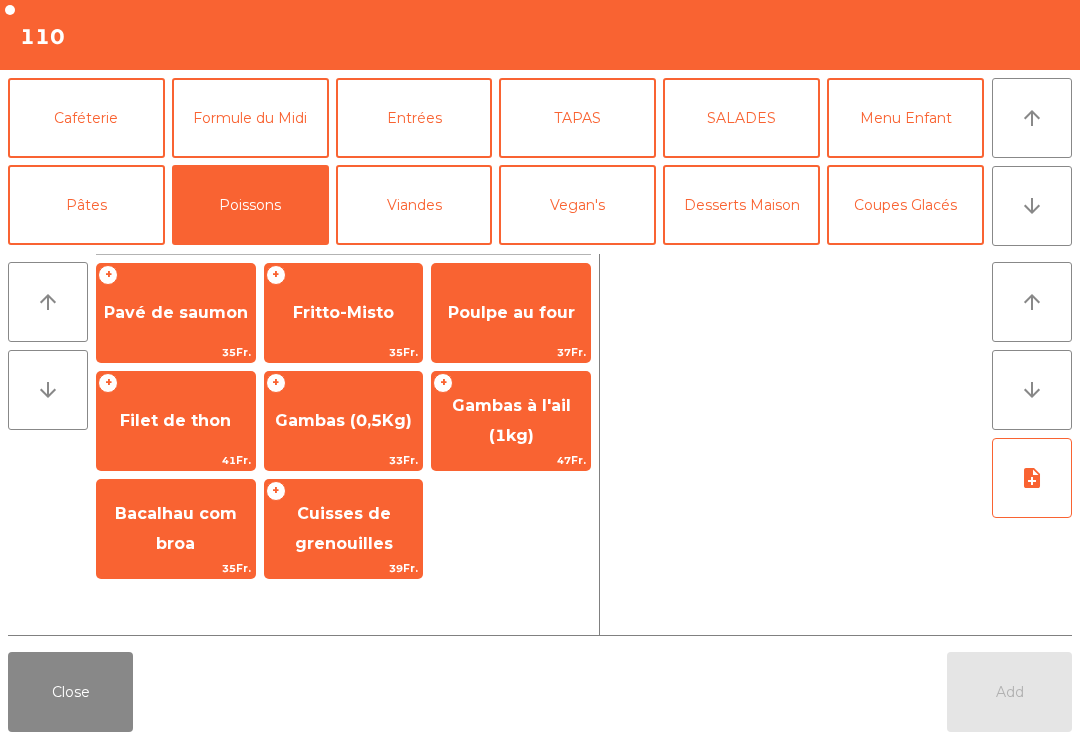 click on "Poulpe au four" 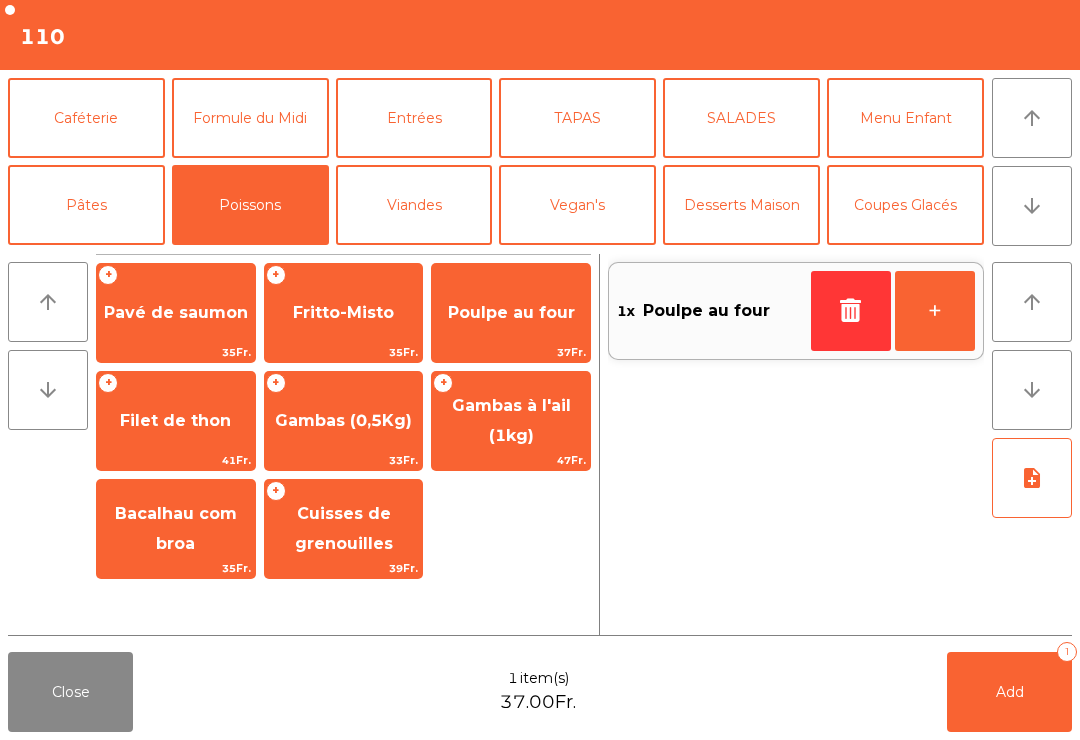 click on "Formule du Midi" 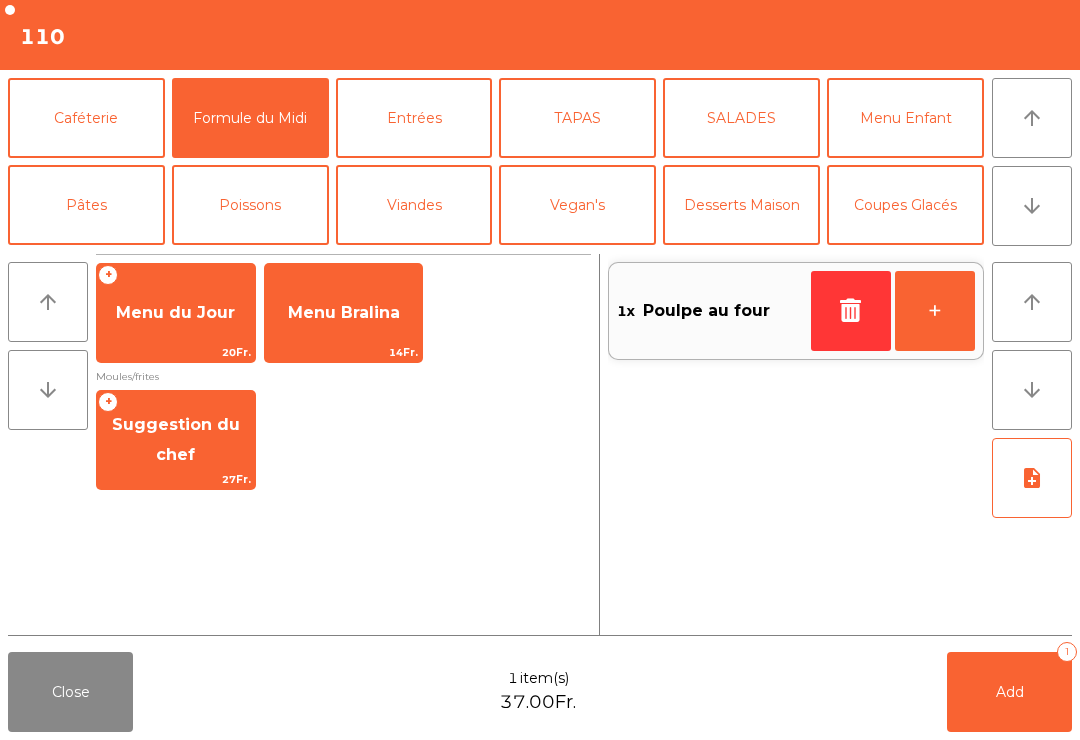 click on "Suggestion du chef" 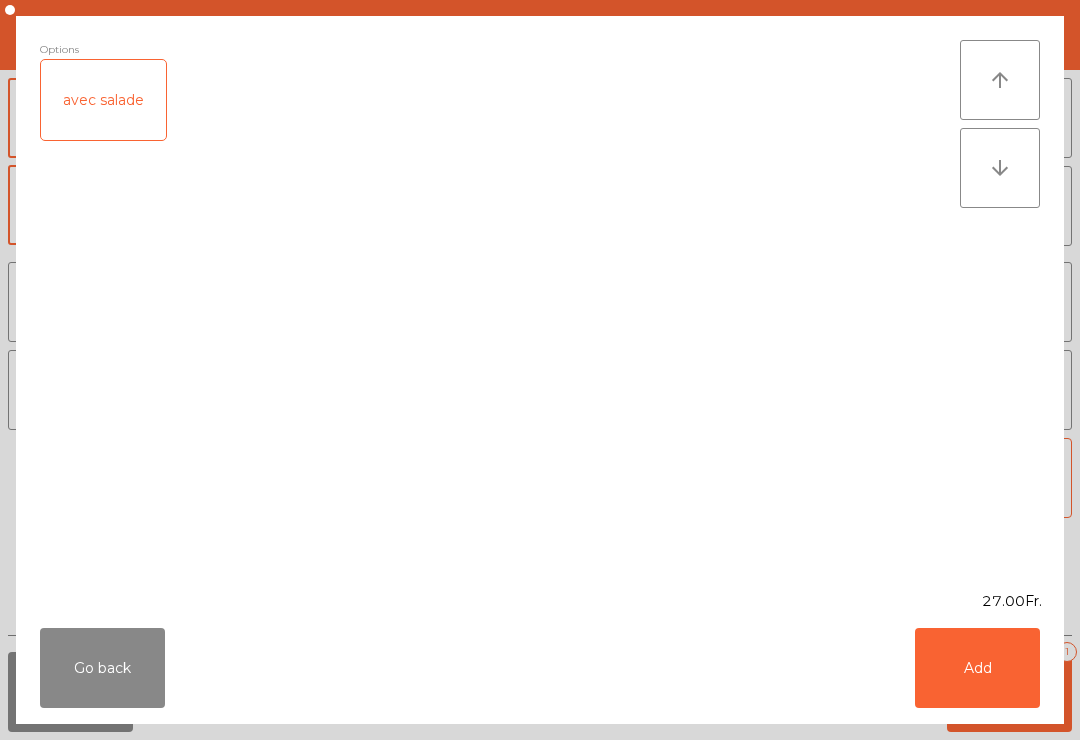 click on "Add" 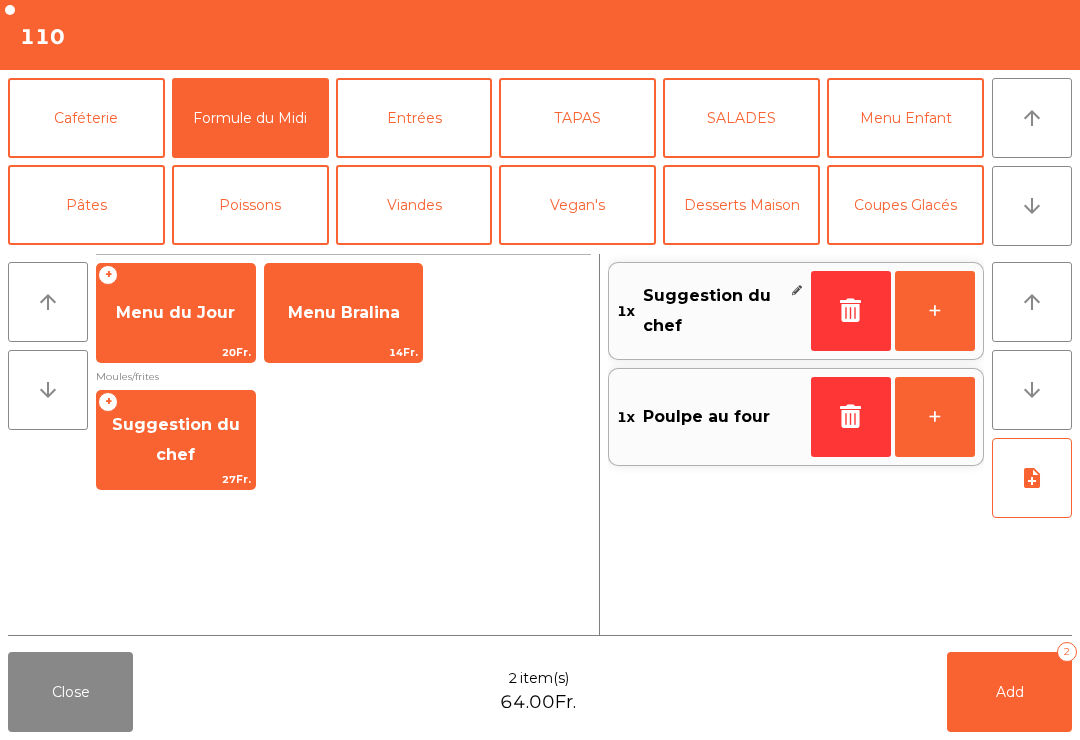 click on "Menu Enfant" 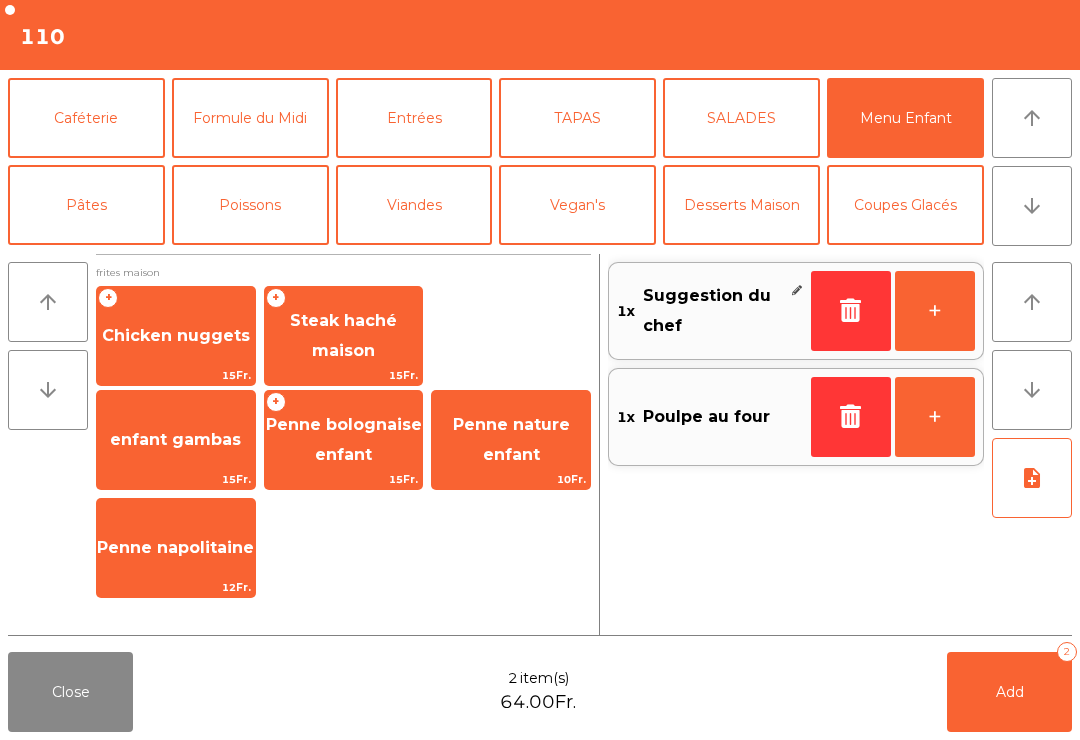click on "Chicken nuggets" 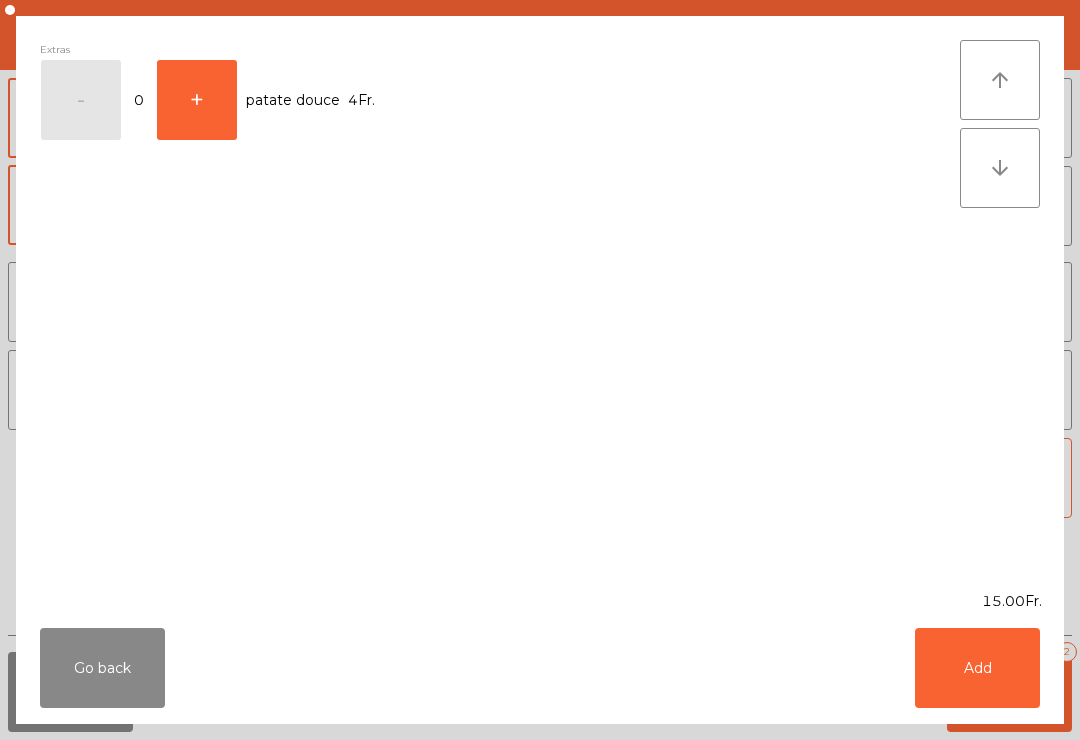 click on "Add" 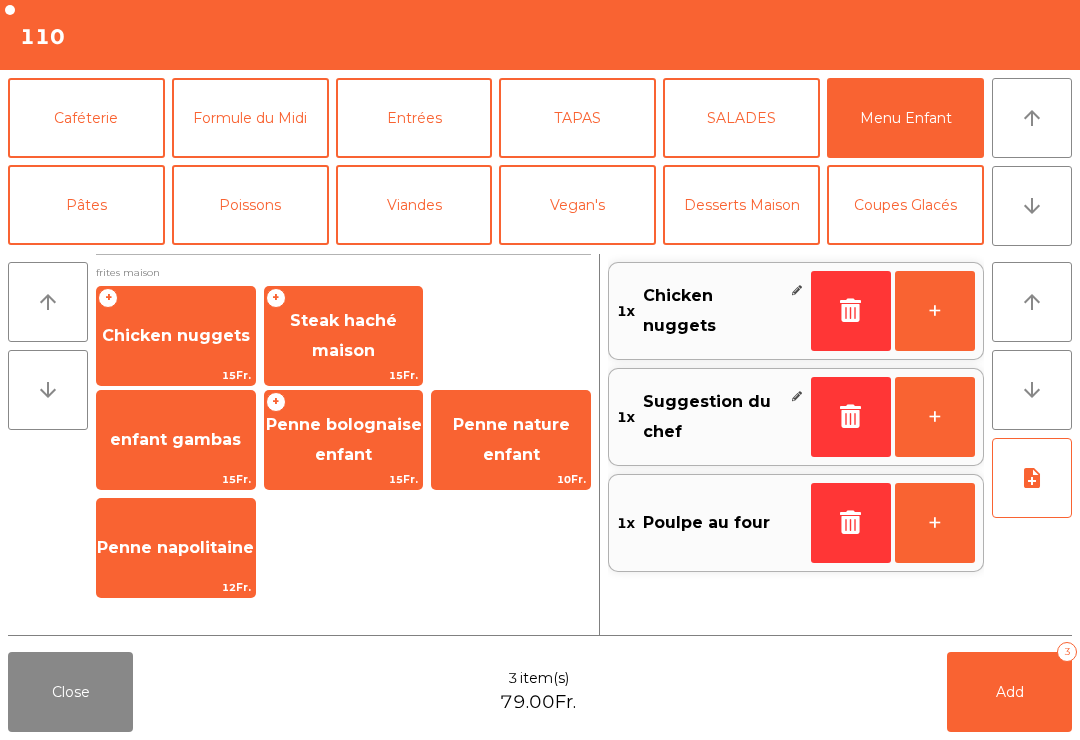 click on "Add   3" 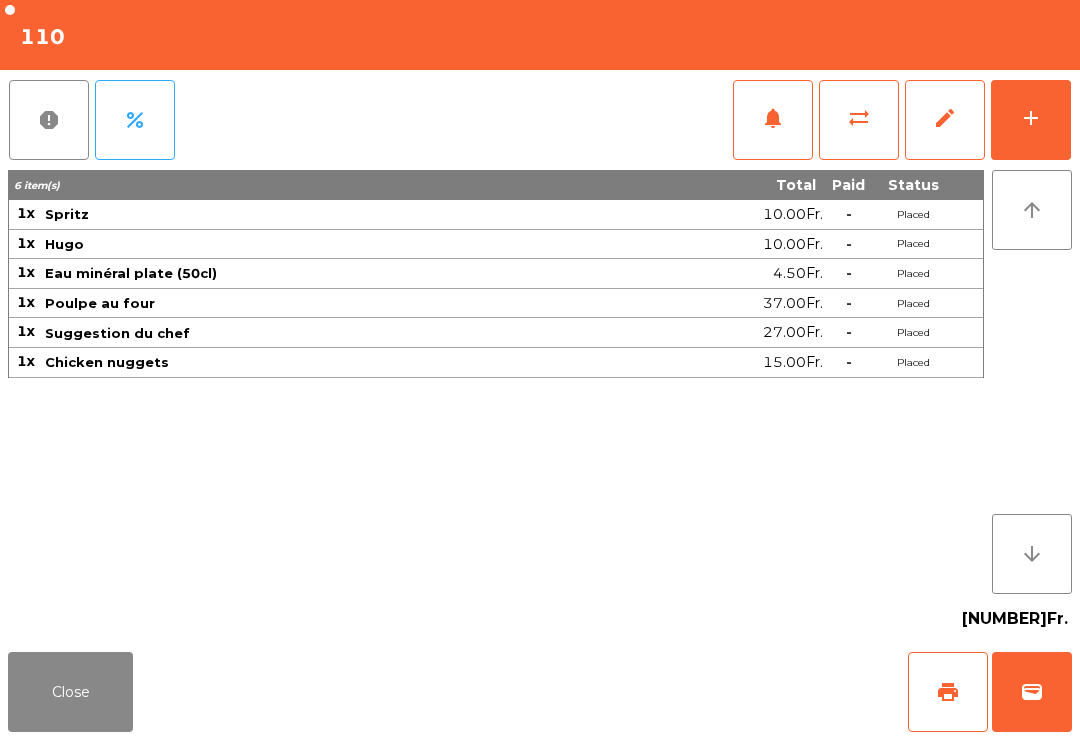 click on "Close" 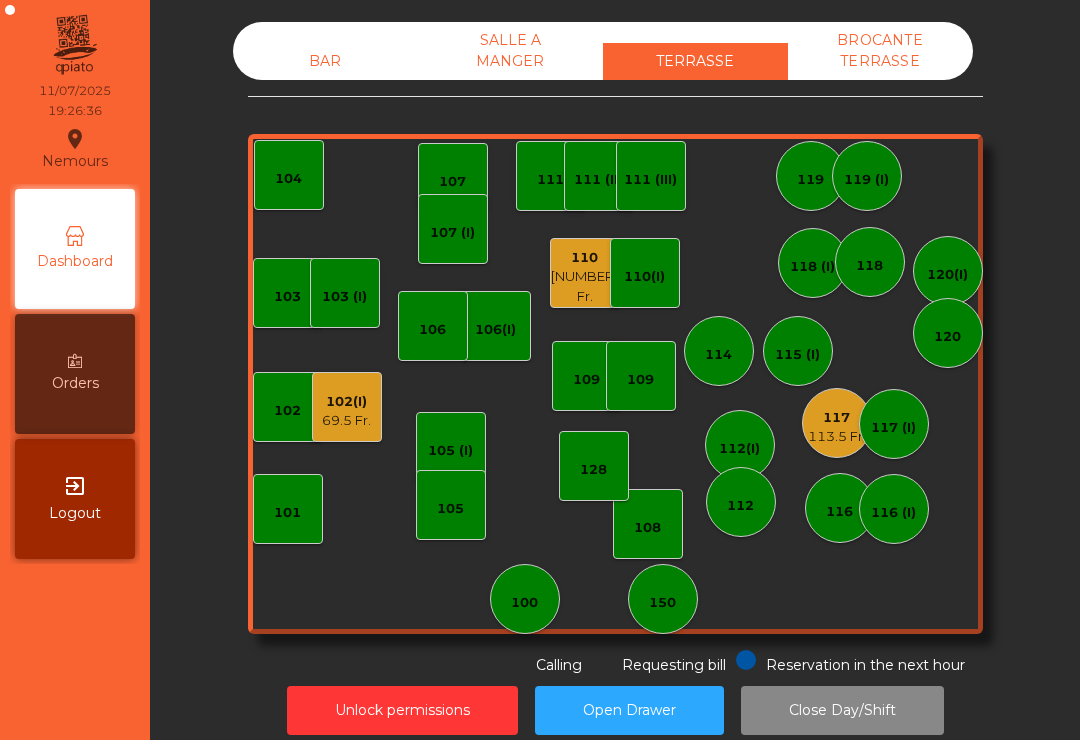 click on "117" 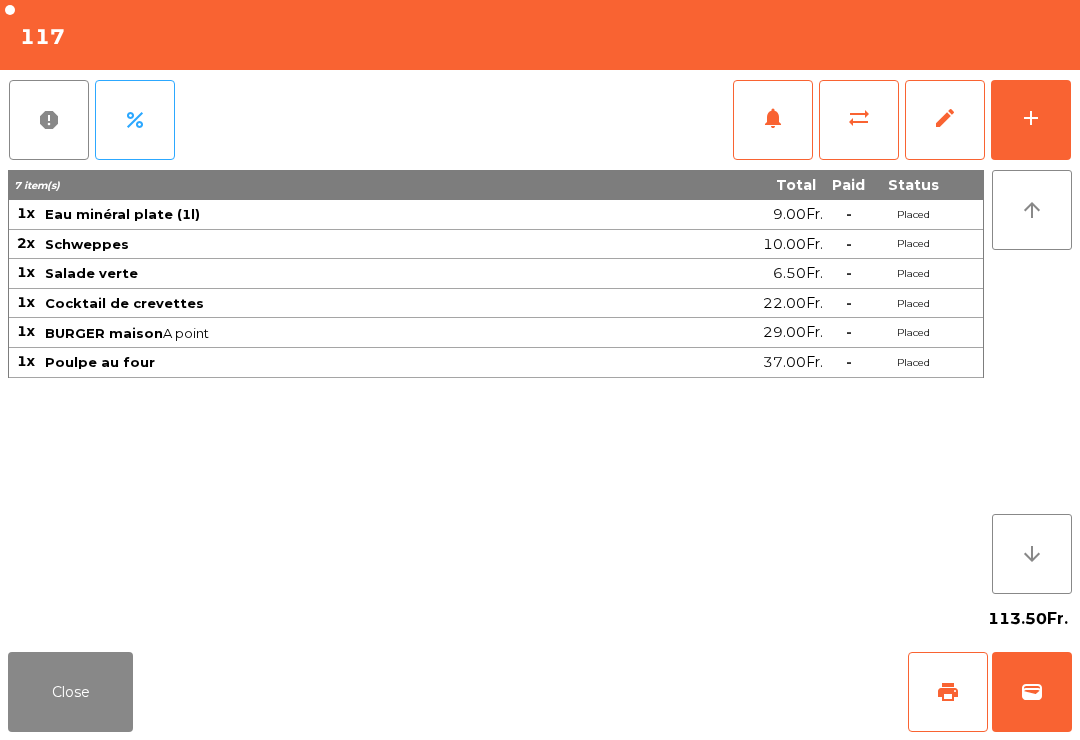 click on "notifications" 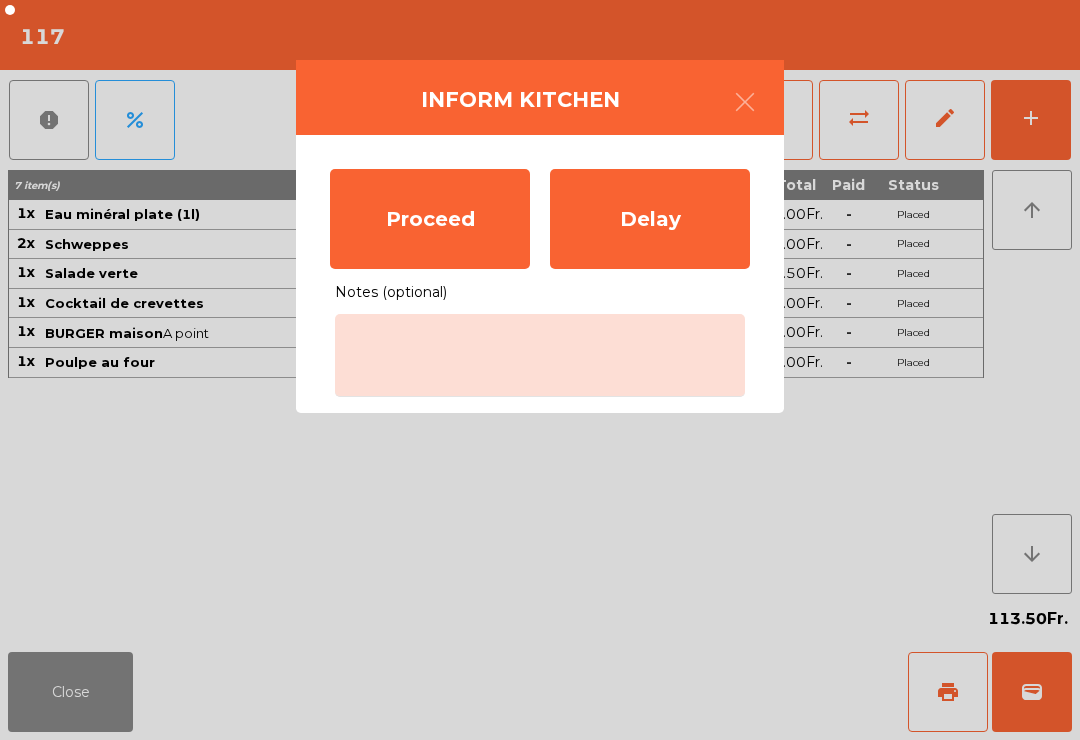 click on "Proceed" 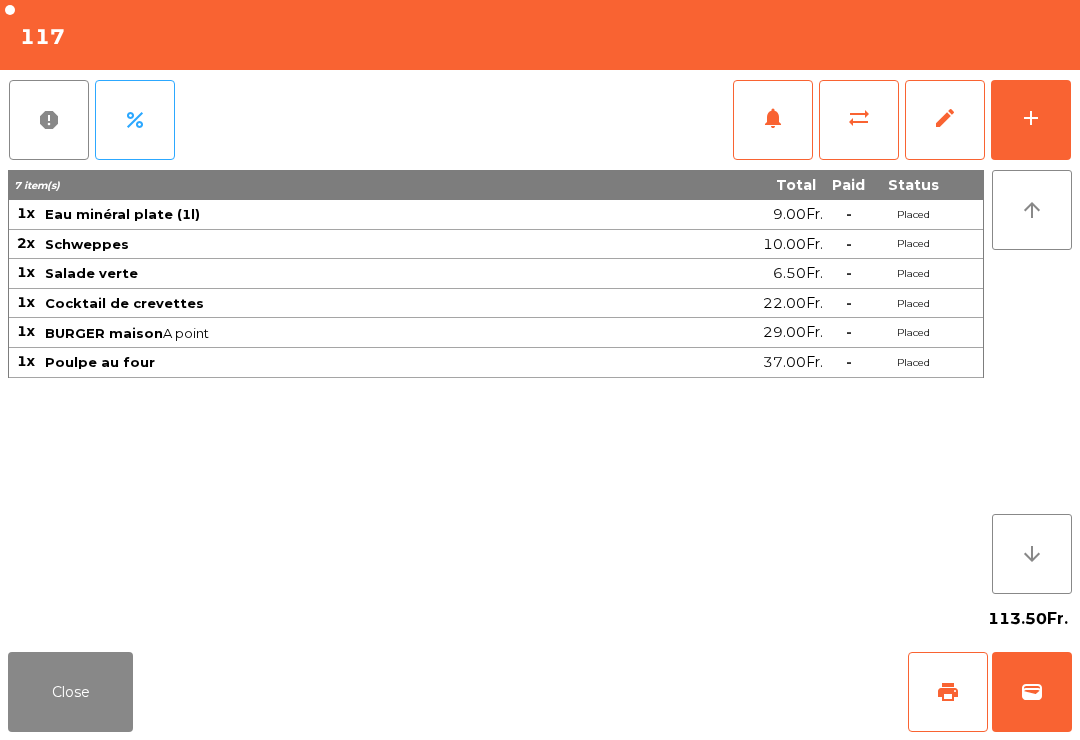 click on "Close" 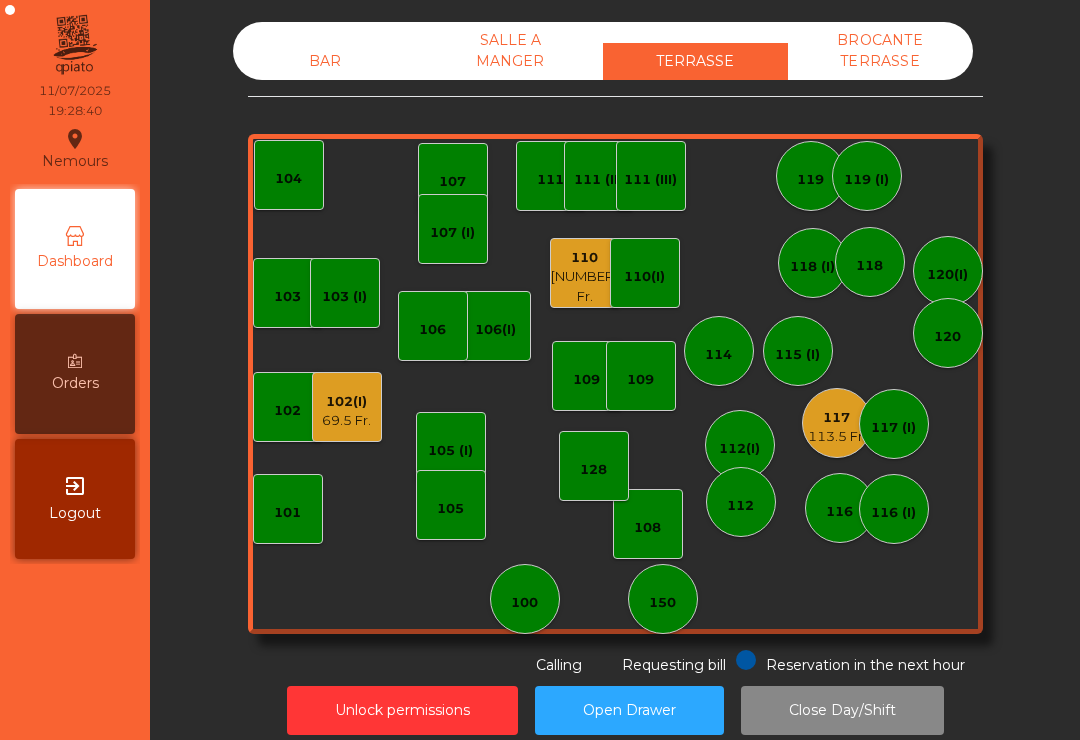click on "106(I)" 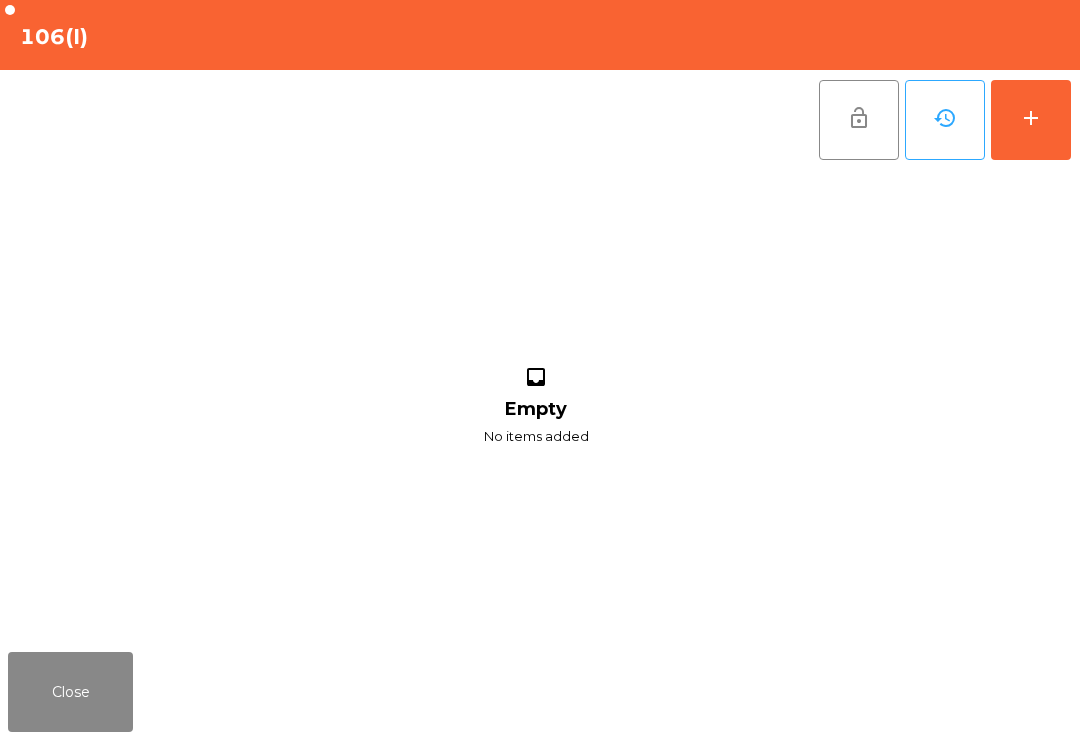 click on "add" 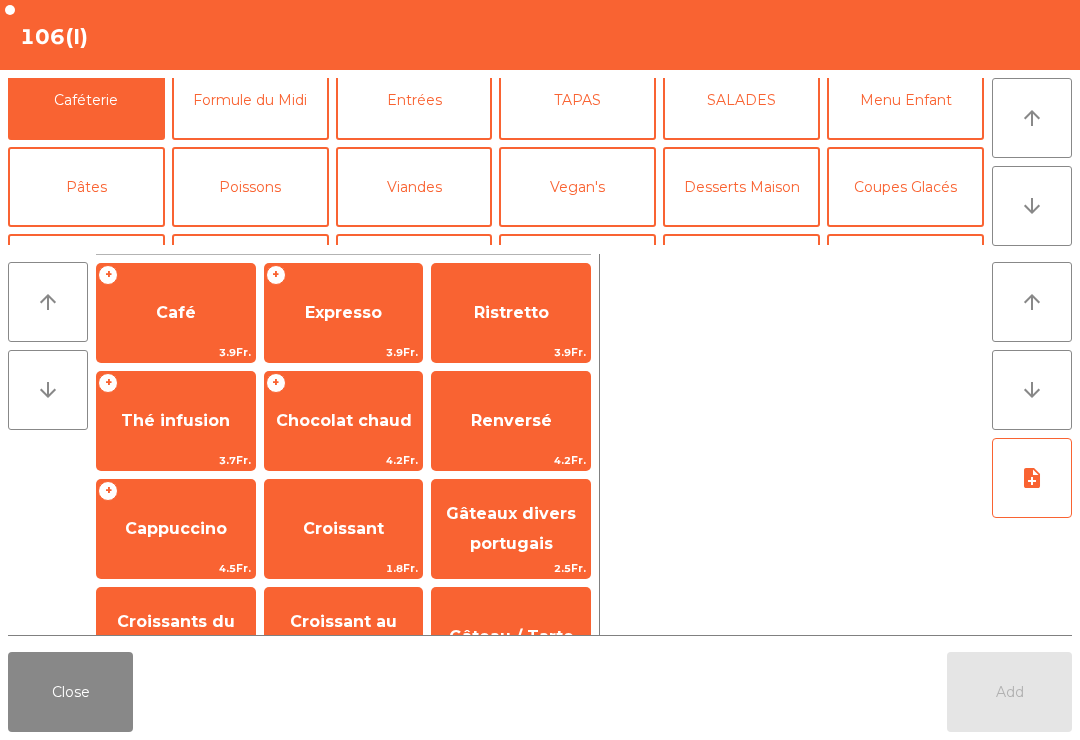 scroll, scrollTop: 114, scrollLeft: 0, axis: vertical 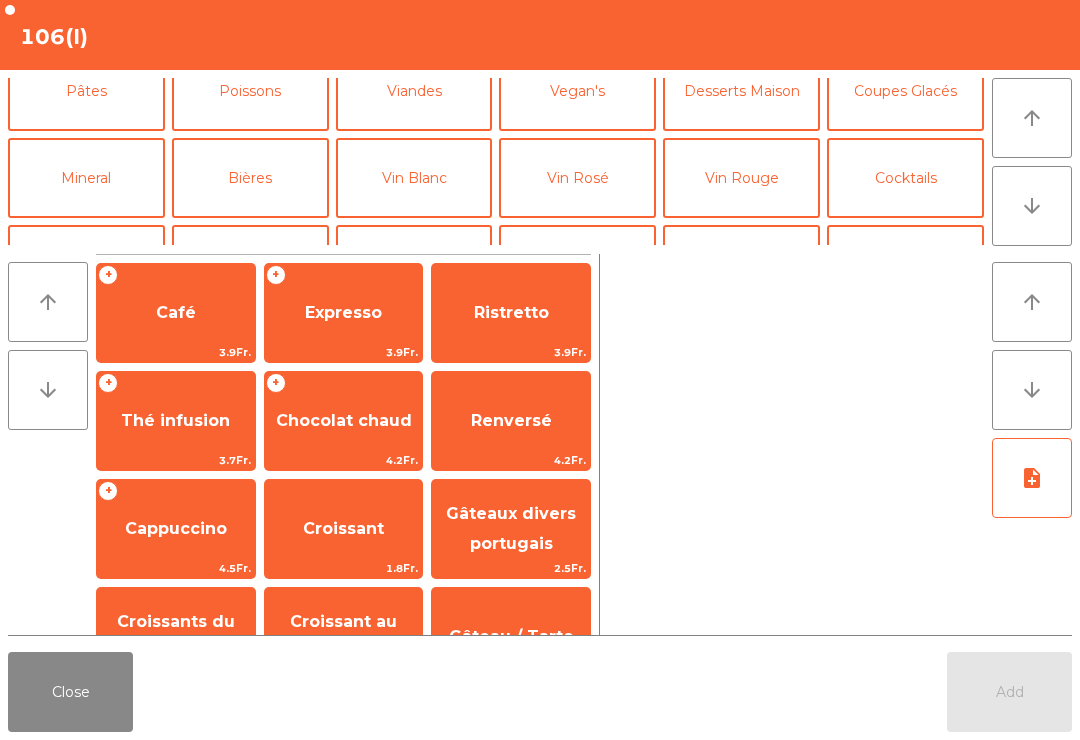 click on "Cocktails" 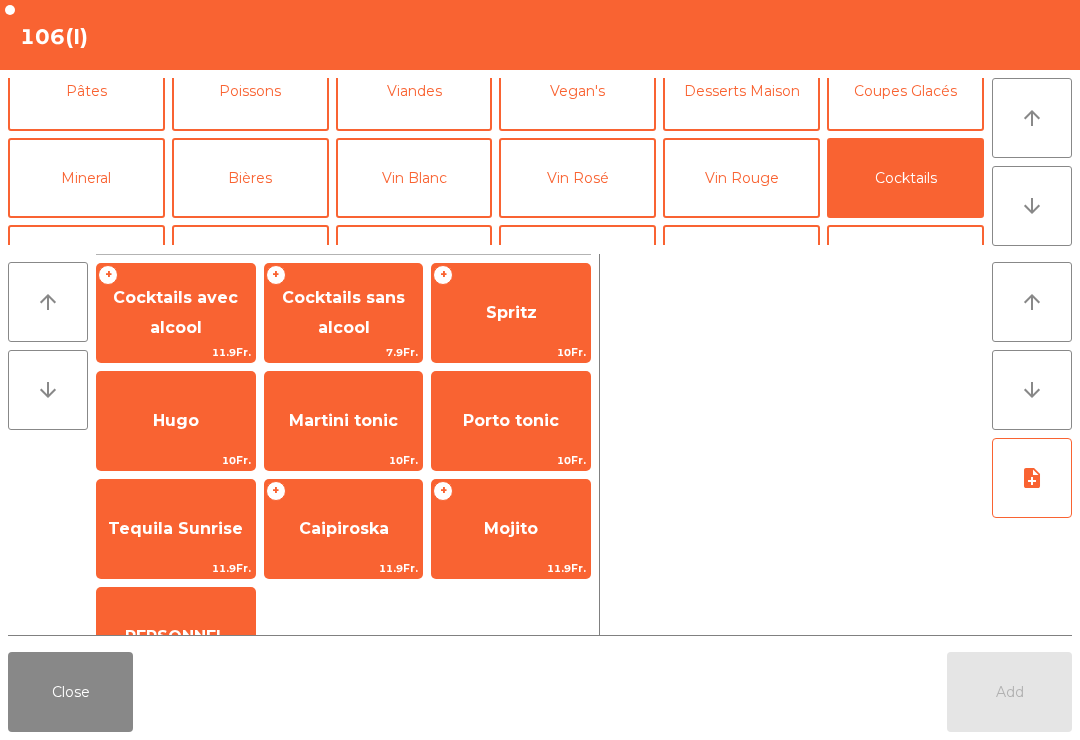 click on "Hugo" 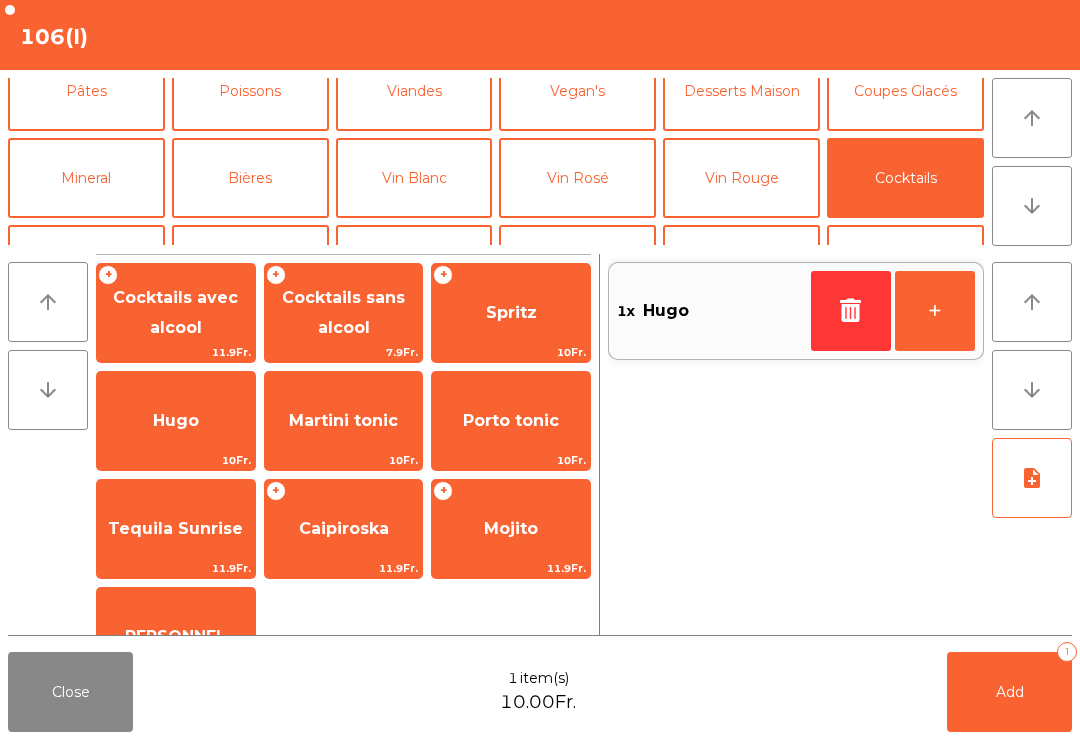 click on "Hugo" 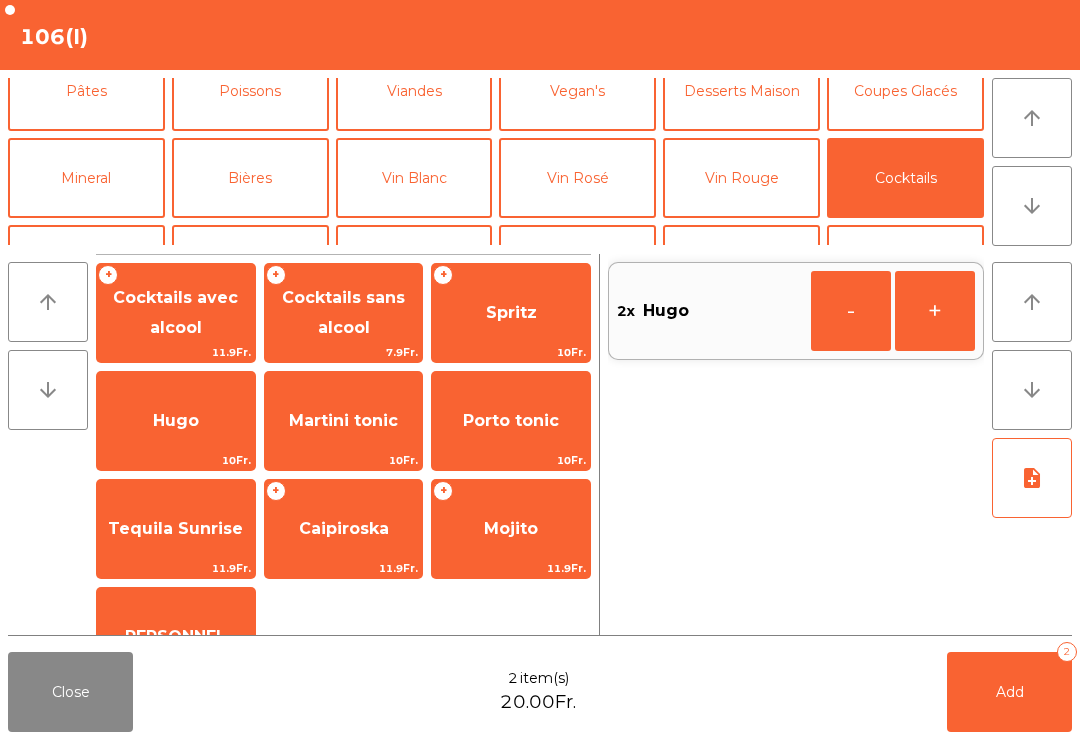 click on "Mineral" 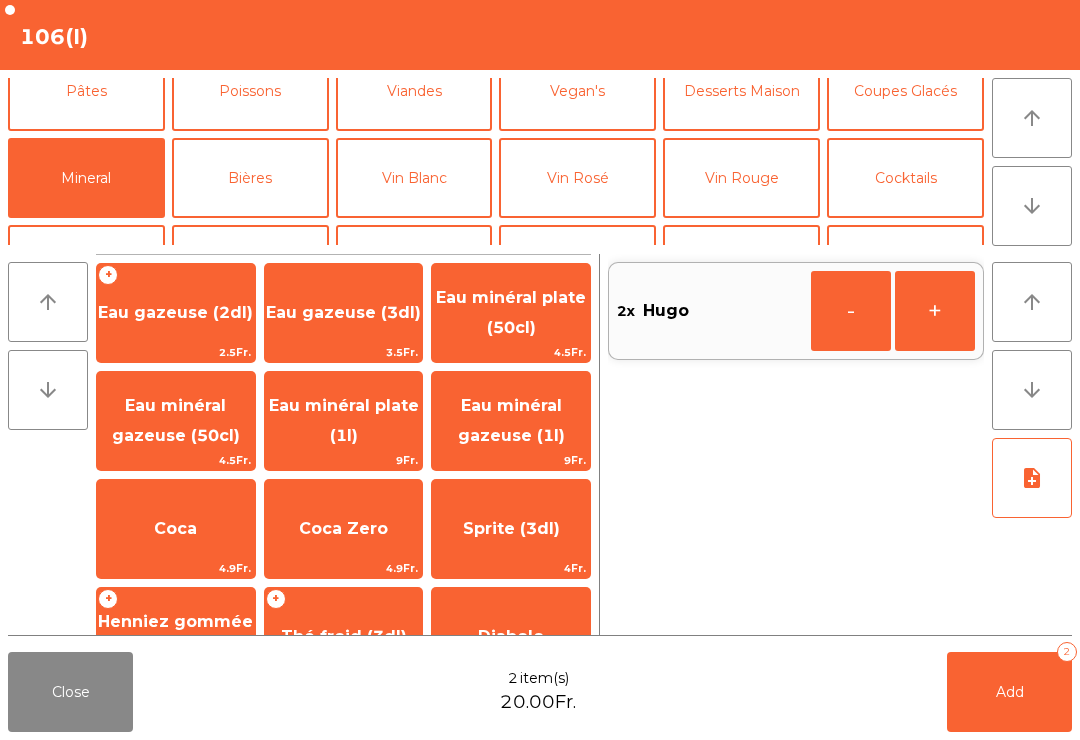 scroll, scrollTop: 247, scrollLeft: 0, axis: vertical 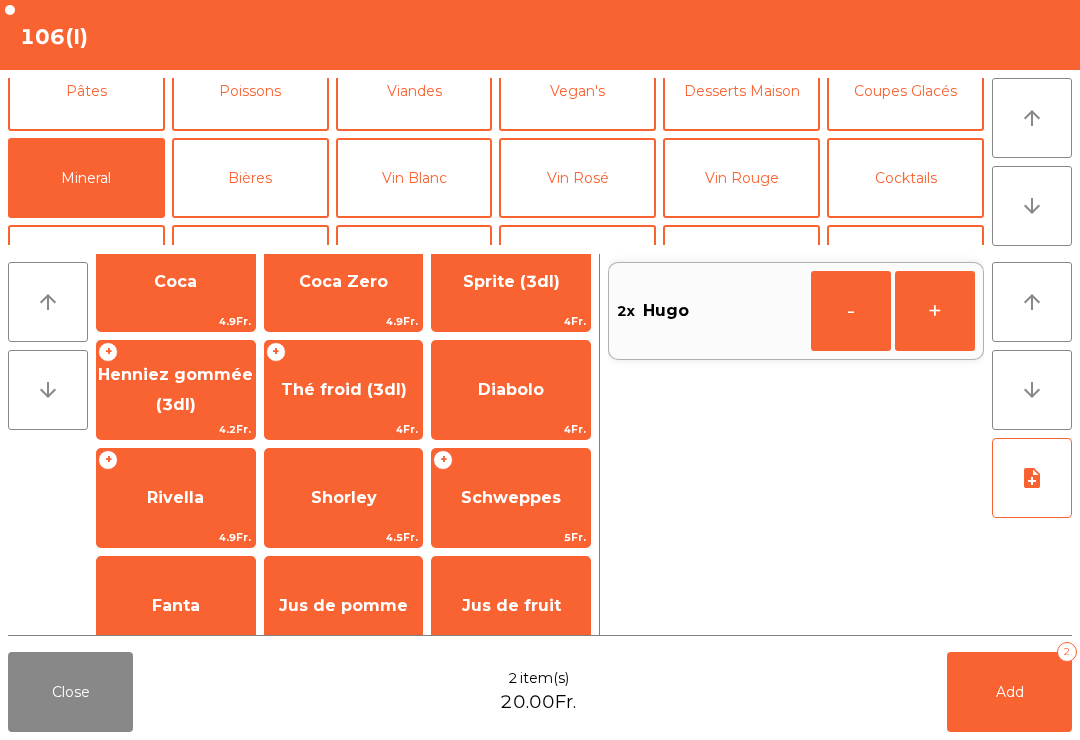 click on "Henniez gommée (3dl)" 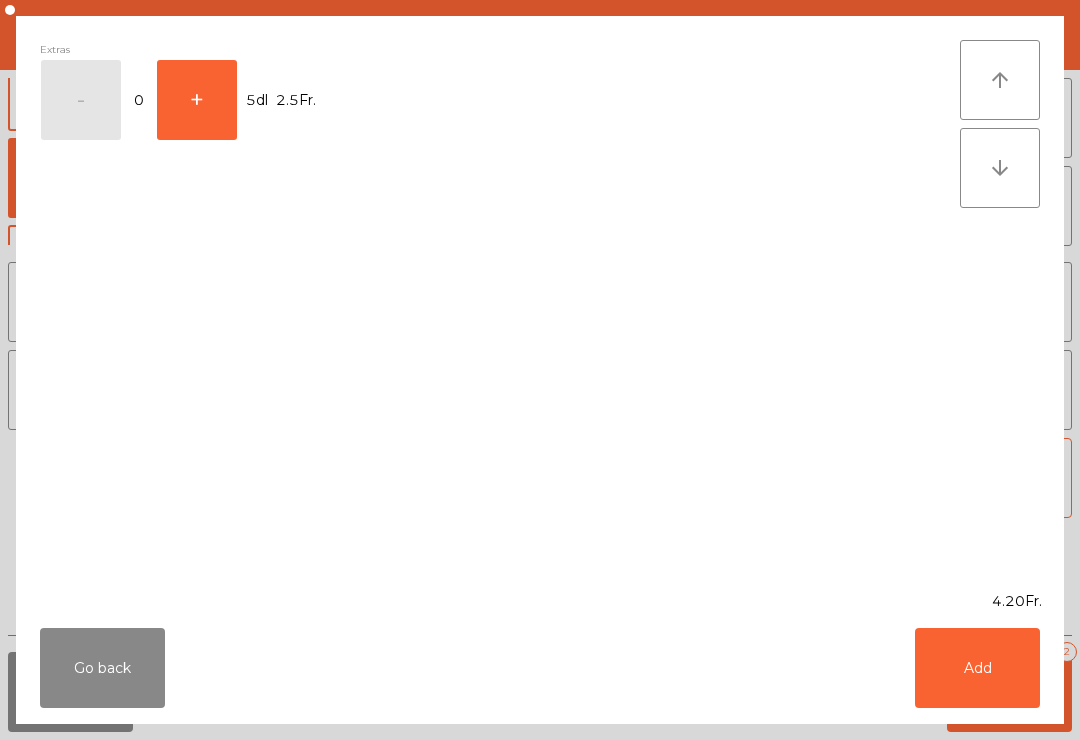 click on "Add" 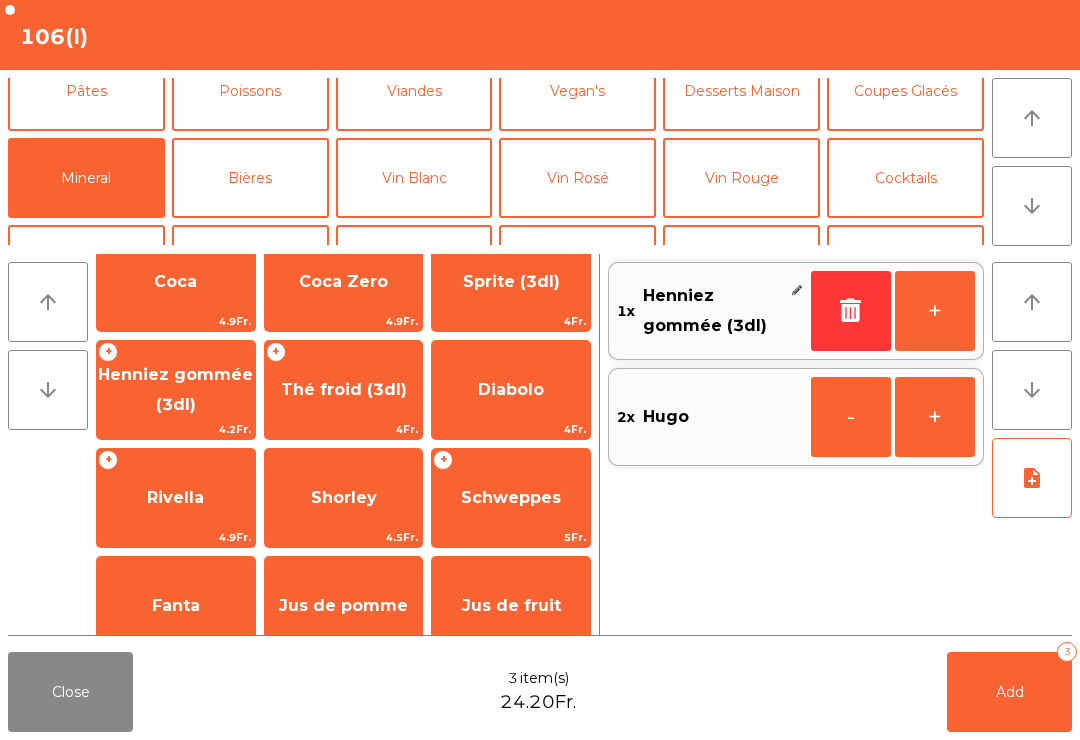 click on "Vin Blanc" 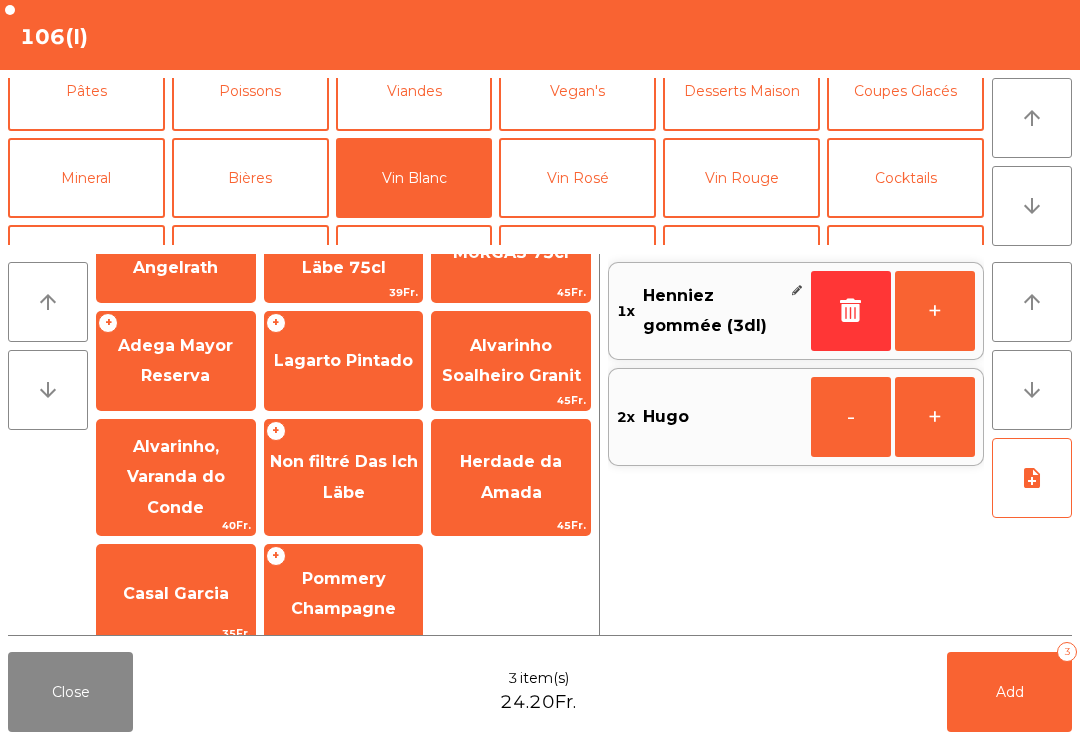 scroll, scrollTop: 0, scrollLeft: 0, axis: both 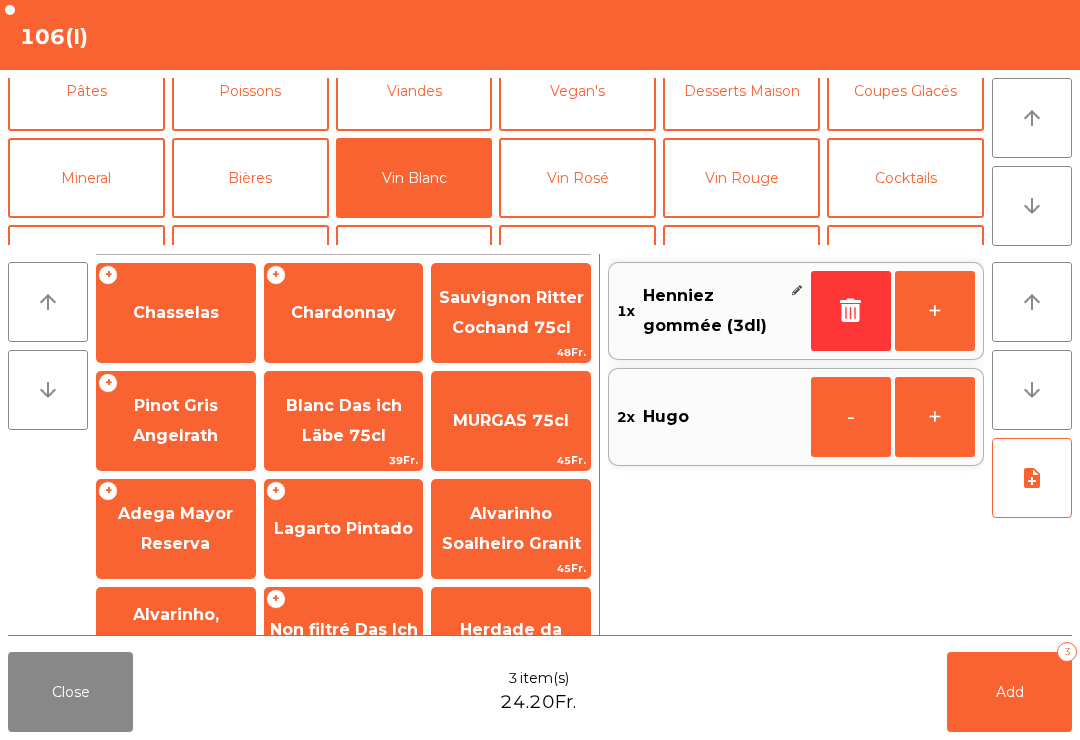 click on "Adega Mayor Reserva" 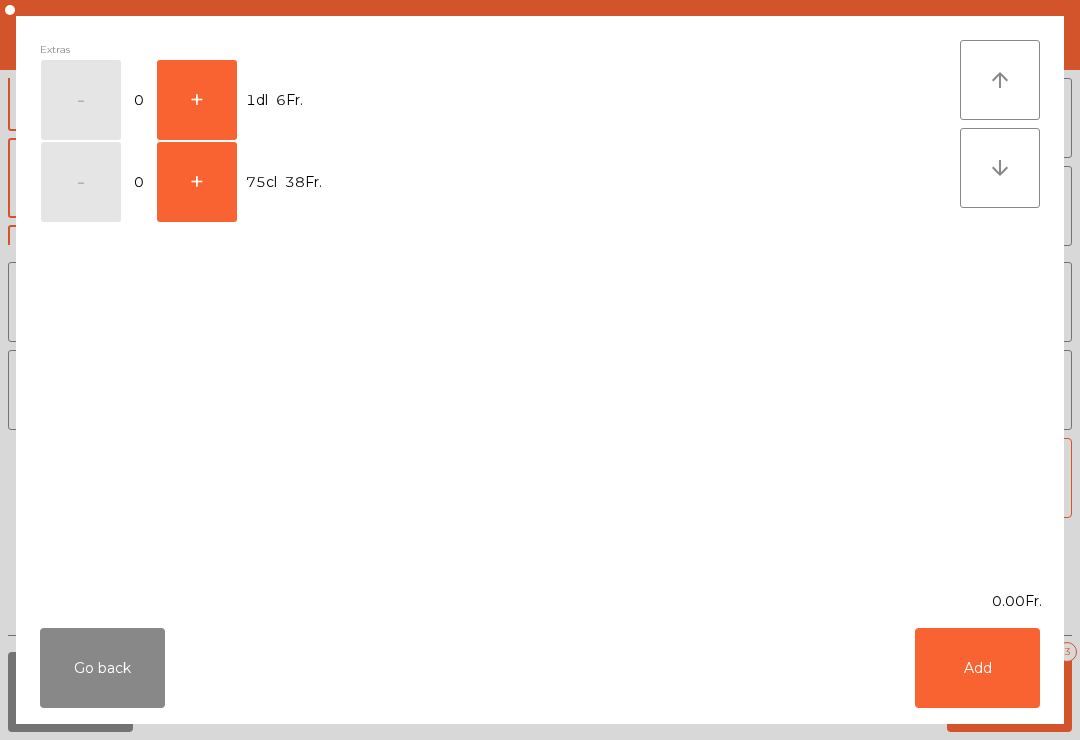 click on "+" 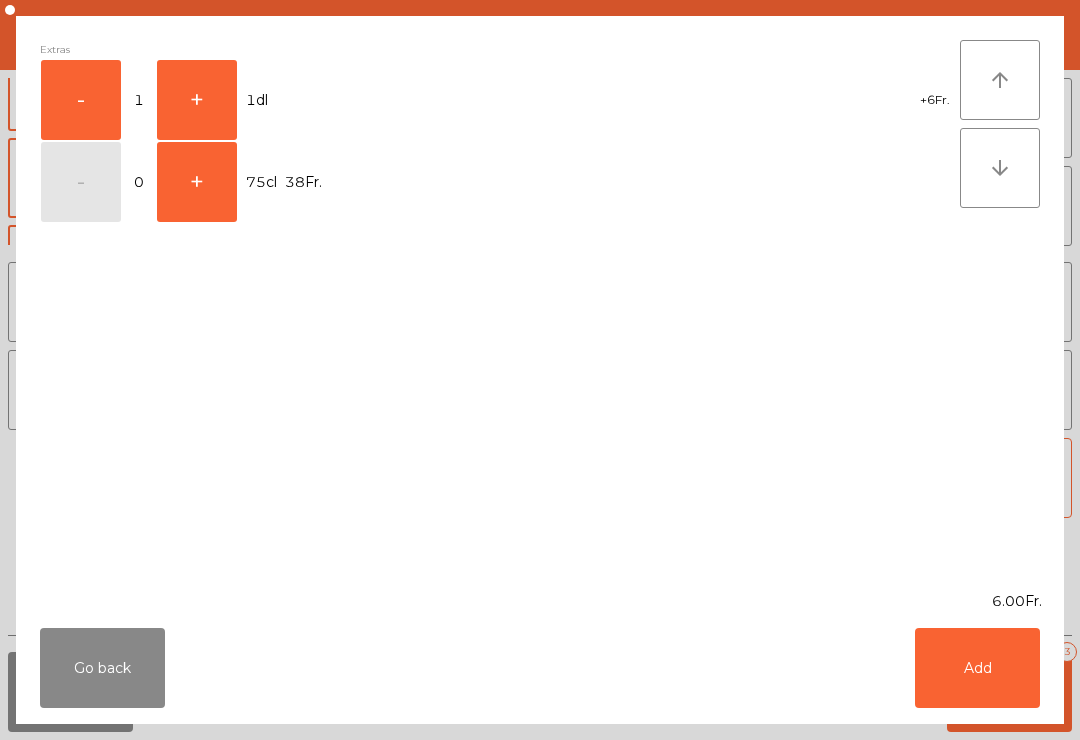 click on "Add" 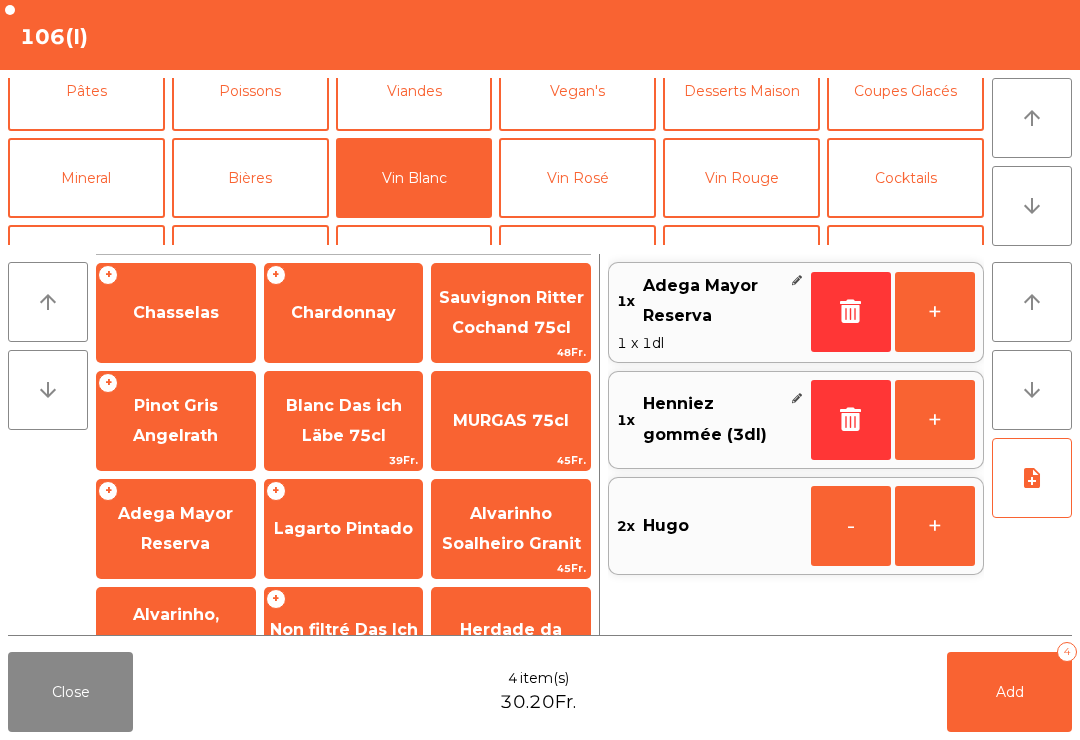 click on "Add   4" 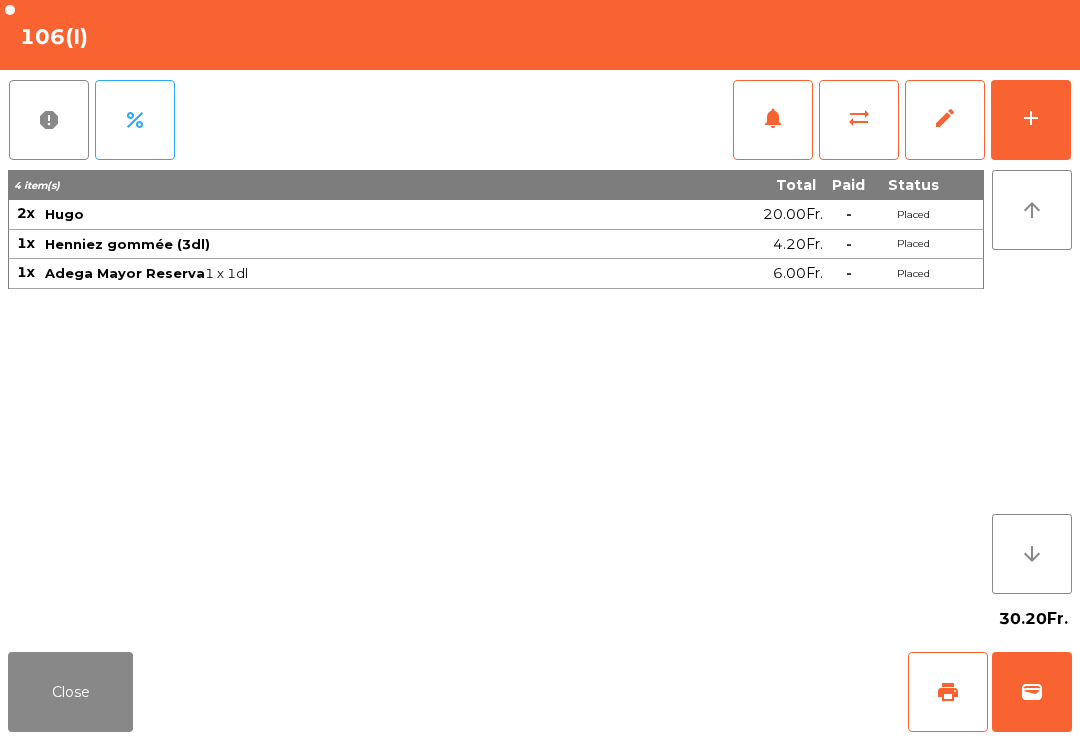 click on "Close" 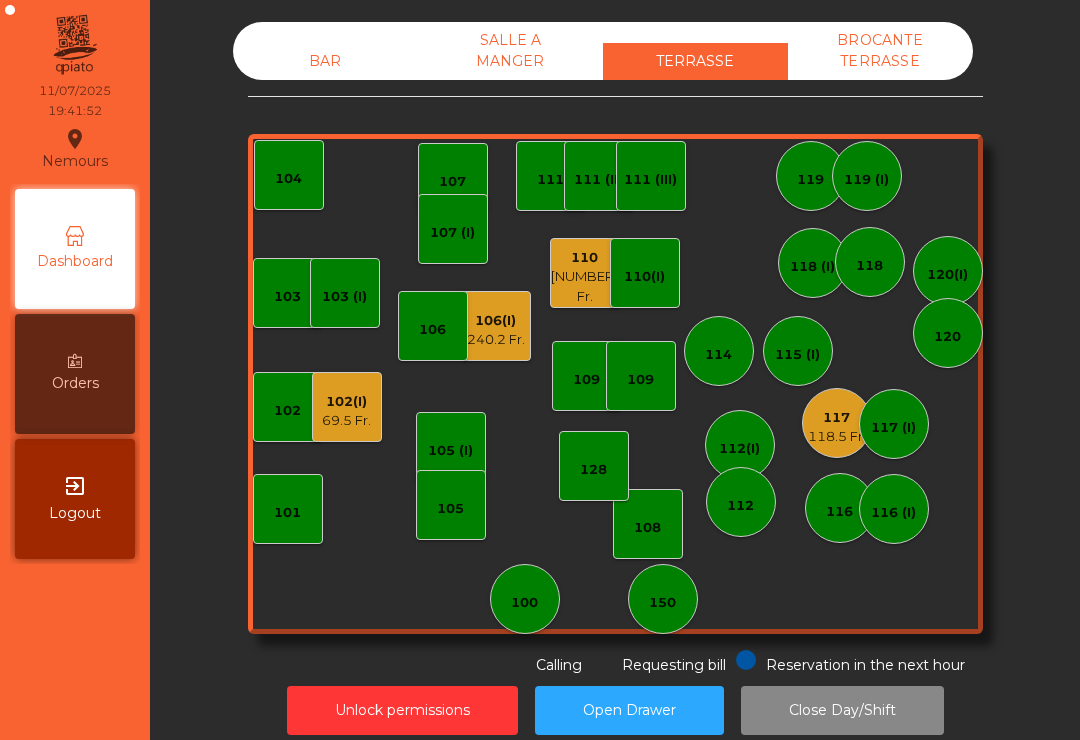 click on "240.2 Fr." 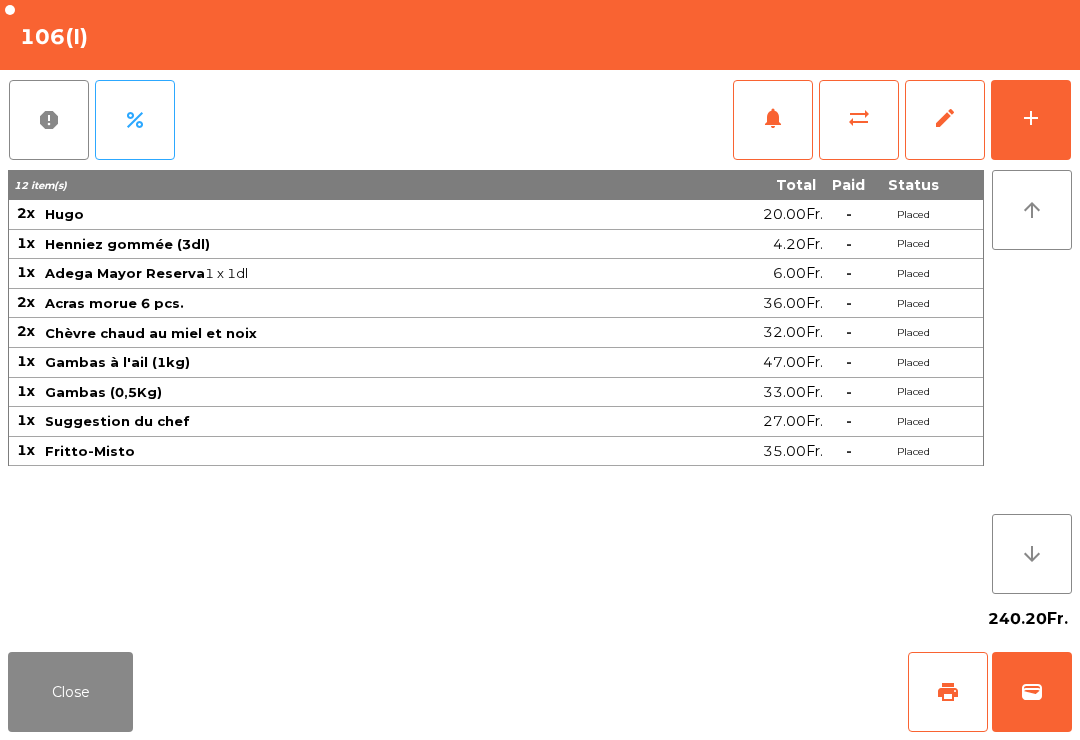 click on "add" 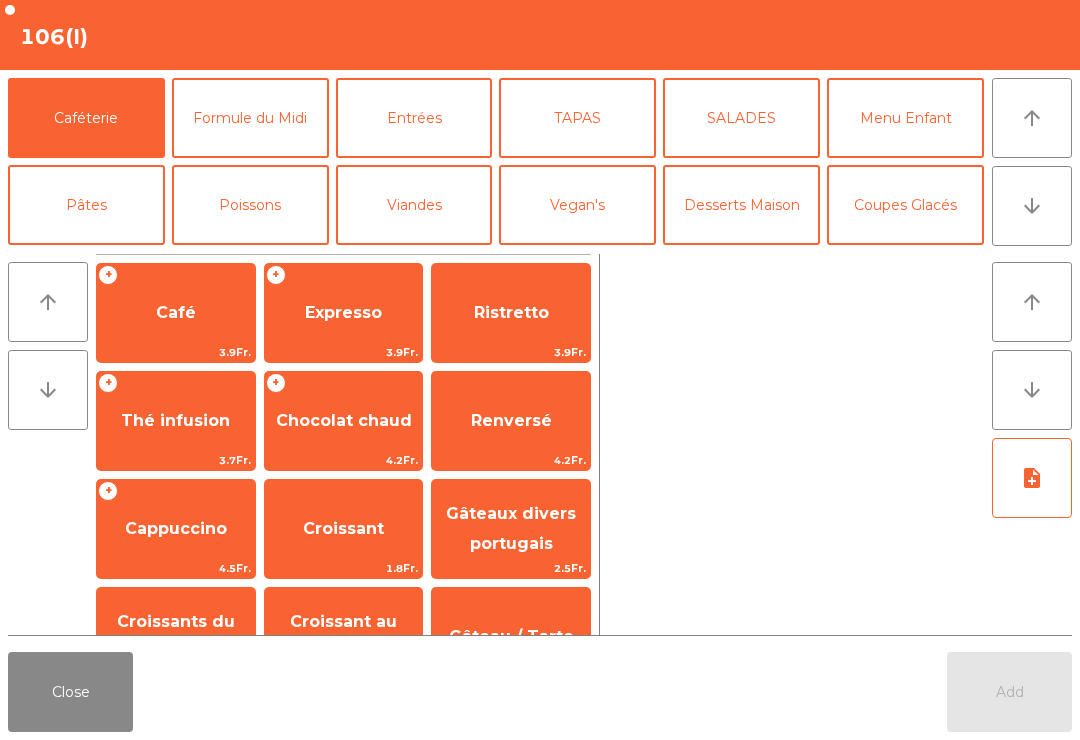 click on "arrow_downward" 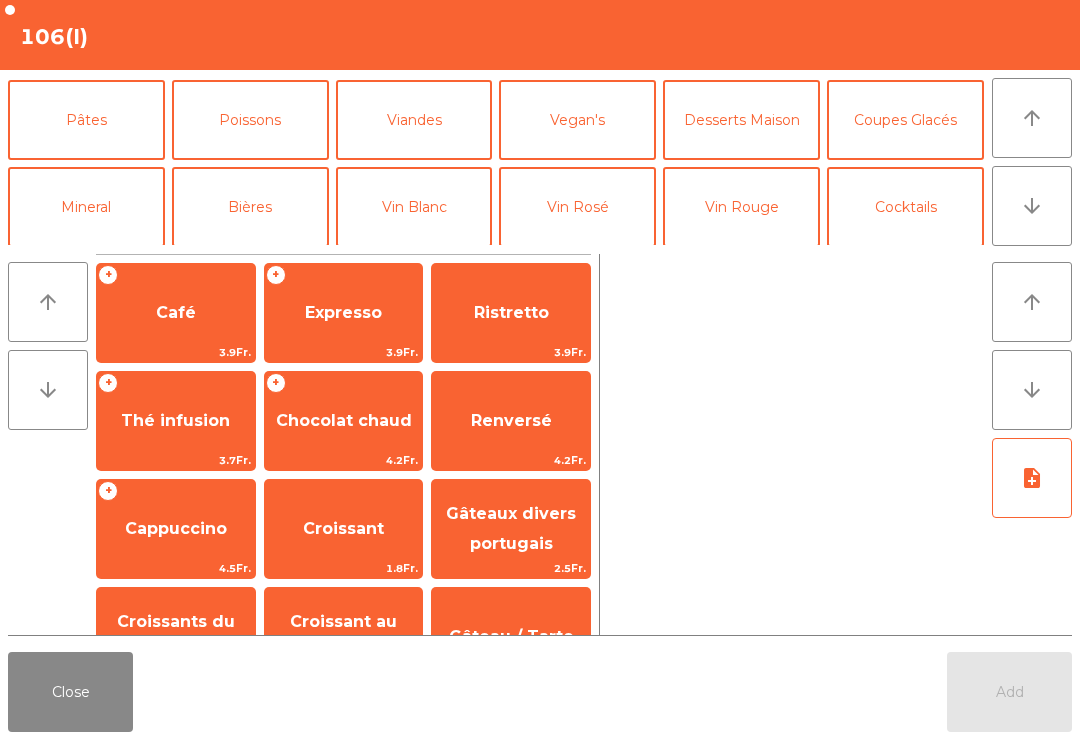 scroll, scrollTop: 145, scrollLeft: 0, axis: vertical 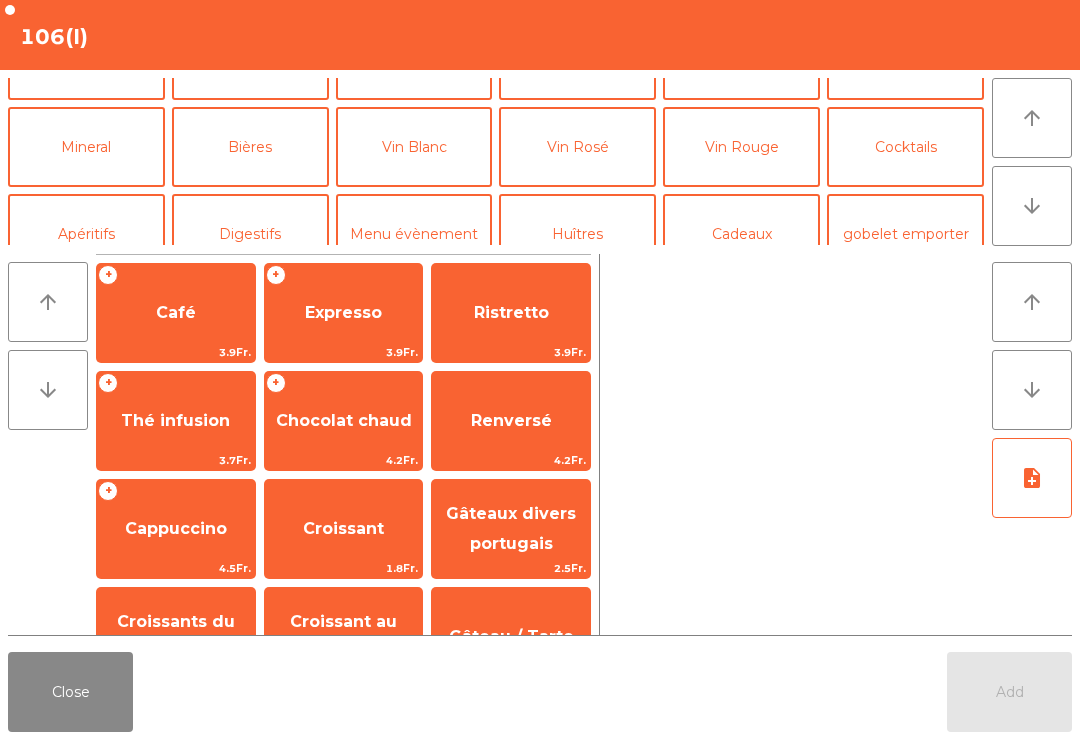 click on "Vin Rouge" 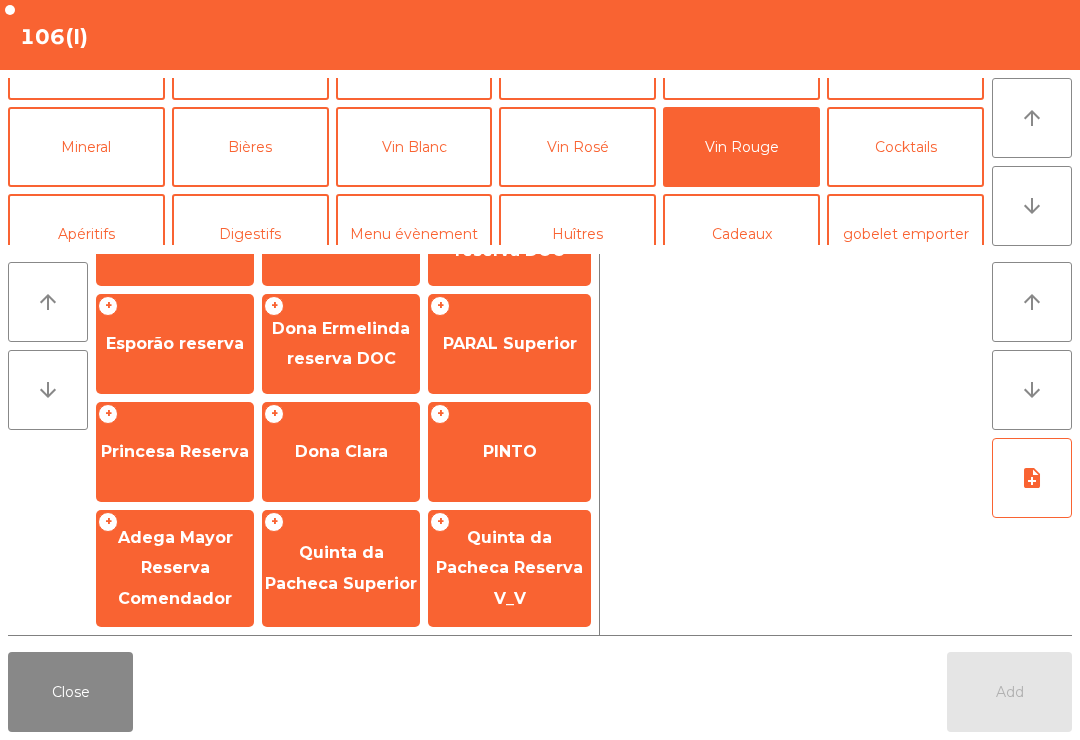 scroll, scrollTop: 391, scrollLeft: 0, axis: vertical 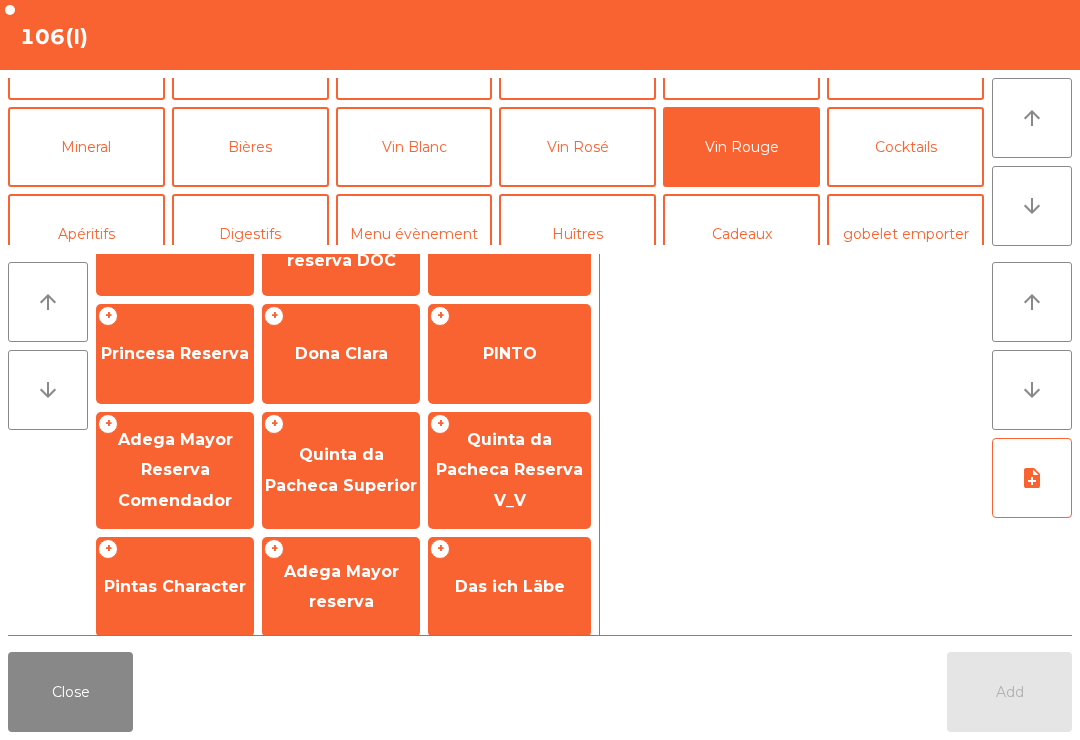 click on "Quinta da Pacheca Reserva V_V" 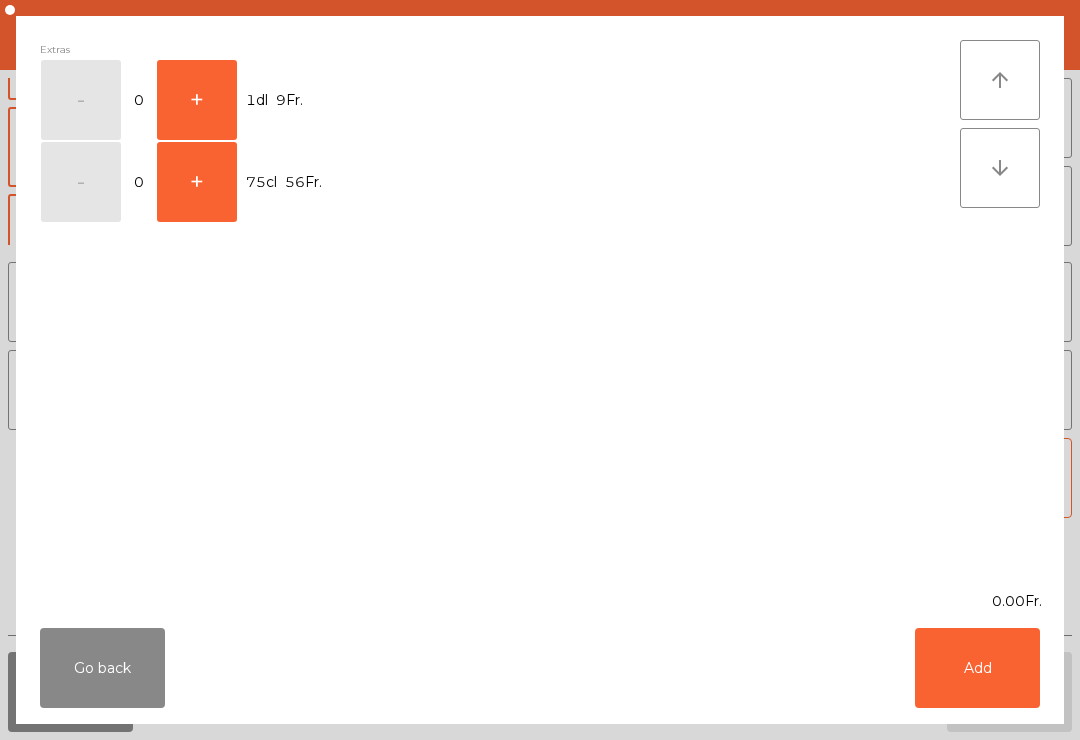 click on "+" 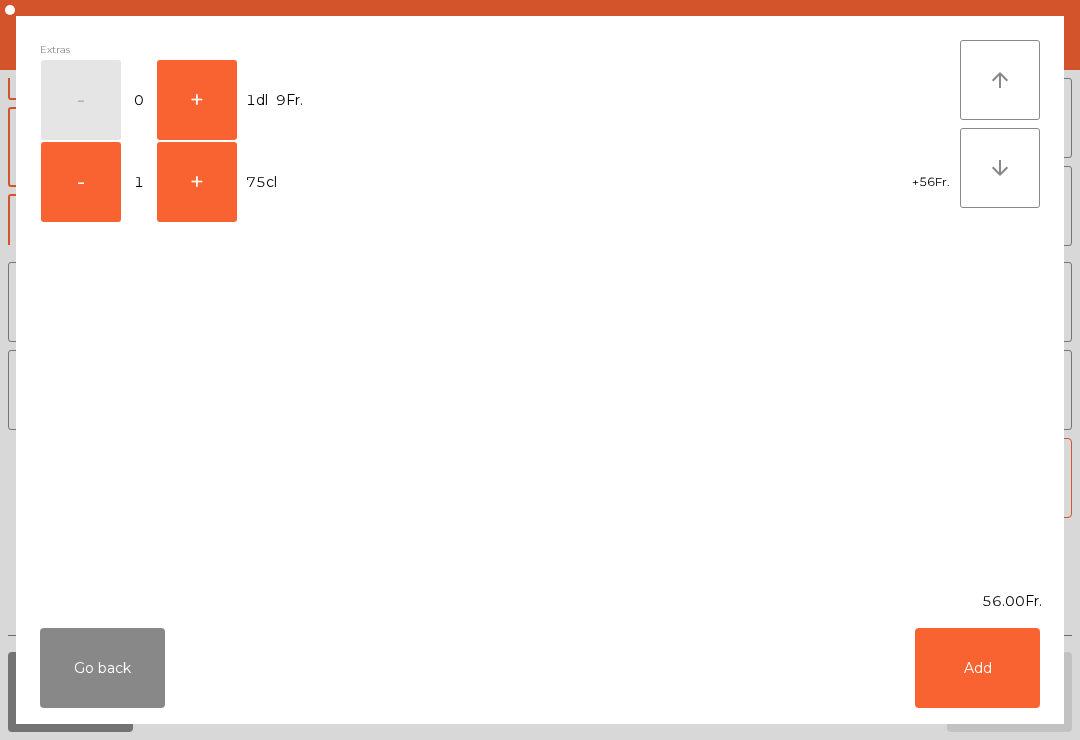 click on "Add" 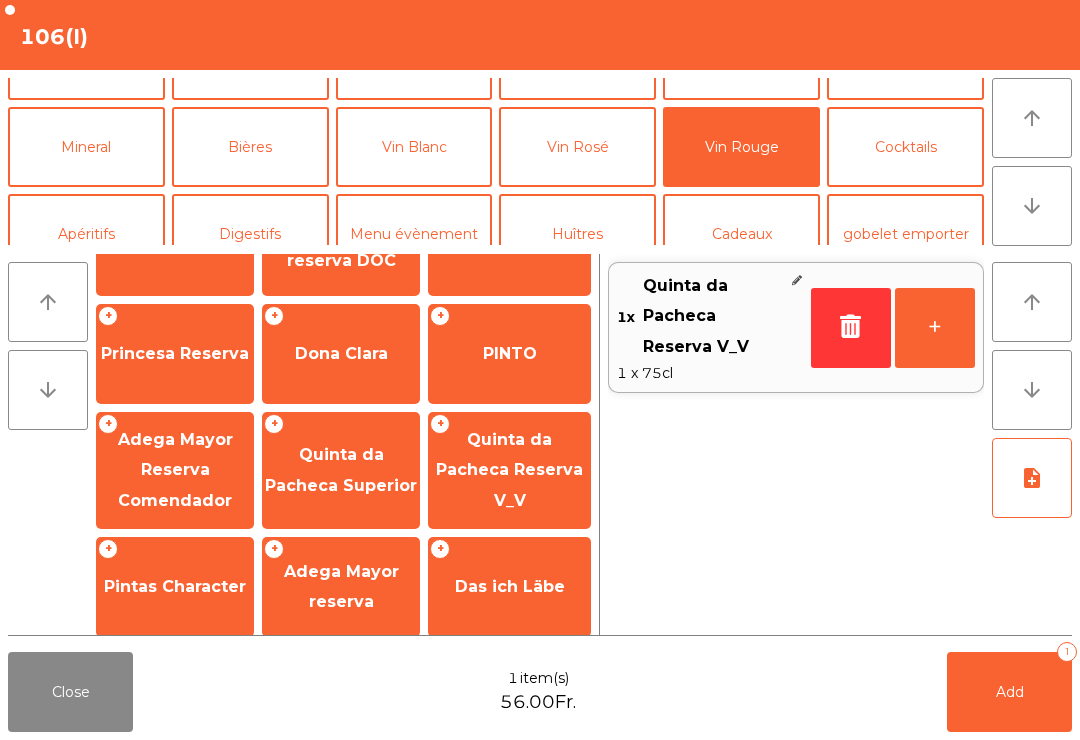 click on "Add" 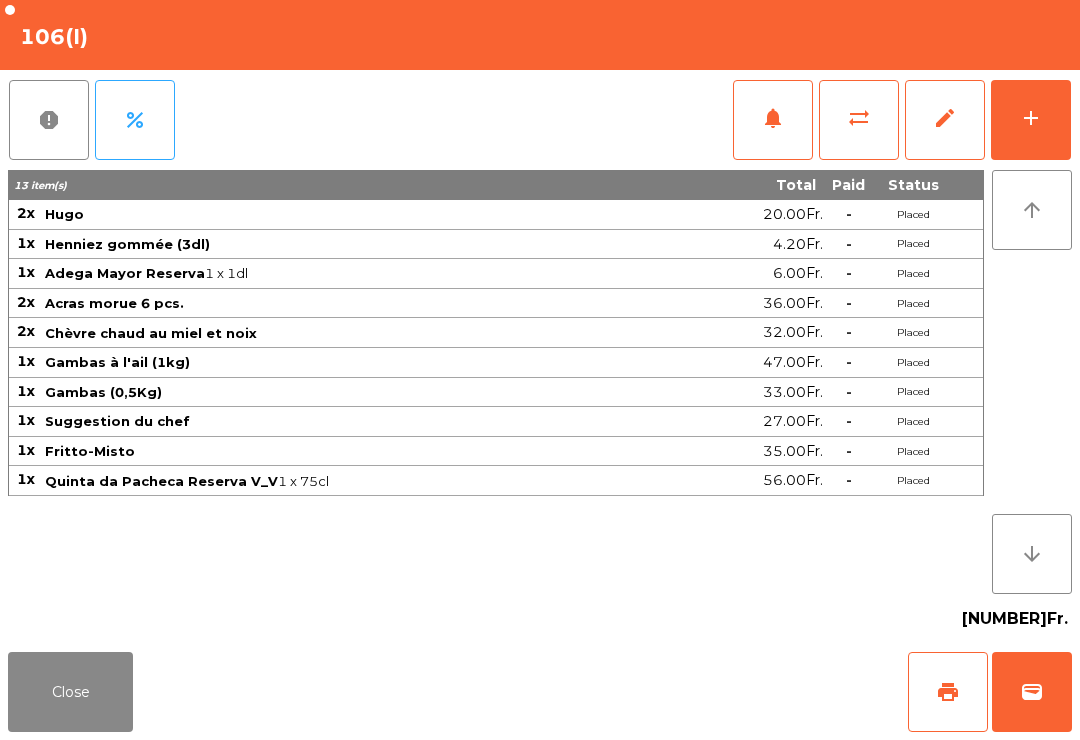 click on "Close" 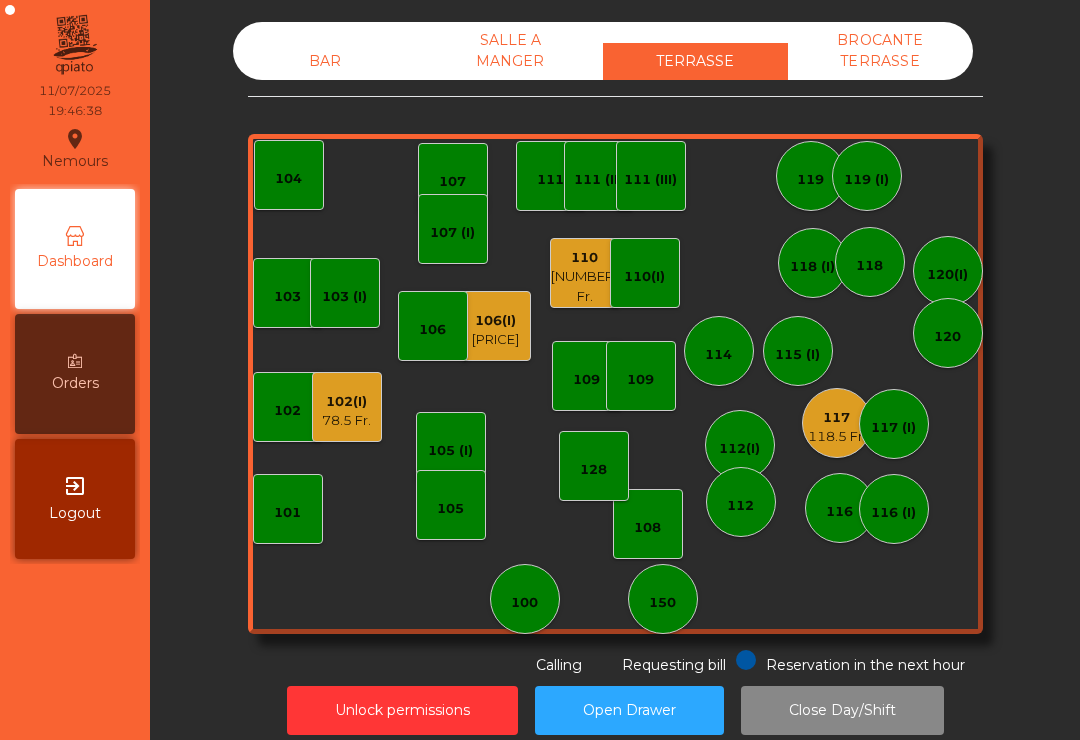 click on "118.5 Fr." 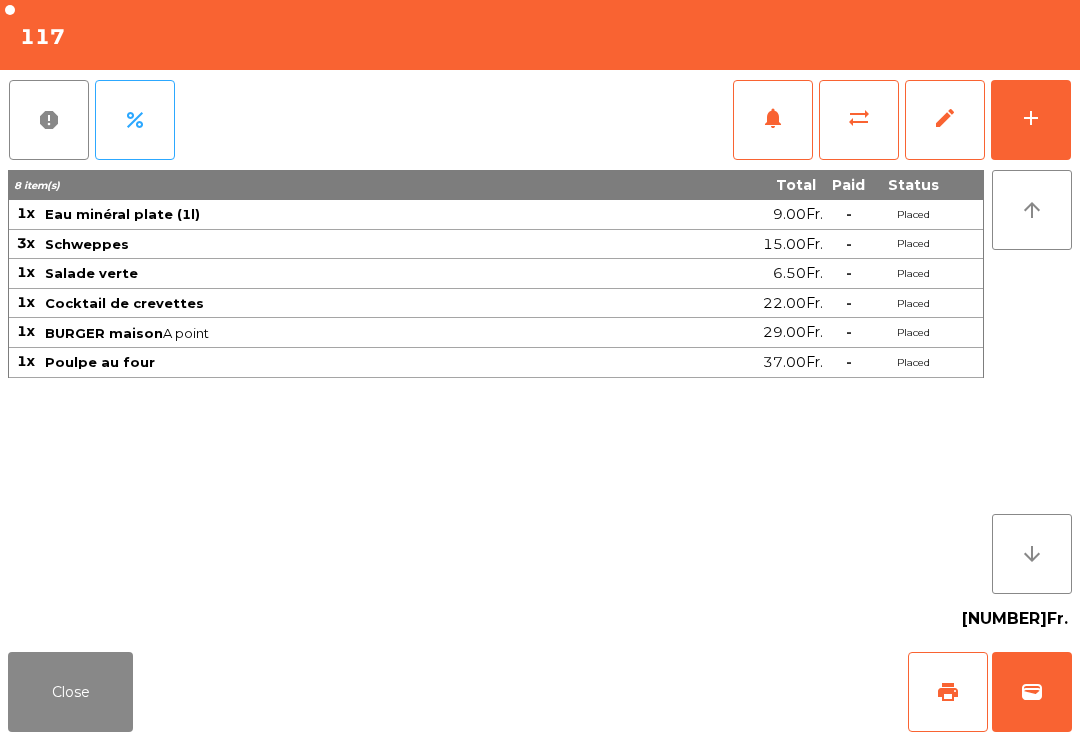 click on "Close   print   wallet" 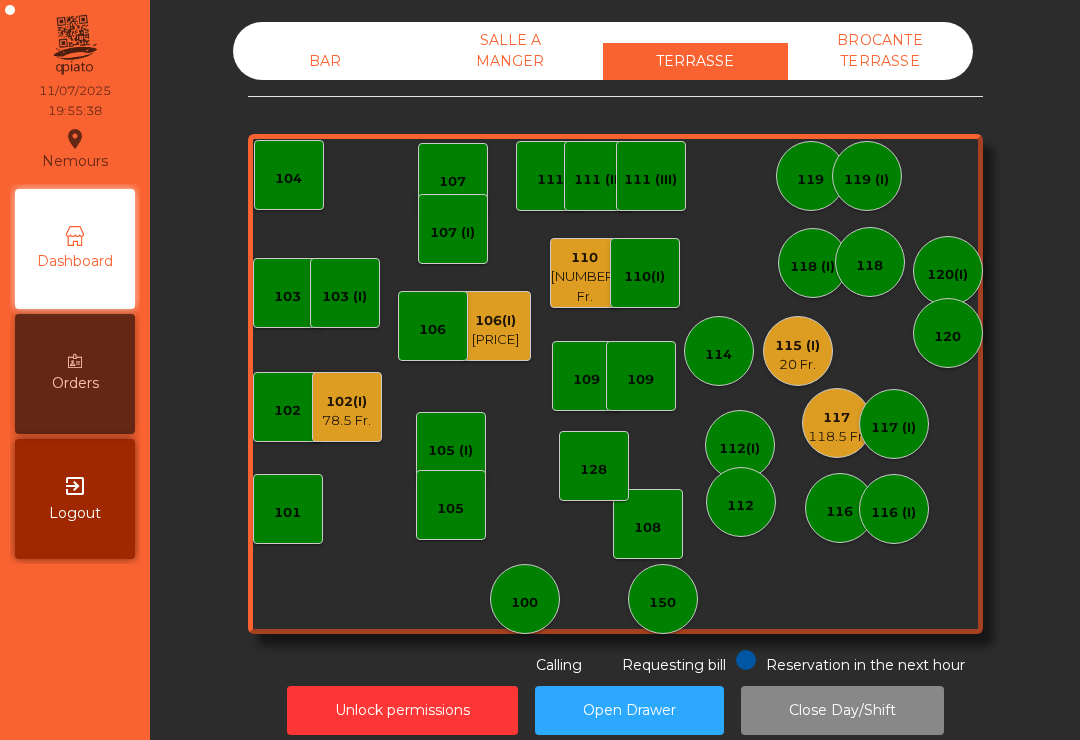 click on "115 (I)" 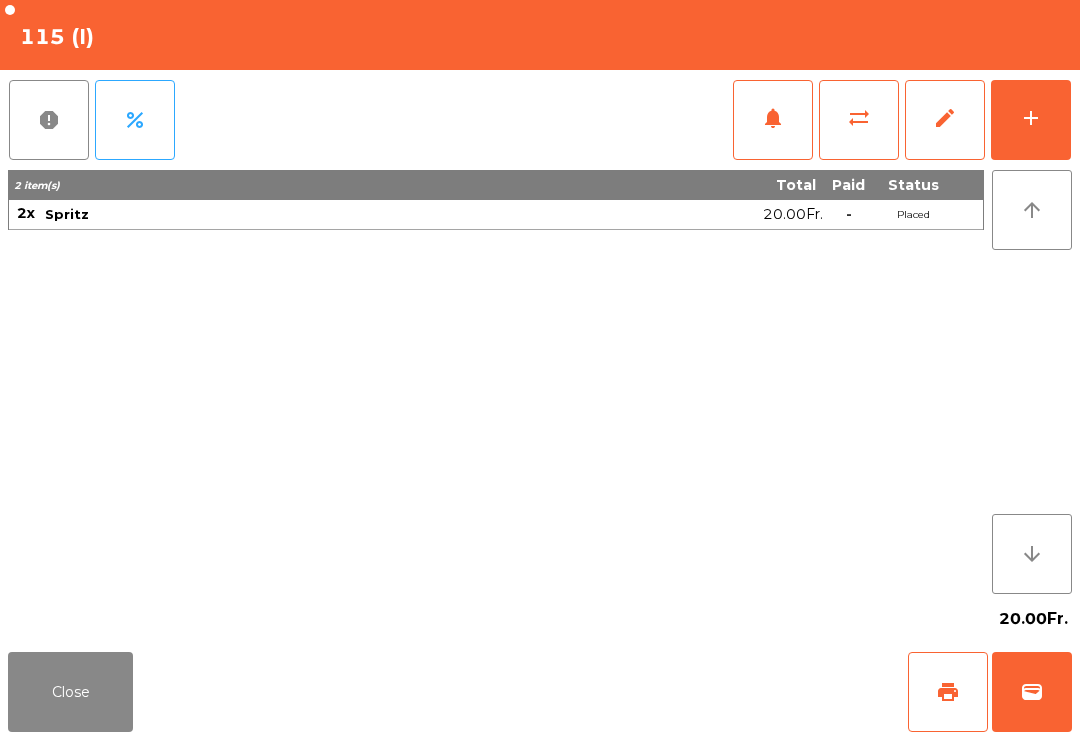 click on "add" 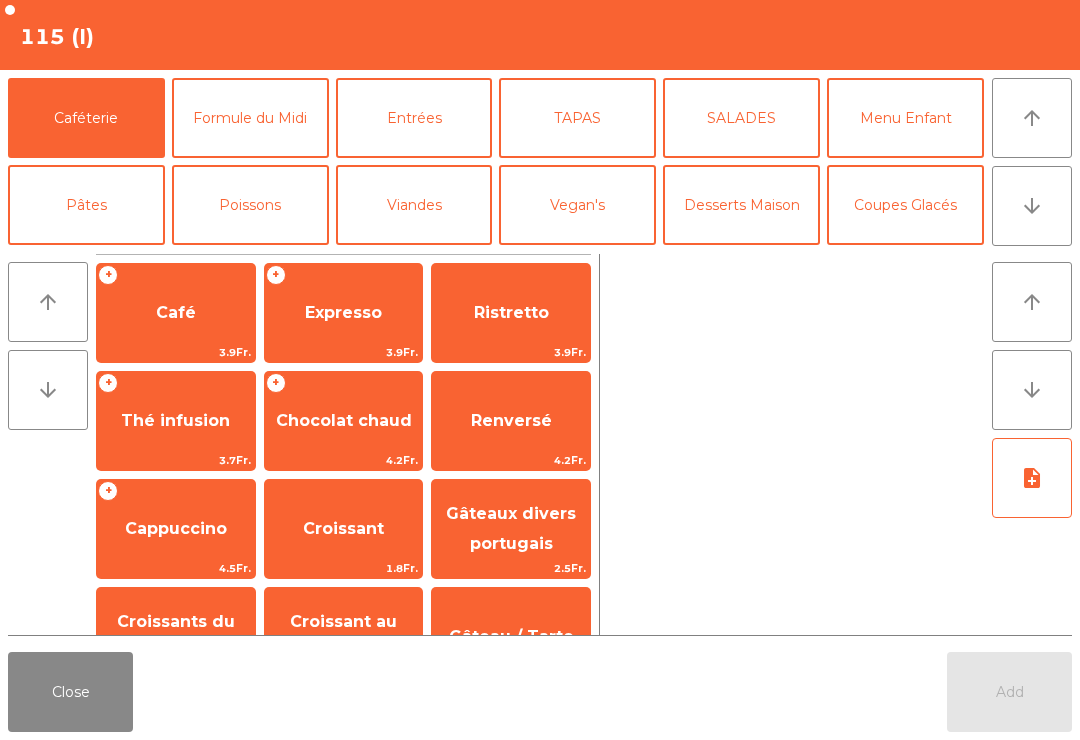 click on "arrow_downward" 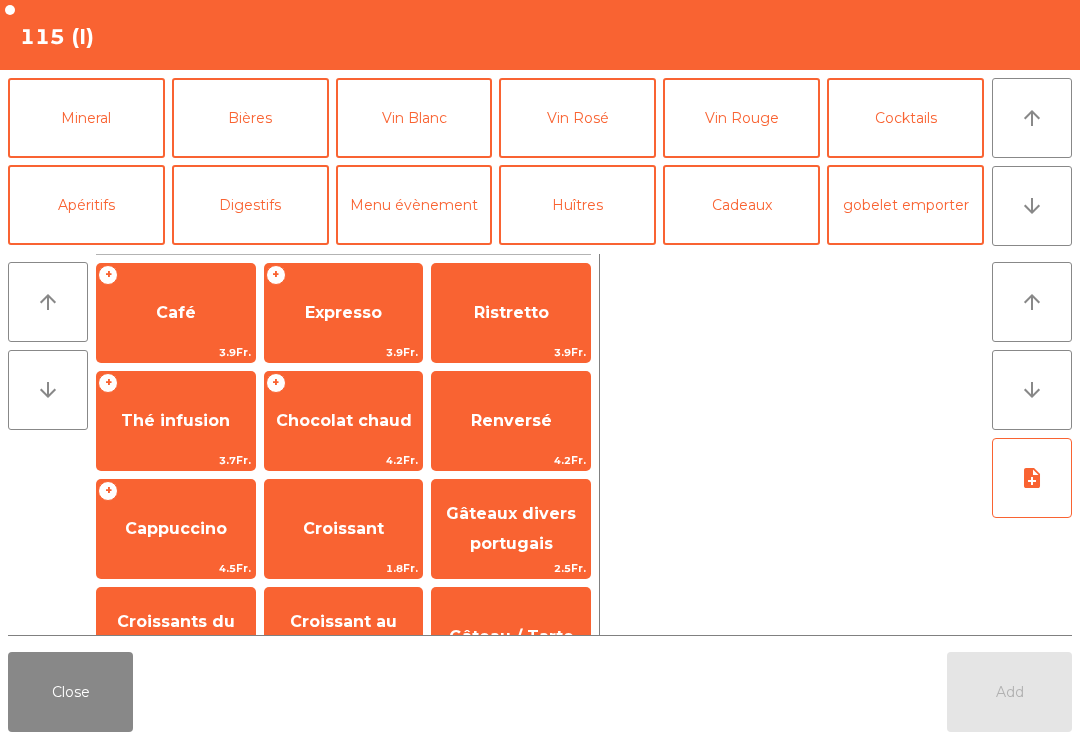 click on "Poissons" 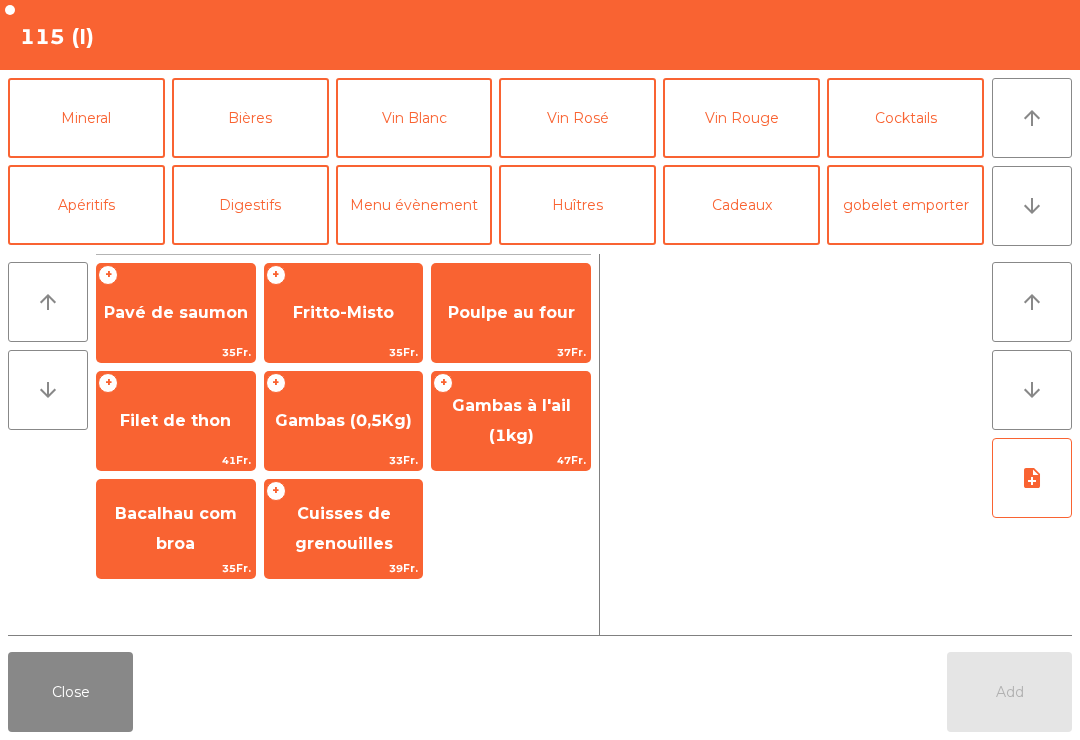 scroll, scrollTop: 59, scrollLeft: 0, axis: vertical 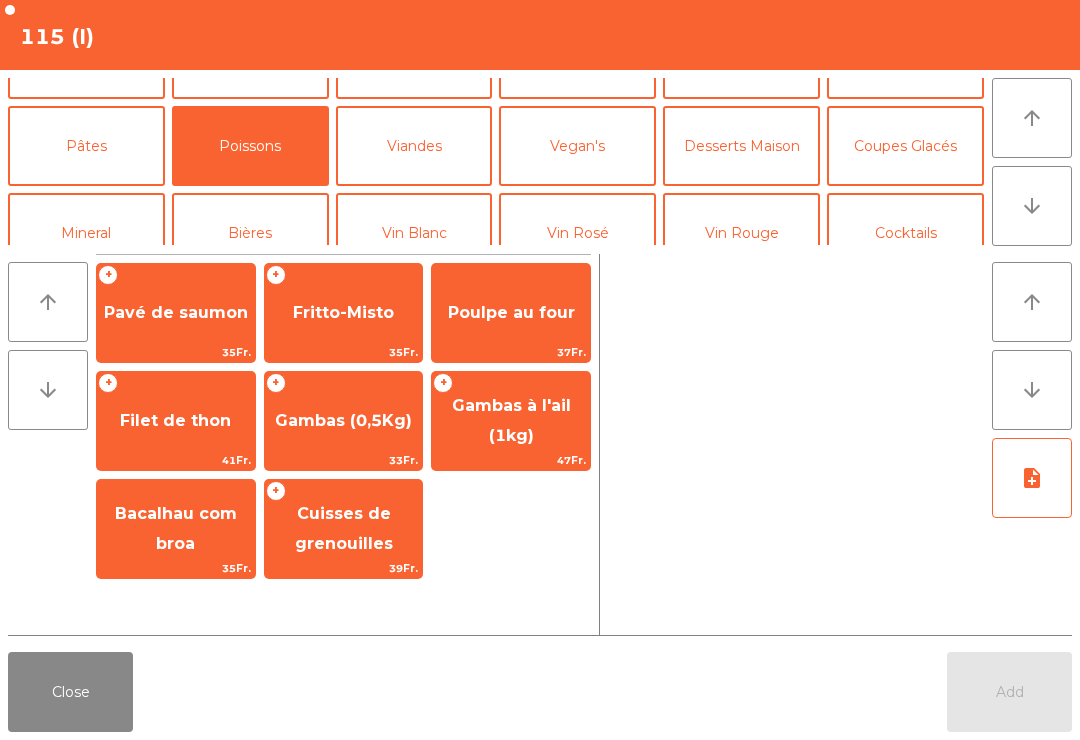click on "Bacalhau com broa" 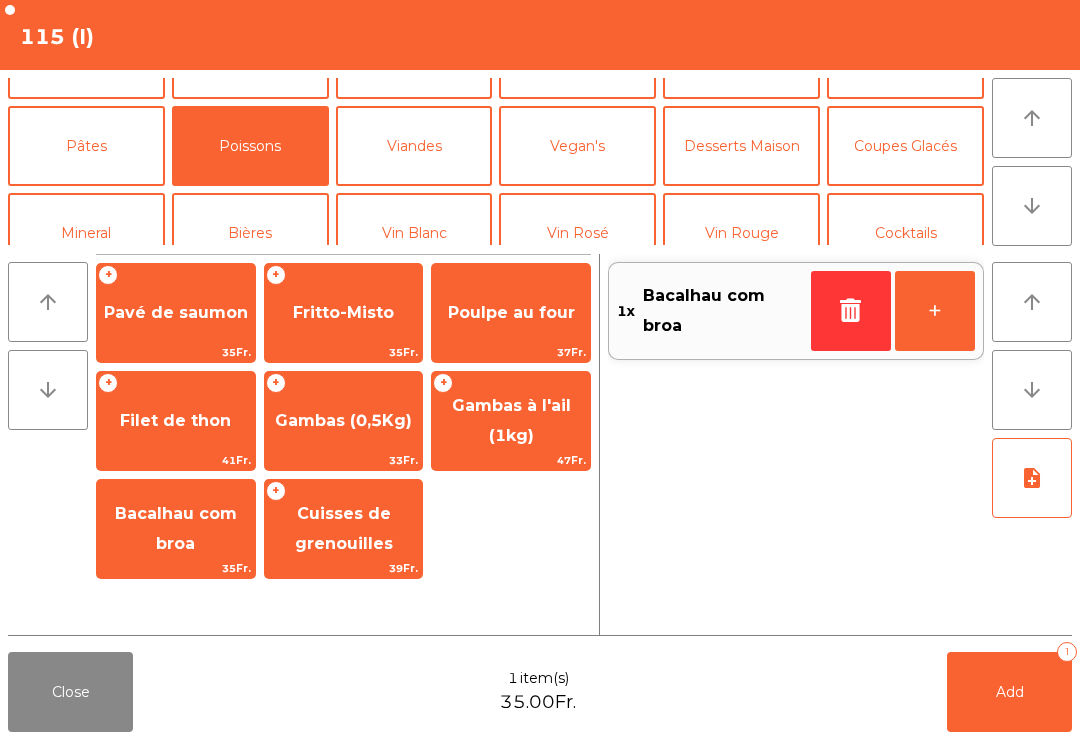 click on "Bacalhau com broa" 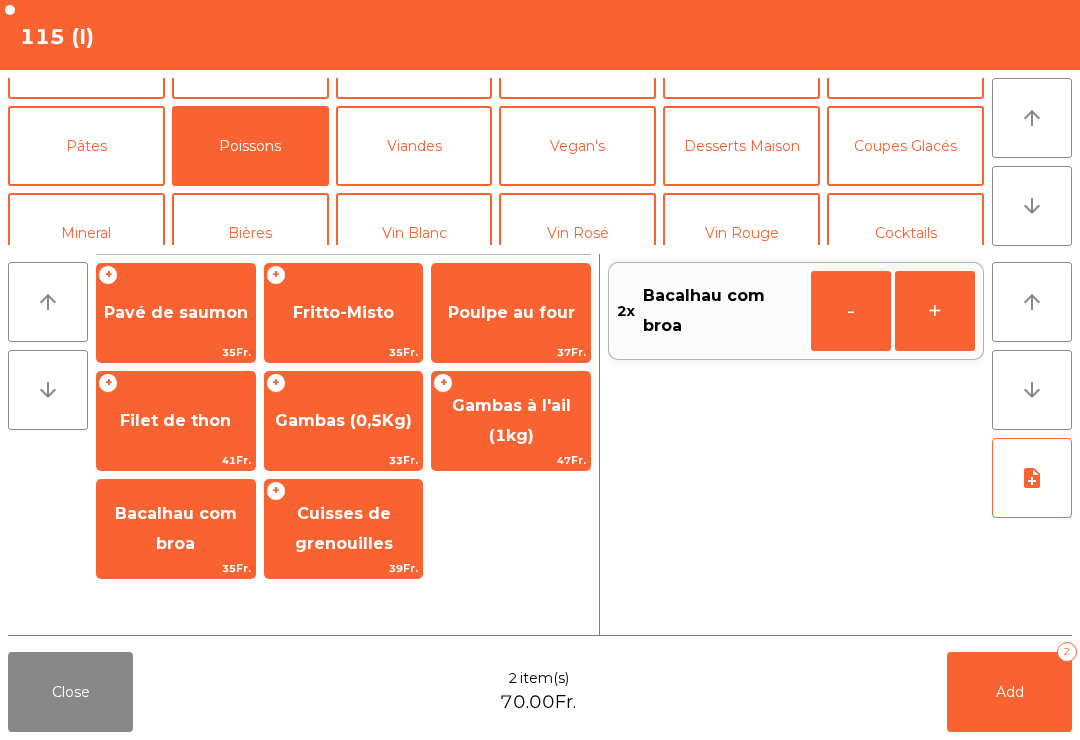 click on "Add   2" 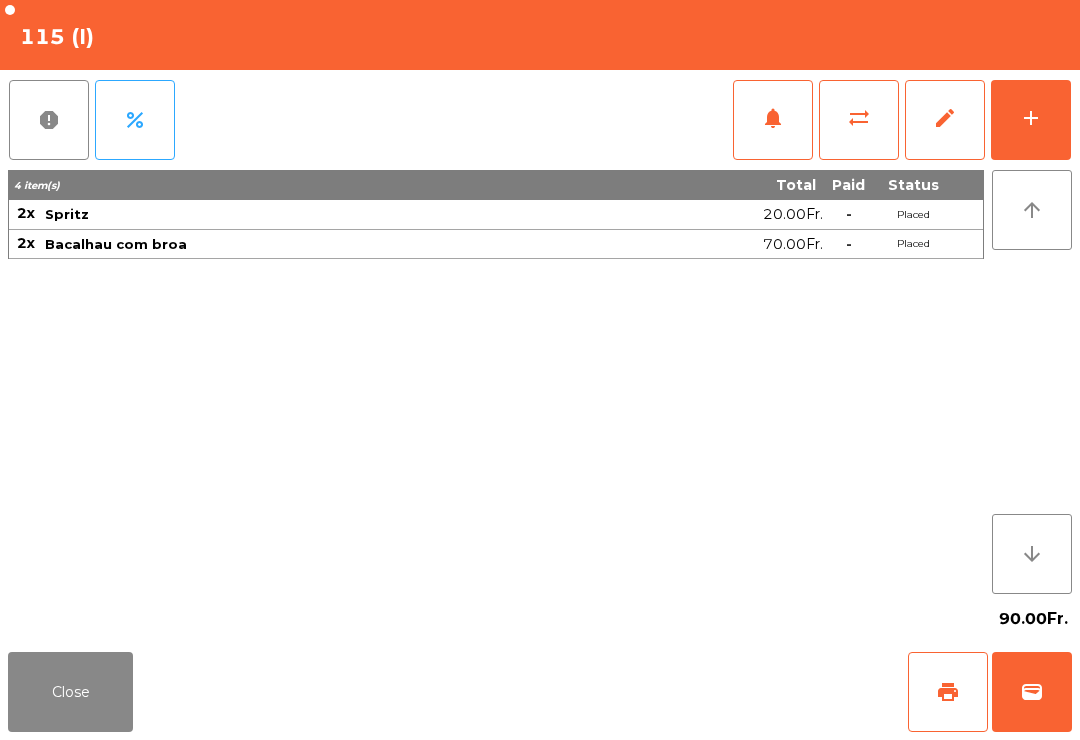 click on "Close" 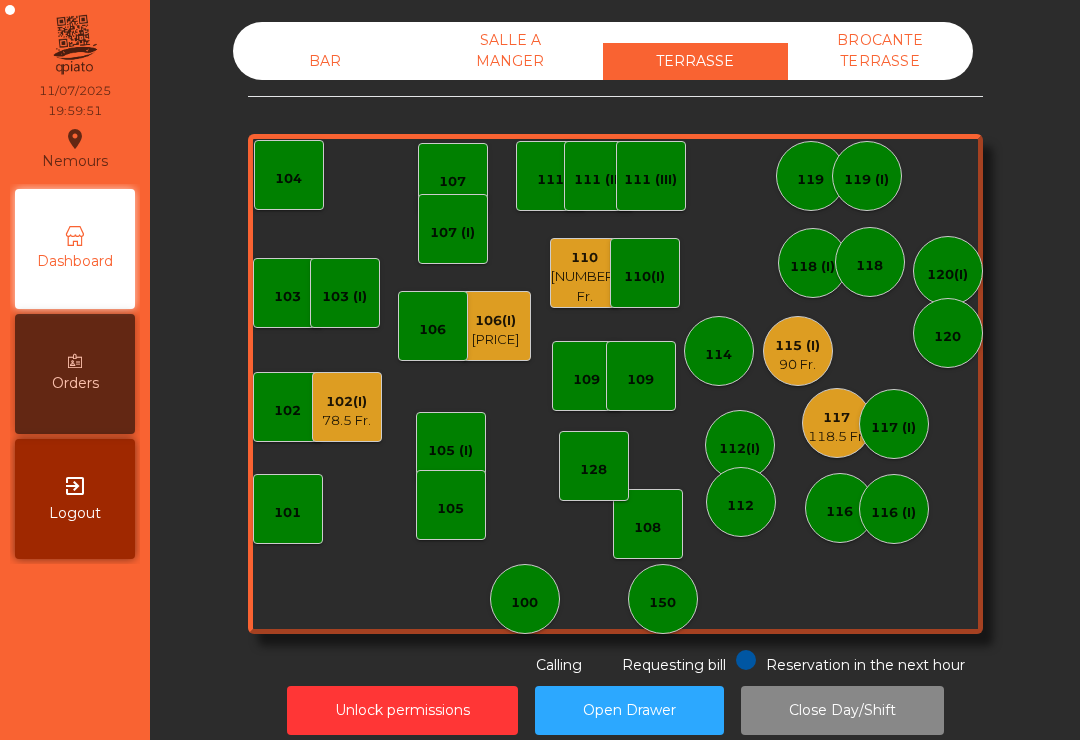 click on "108" 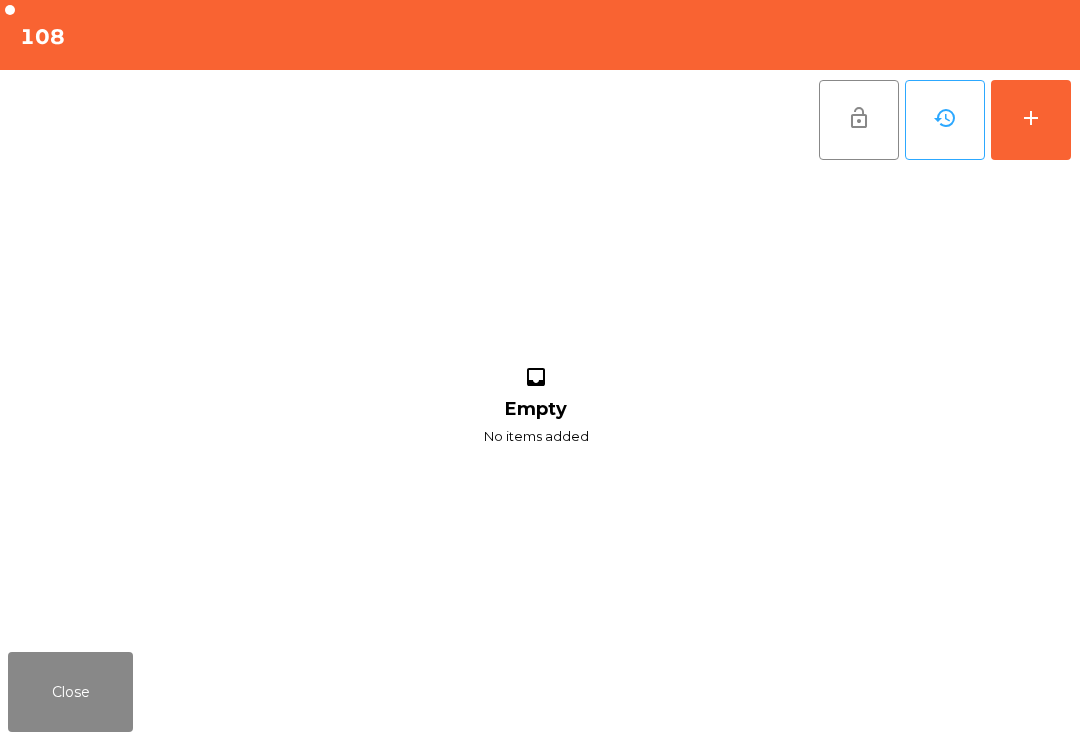 click on "add" 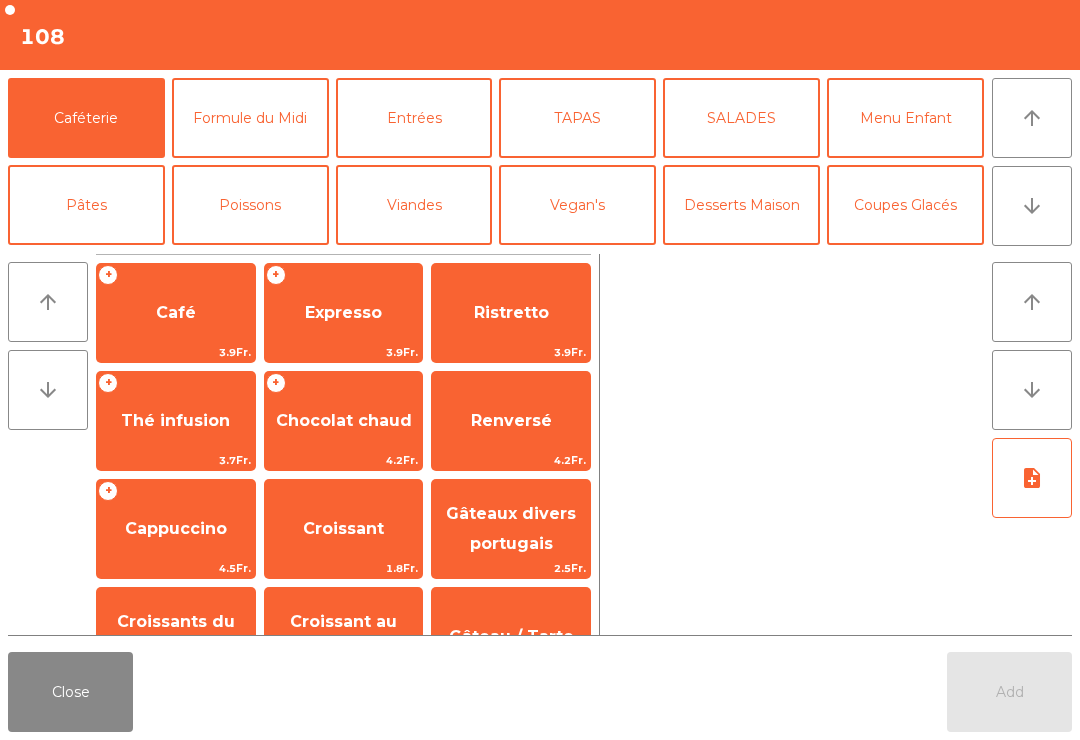 click on "arrow_upward" 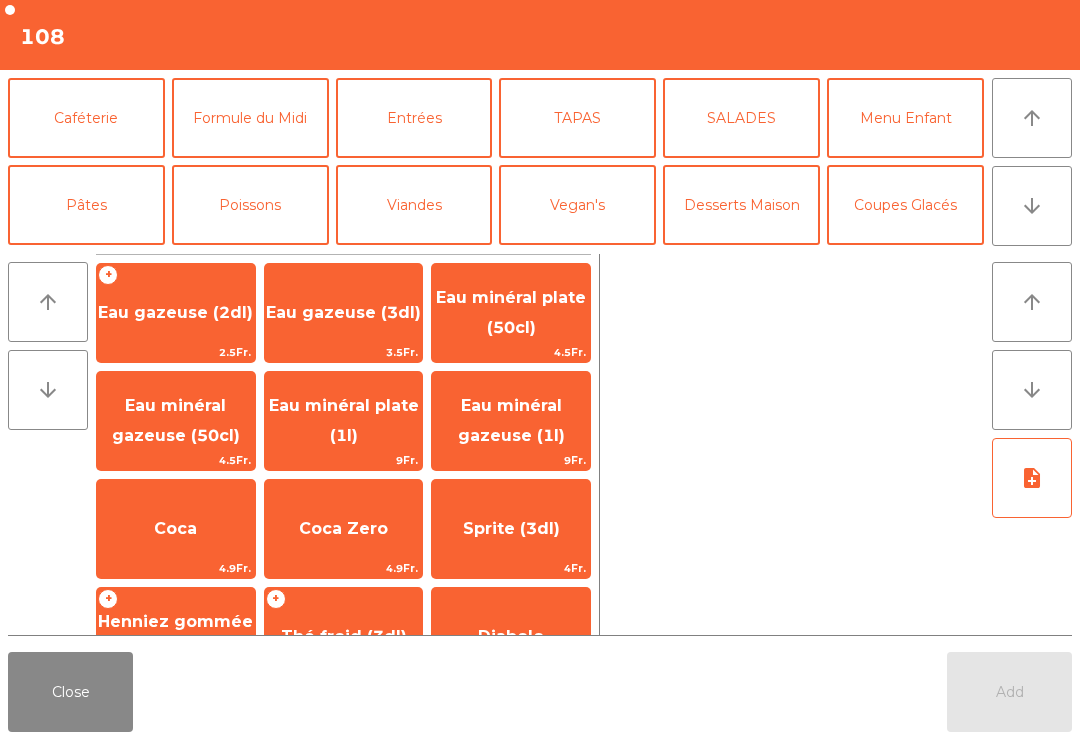 scroll, scrollTop: 174, scrollLeft: 0, axis: vertical 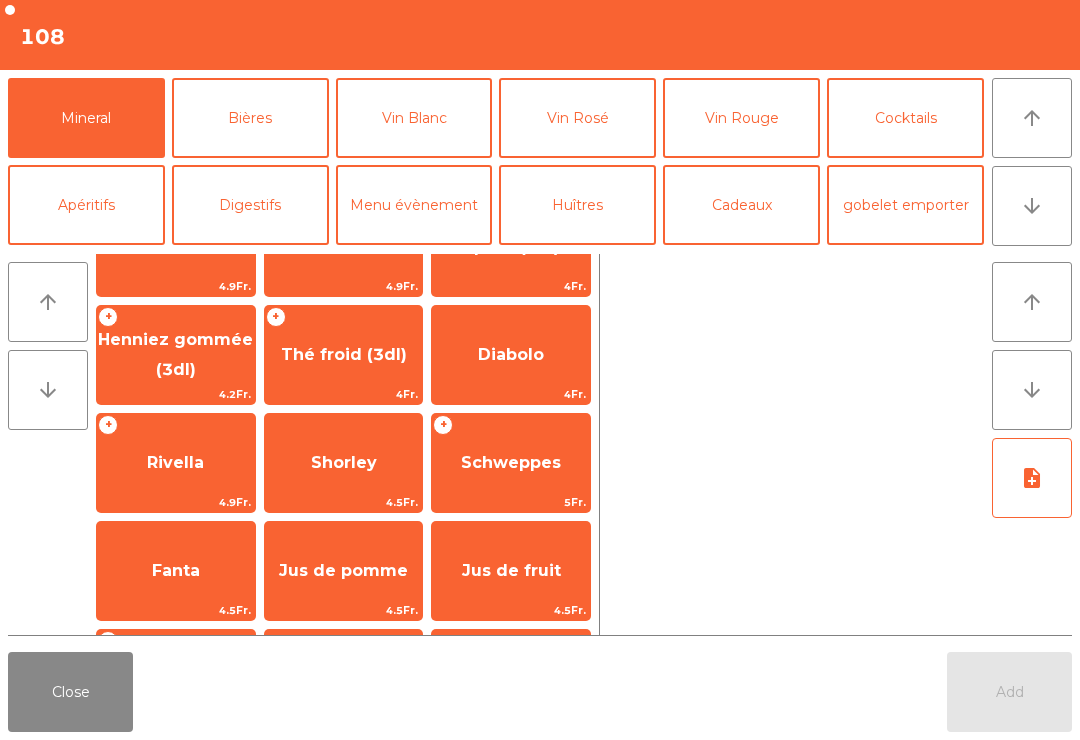 click on "Rivella" 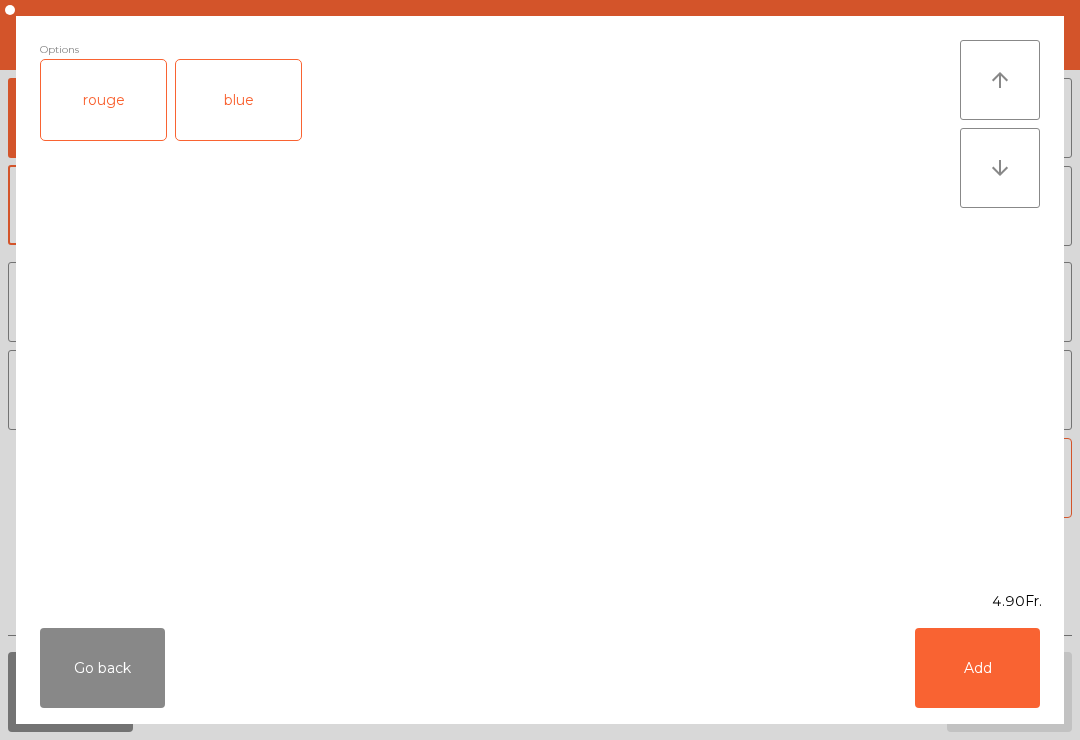 click on "blue" 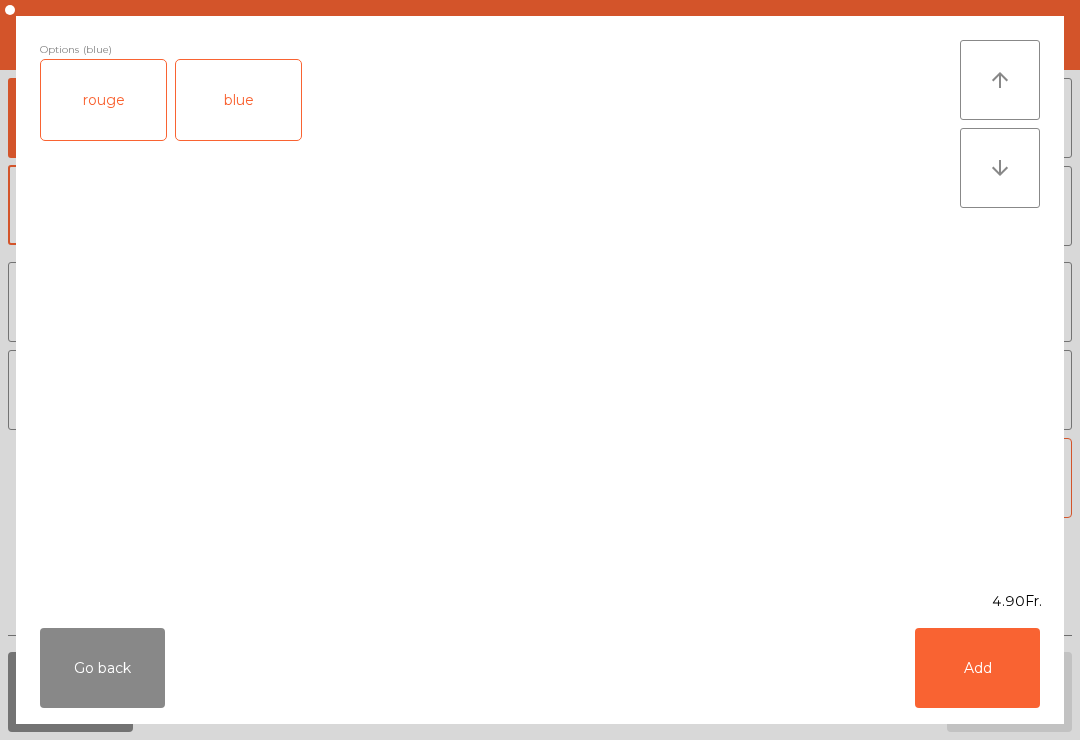 click on "Add" 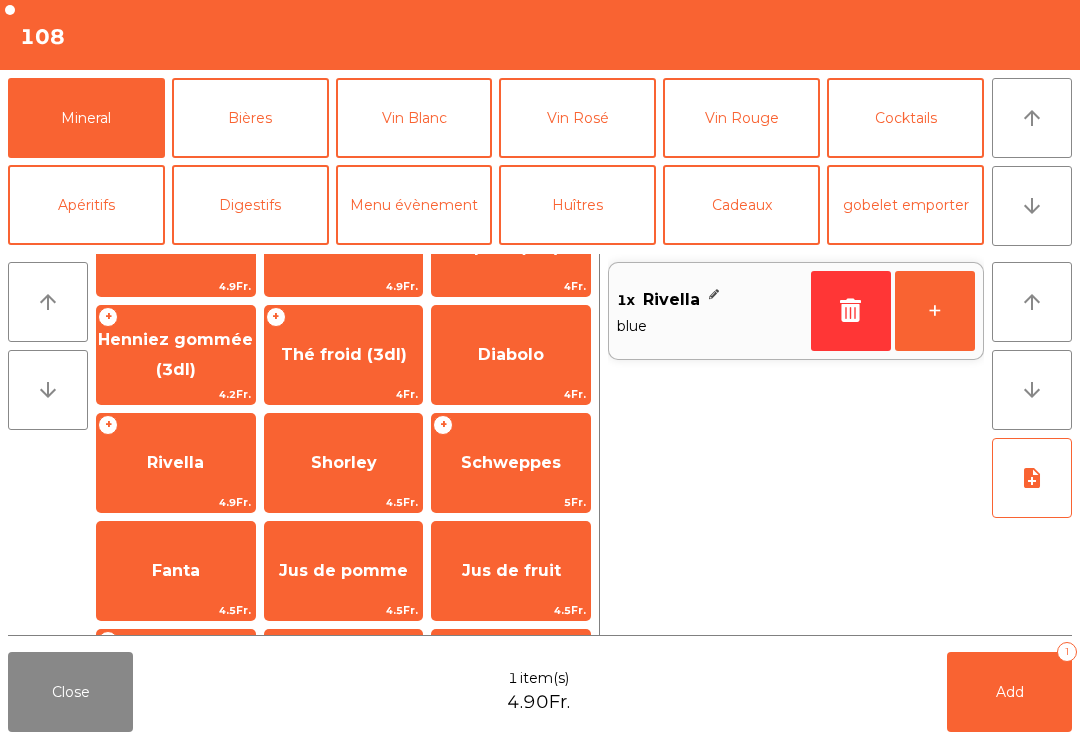 click on "arrow_downward" 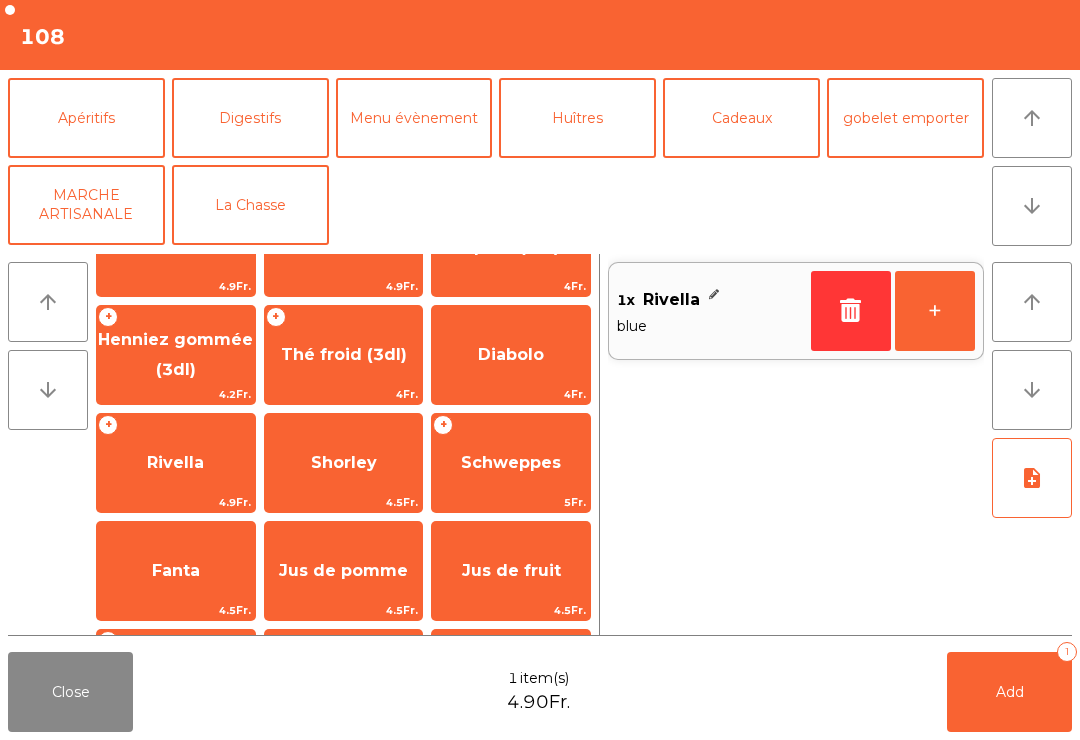 click on "arrow_upward" 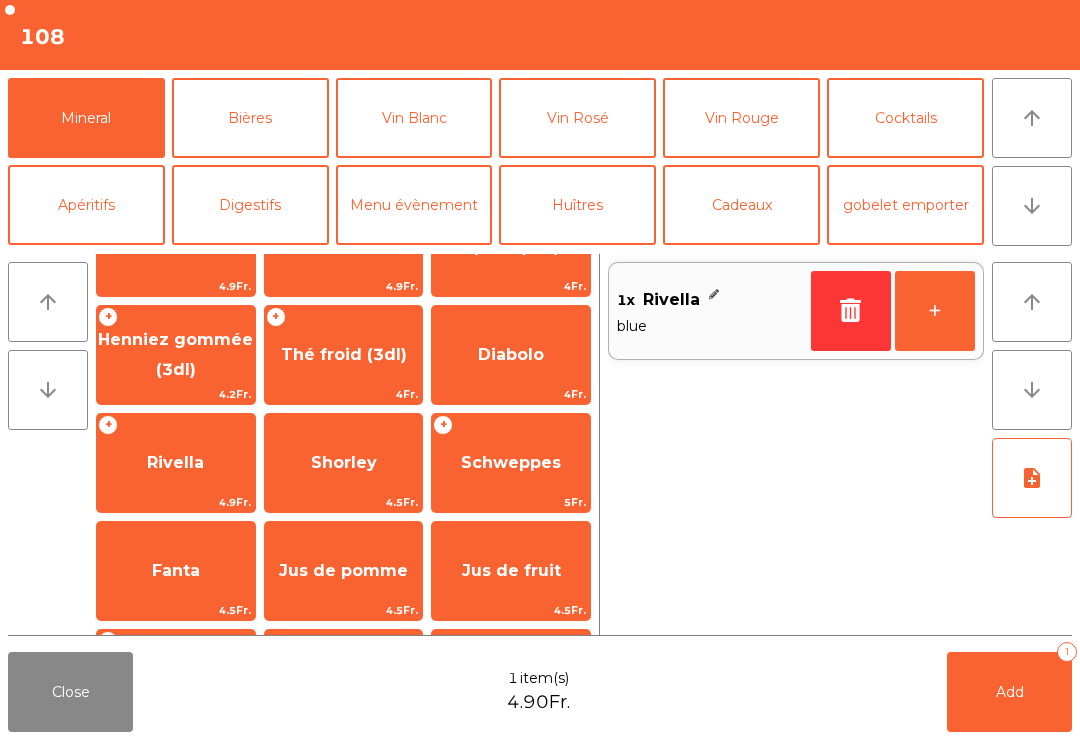 click on "Vin Blanc" 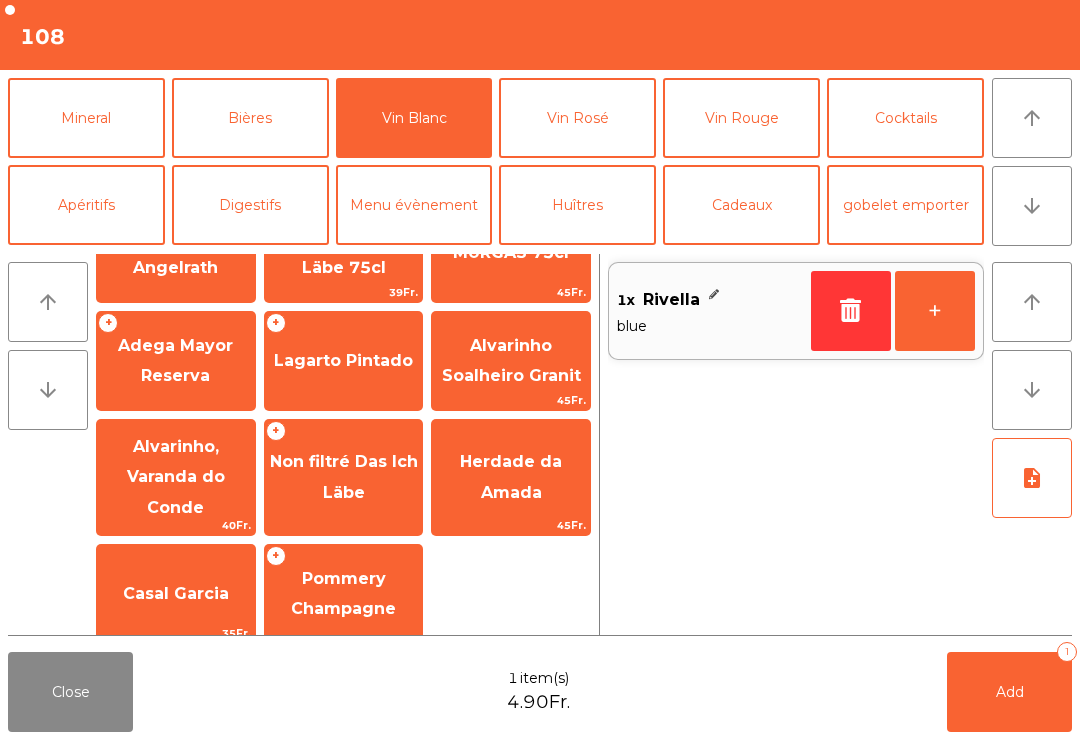 scroll, scrollTop: 0, scrollLeft: 0, axis: both 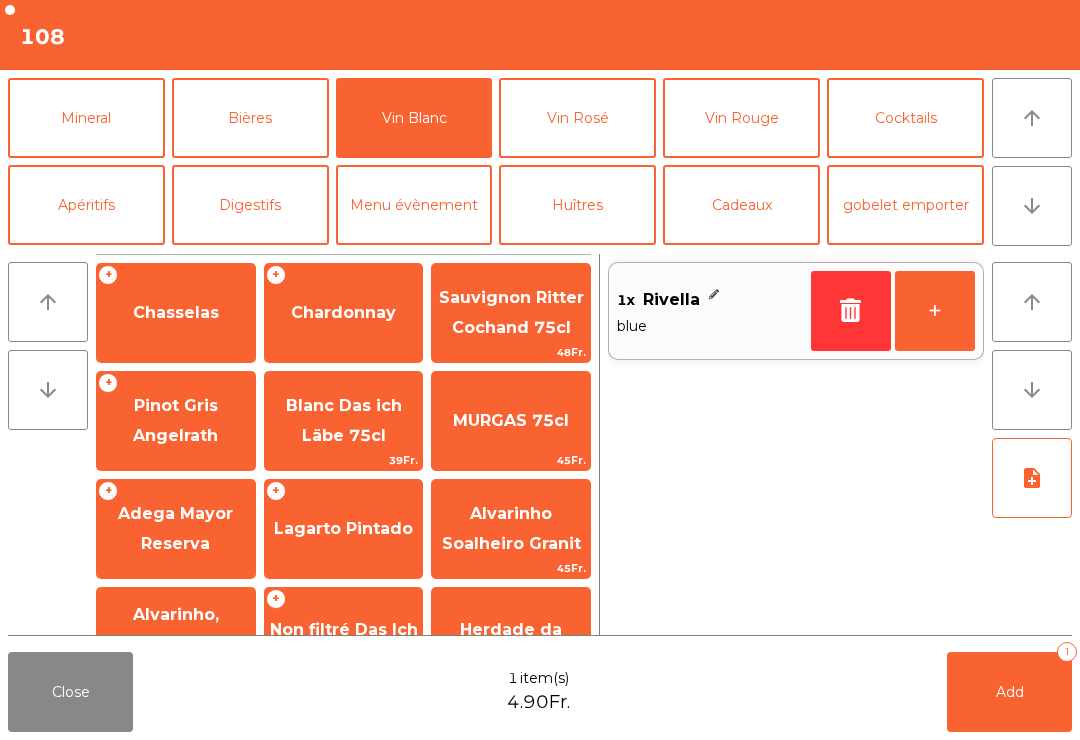 click on "Lagarto Pintado" 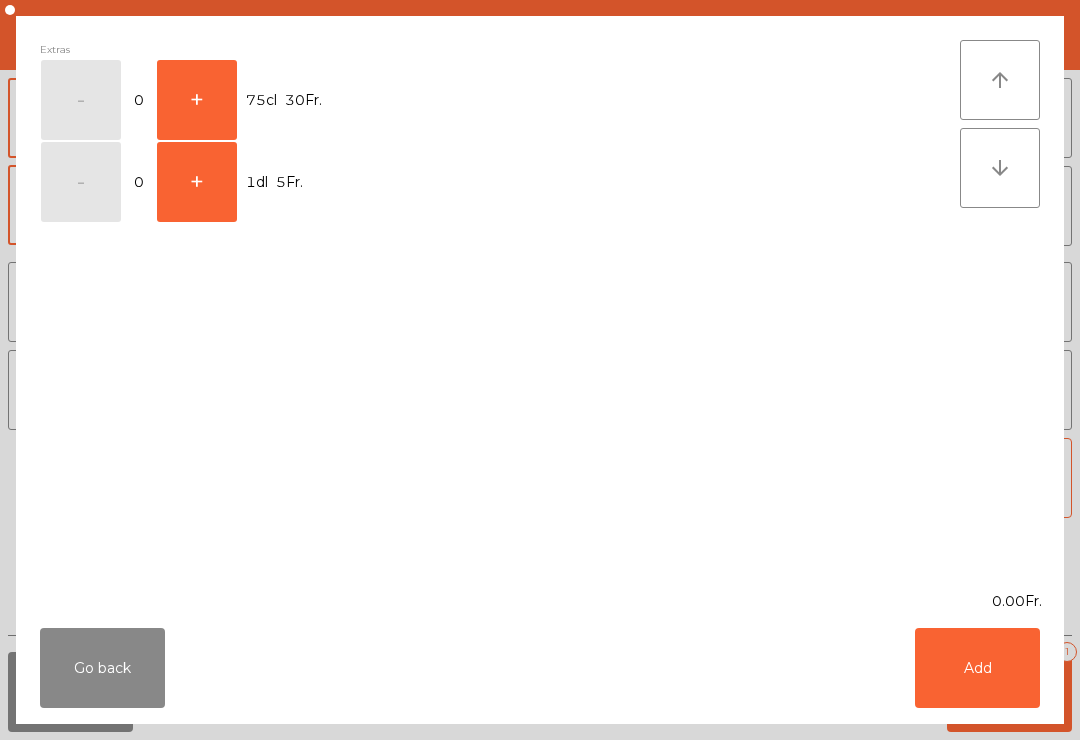 click on "+" 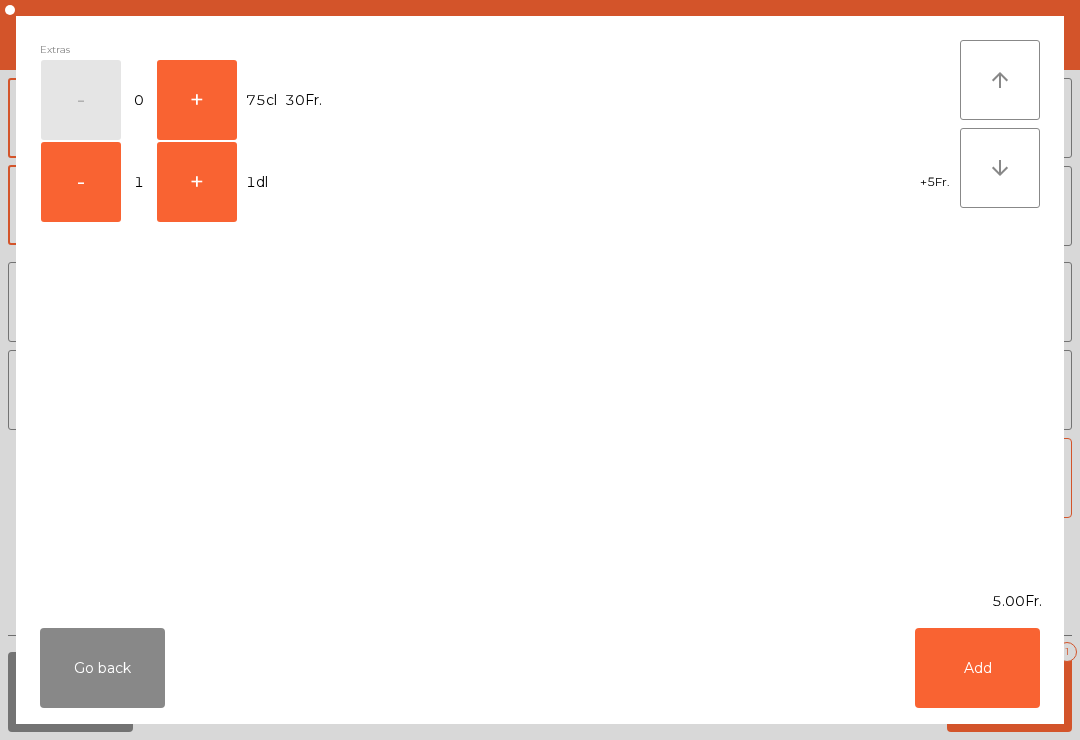 click on "Go back   Add" 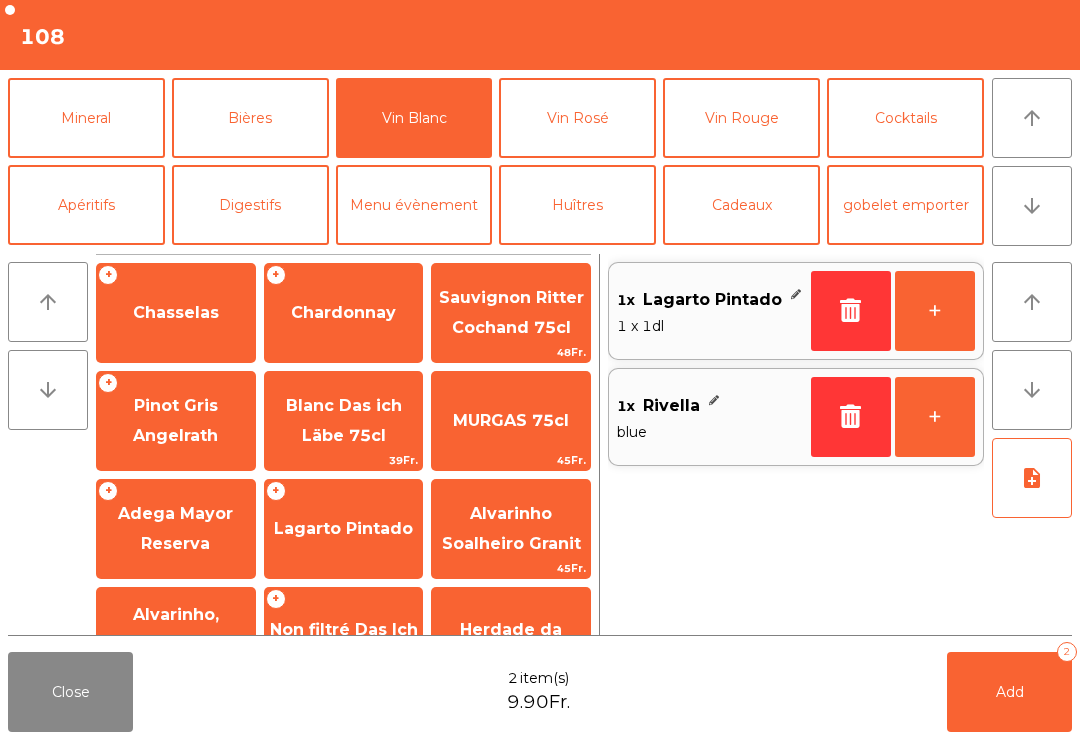 click on "arrow_upward" 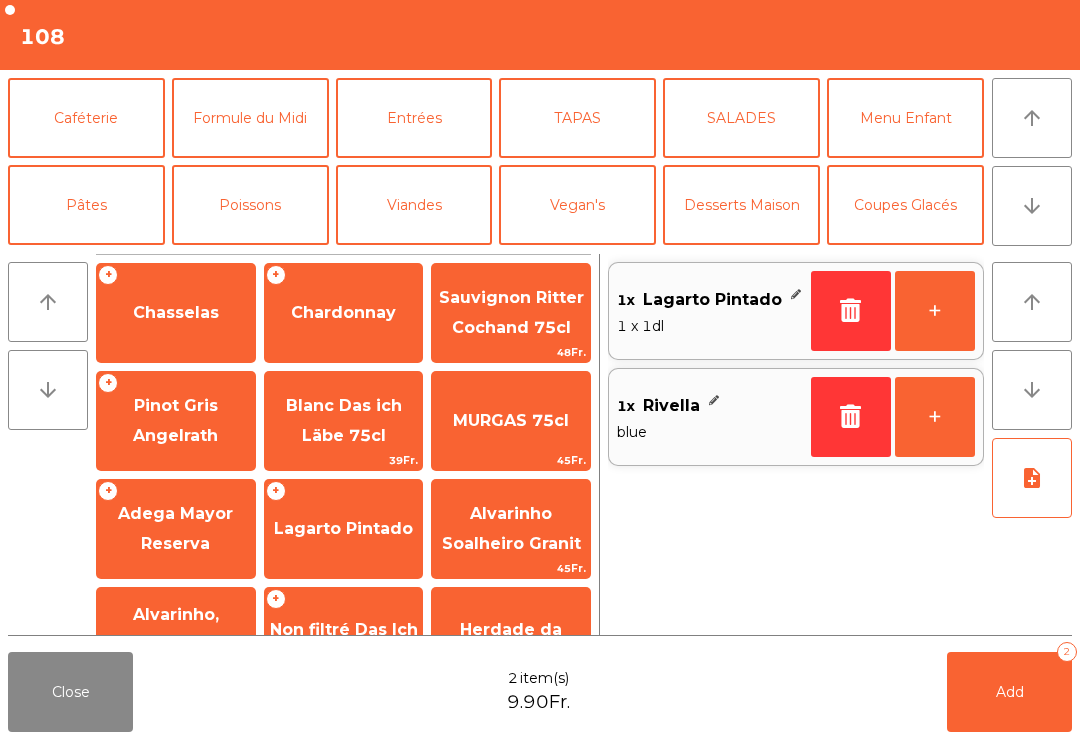 click on "Poissons" 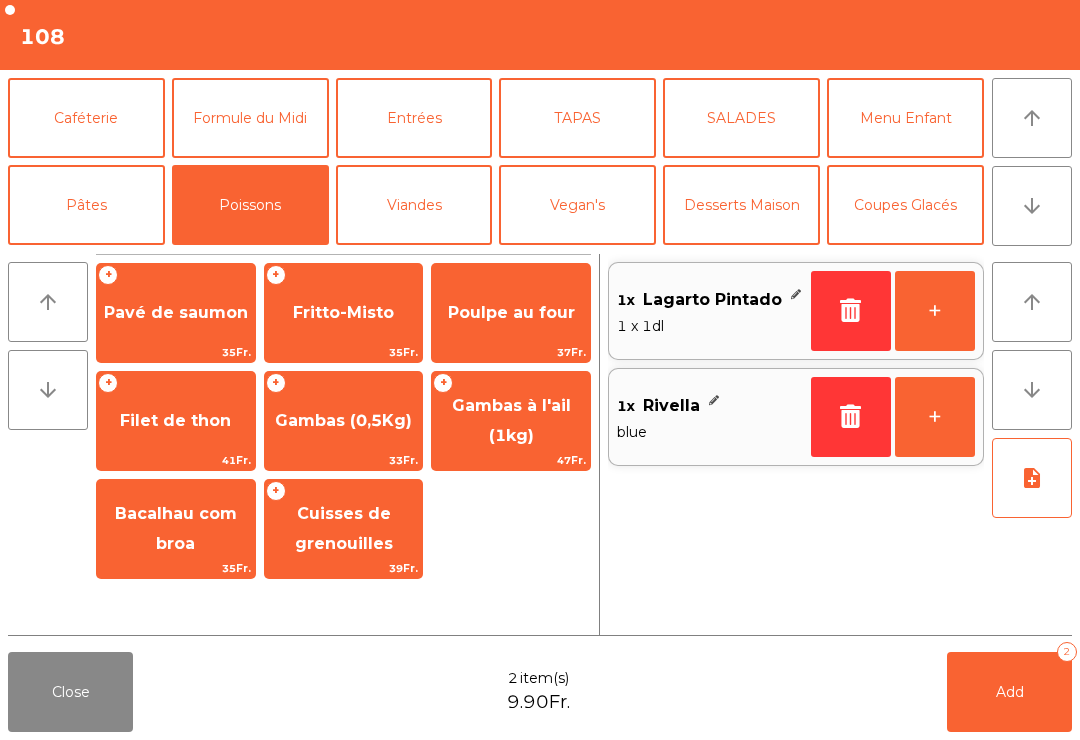 click on "Gambas à l'ail (1kg)" 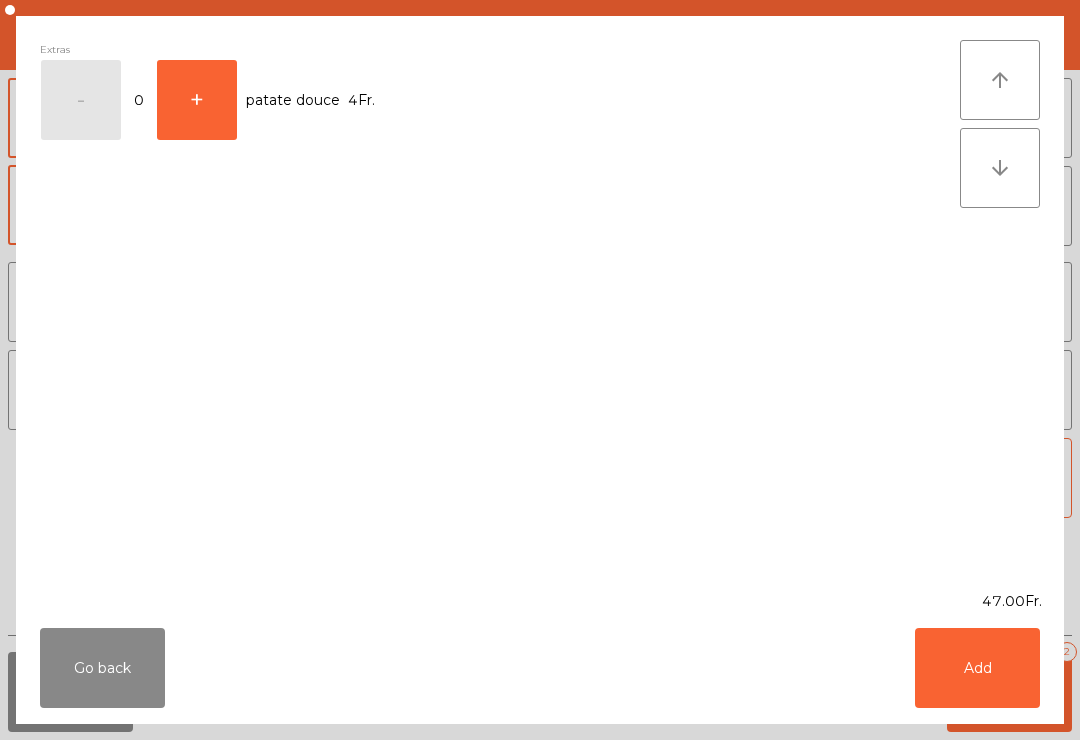 click on "Add" 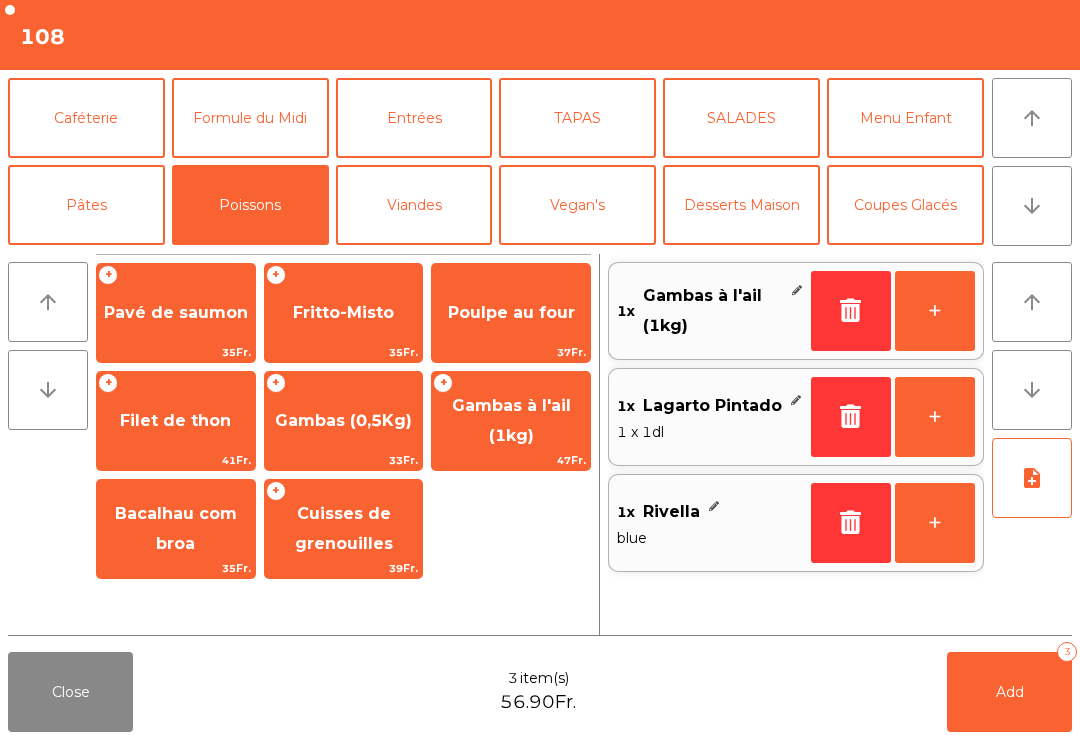 click on "note_add" 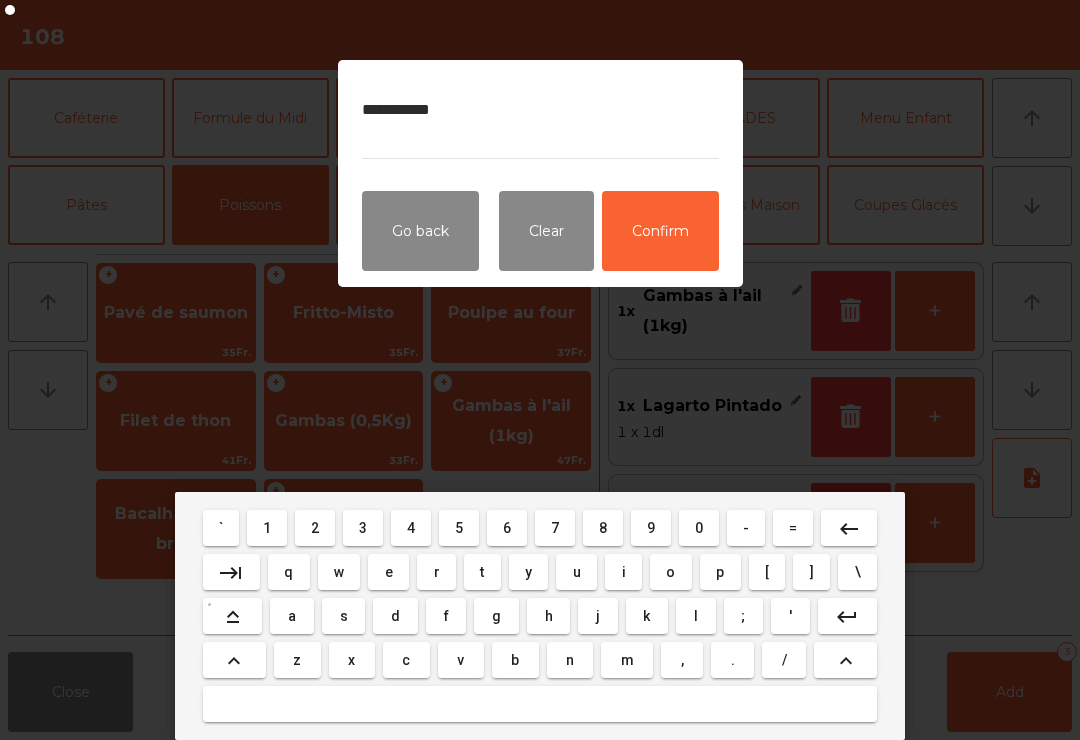type on "**********" 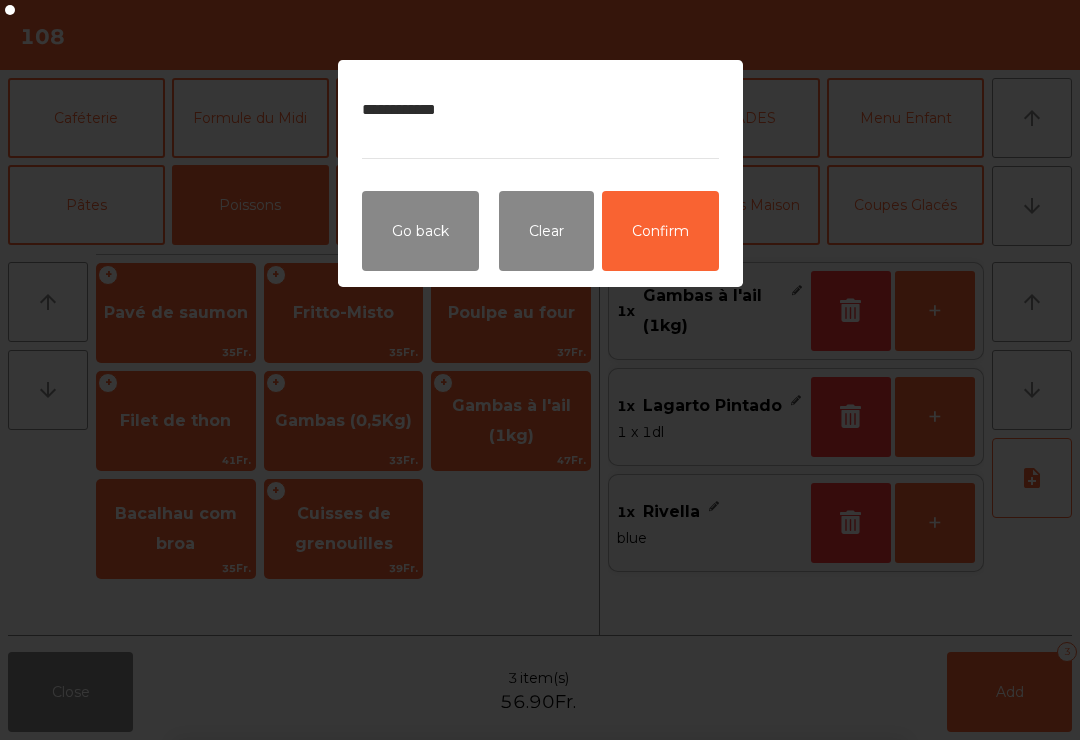 click on "Confirm" 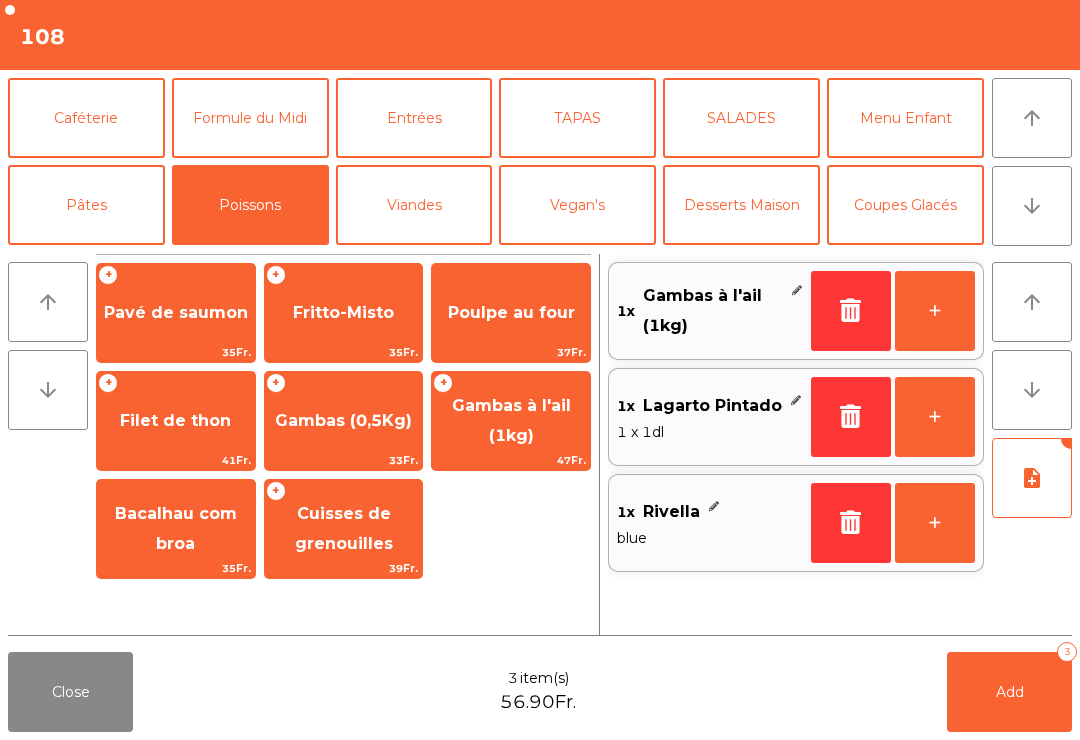 click on "Add   3" 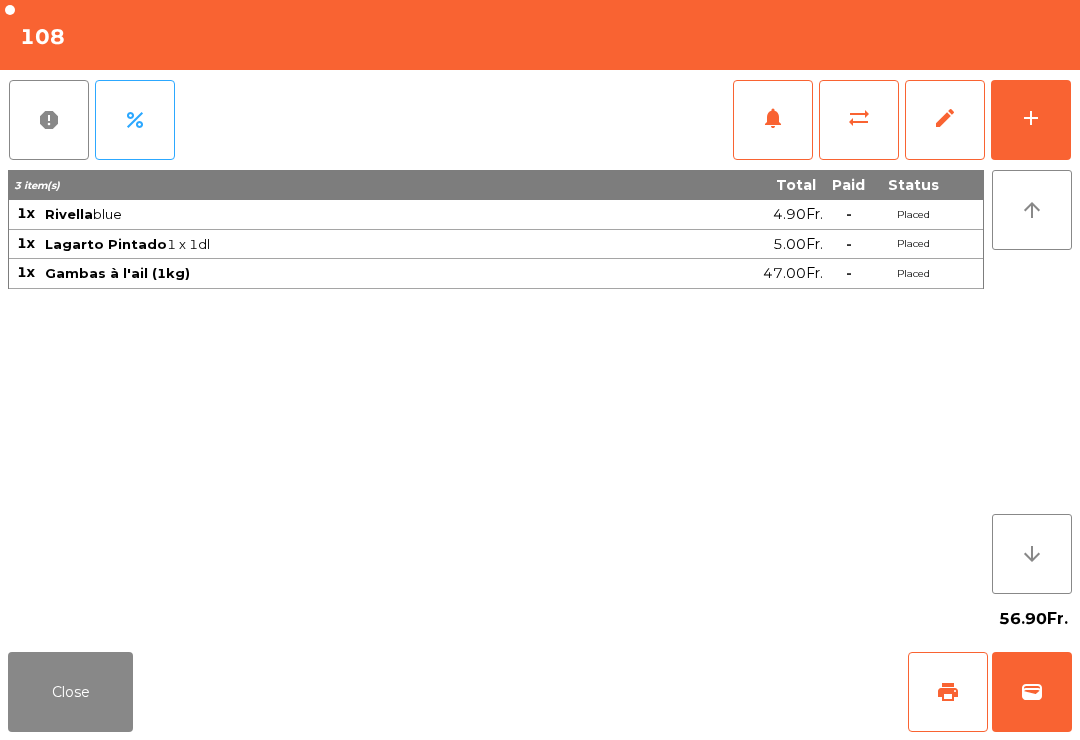 click on "Close" 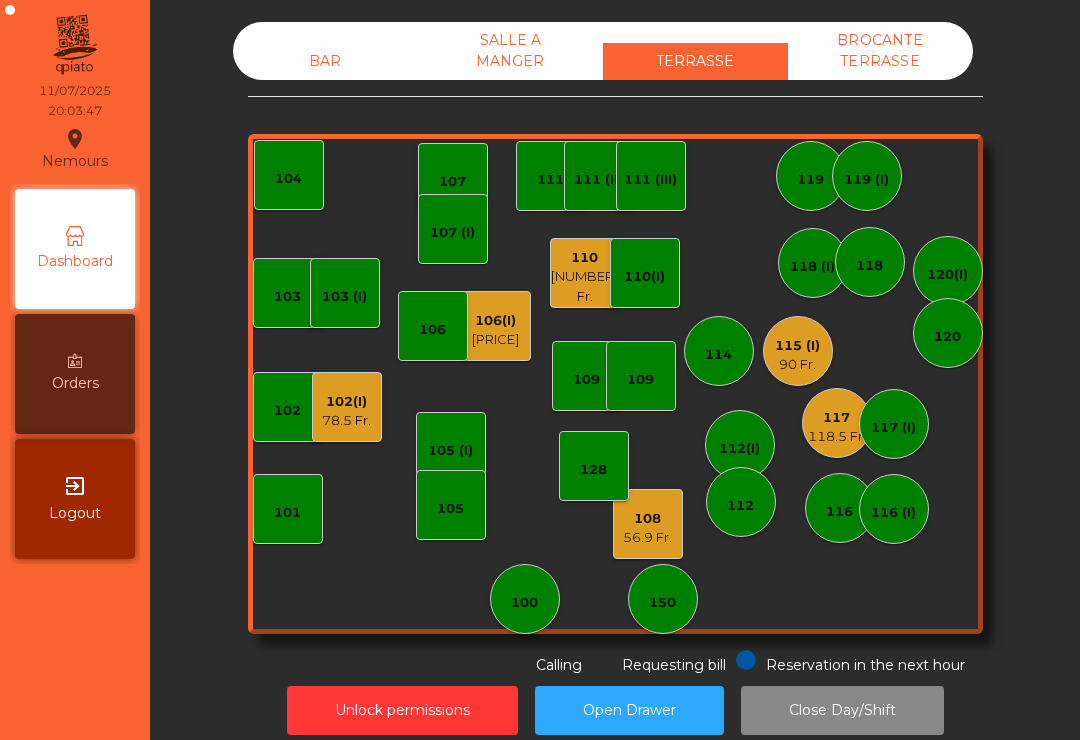 click on "106(I)" 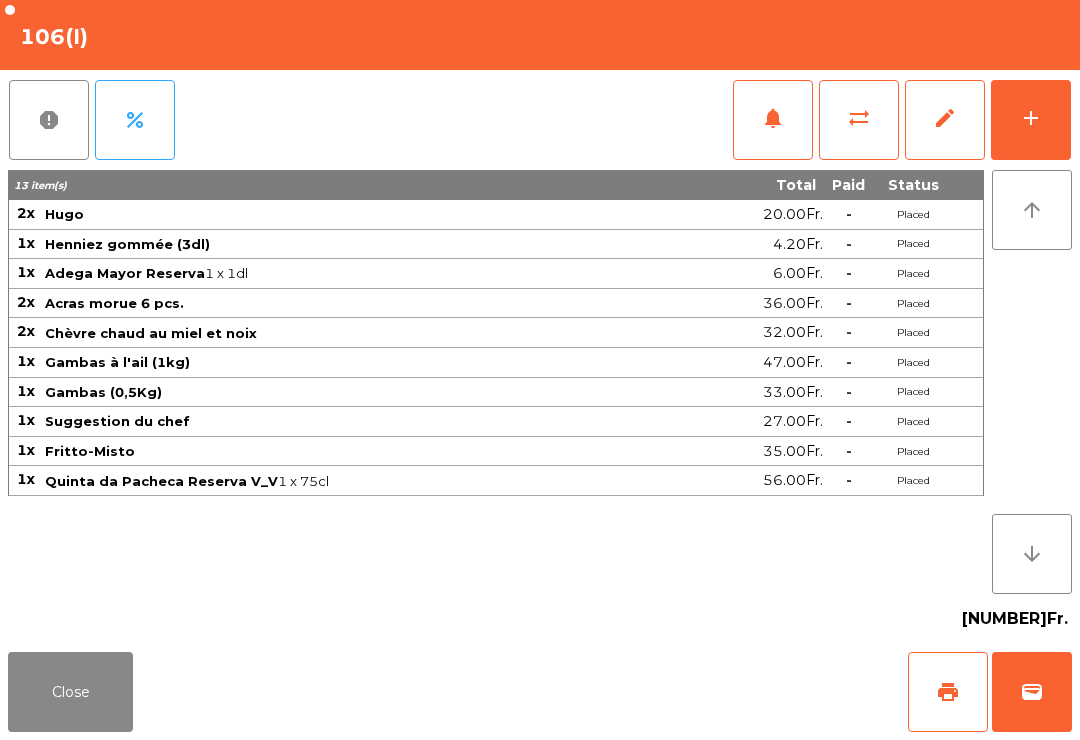 click on "notifications" 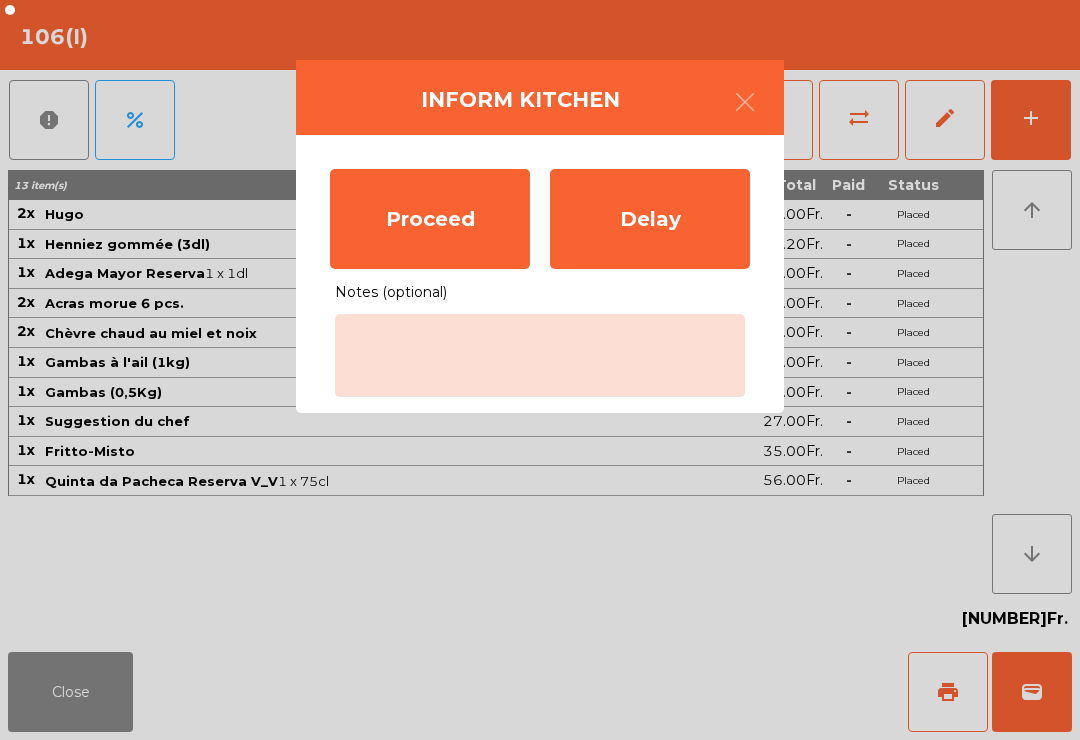 click on "Proceed" 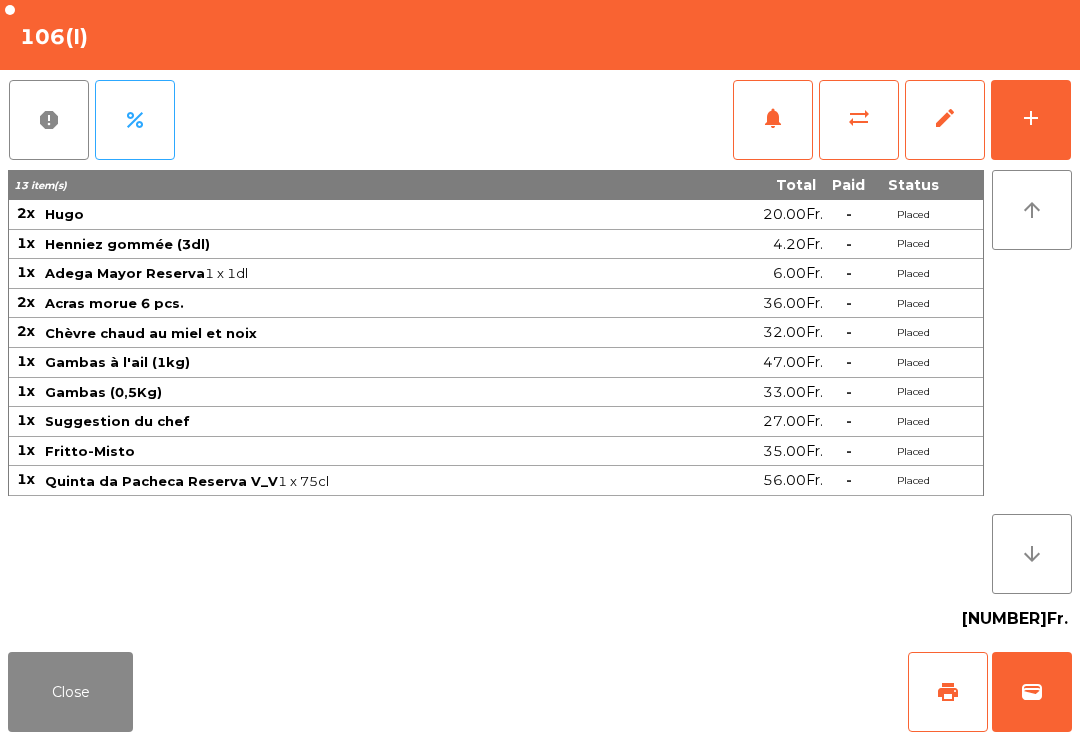 click on "Close" 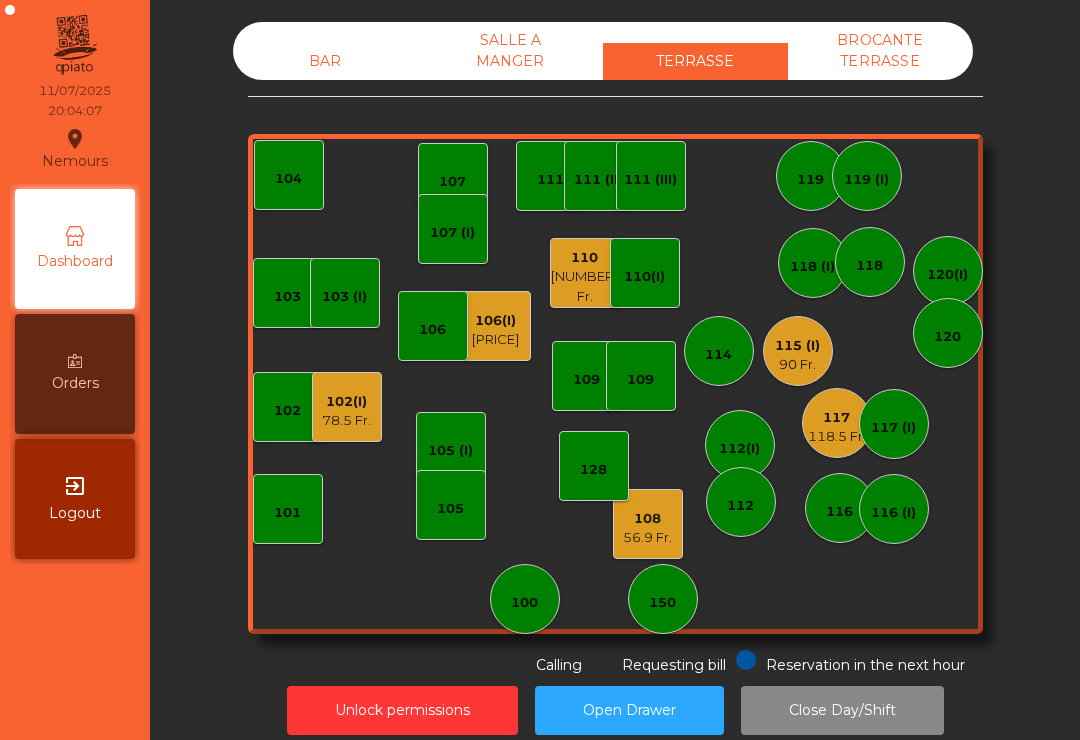 click on "118.5 Fr." 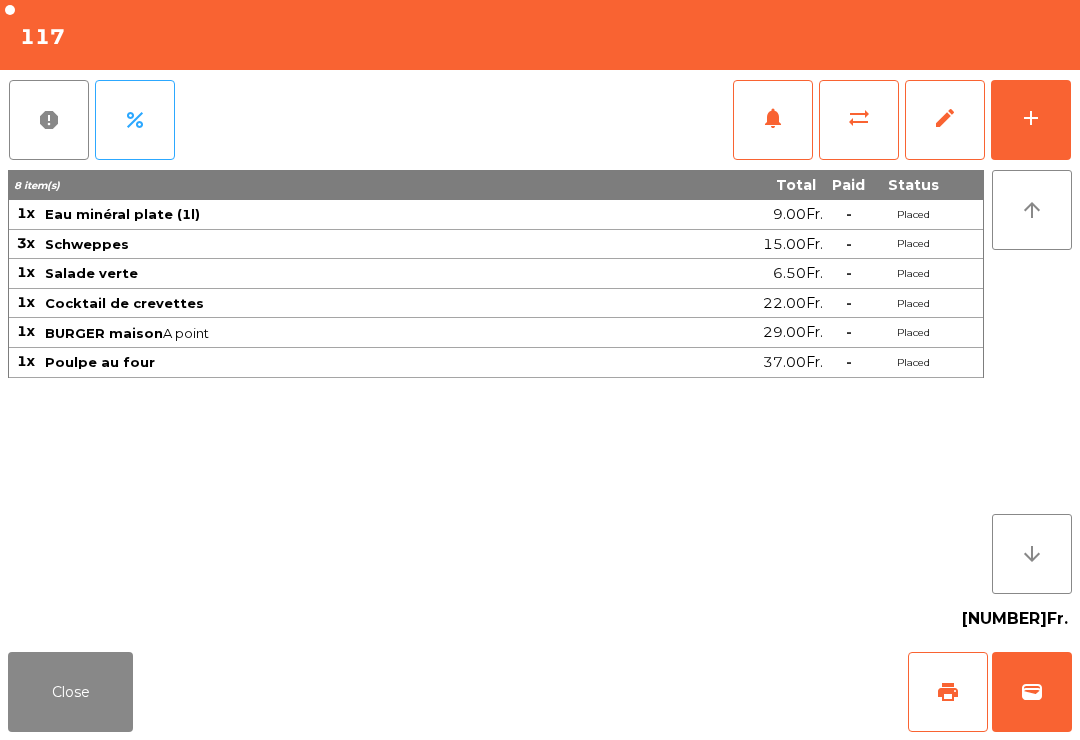 click on "print" 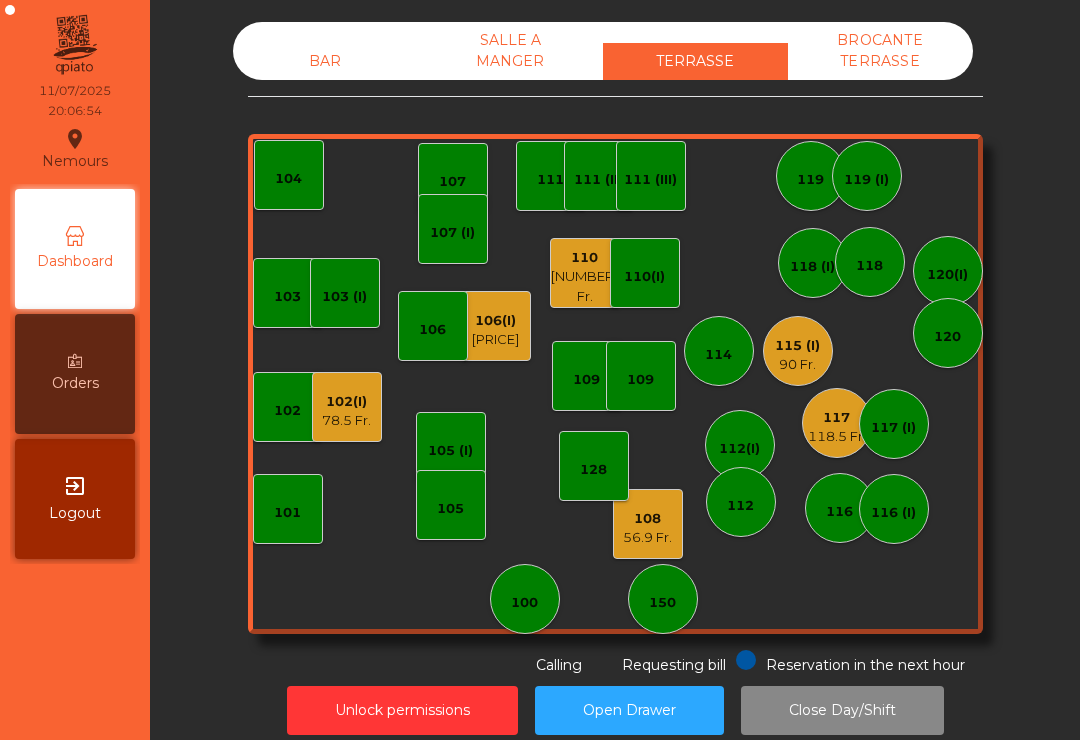 click on "114" 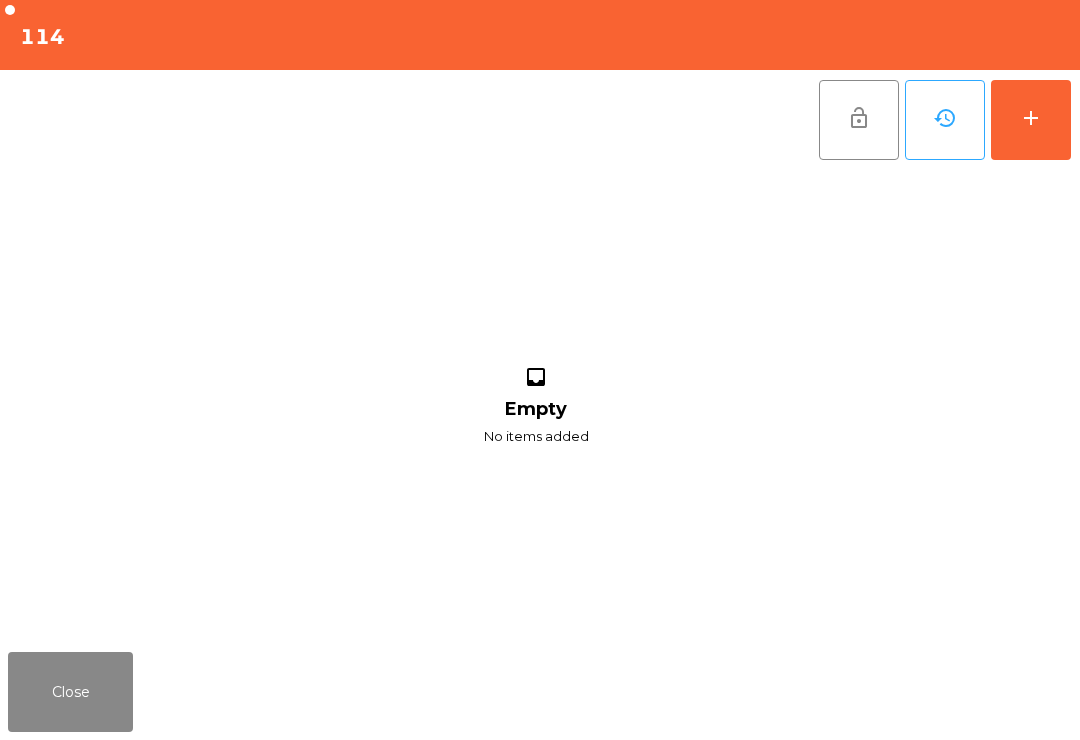 click on "add" 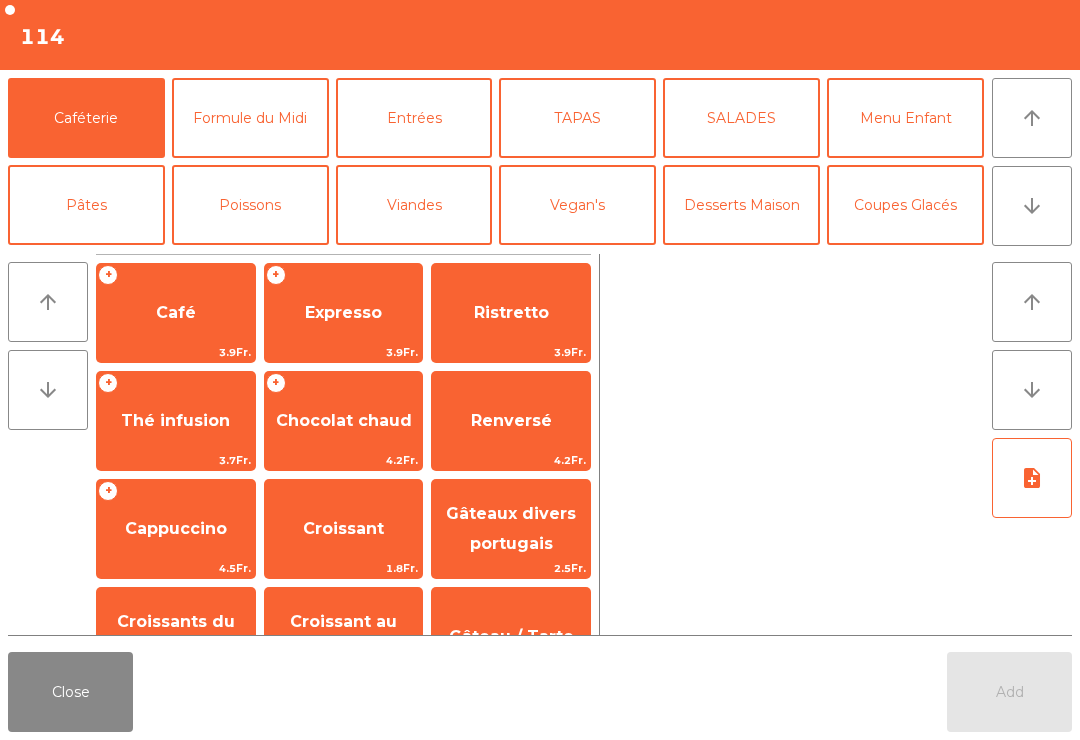 click on "arrow_downward" 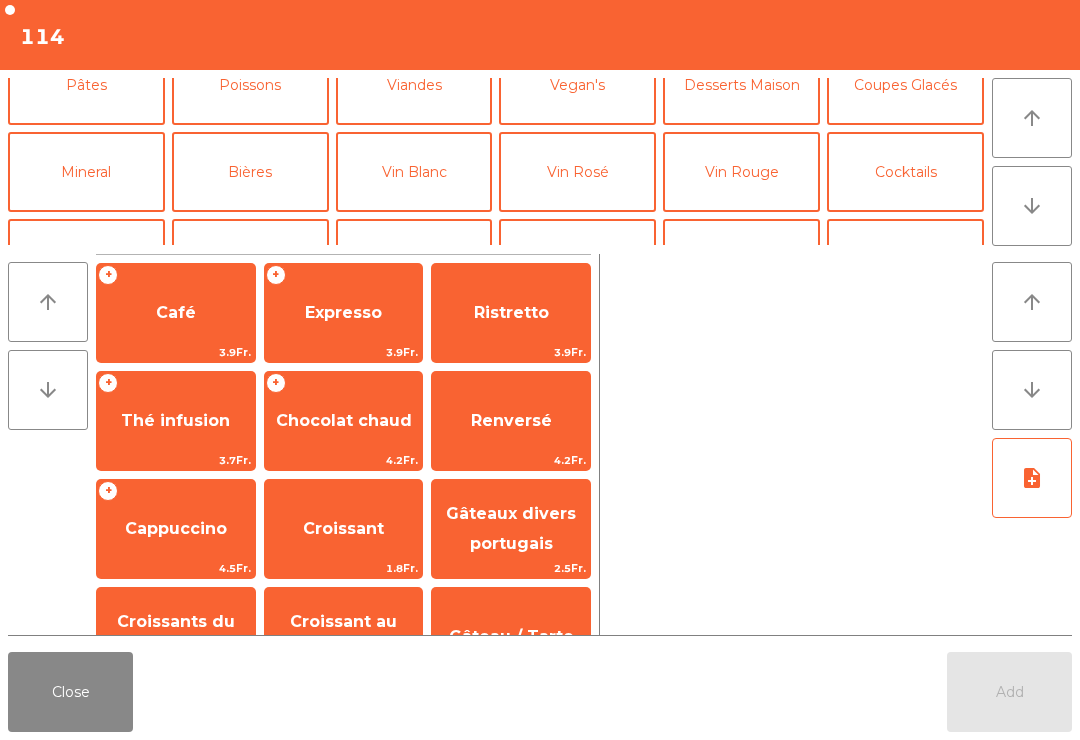 click on "Mineral" 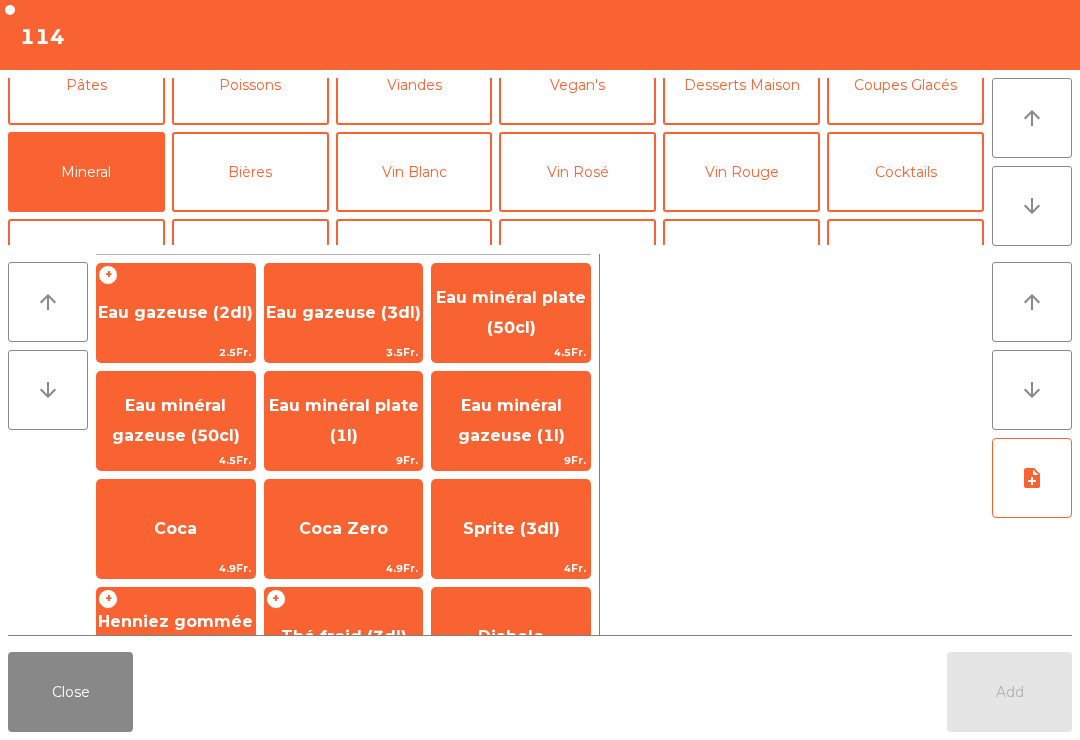 click on "Eau minéral plate (1l)" 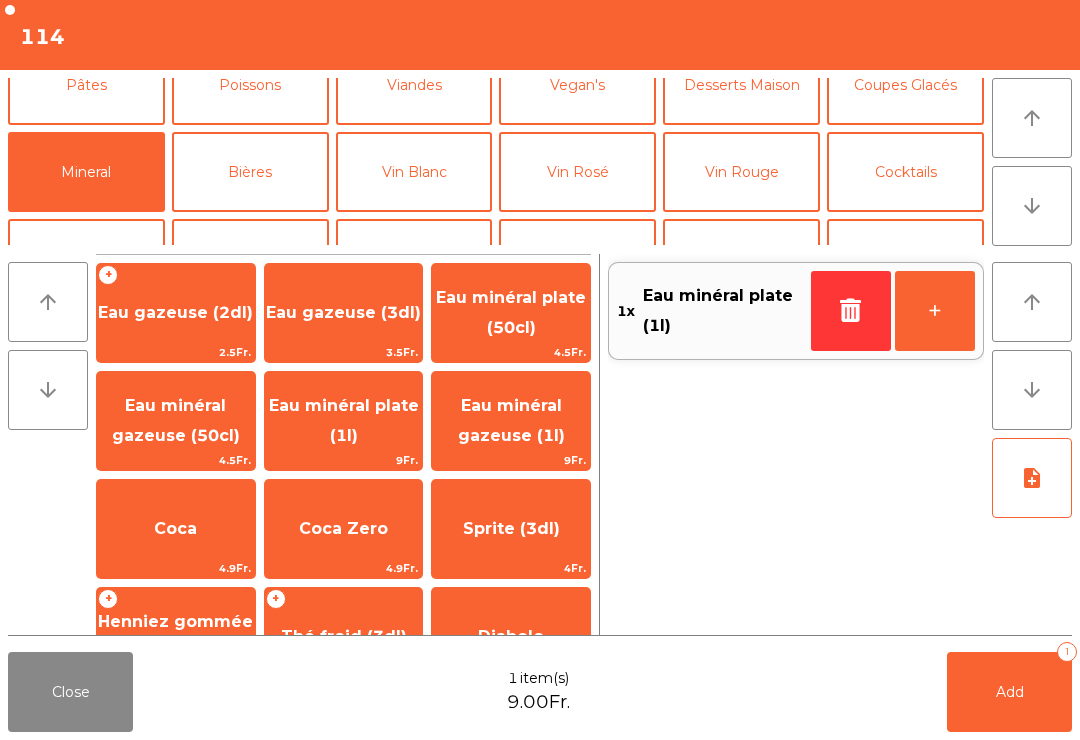scroll, scrollTop: 120, scrollLeft: 0, axis: vertical 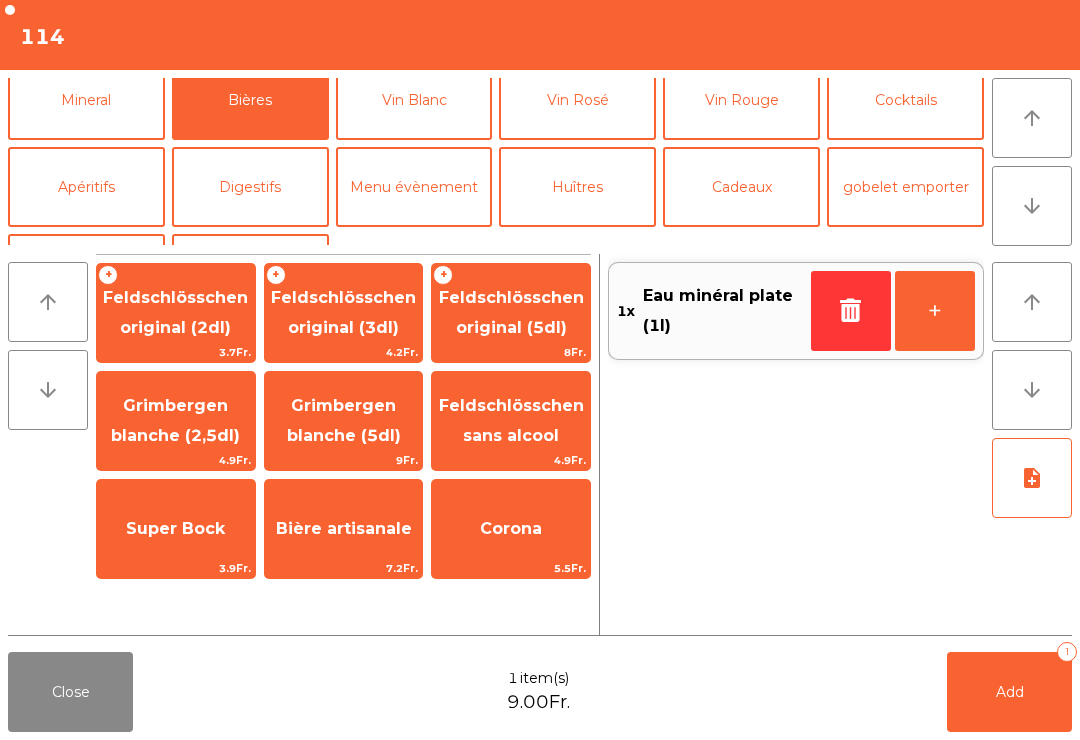 click on "3.9Fr." 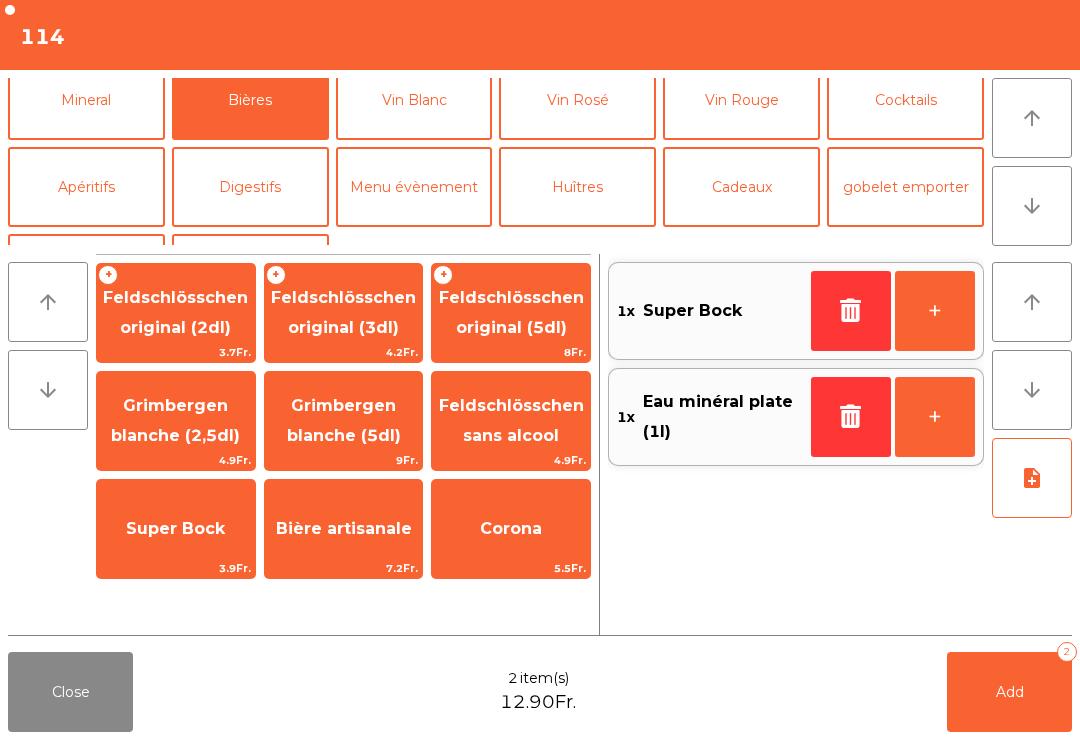 click on "Add   2" 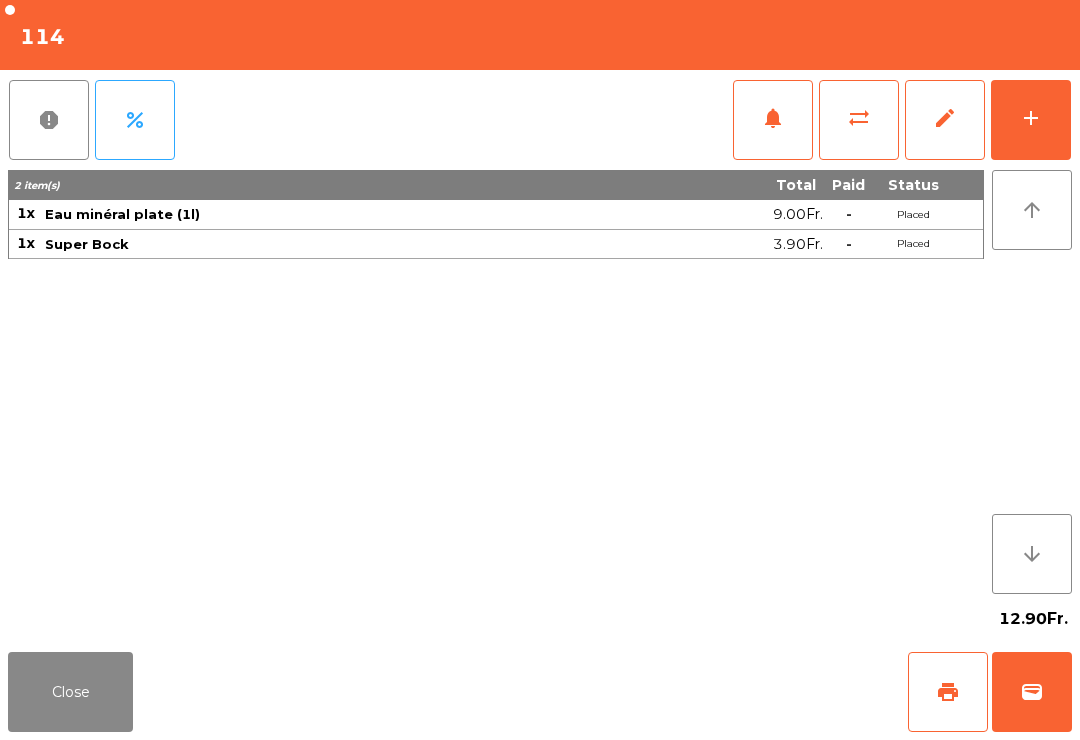 click on "Close" 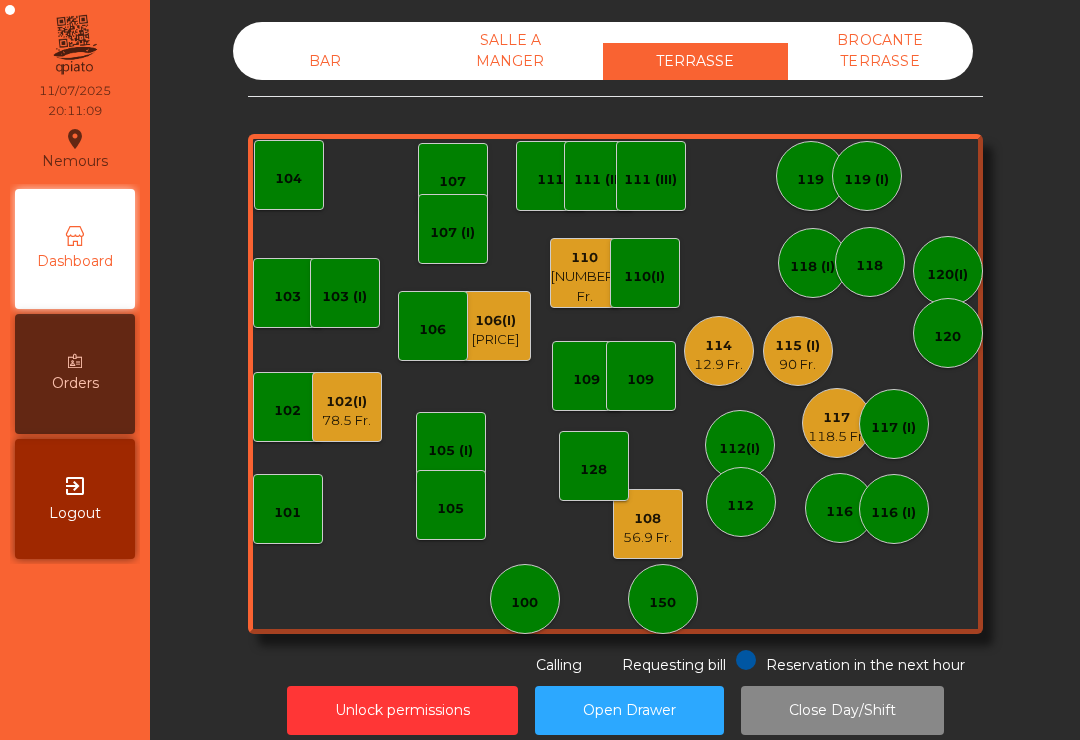 click on "12.9 Fr." 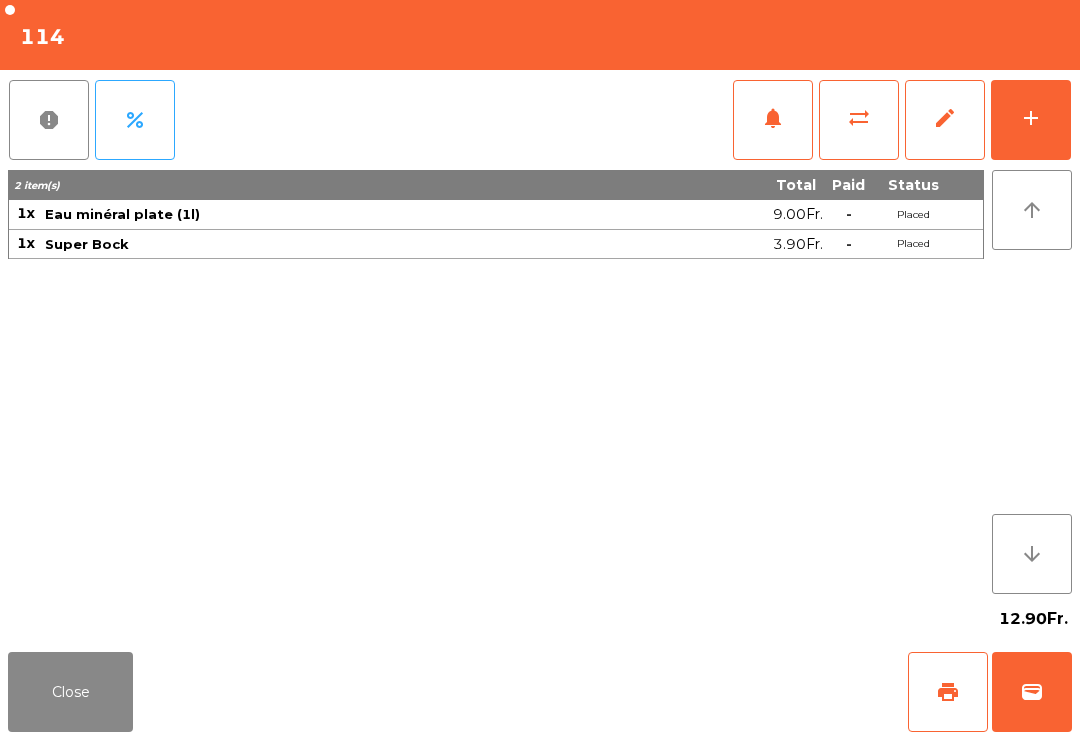 click on "add" 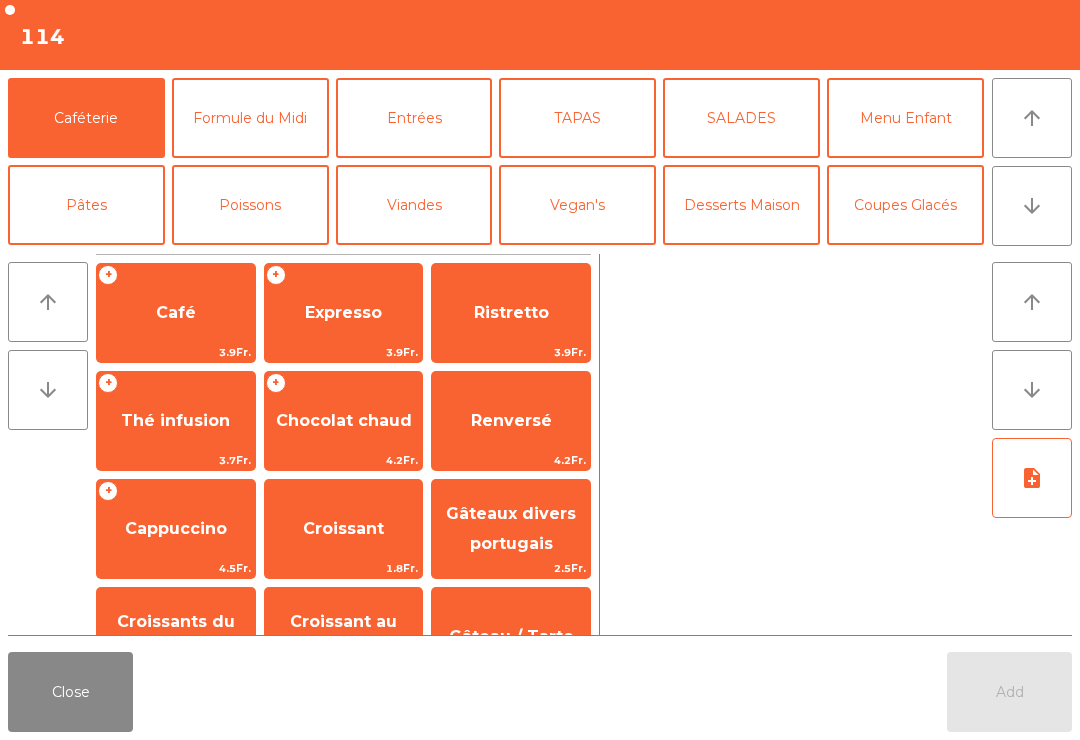 click on "Entrées" 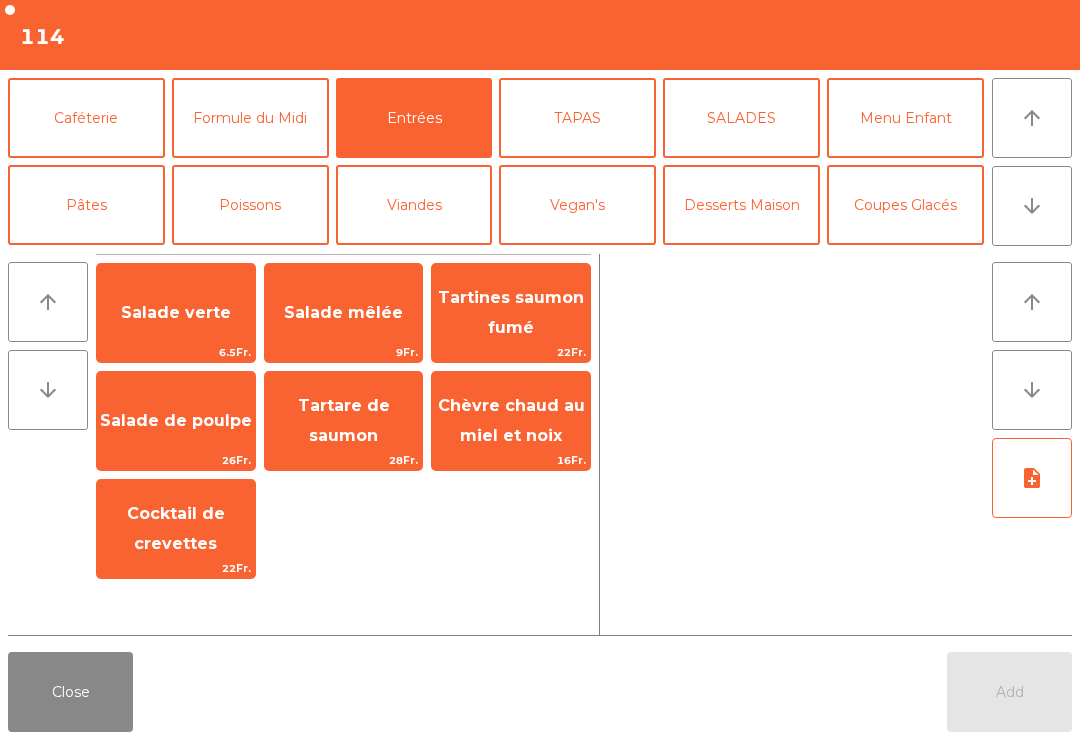 click on "Salade mêlée" 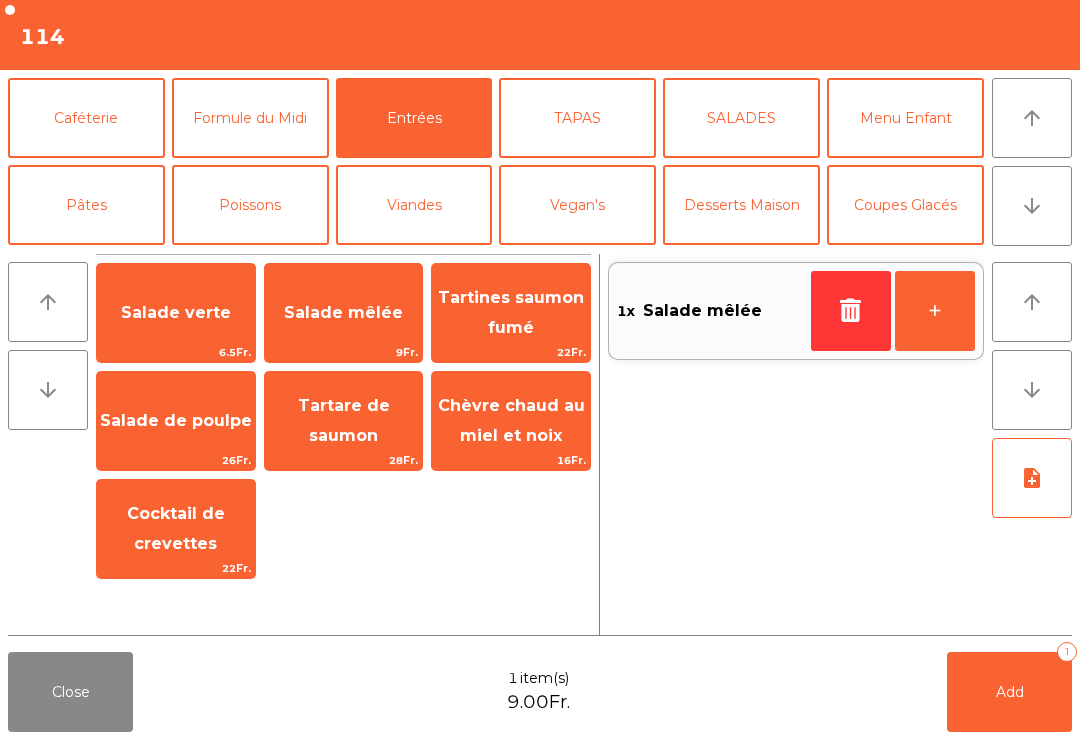 click on "Pâtes" 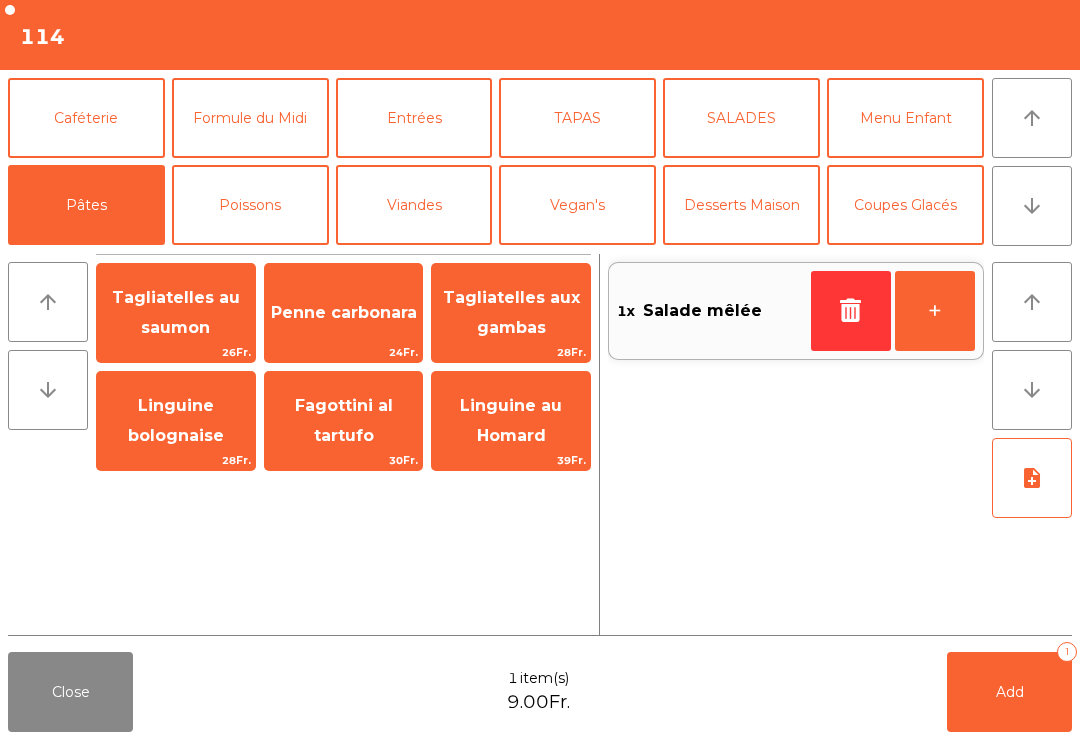 click on "Tagliatelles aux gambas" 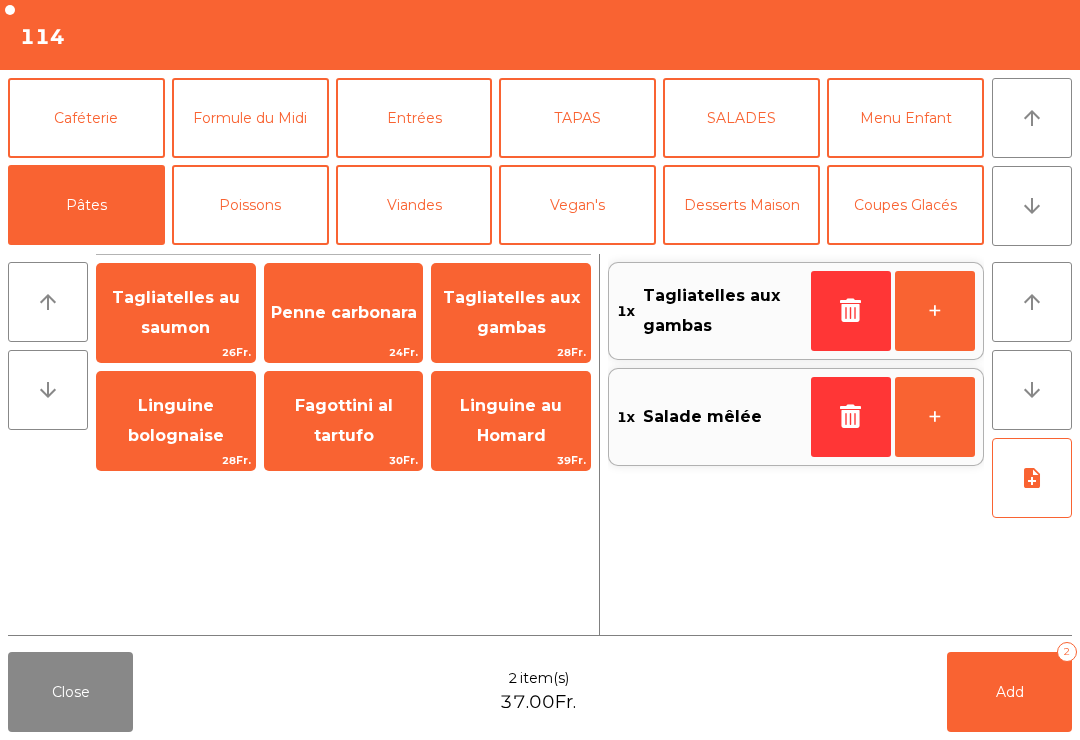 click on "Tagliatelles aux gambas" 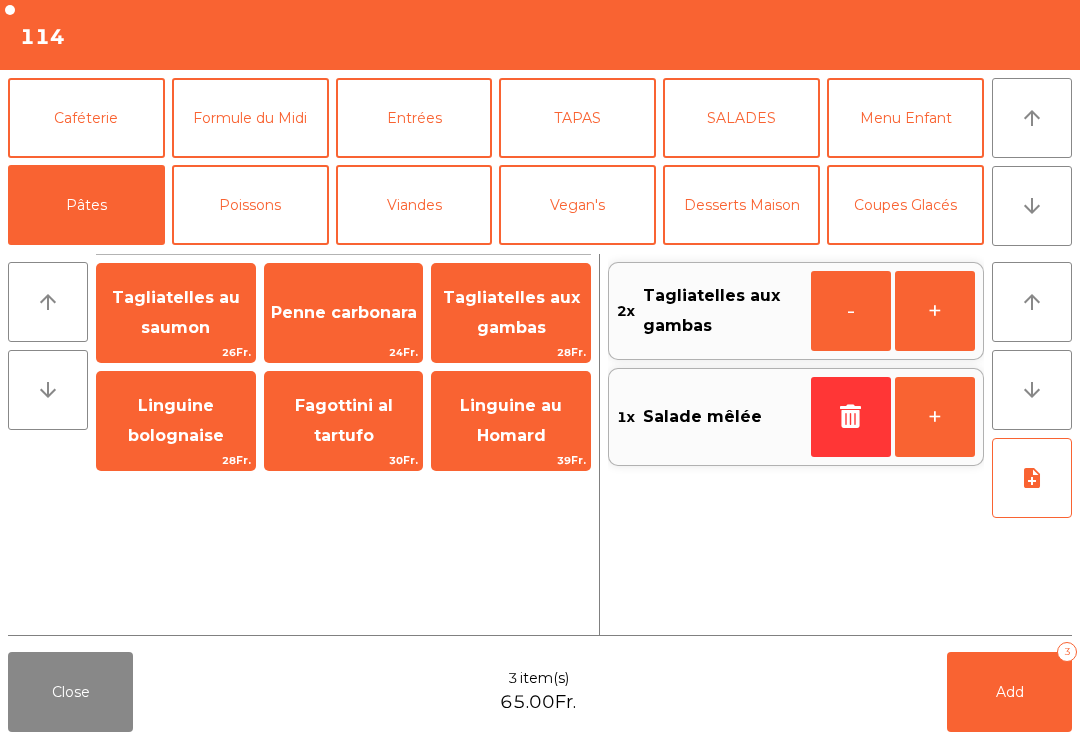 click on "note_add" 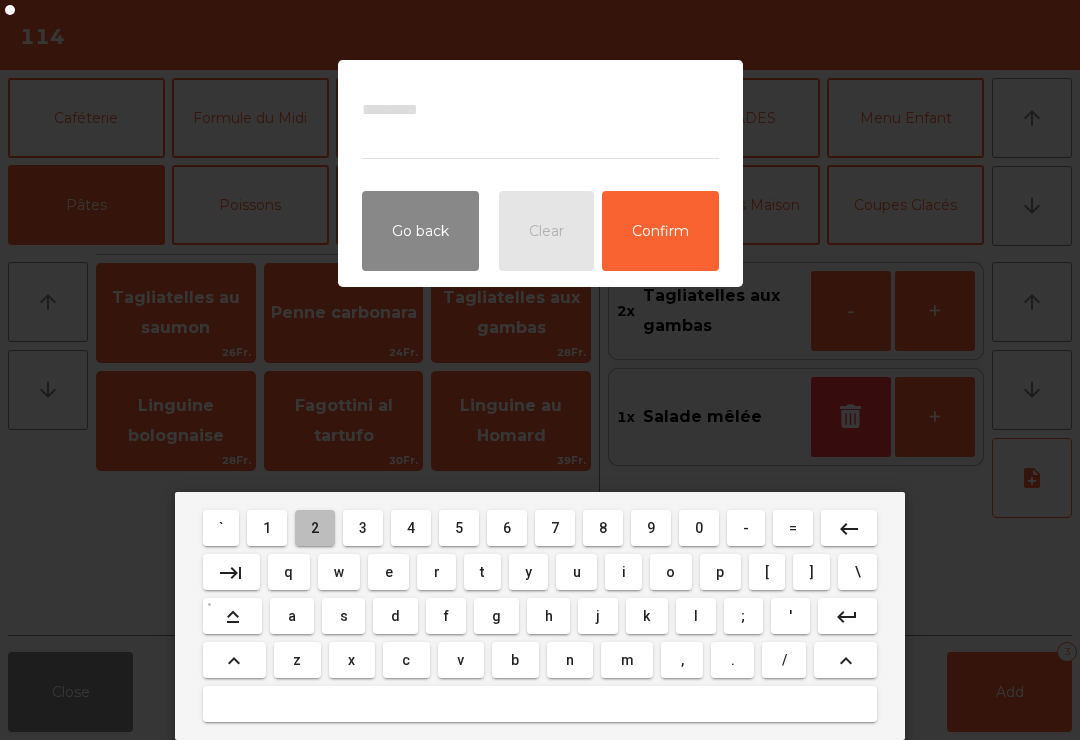 type on "*" 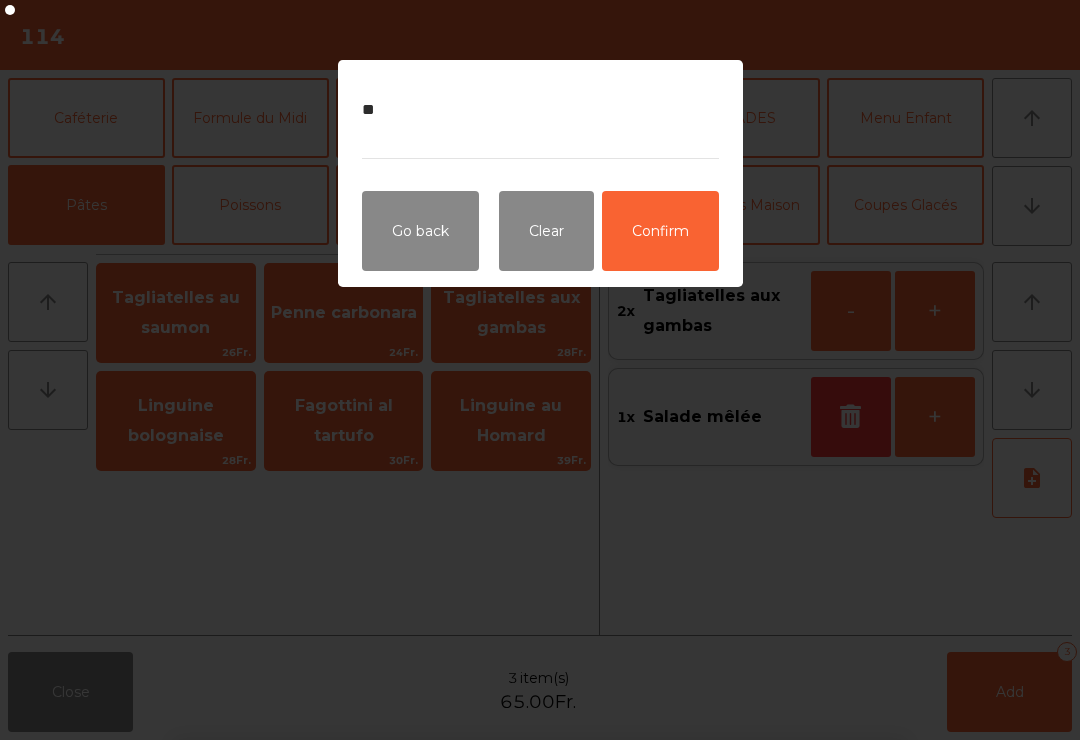 click on "Confirm" 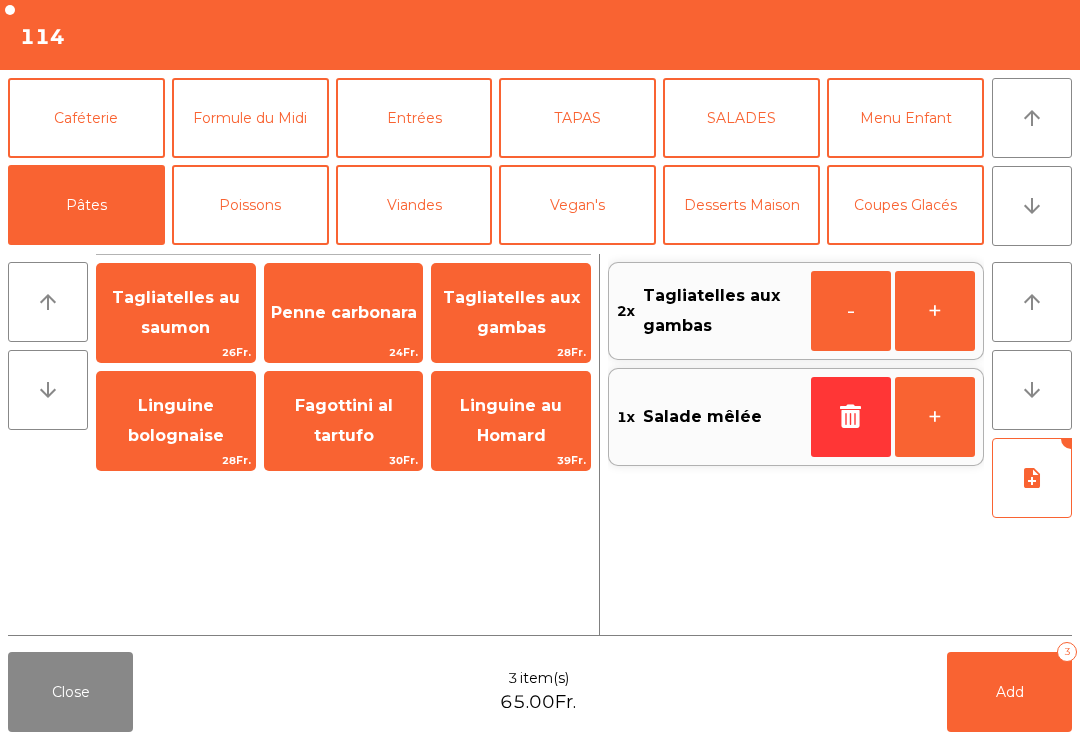 click on "Add" 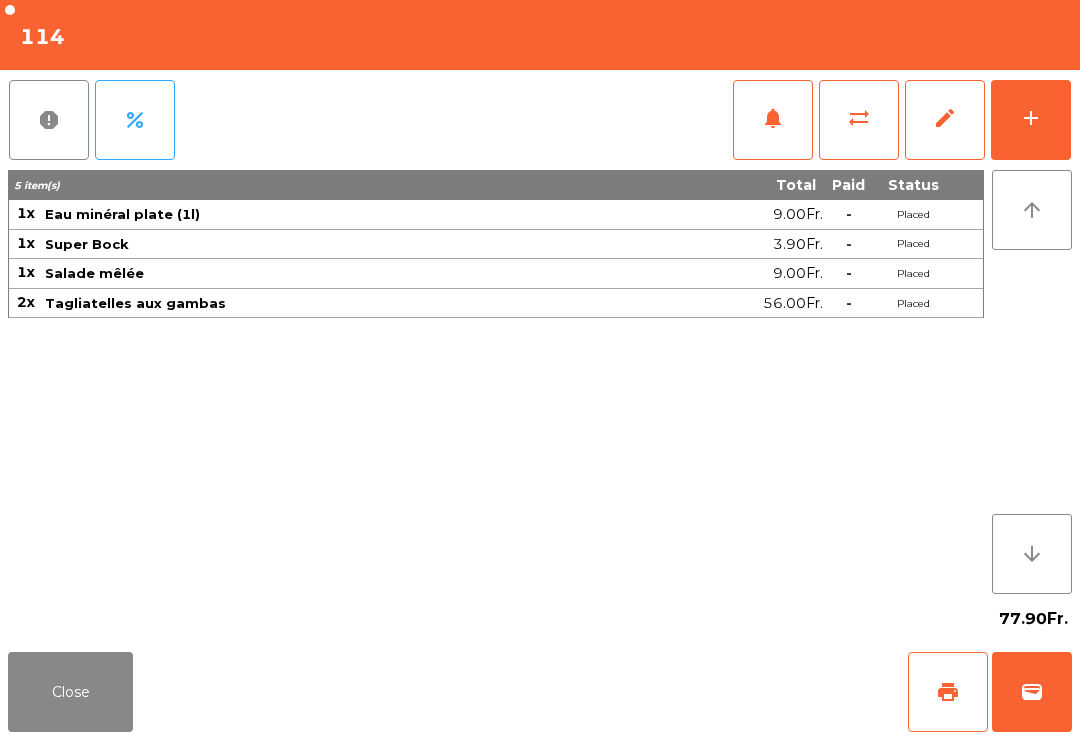 click on "Close" 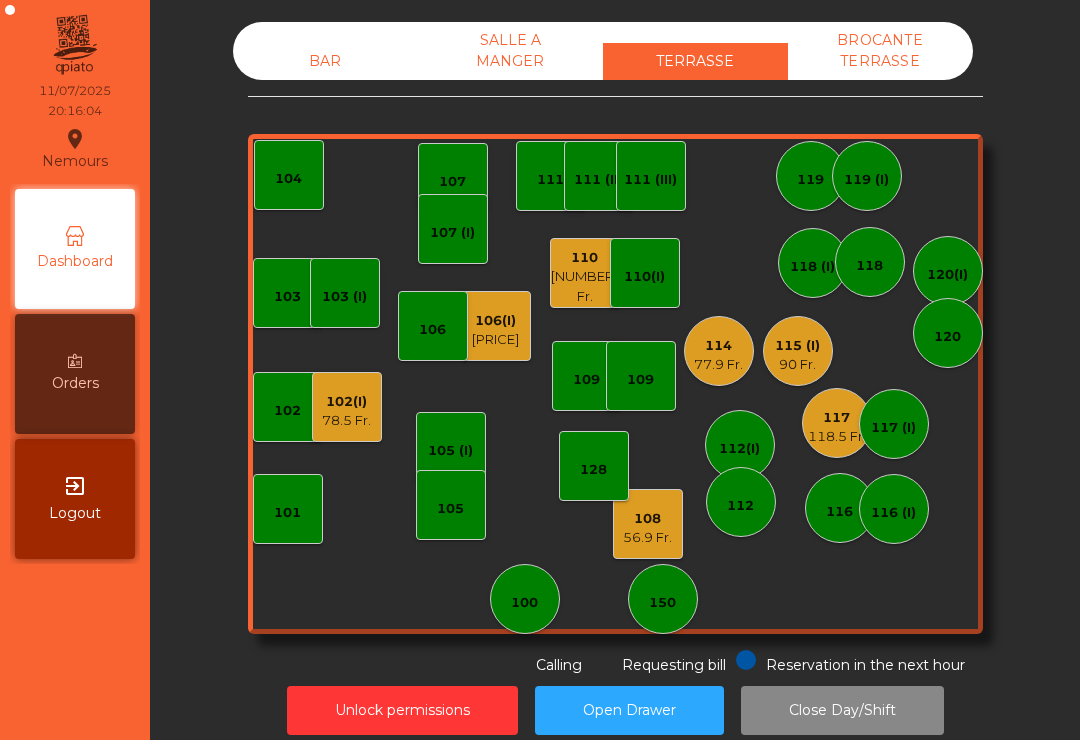 click on "90 Fr." 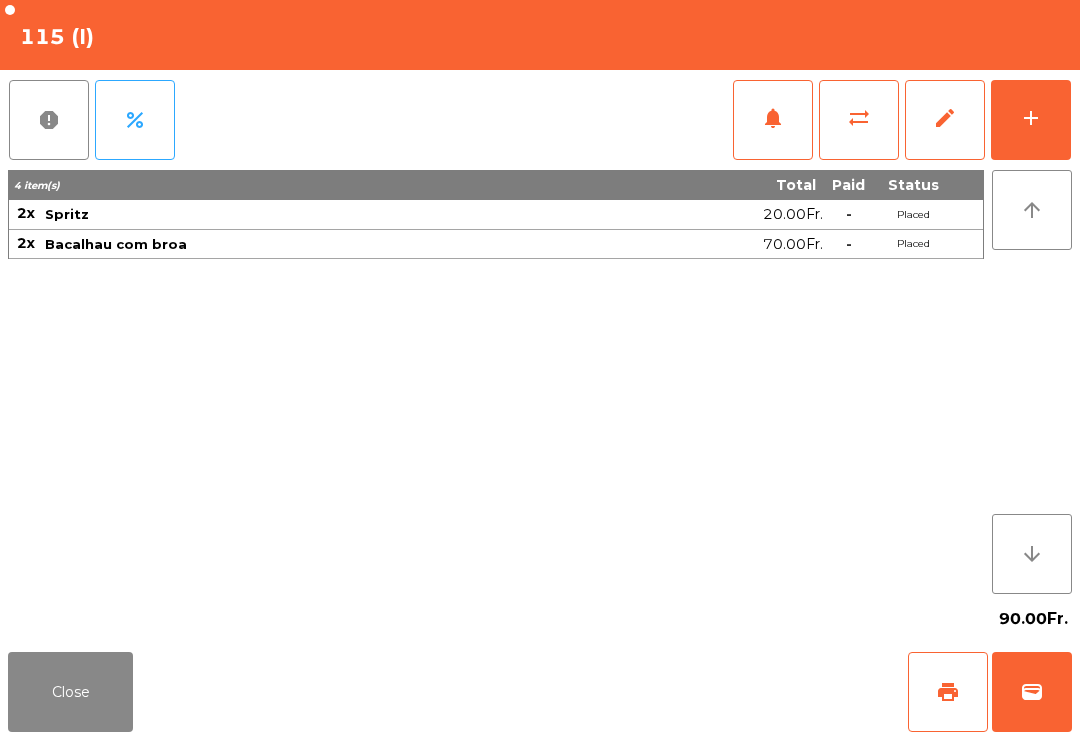 click on "add" 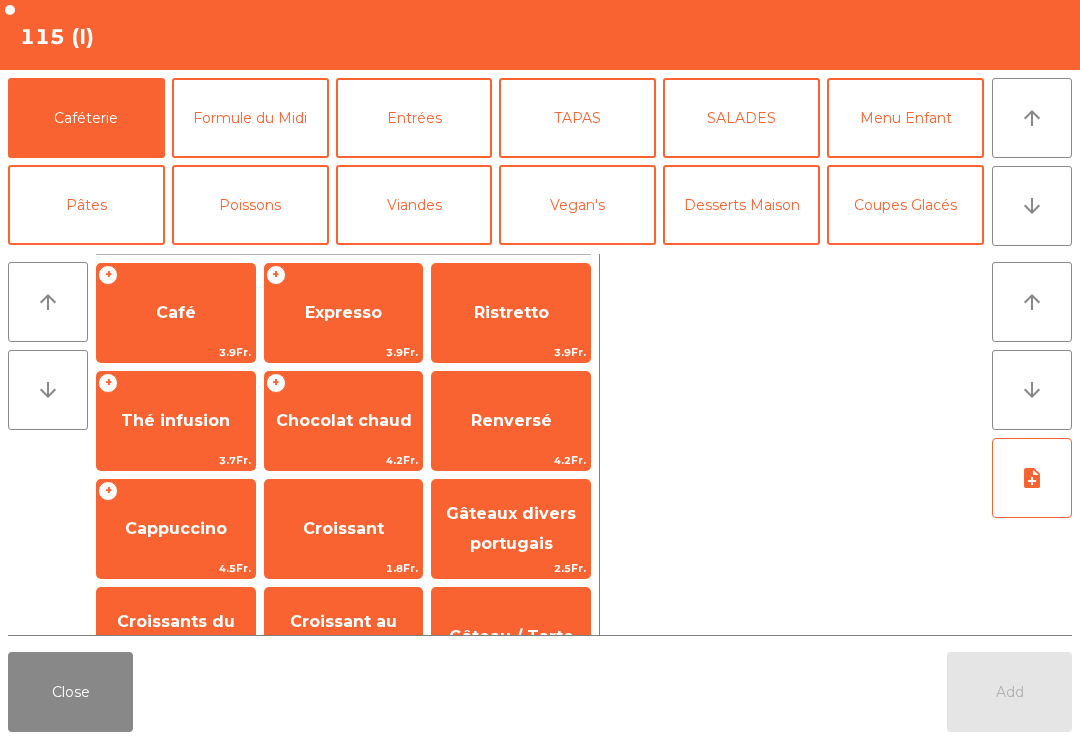 click on "arrow_downward" 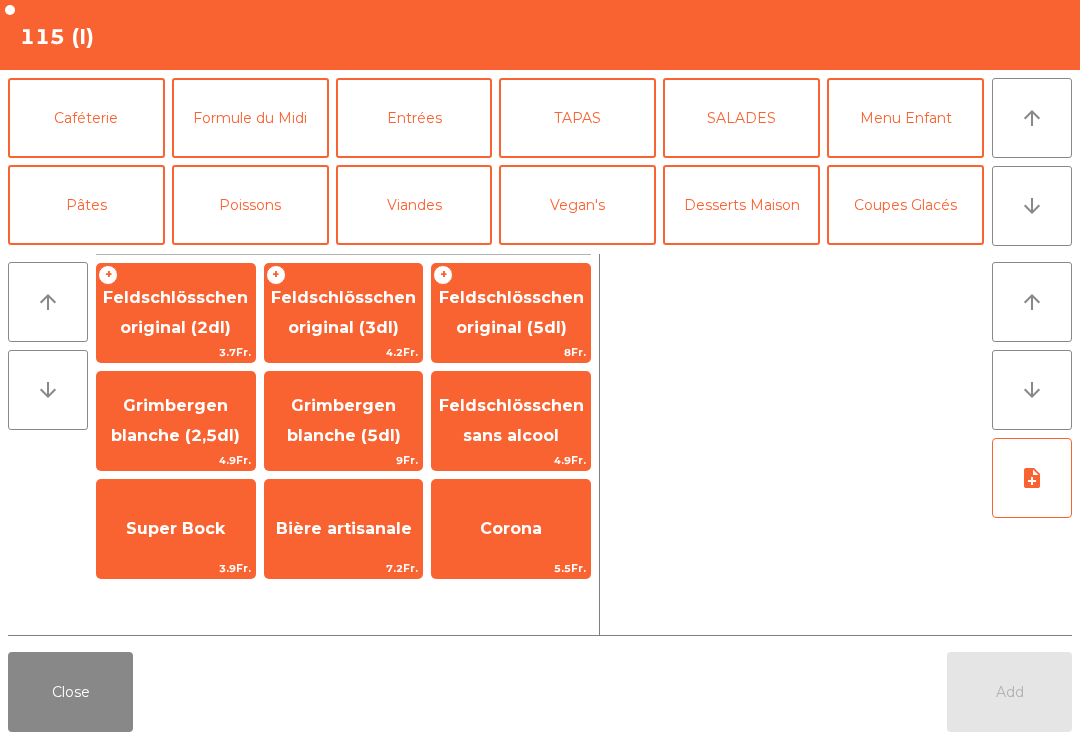 click on "Feldschlösschen original (3dl)" 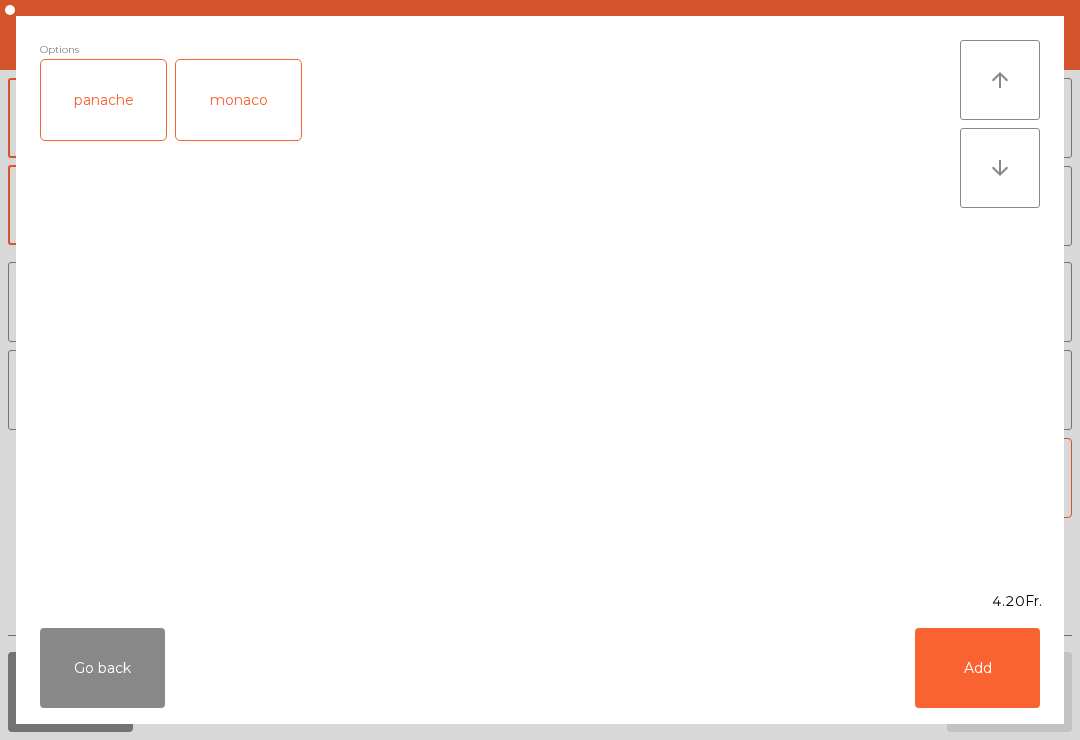 scroll, scrollTop: 174, scrollLeft: 0, axis: vertical 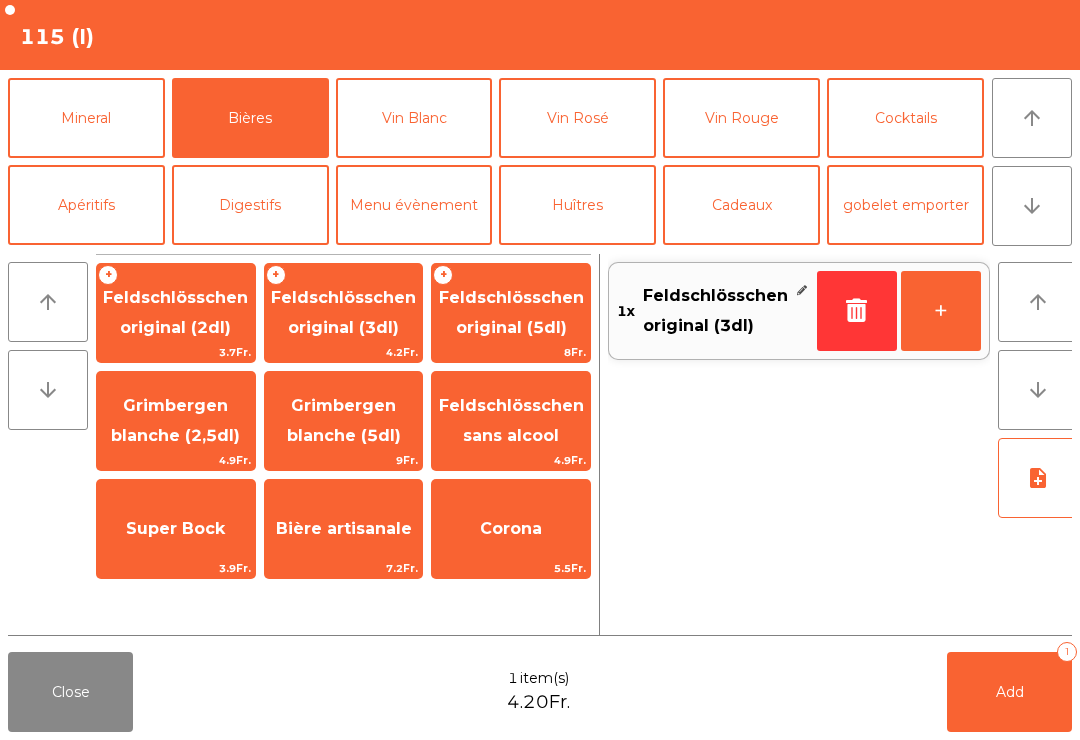 click on "+" 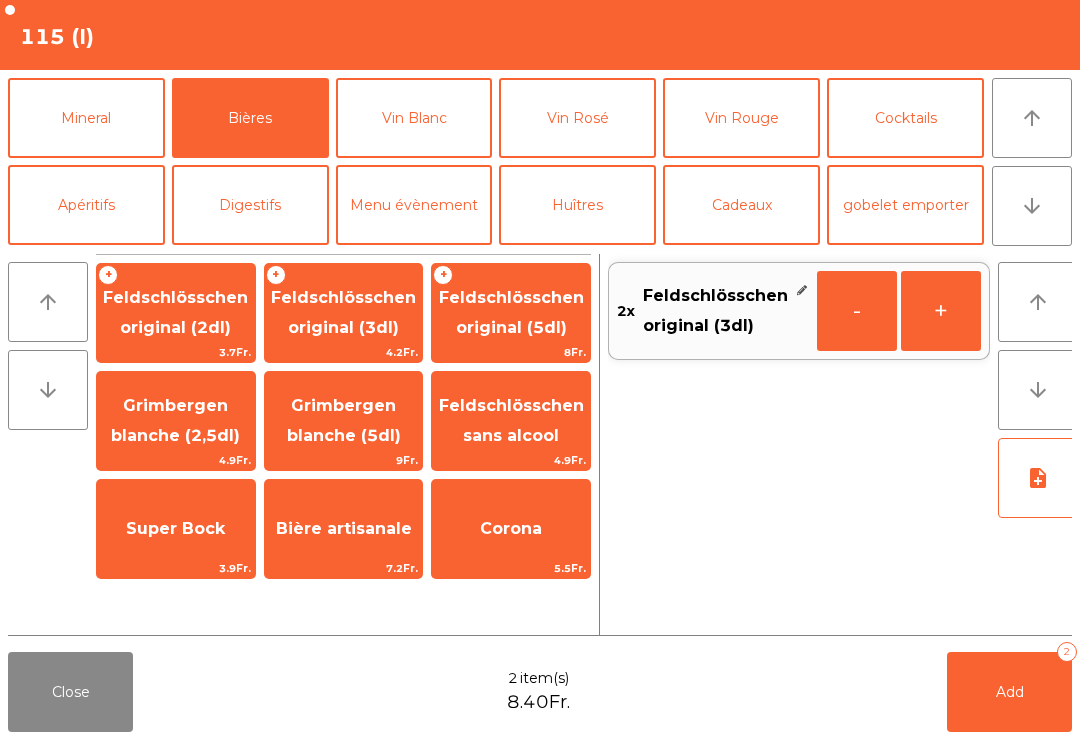 click on "Add   2" 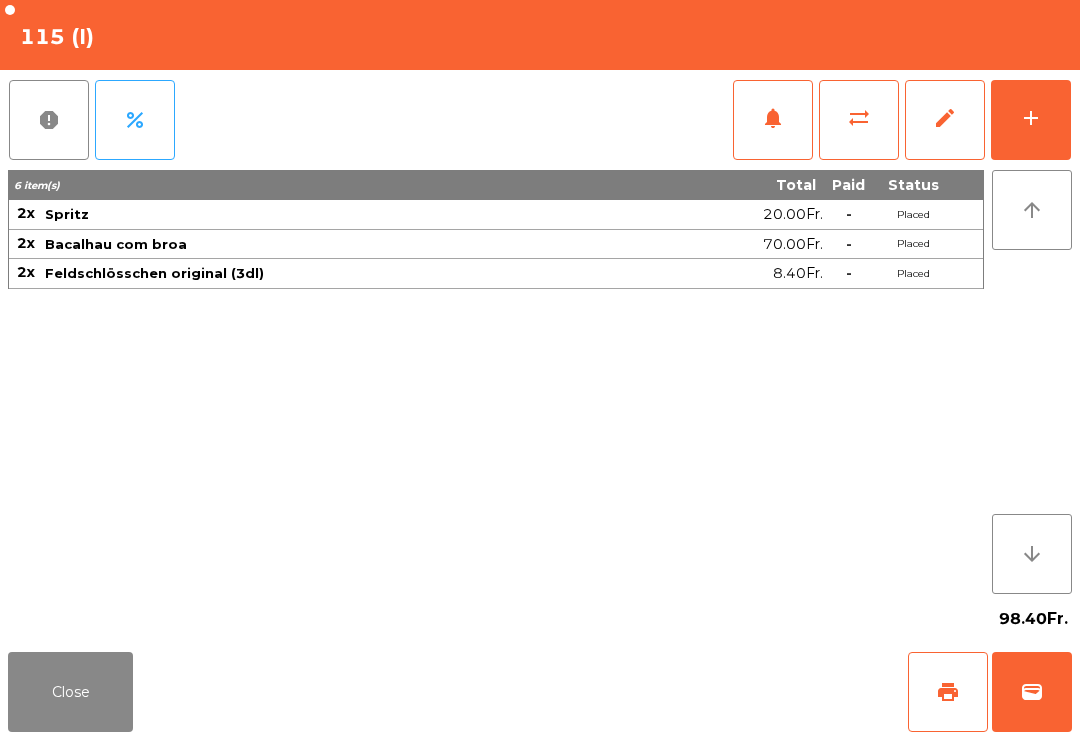 click on "Close" 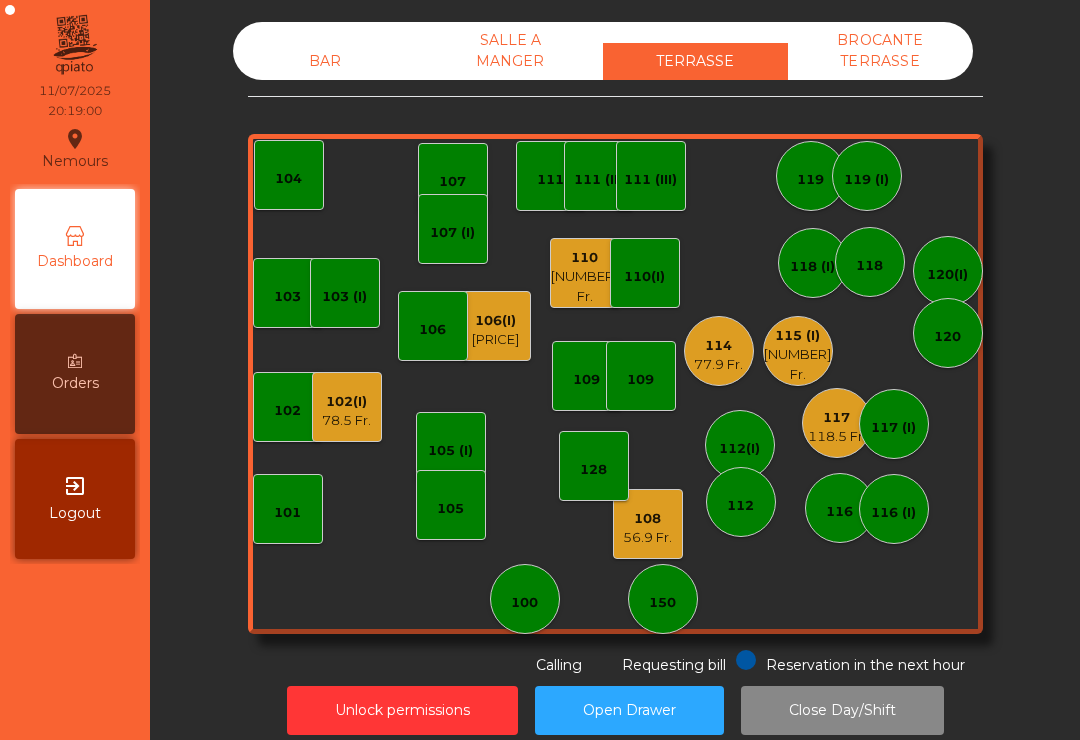 click on "101" 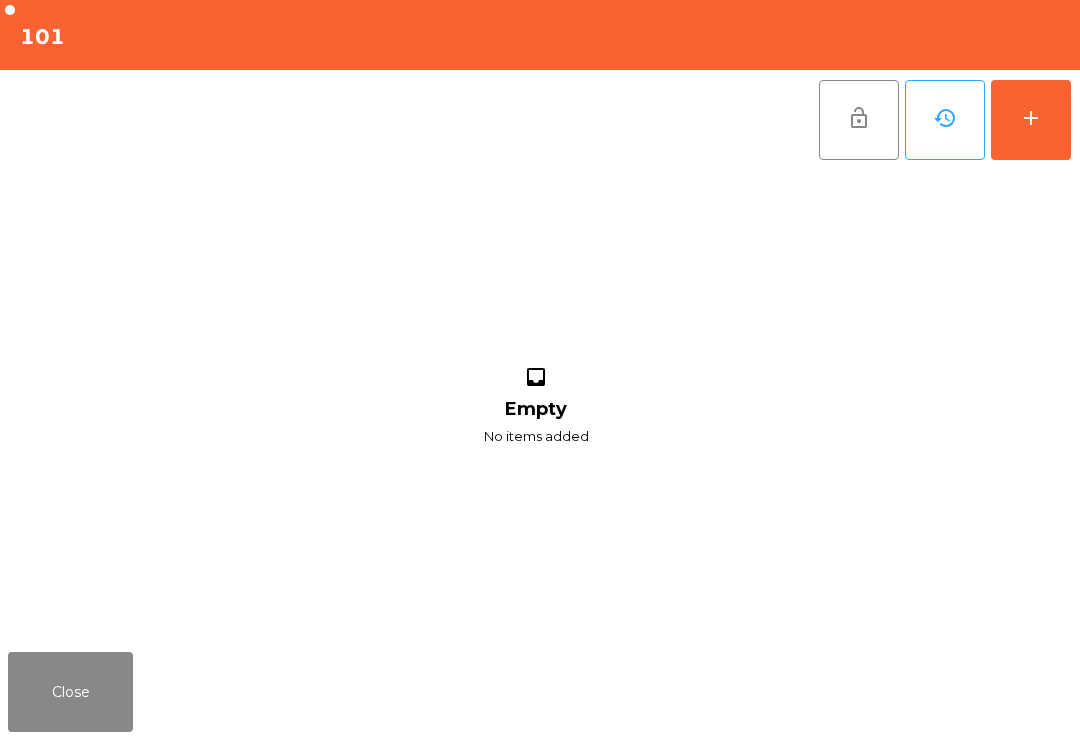 click on "add" 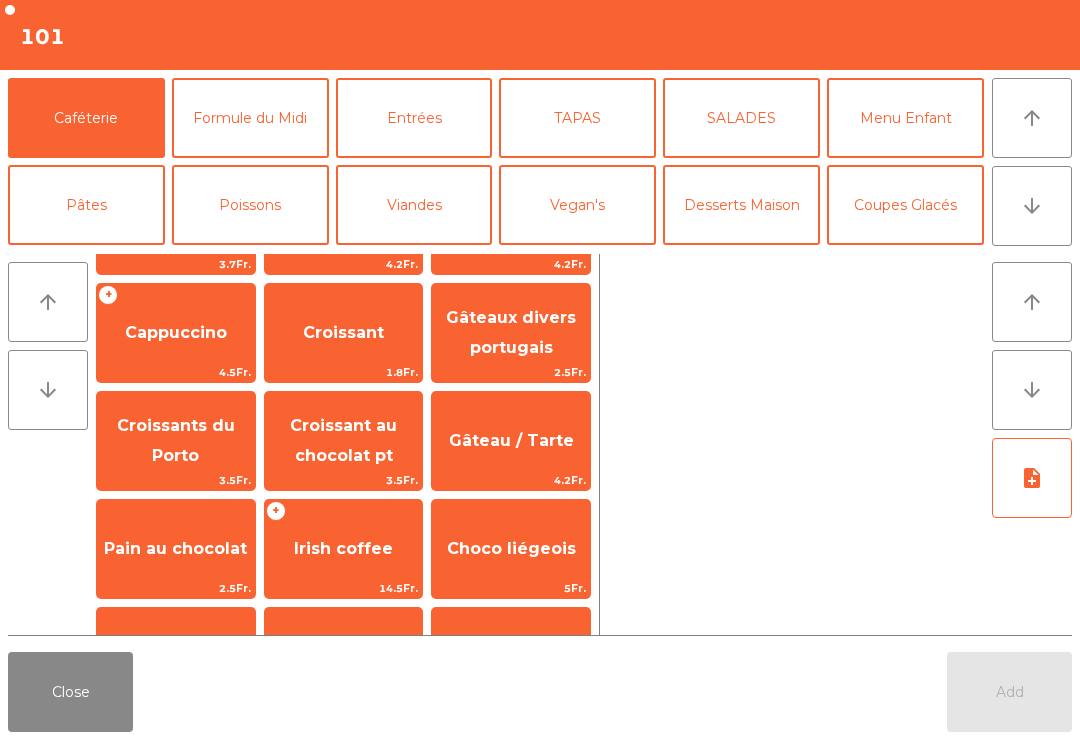 scroll, scrollTop: 0, scrollLeft: 0, axis: both 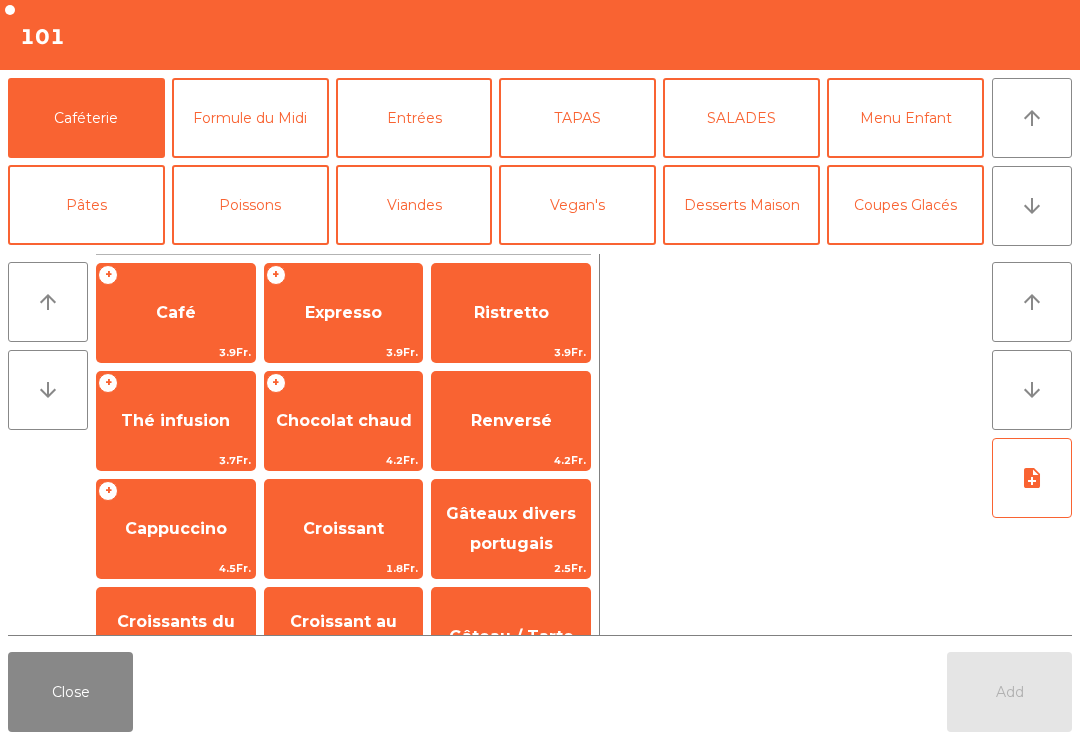click on "Coupes Glacés" 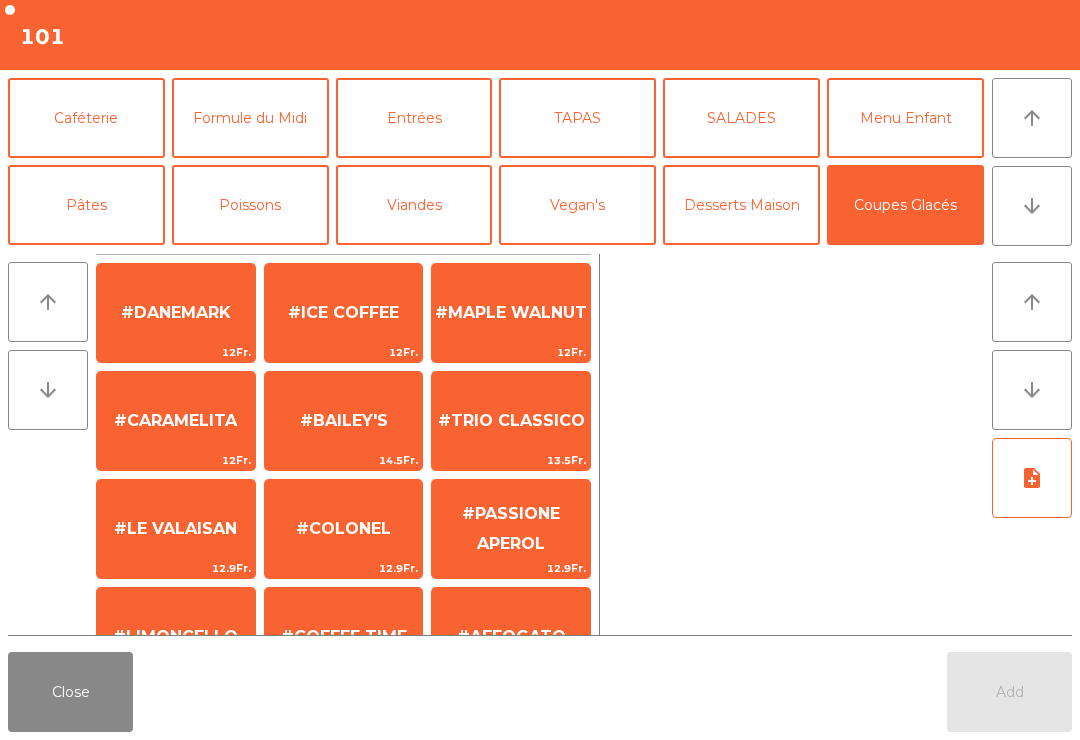 click on "#ICE COFFEE" 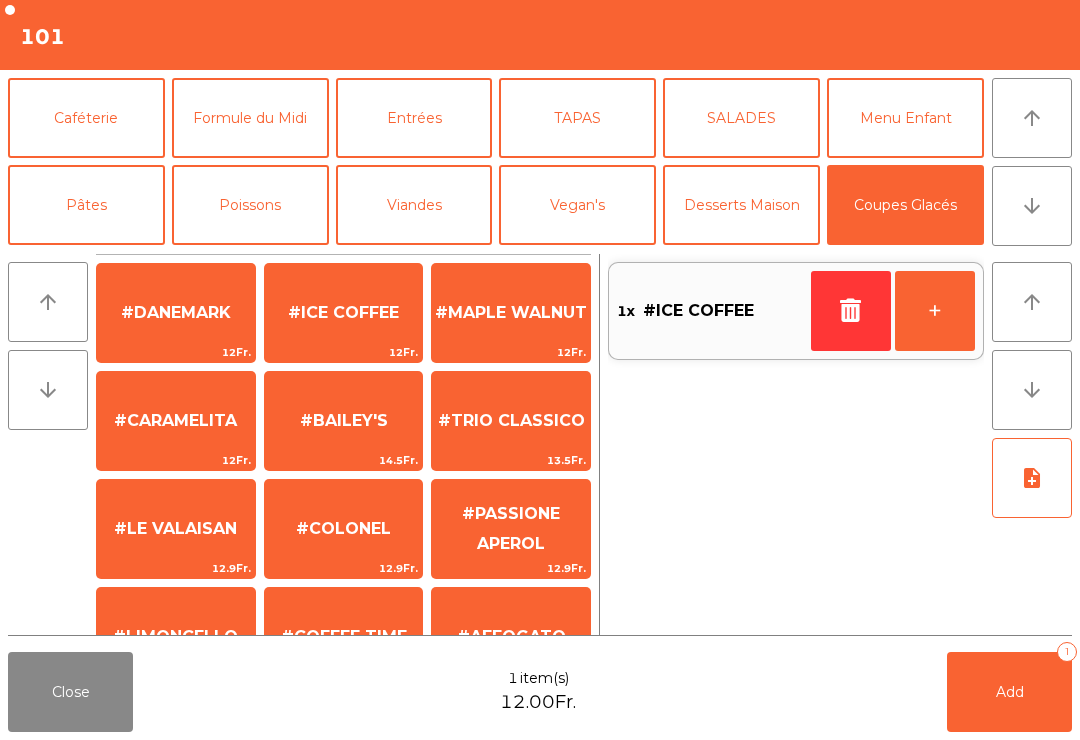 click on "arrow_downward" 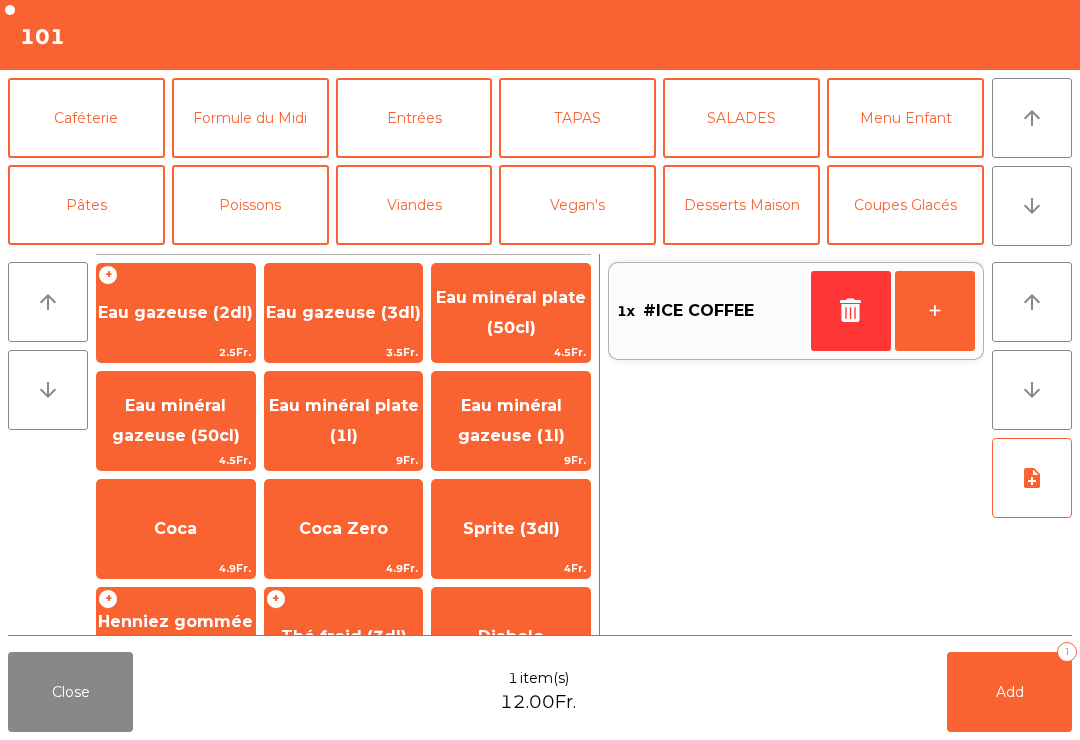 scroll, scrollTop: 174, scrollLeft: 0, axis: vertical 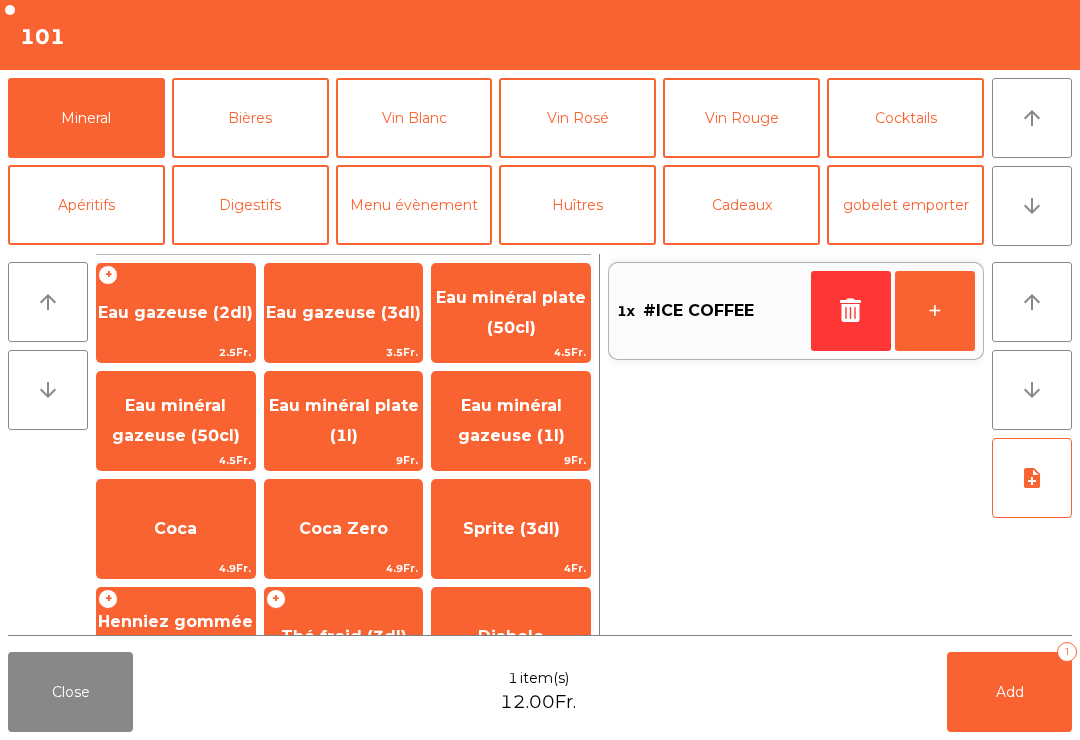click on "Eau minéral gazeuse (50cl)" 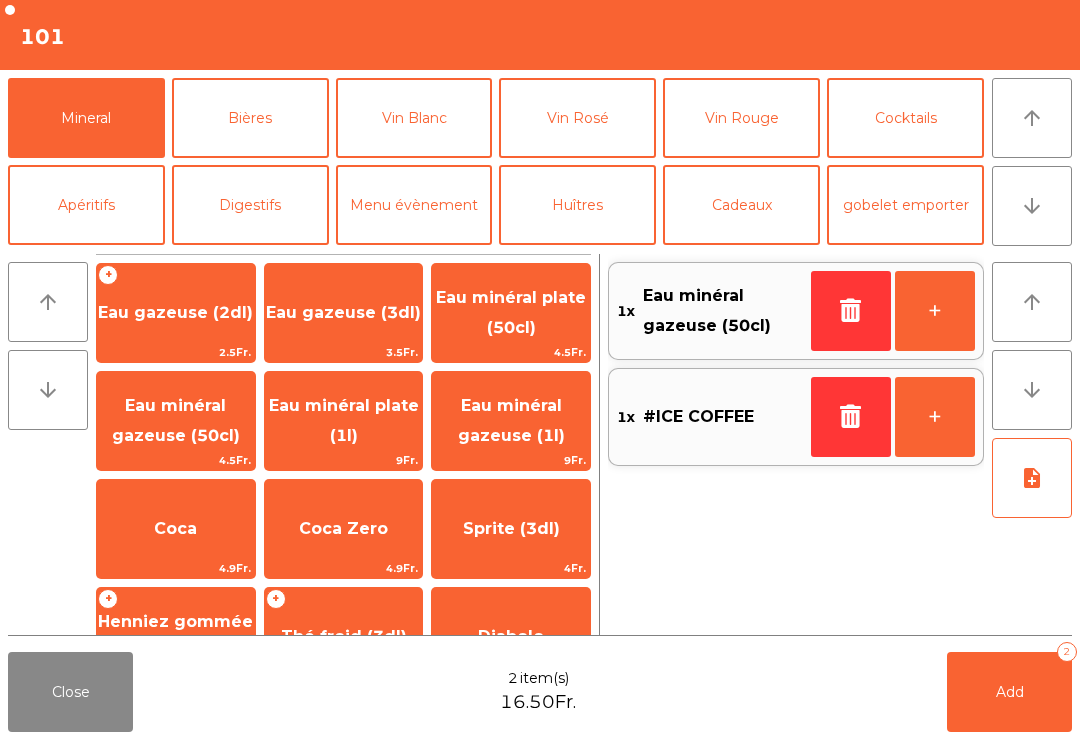 click on "Add" 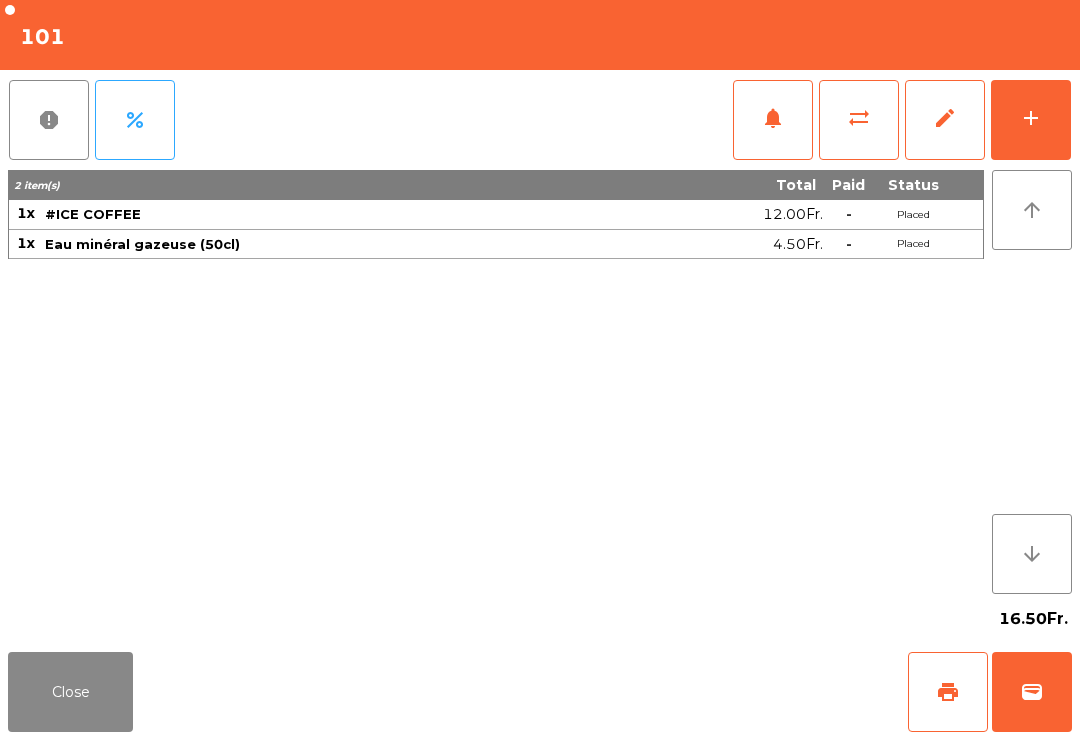 click on "Close" 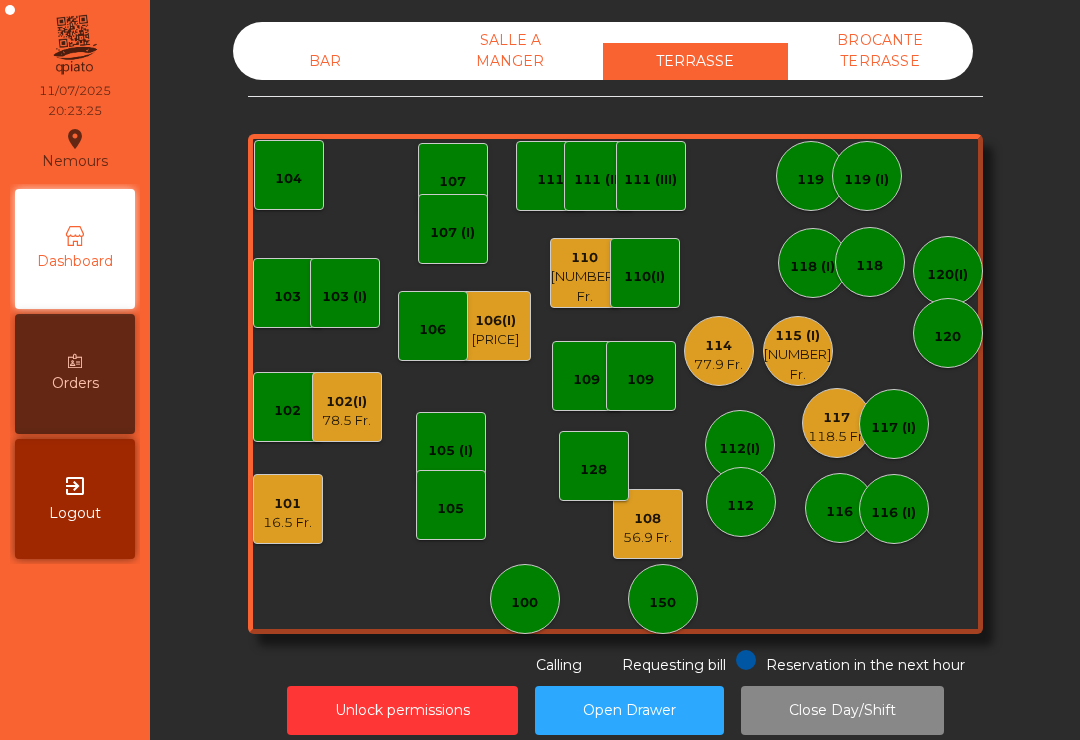 click on "16.5 Fr." 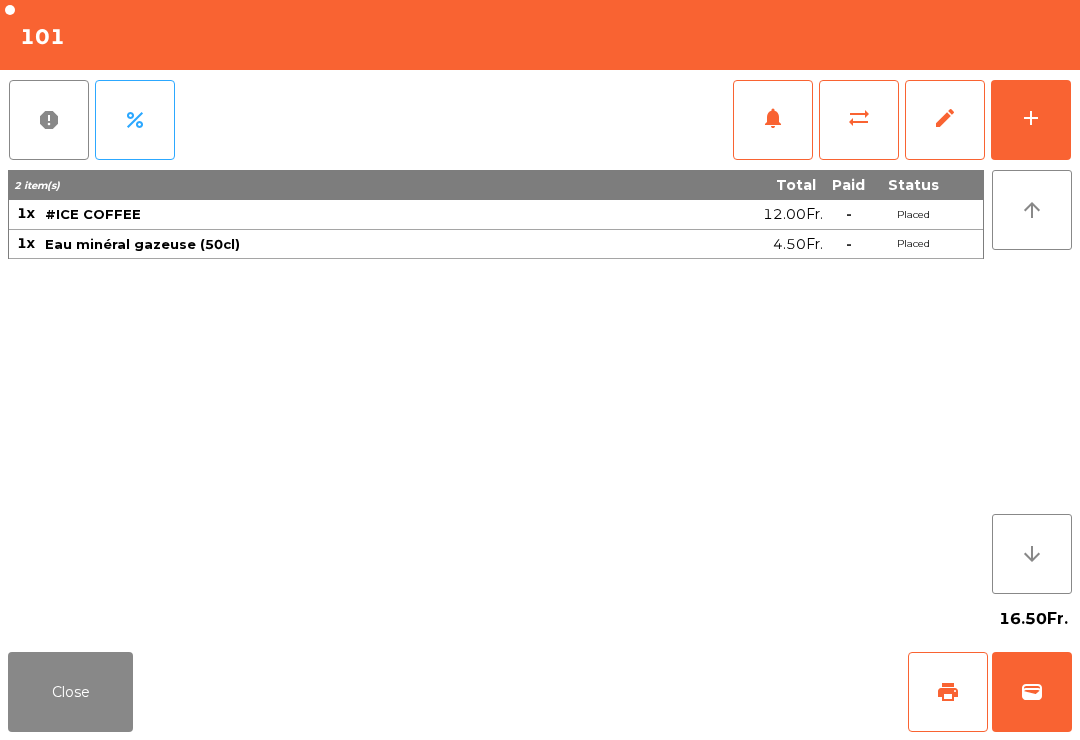click on "add" 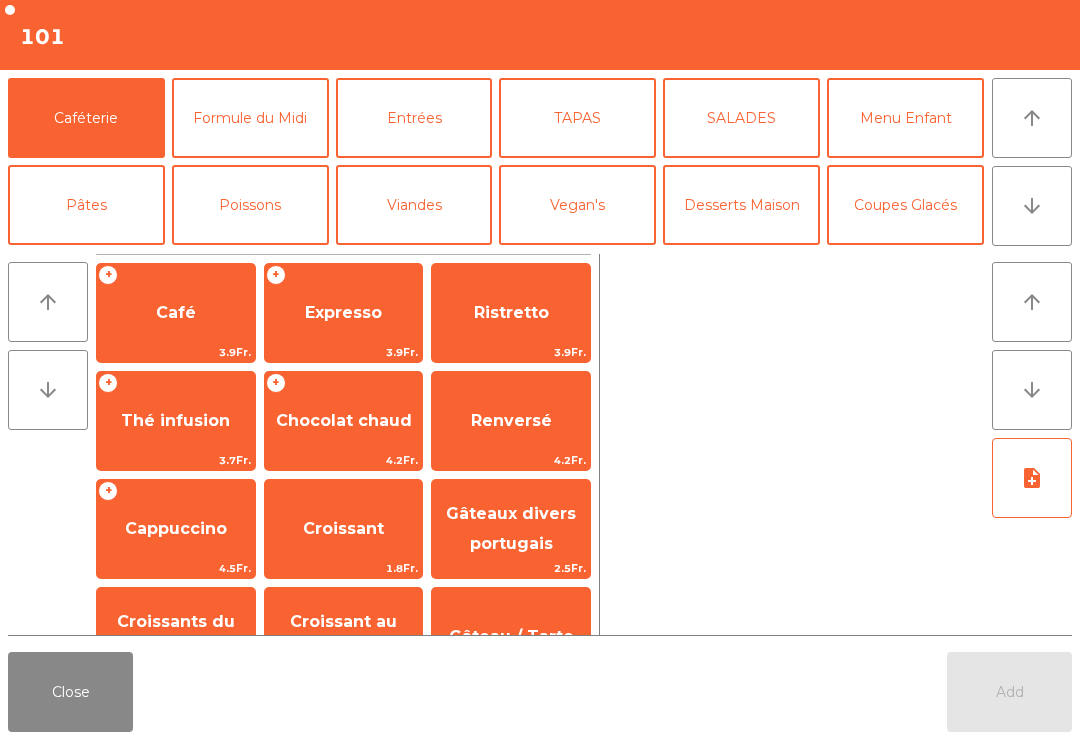click on "arrow_upward" 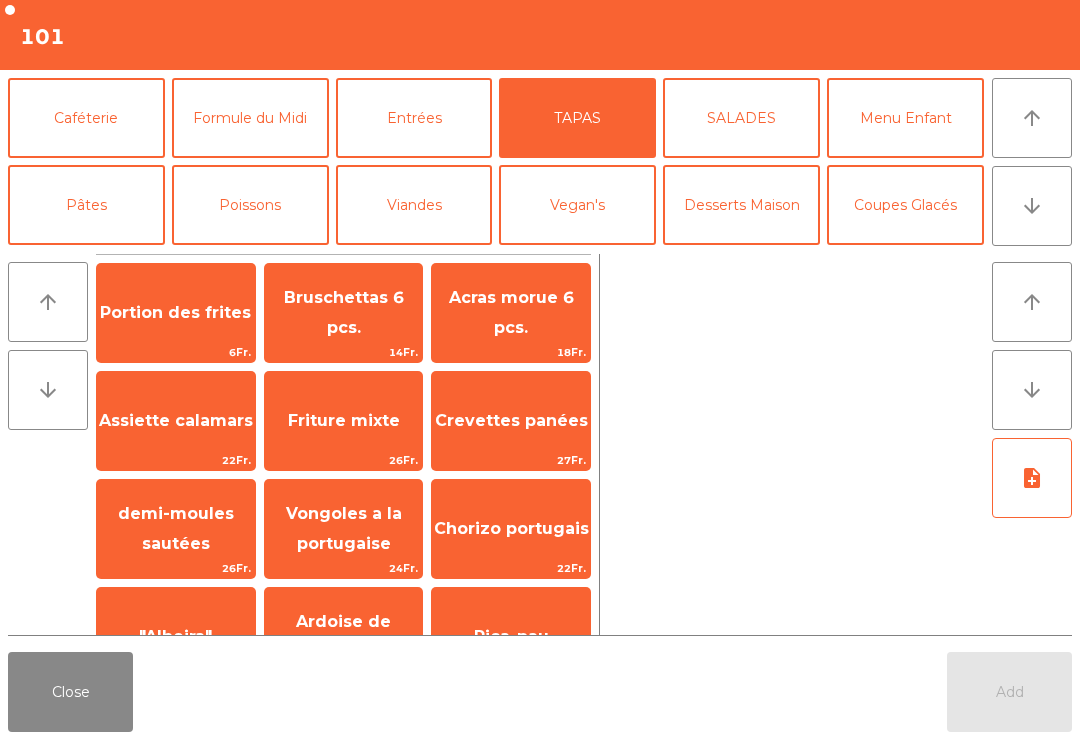 click on "Portion des frites" 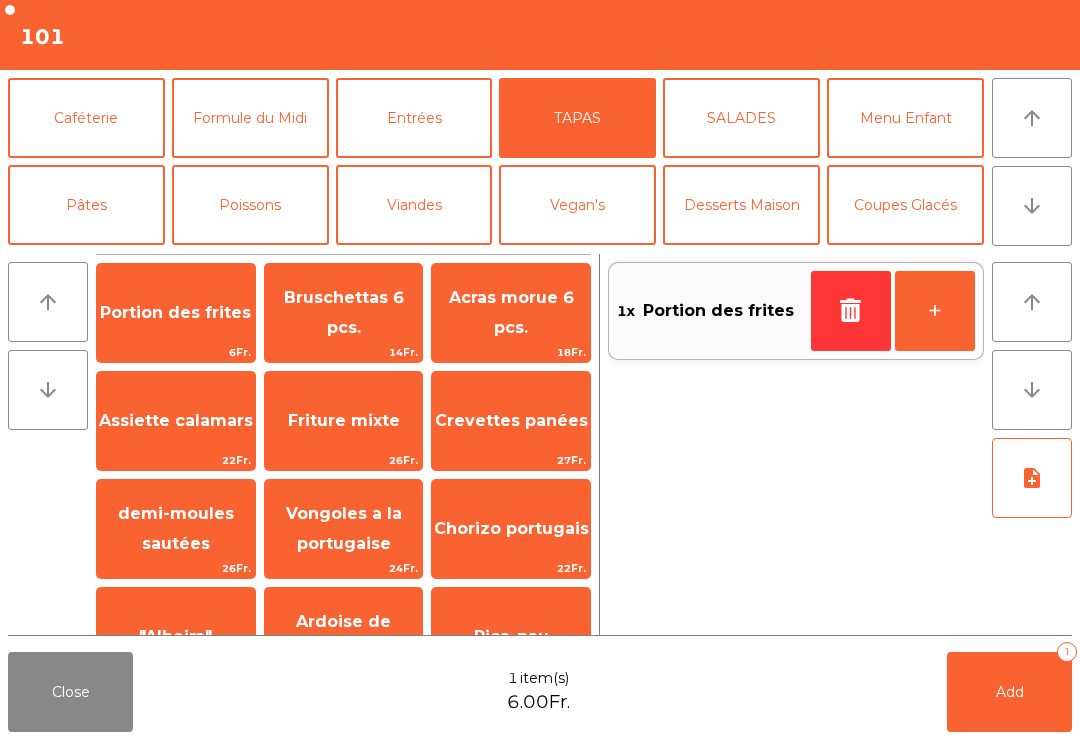 click on "Add   1" 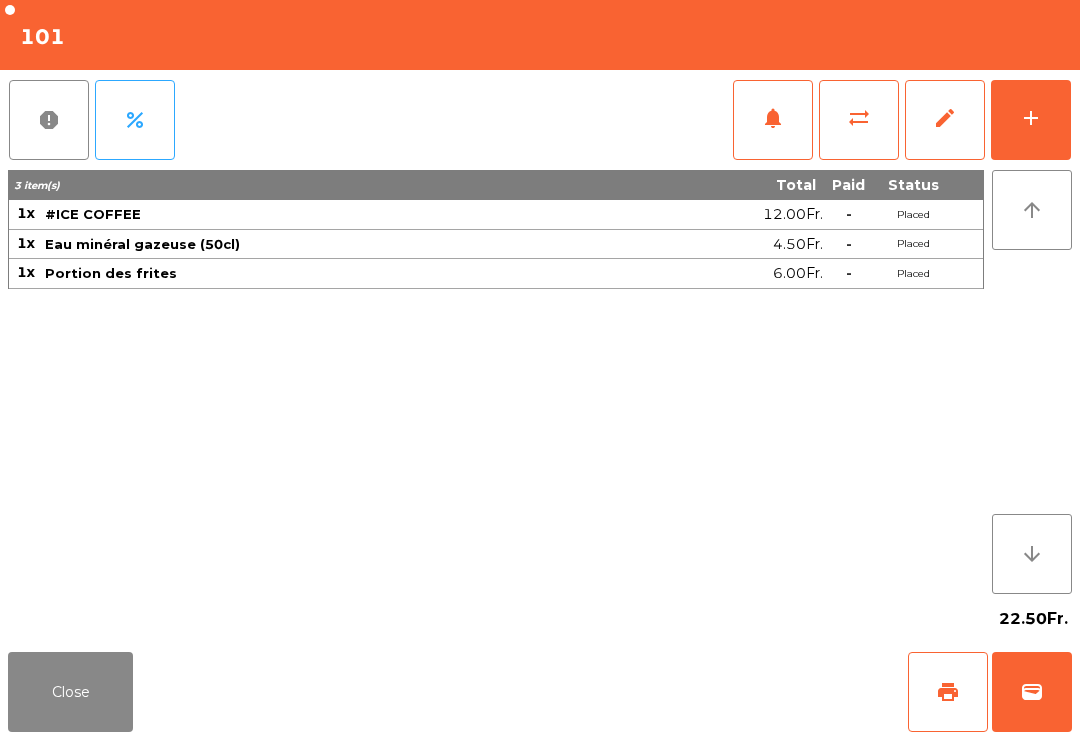 click on "Close" 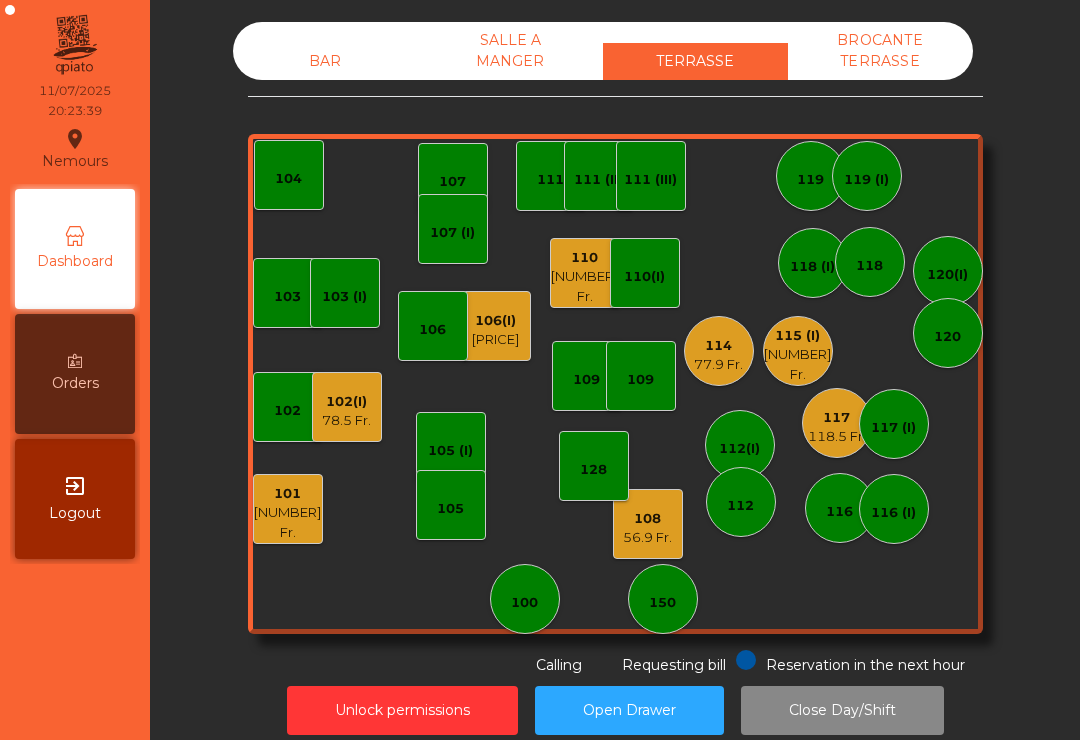 click on "[PRICE]" 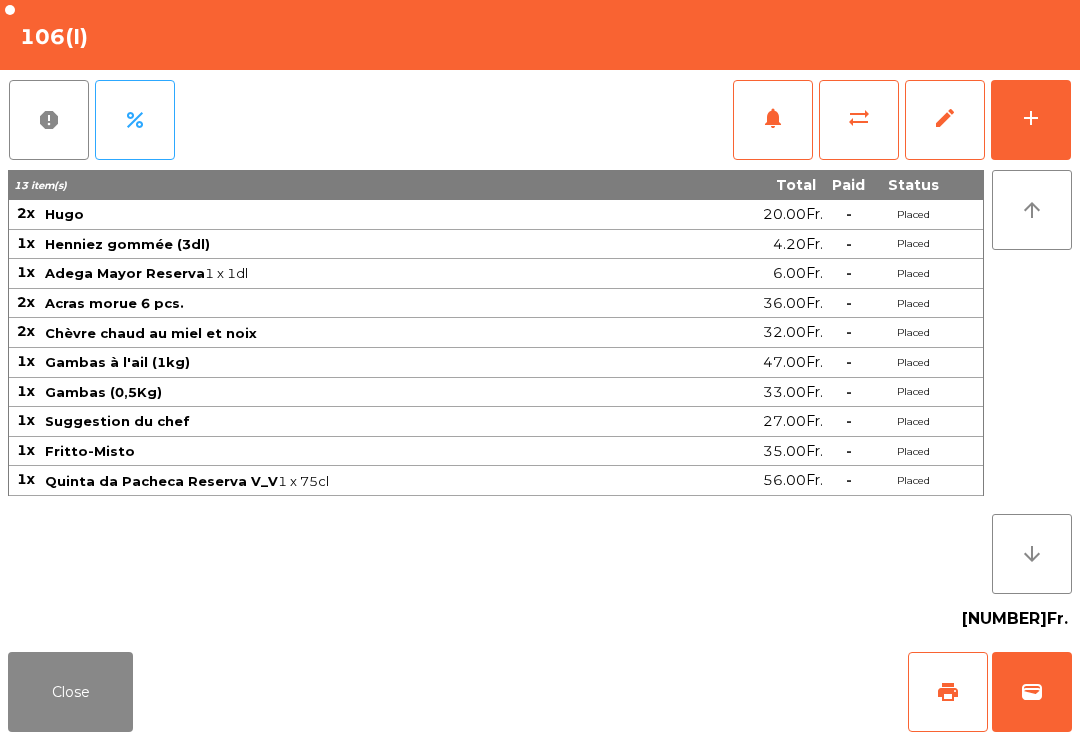 click on "add" 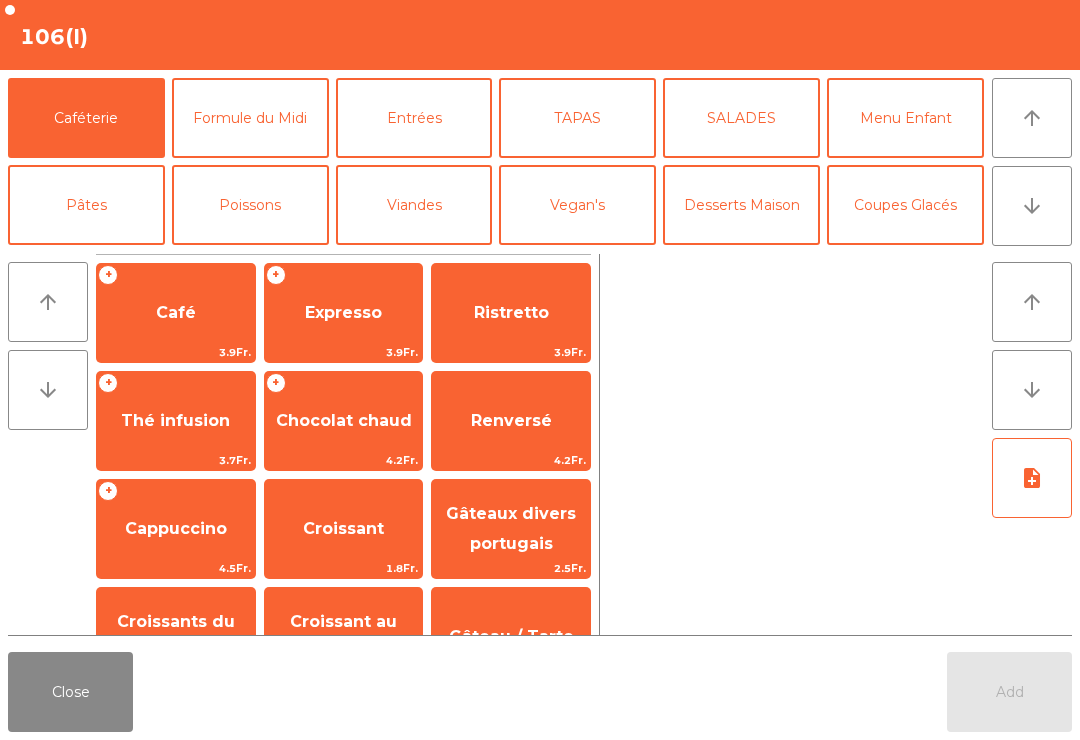 click on "arrow_upward" 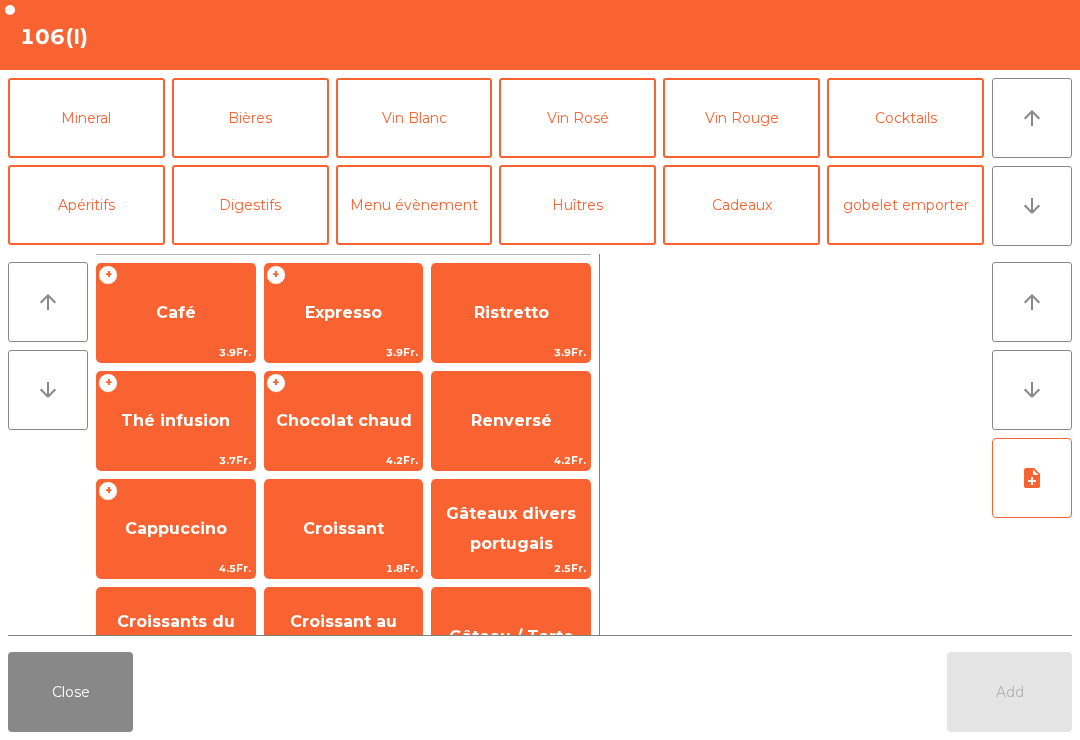 click on "Mineral" 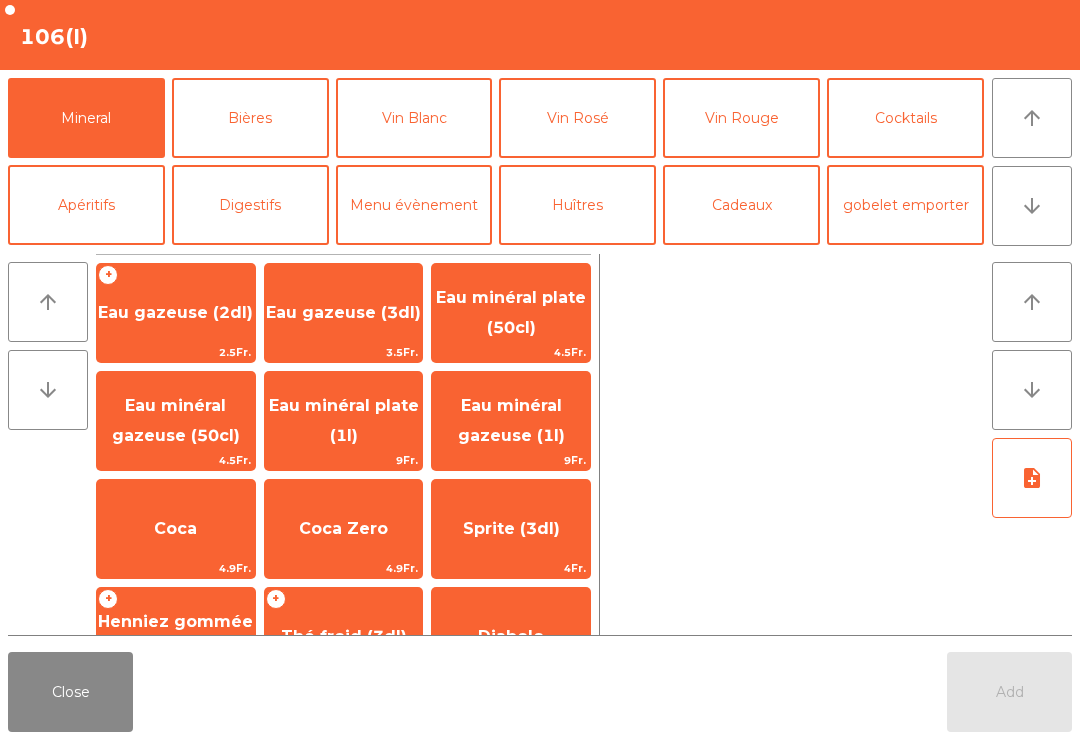 click on "Eau minéral gazeuse (1l)" 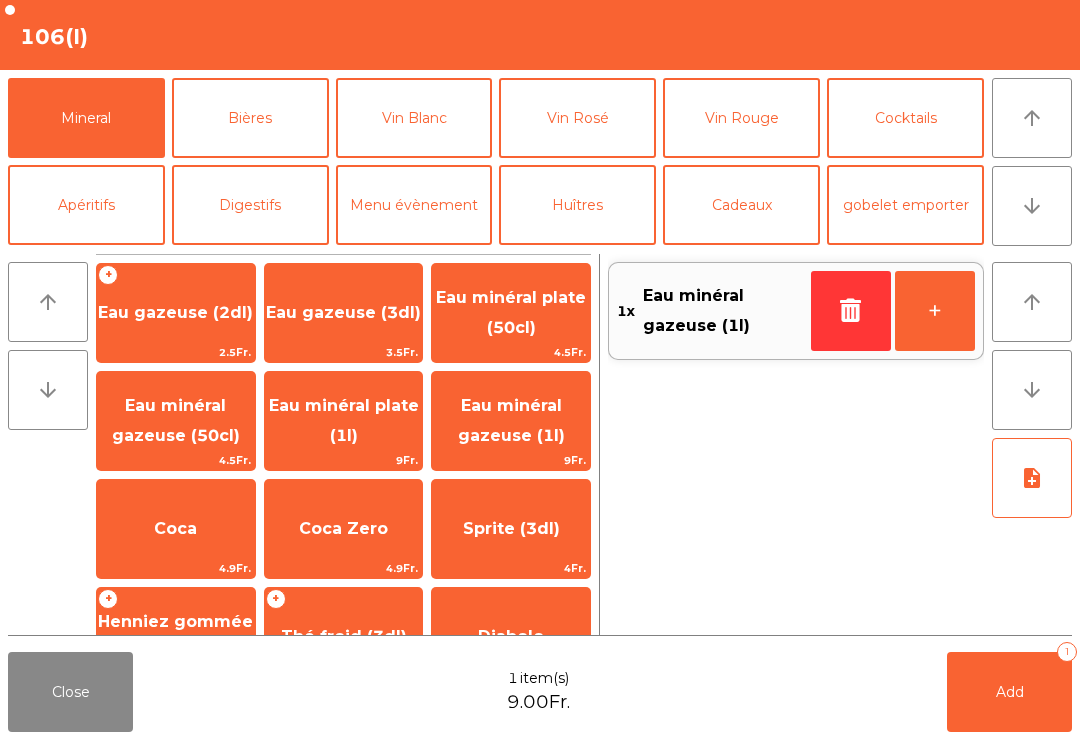 click on "Add   1" 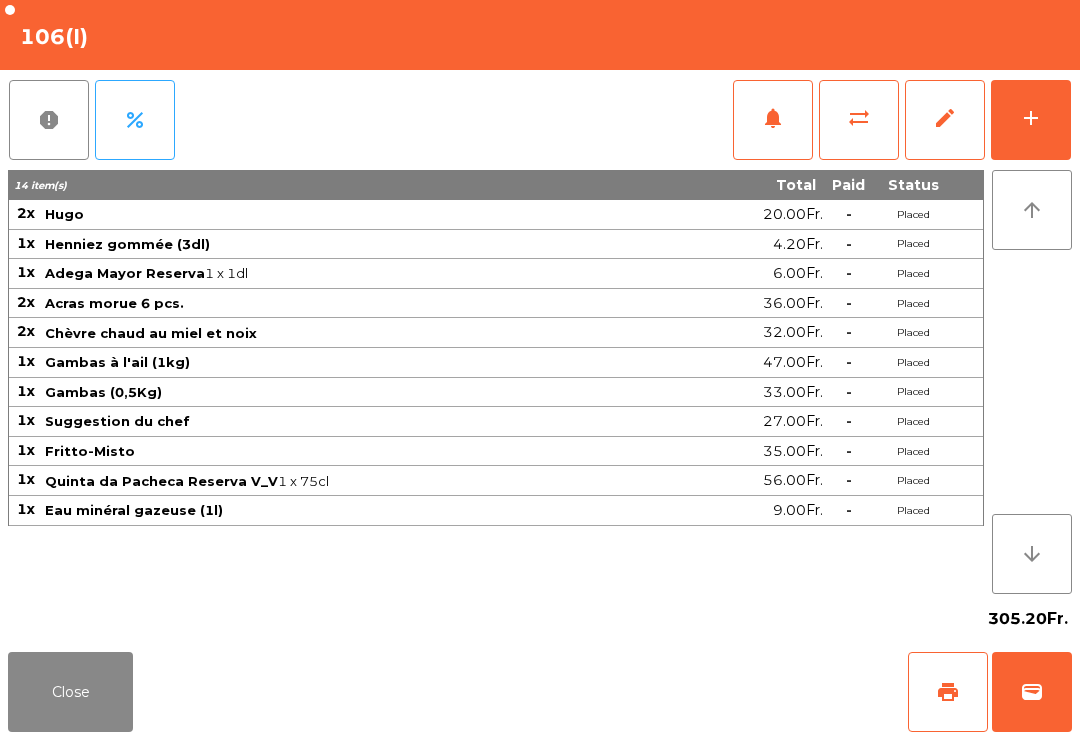 click on "Close" 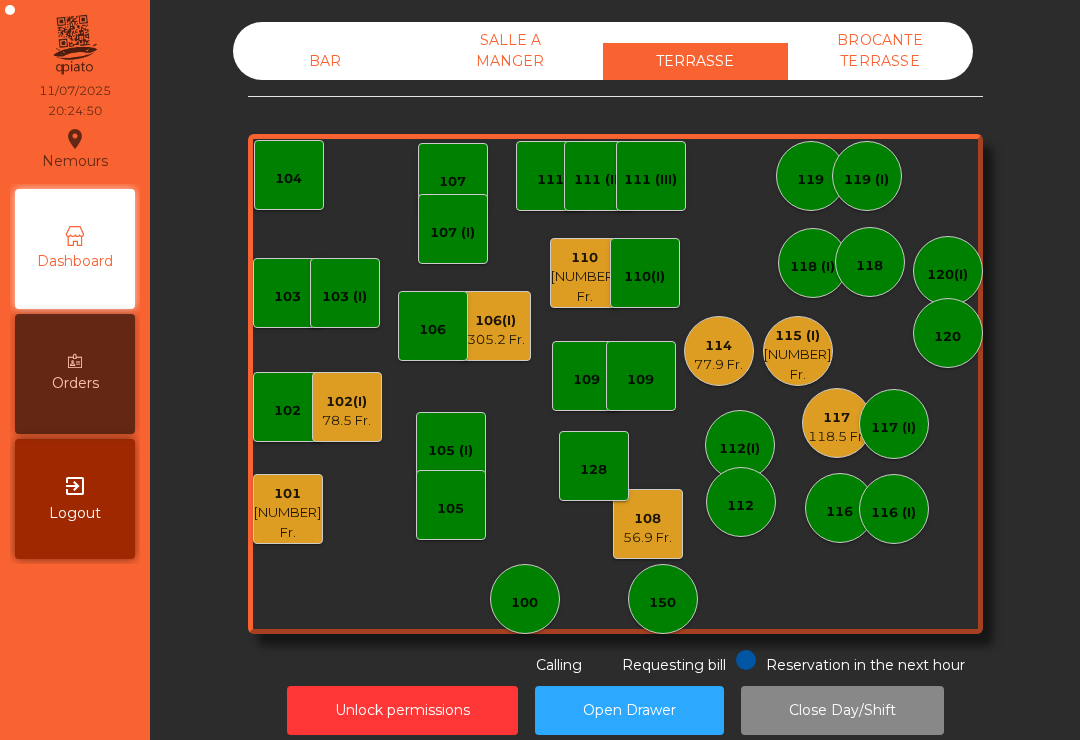 click on "110    [PRICE]" 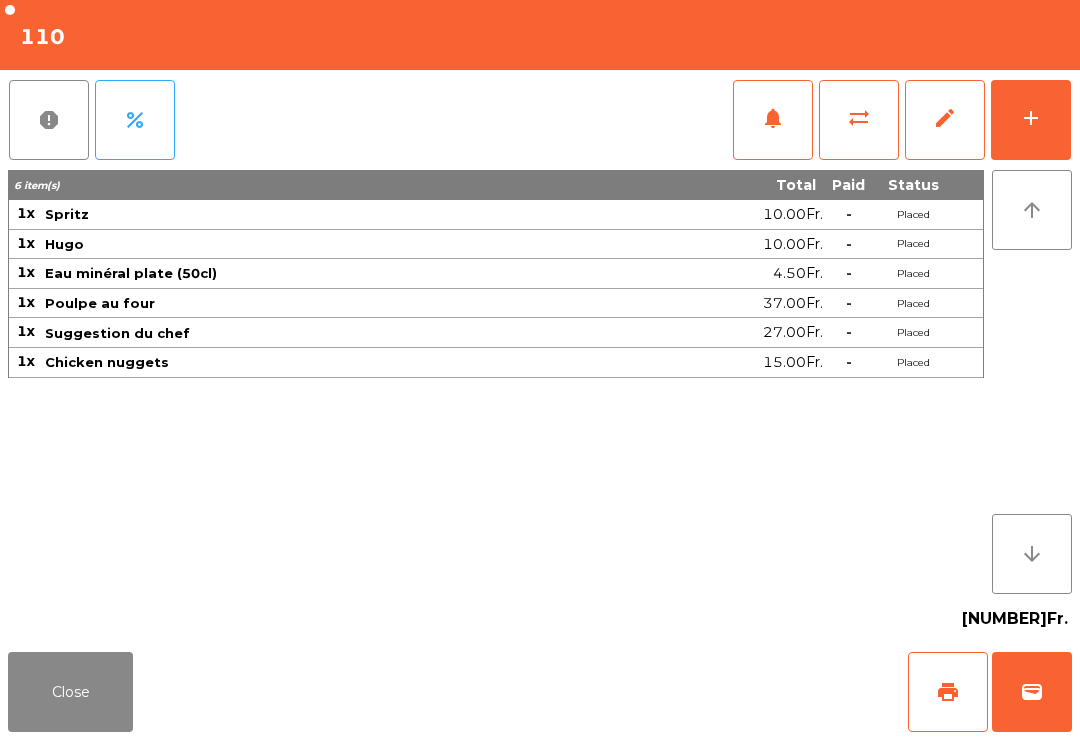 click on "add" 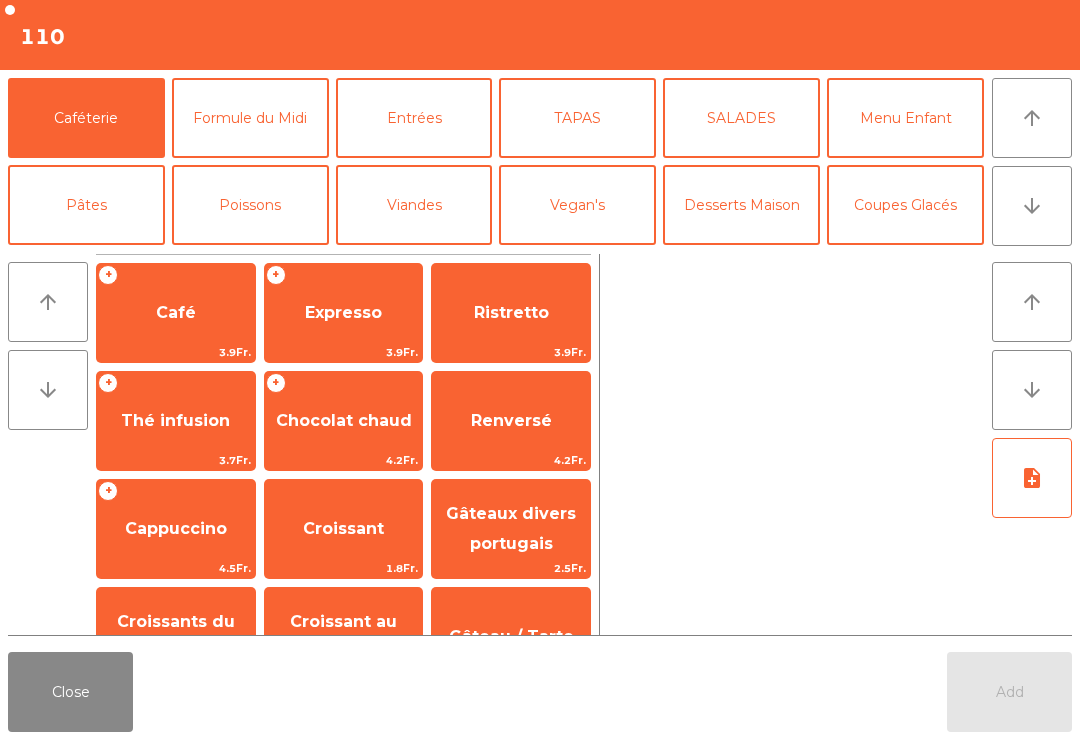 click on "arrow_upward" 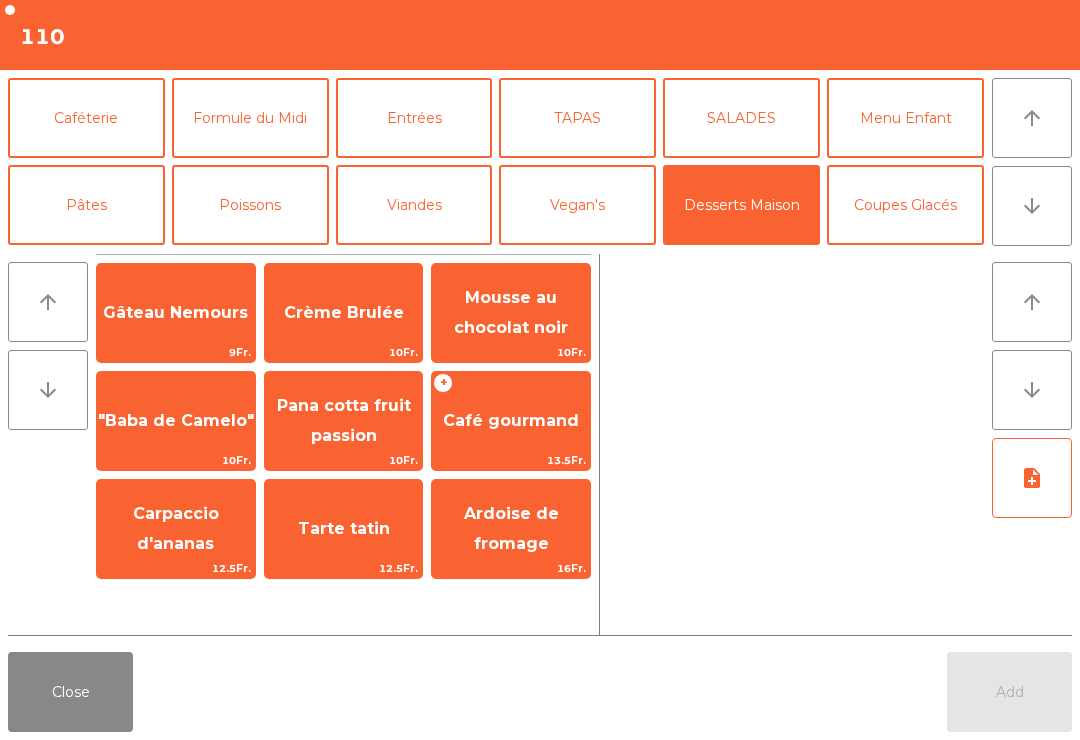 click on "Café gourmand" 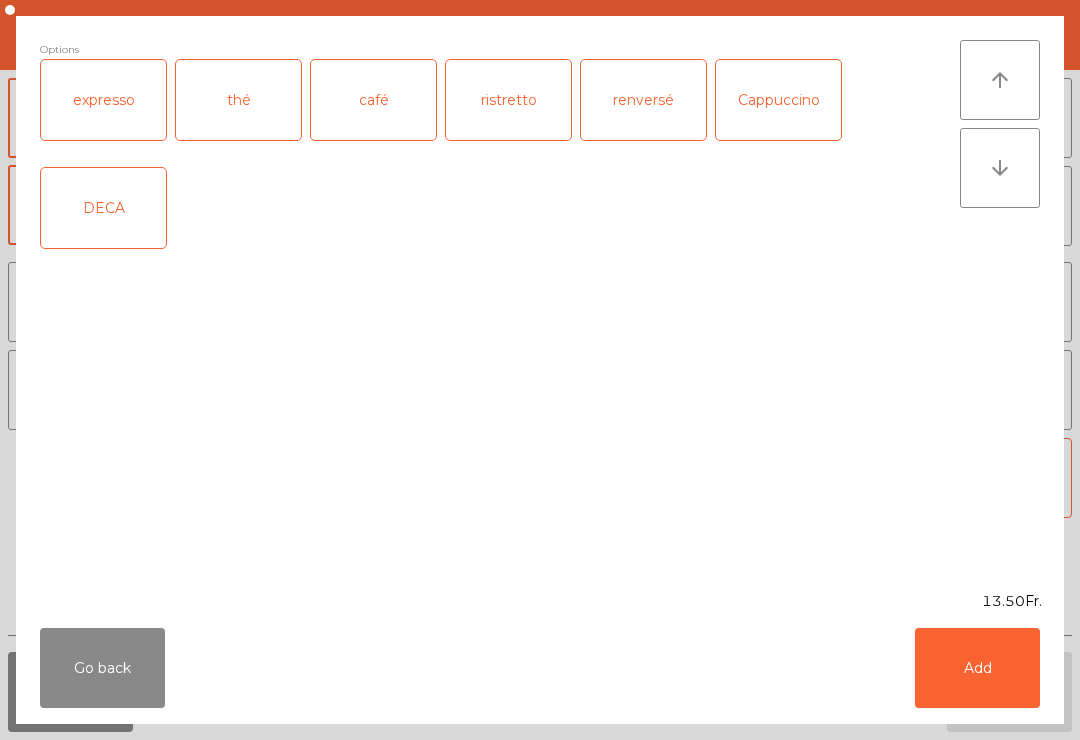 click on "DECA" 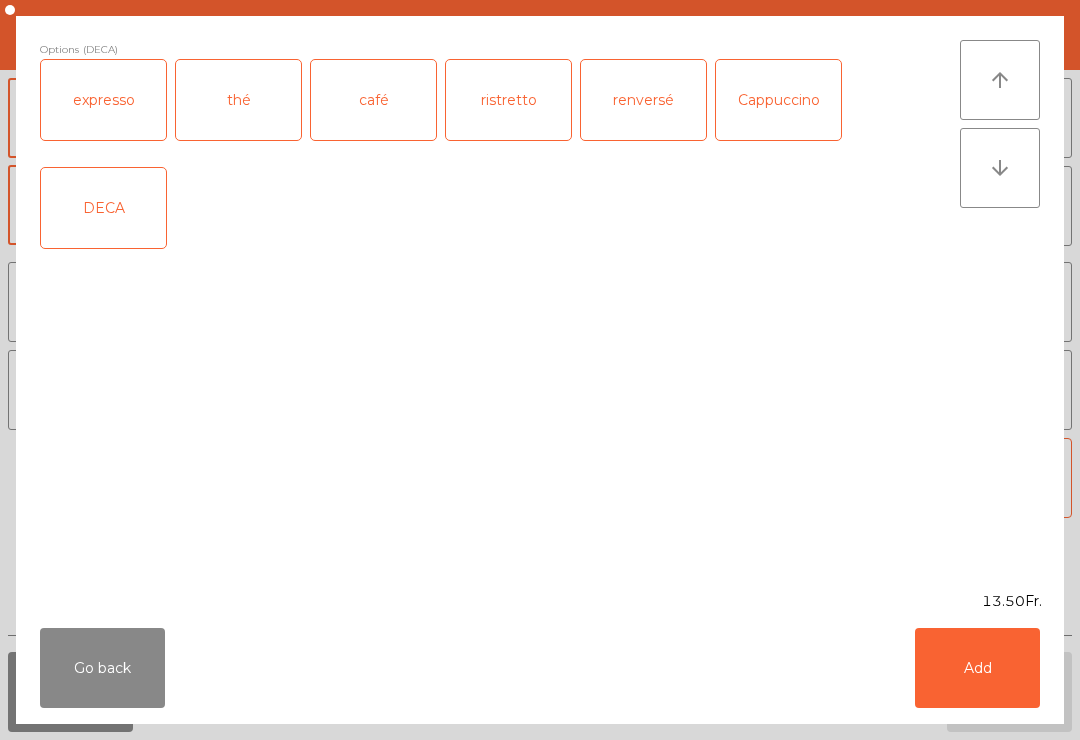 click on "Add" 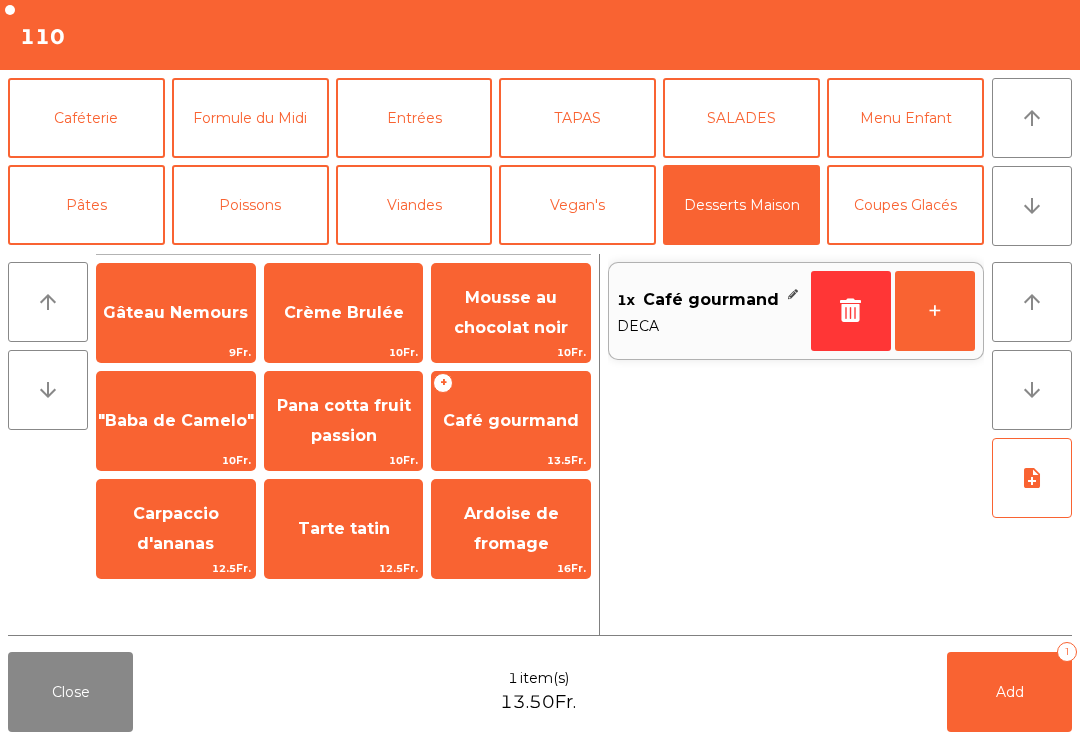 click on "Pana cotta fruit passion" 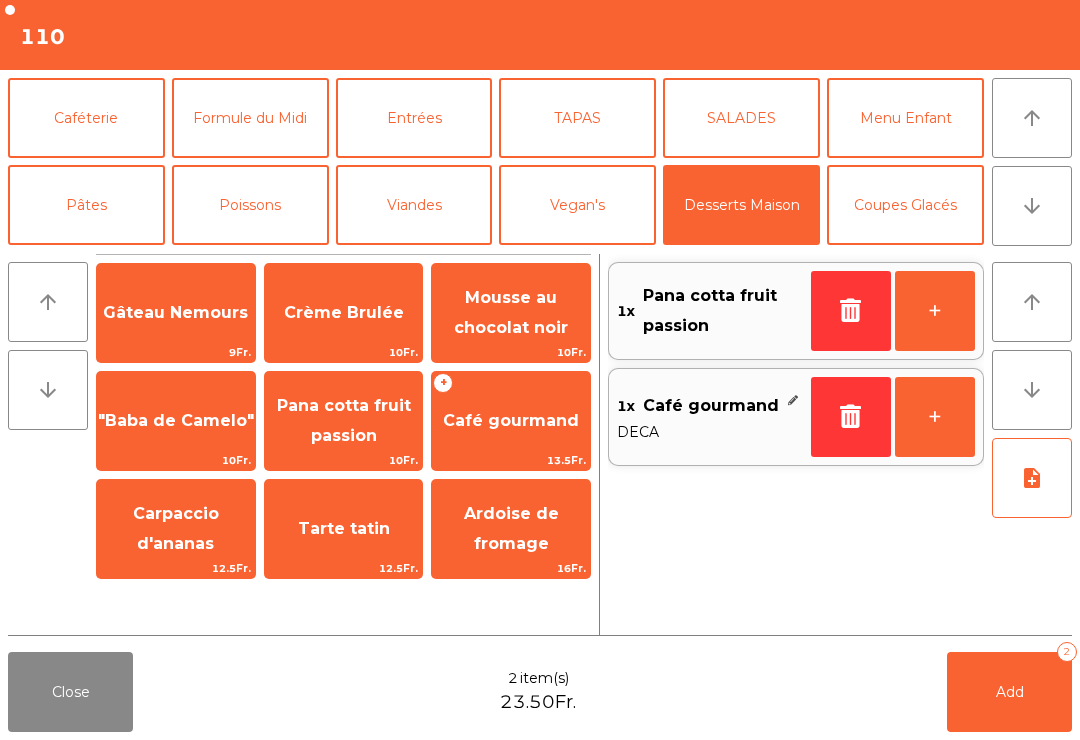click on "Coupes Glacés" 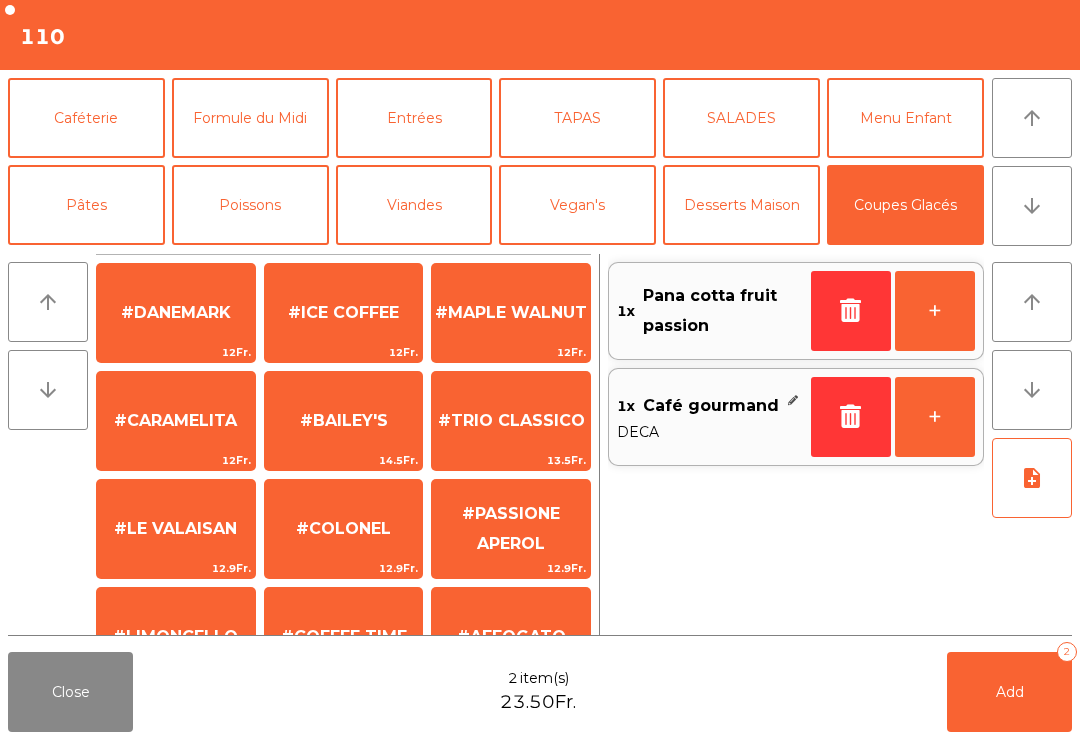 click on "1 Boule de glace" 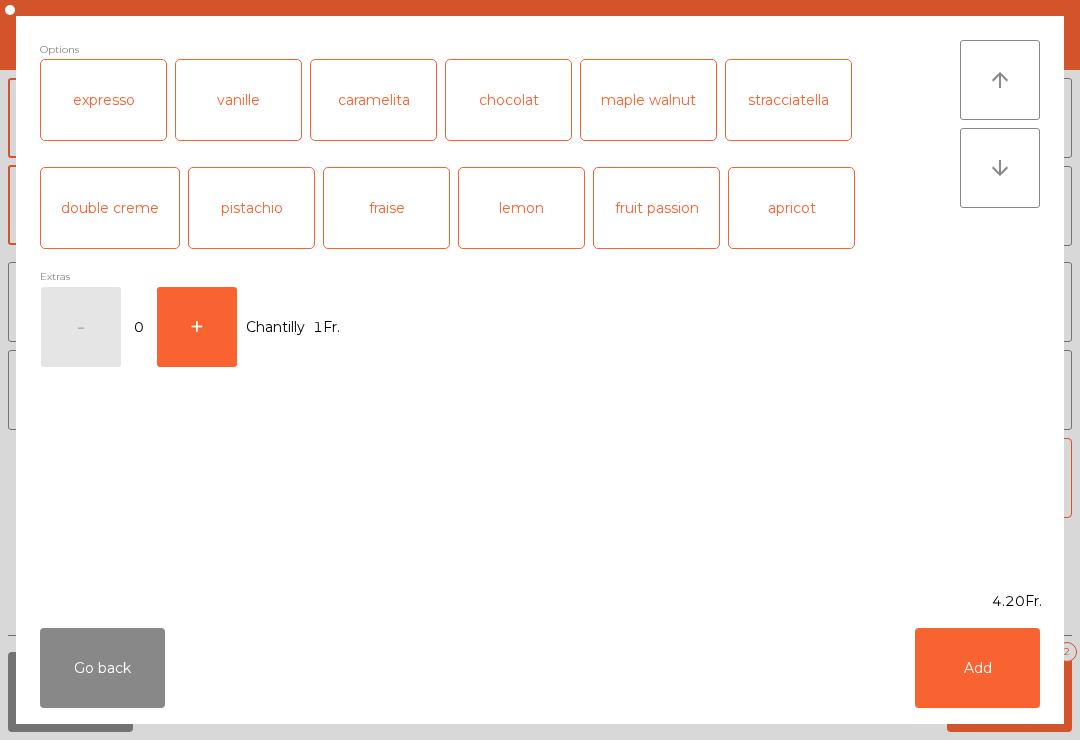 scroll, scrollTop: 384, scrollLeft: 0, axis: vertical 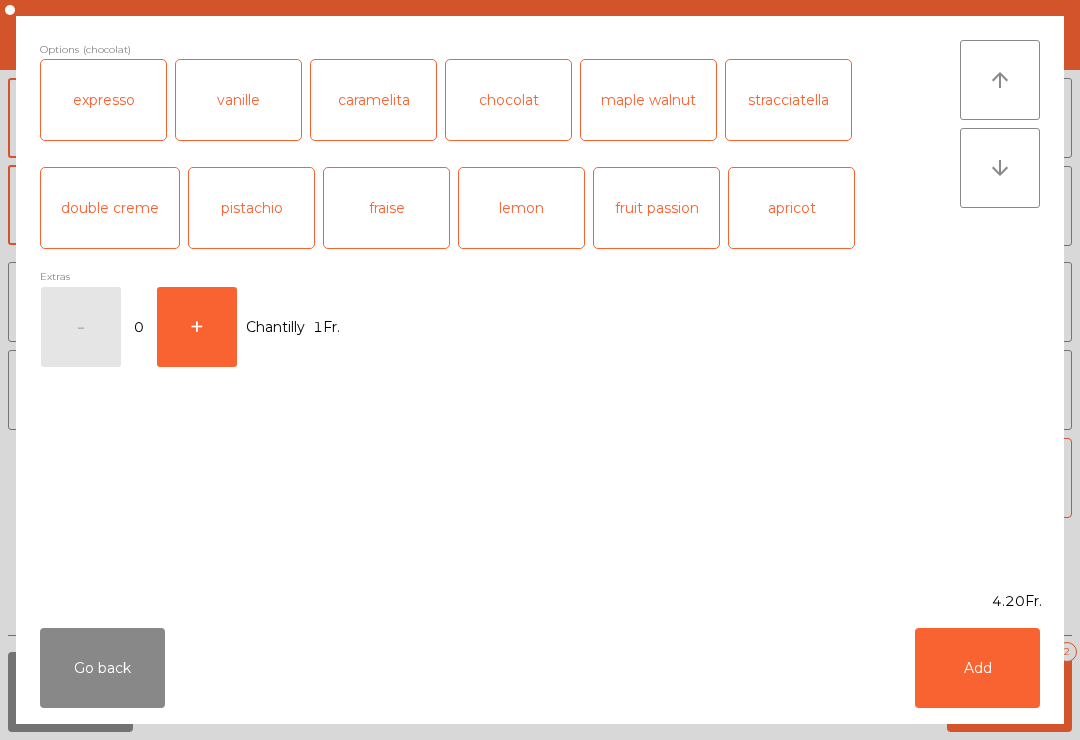 click on "Options (chocolat)  expresso   vanille   caramelita   chocolat   maple walnut   stracciatella   double creme   pistachio   fraise   lemon   fruit passion   apricot  Extras  -   0   +   Chantilly   1Fr.  arrow_upward arrow_downward  4.20Fr.
Go back   Add" 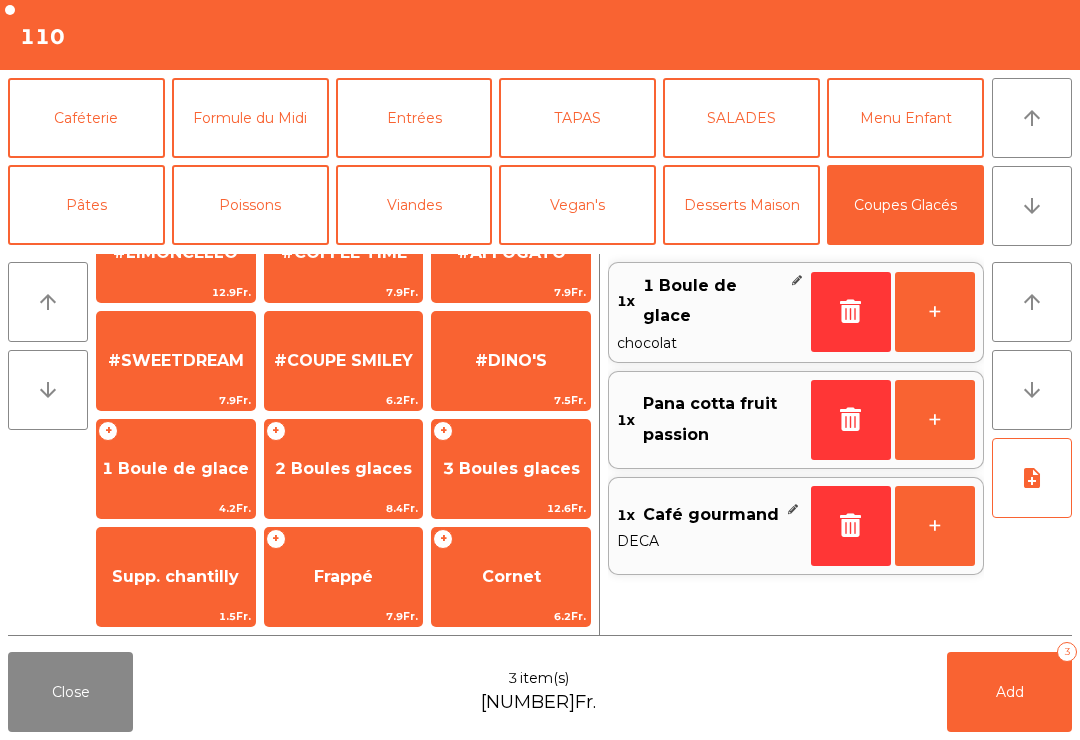 click on "Add   3" 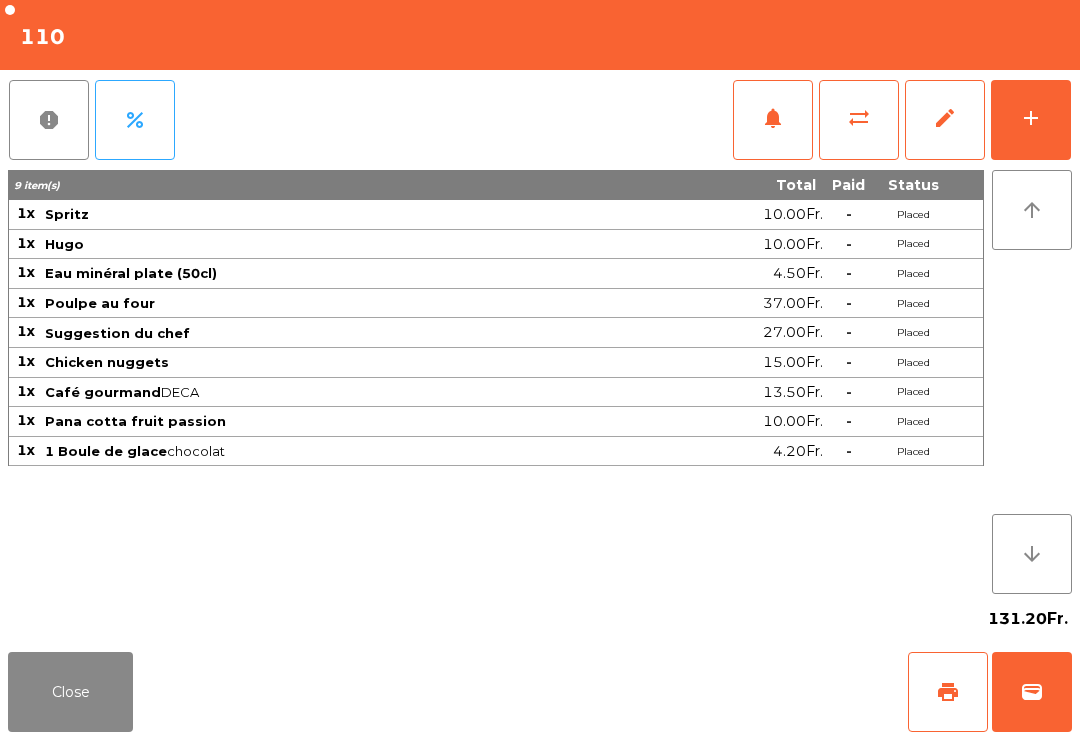 click on "Close" 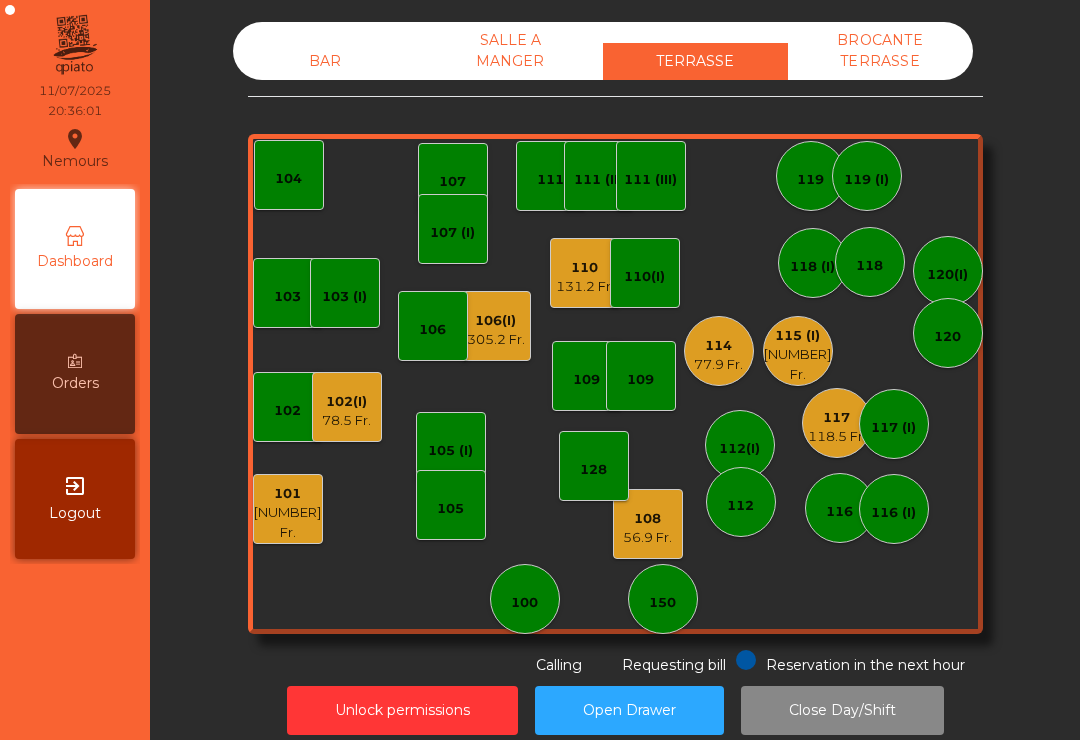 click on "102(I)" 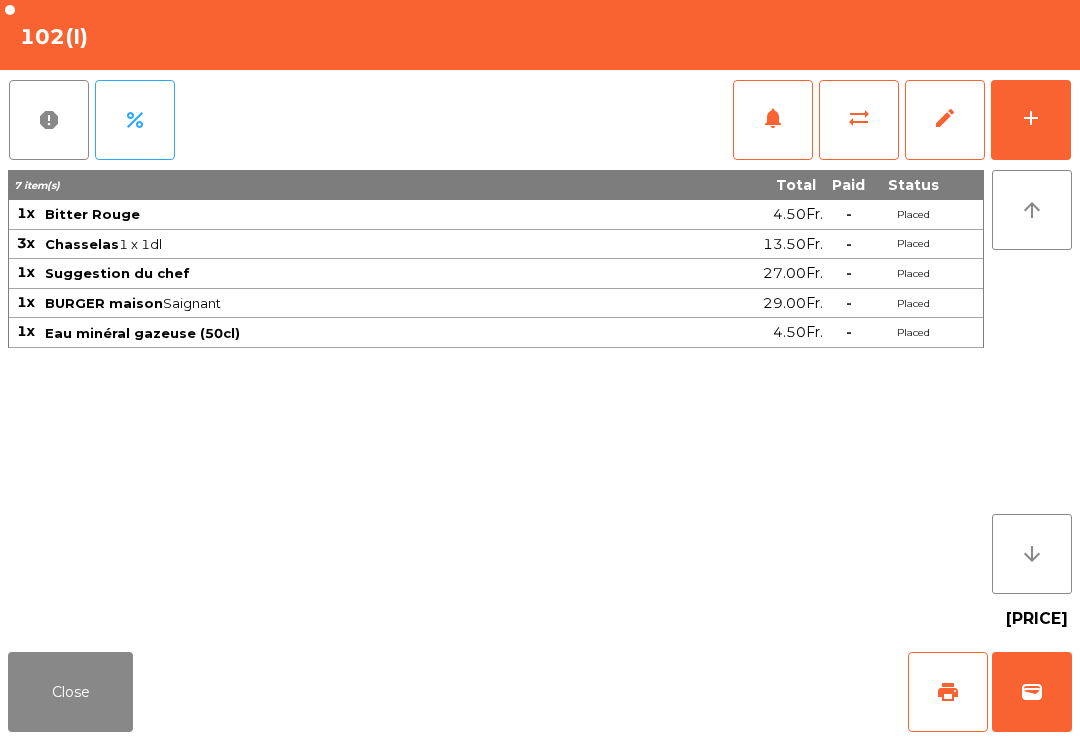 click on "print" 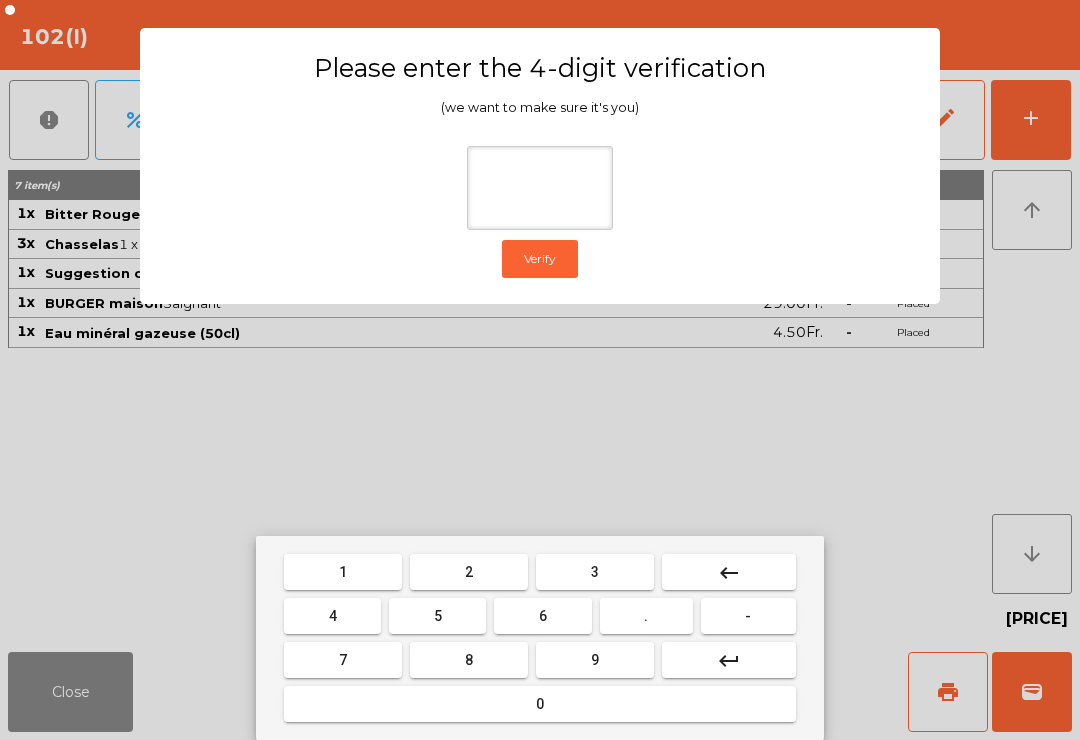 type on "*" 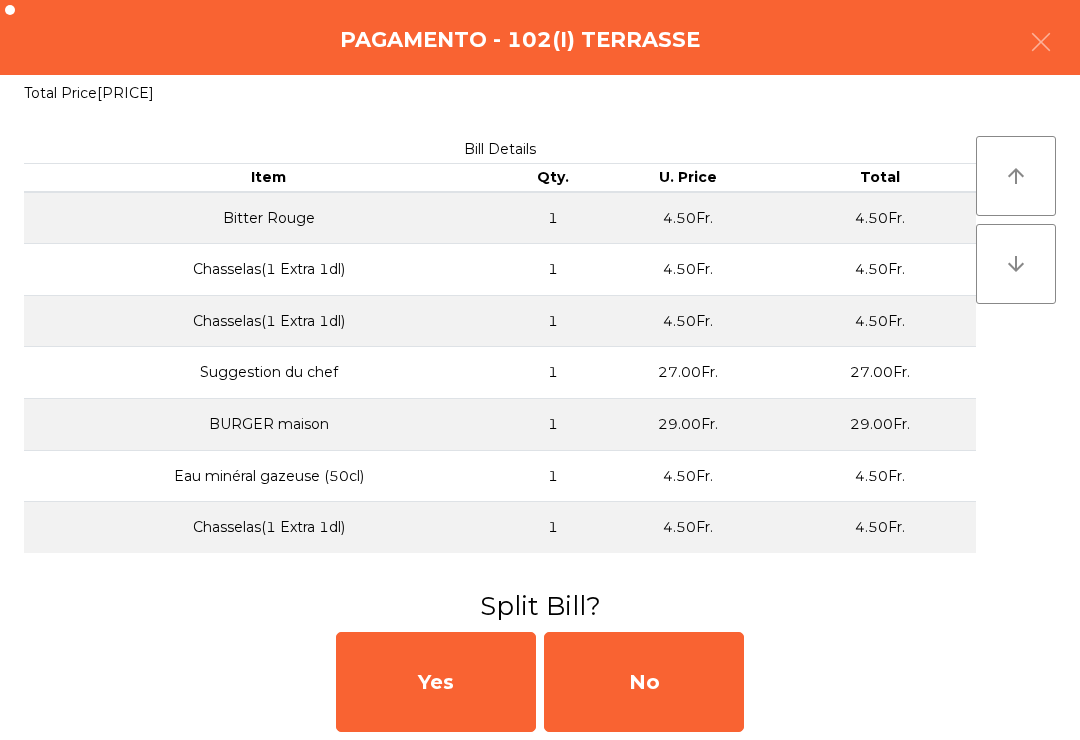 click on "No" 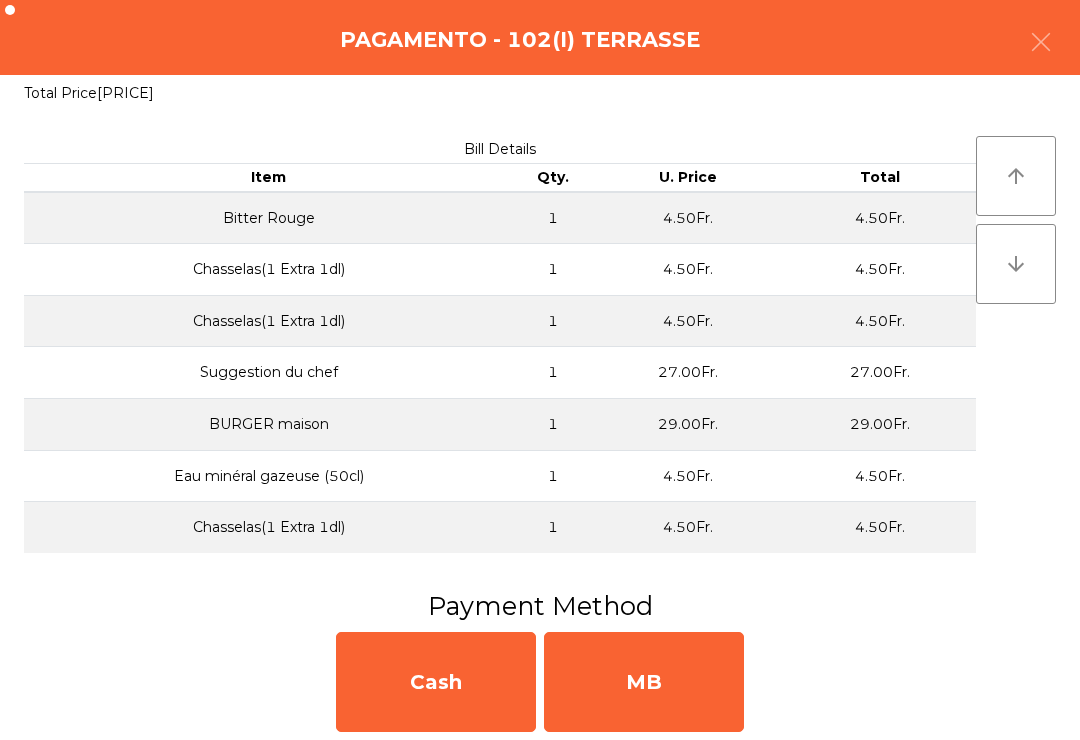 click on "MB" 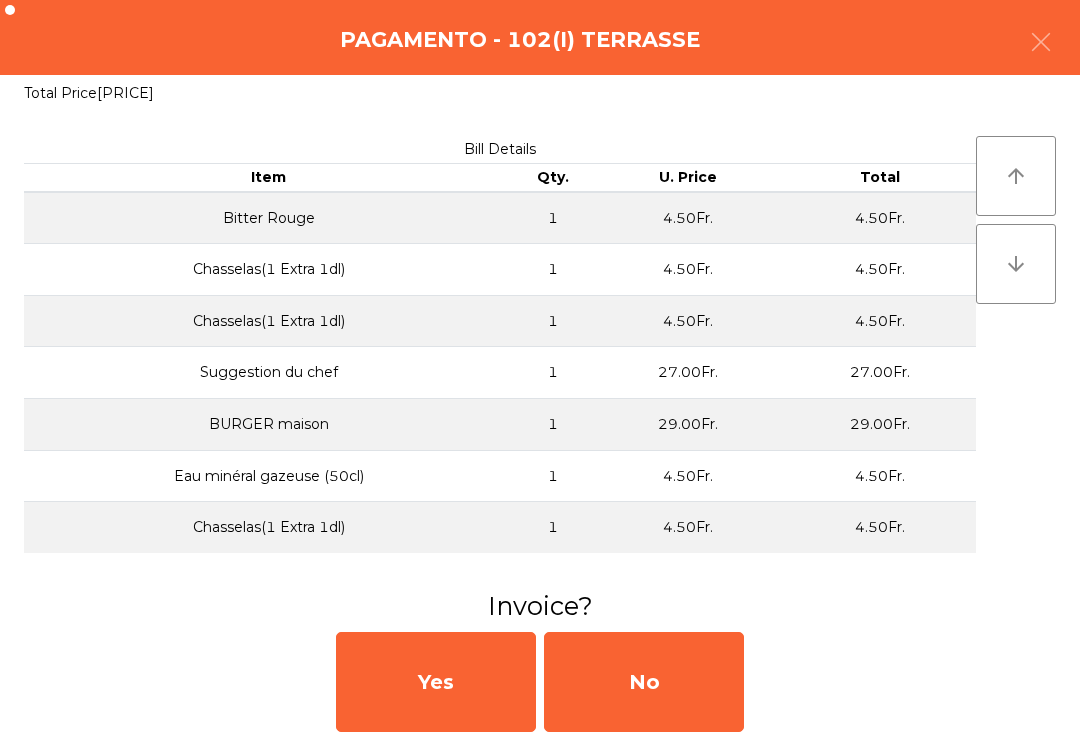 click on "Yes   No" 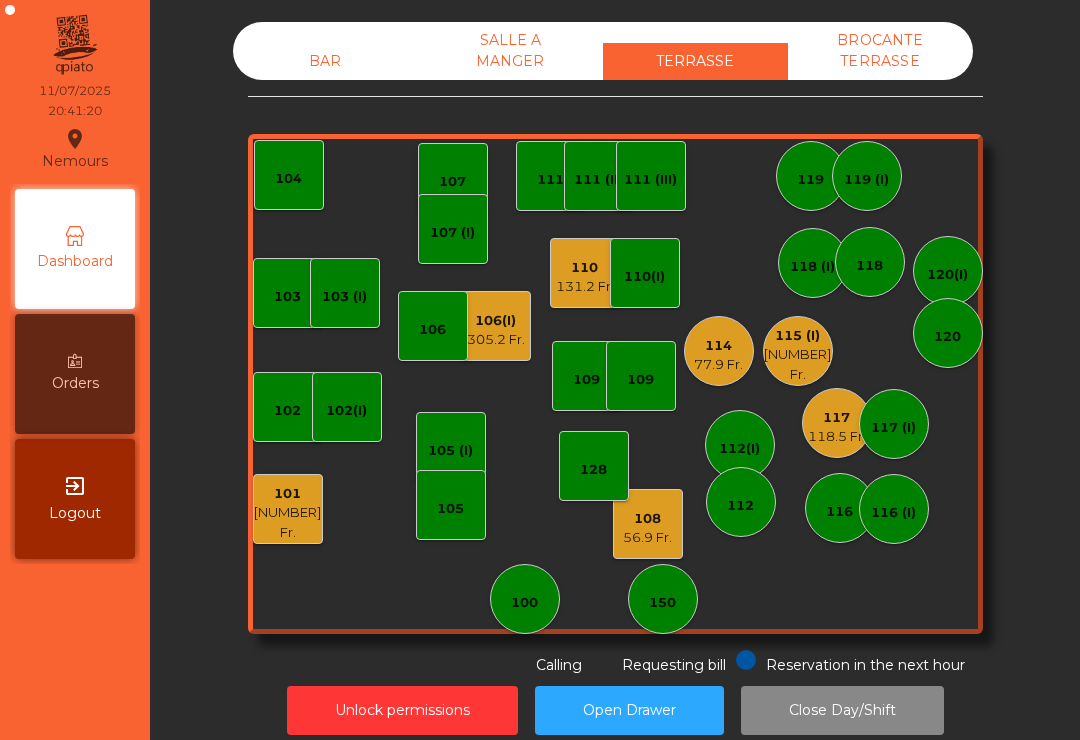 click on "56.9 Fr." 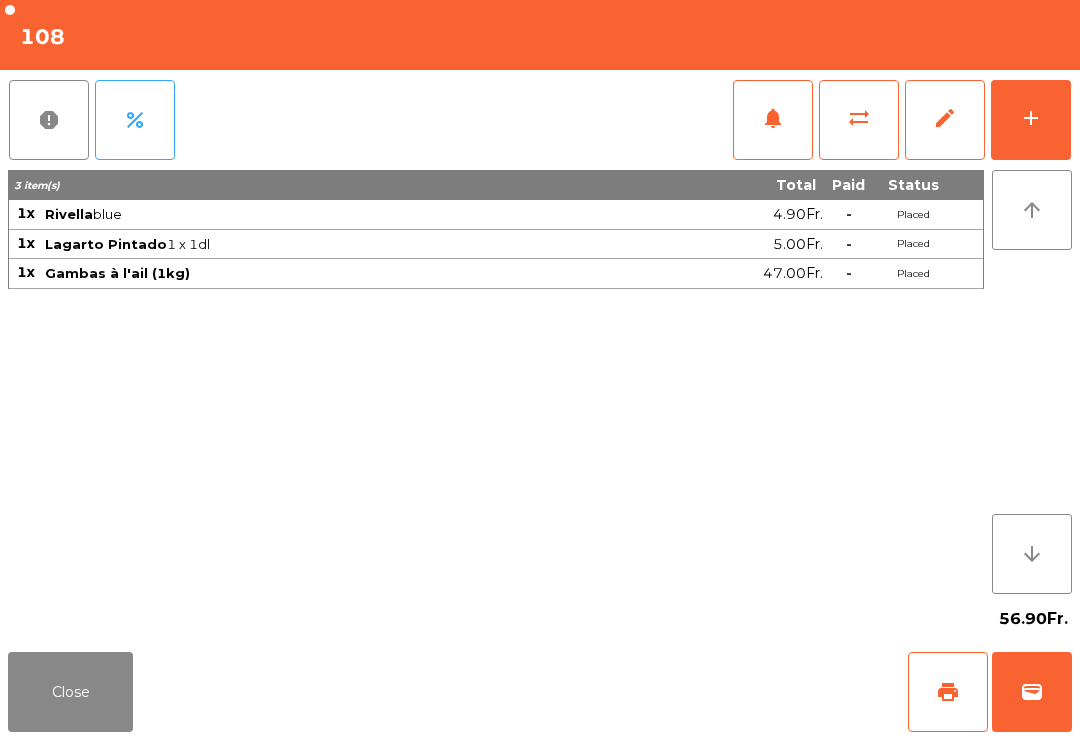 click on "add" 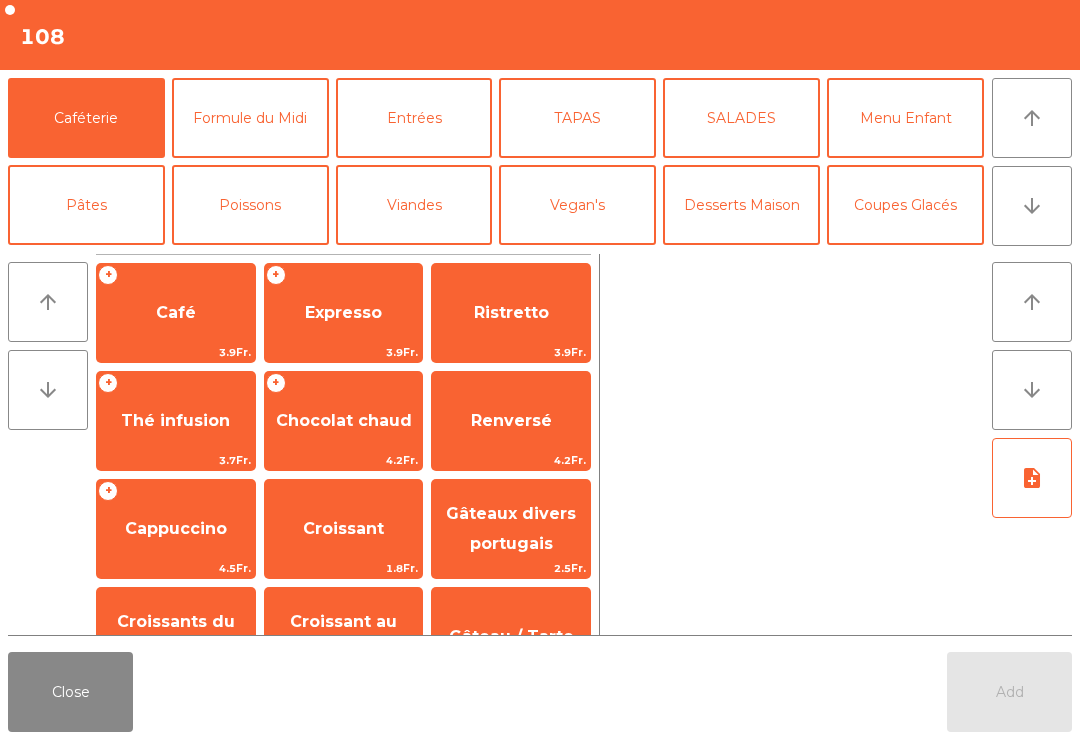 click on "arrow_downward" 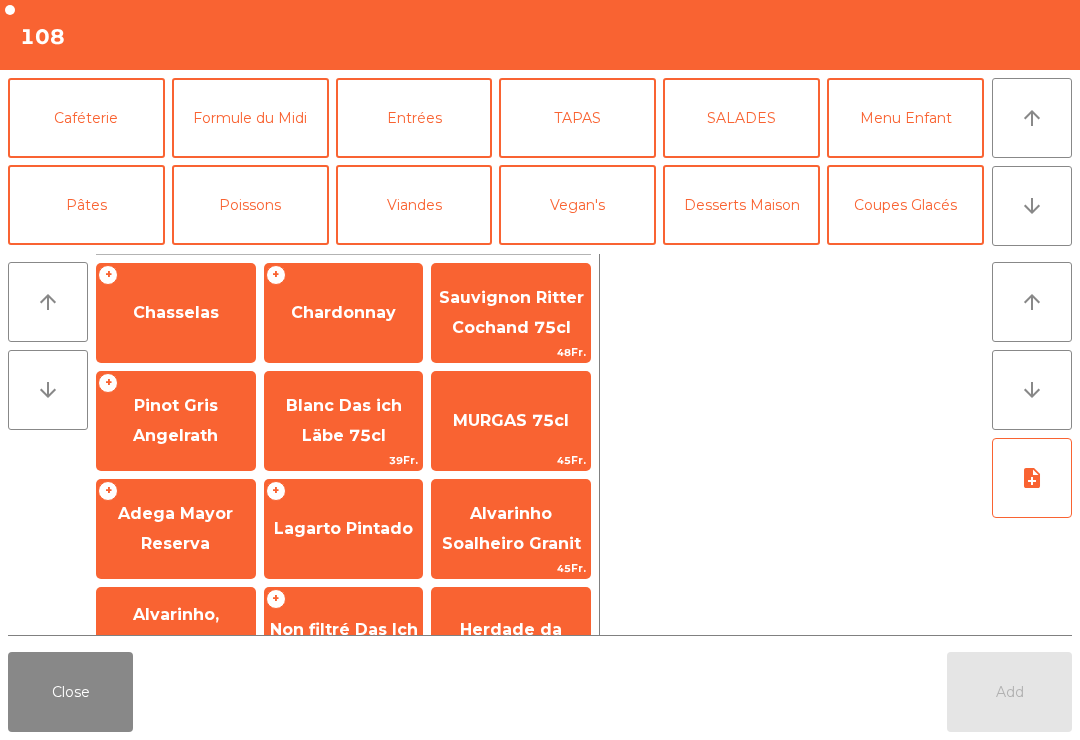 scroll, scrollTop: 174, scrollLeft: 0, axis: vertical 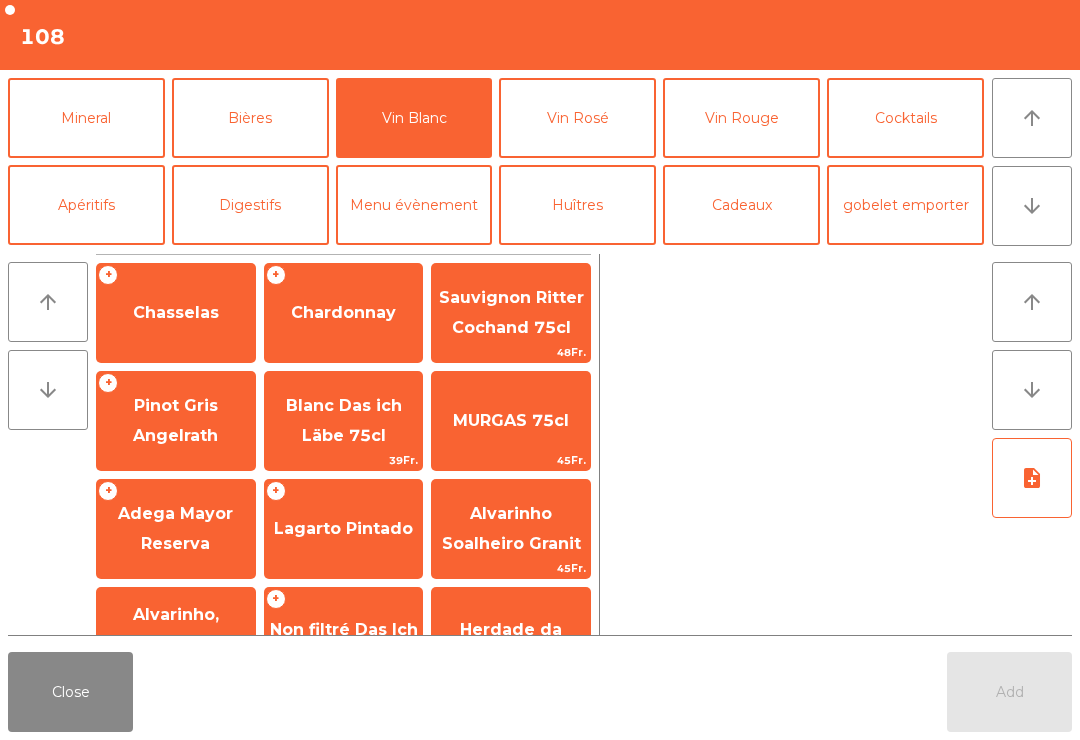 click on "Lagarto Pintado" 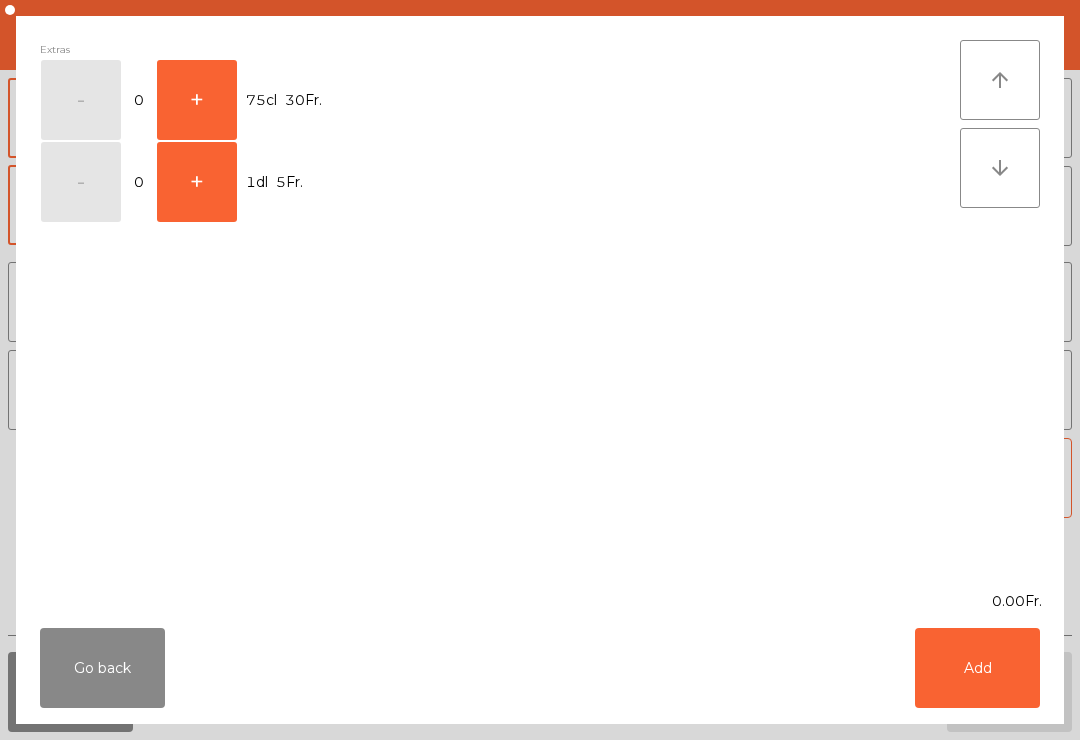 click on "Add" 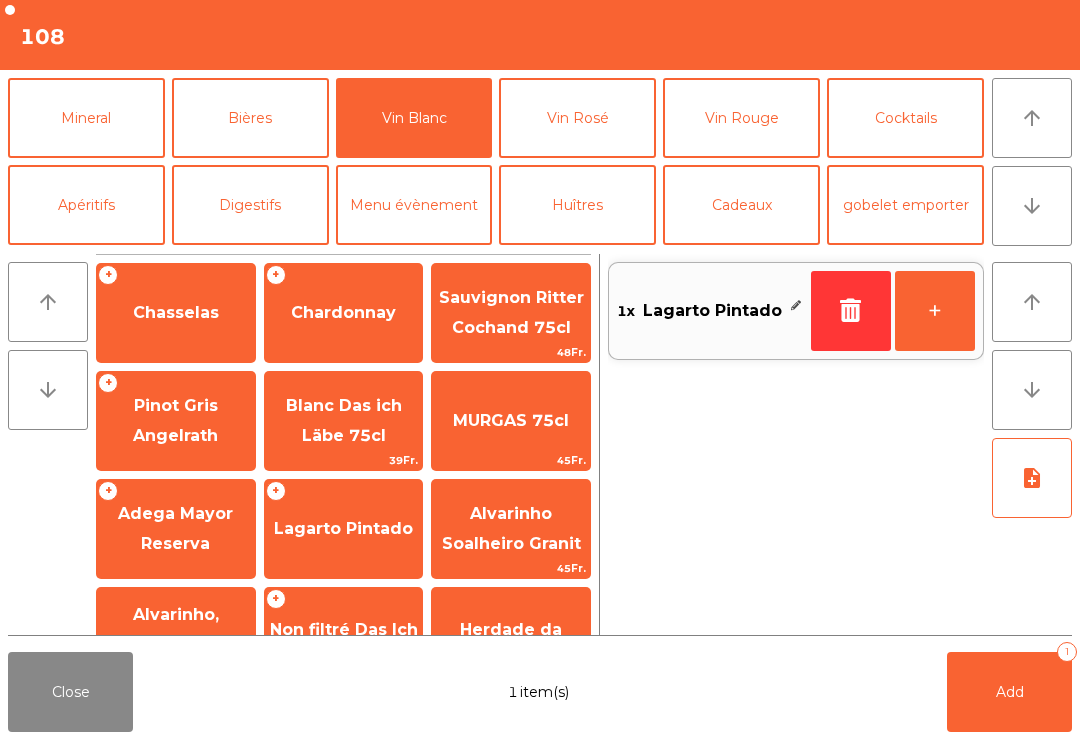 click on "Add   1" 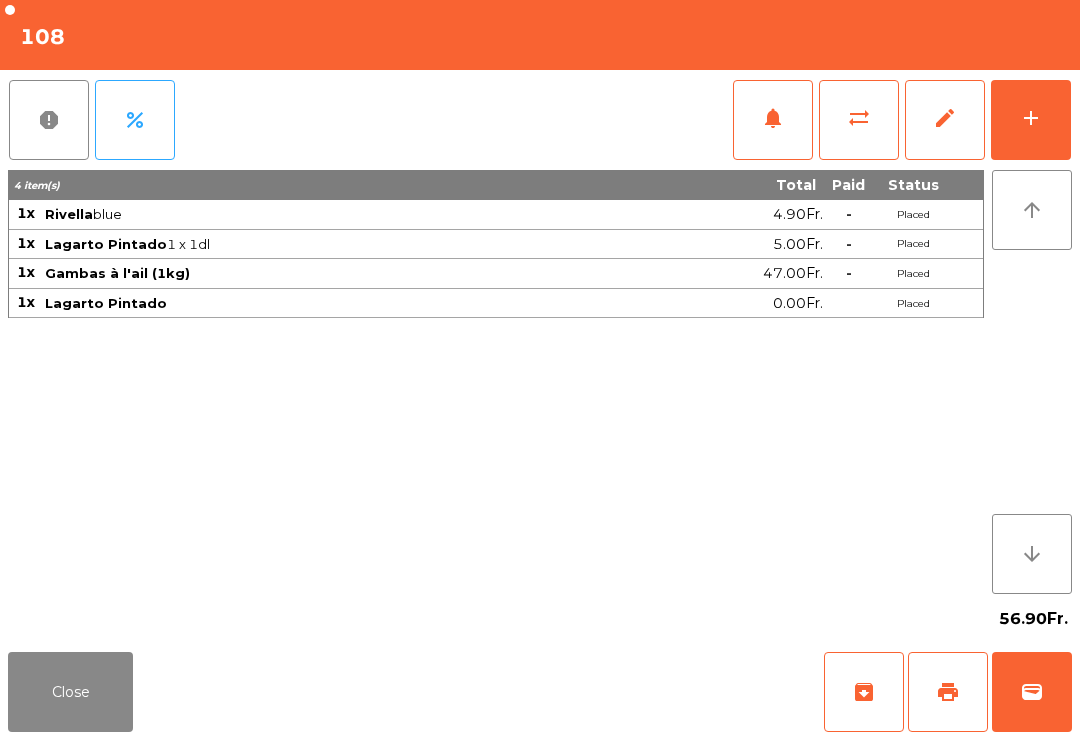 click on "add" 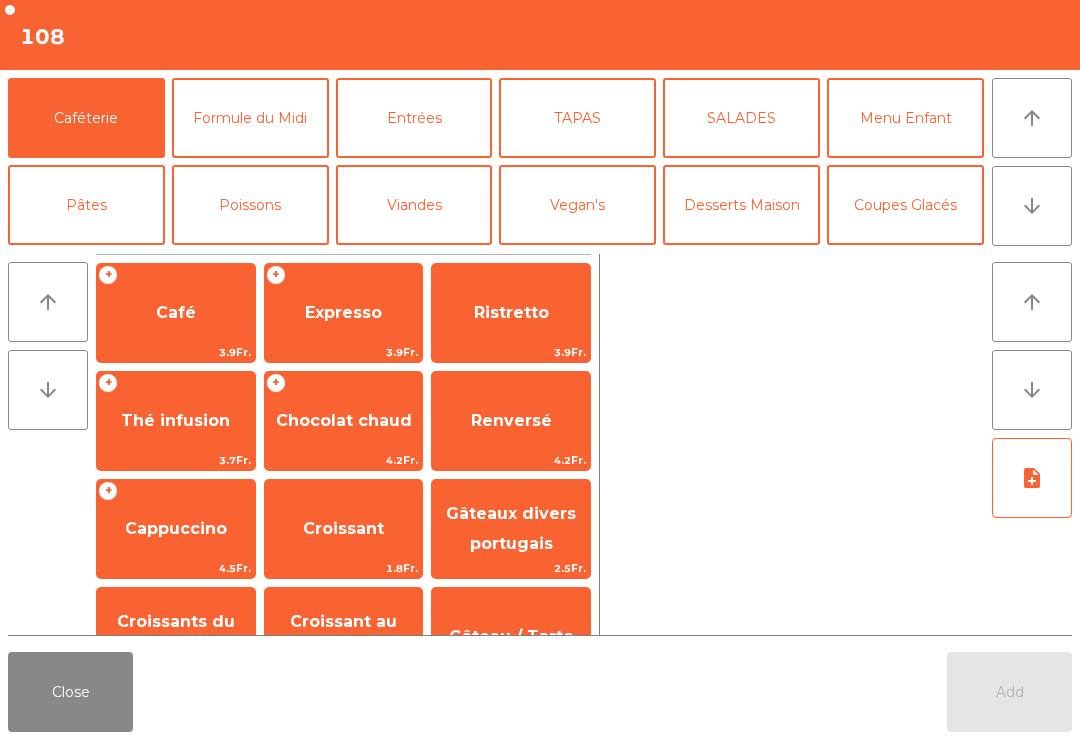 click on "arrow_downward" 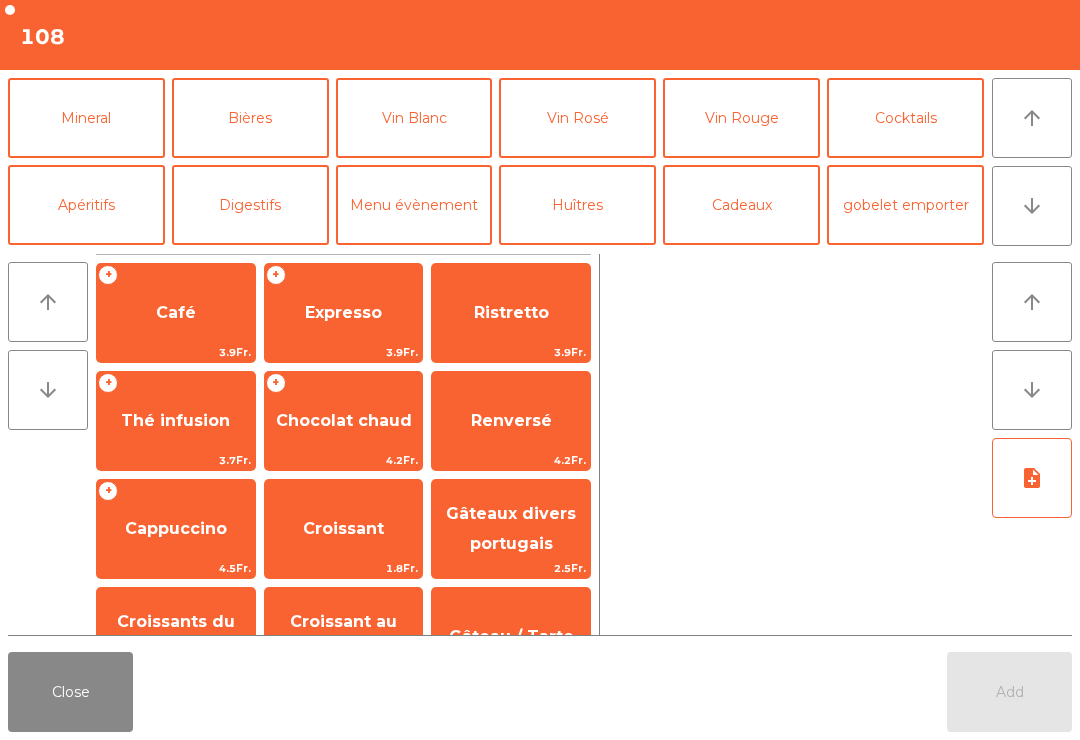 click on "Vin Blanc" 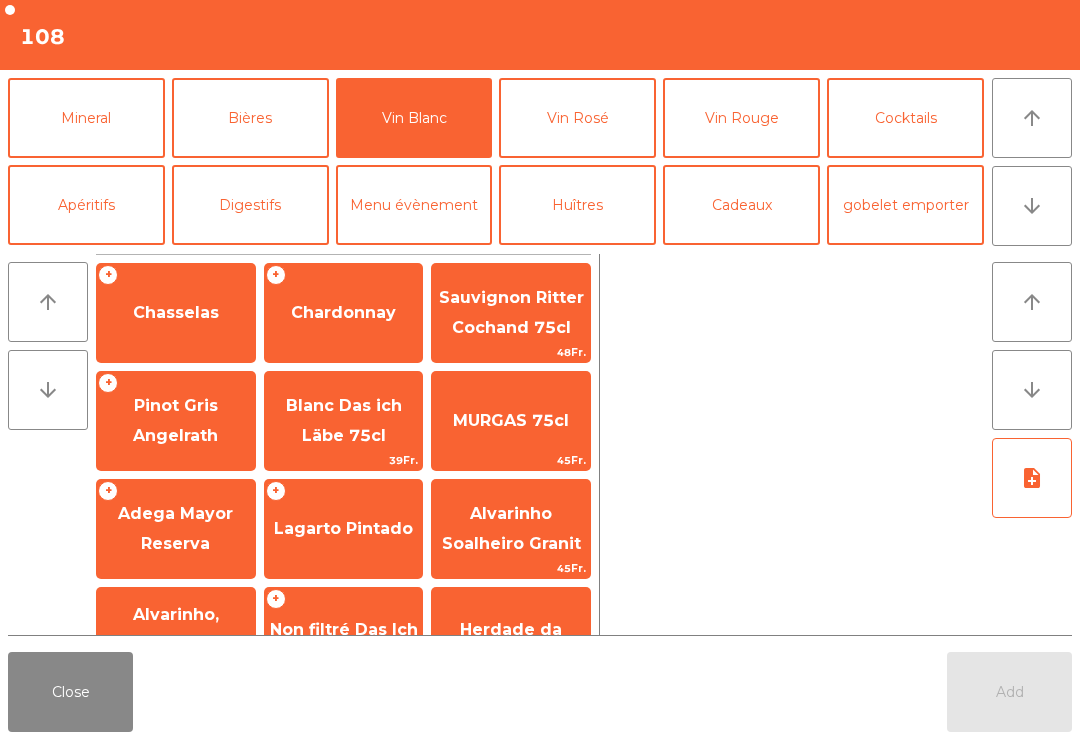 click on "Lagarto Pintado" 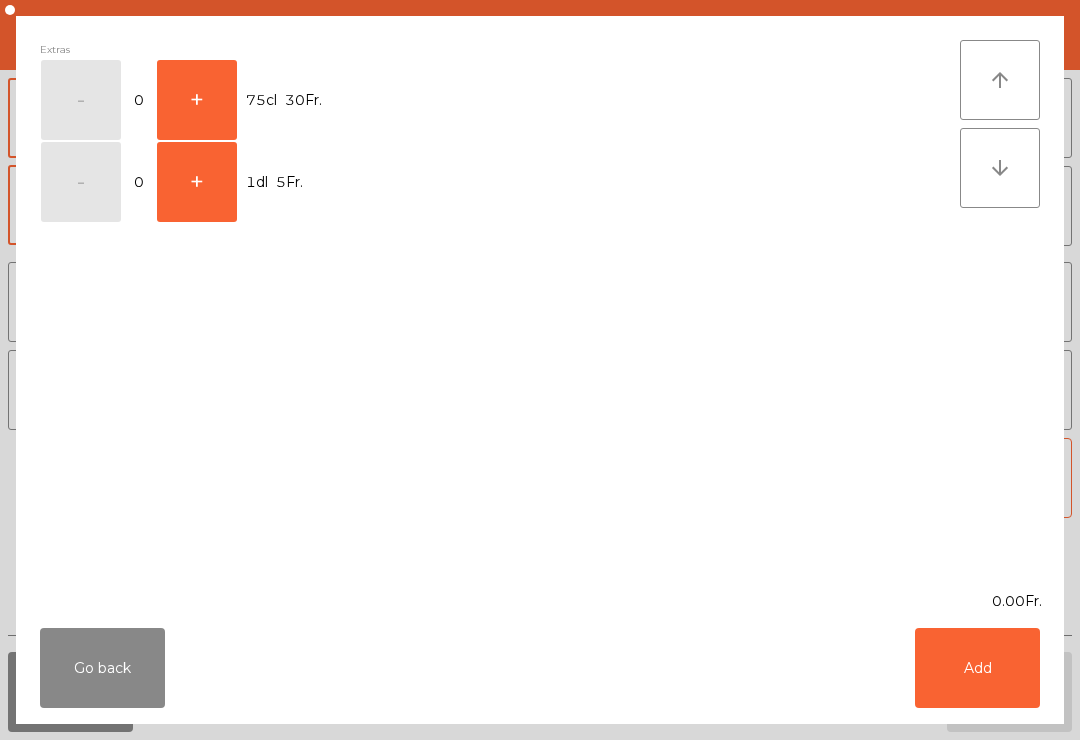 click on "+" 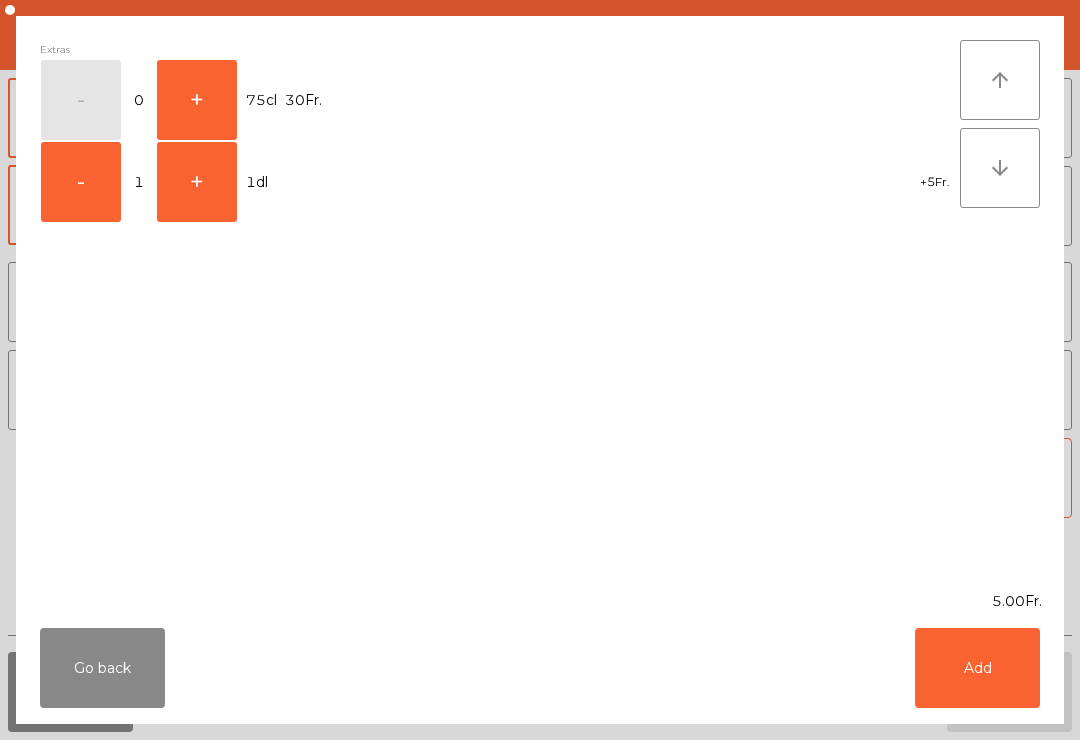 click on "Add" 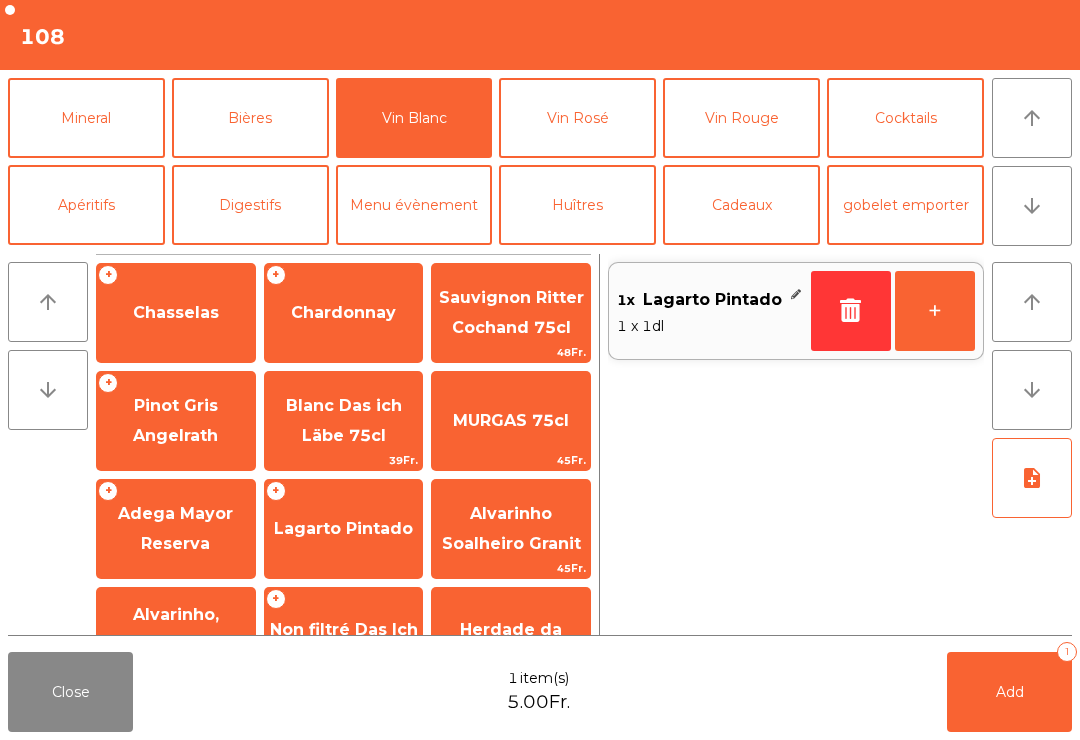 click on "Add   1" 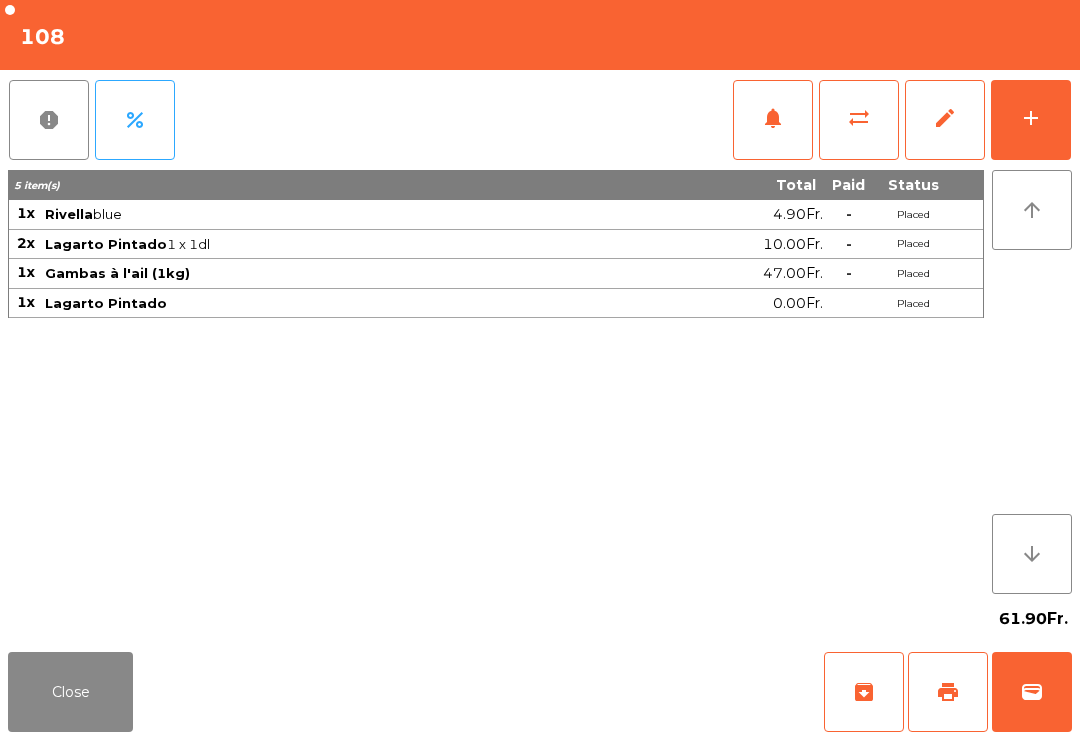 click on "Close" 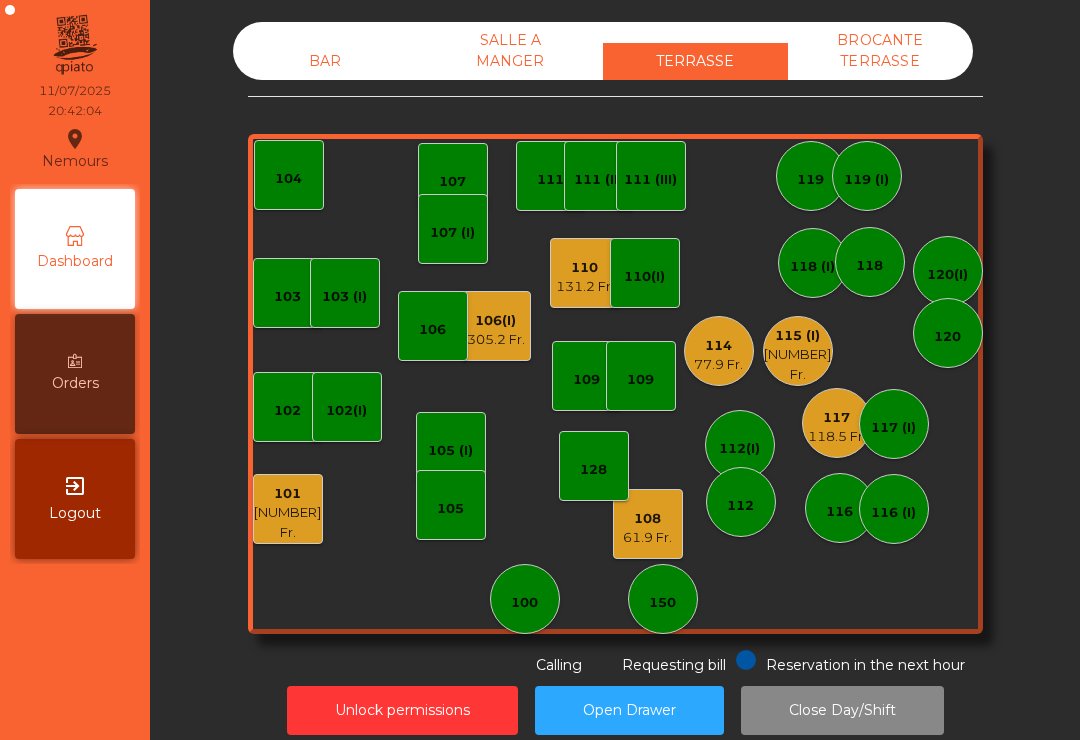 click on "[NUMBER]   [NUMBER] Fr." 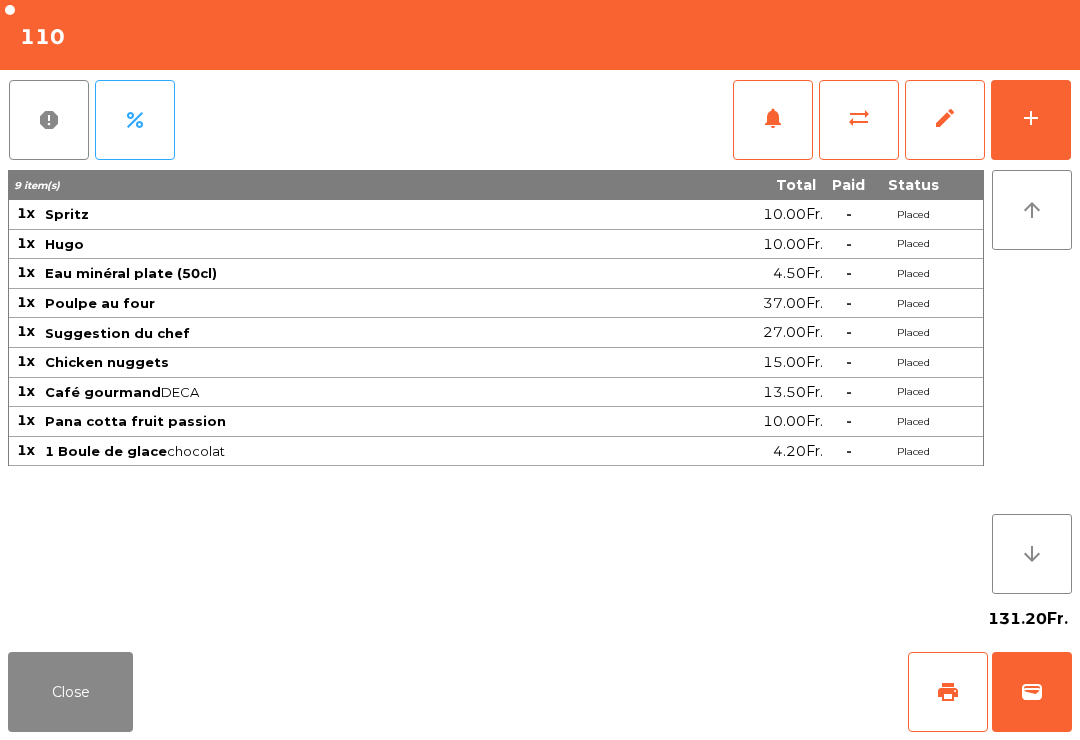 click on "print" 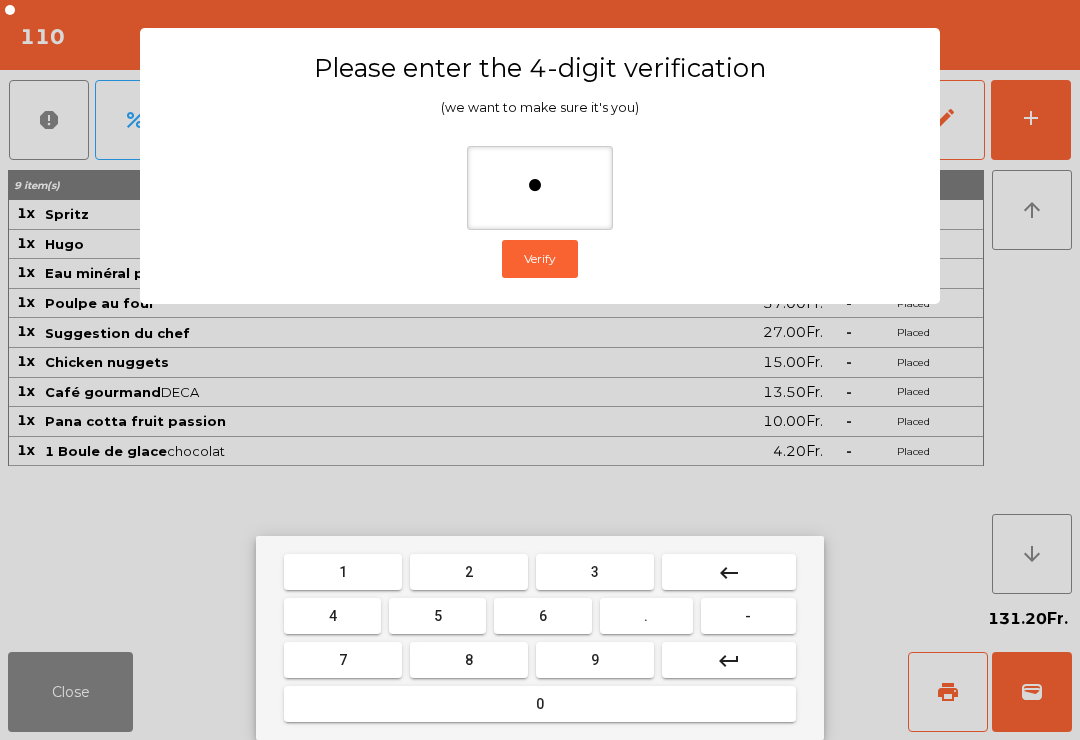 type on "**" 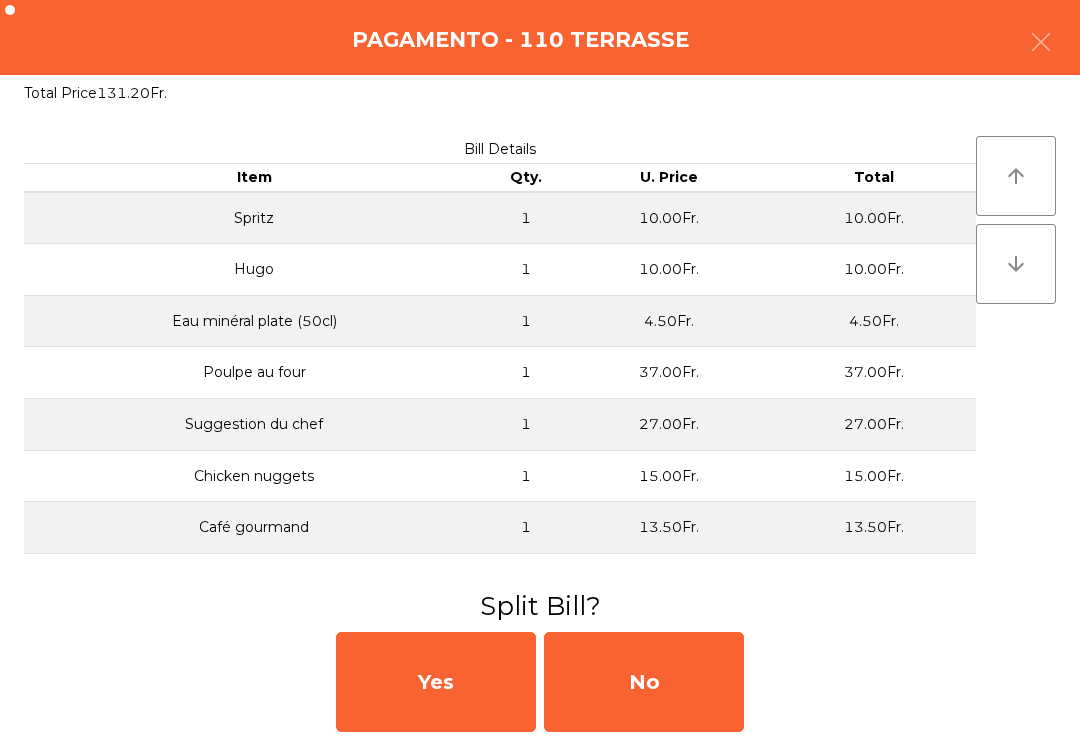 click on "No" 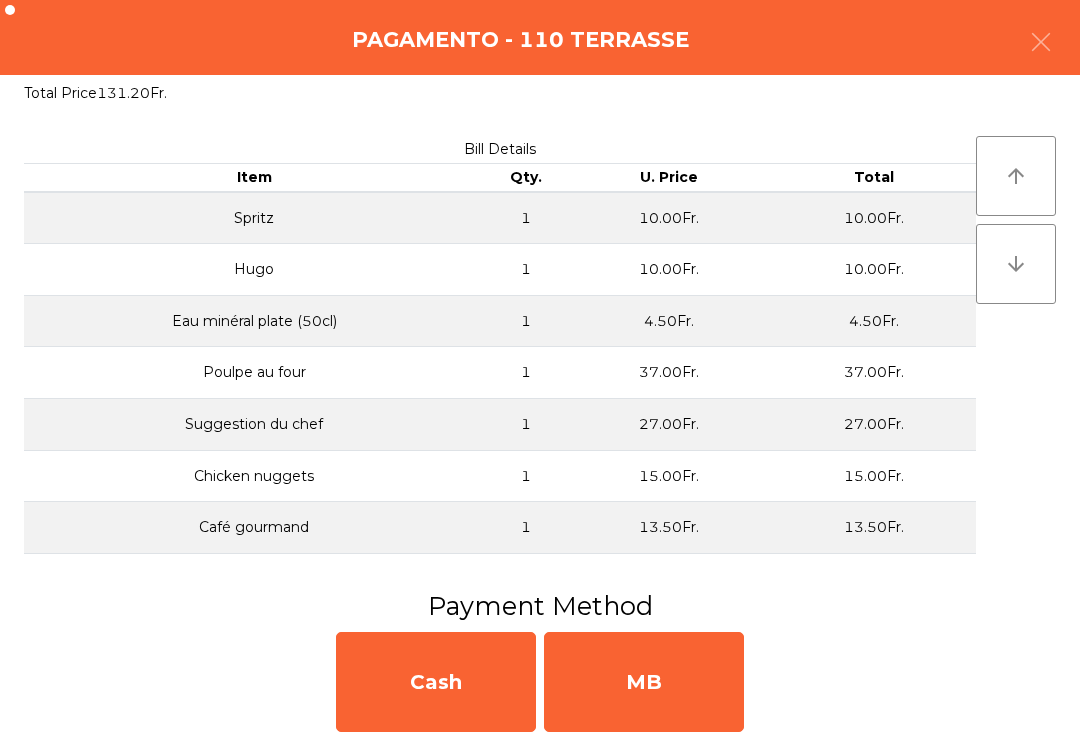 click on "MB" 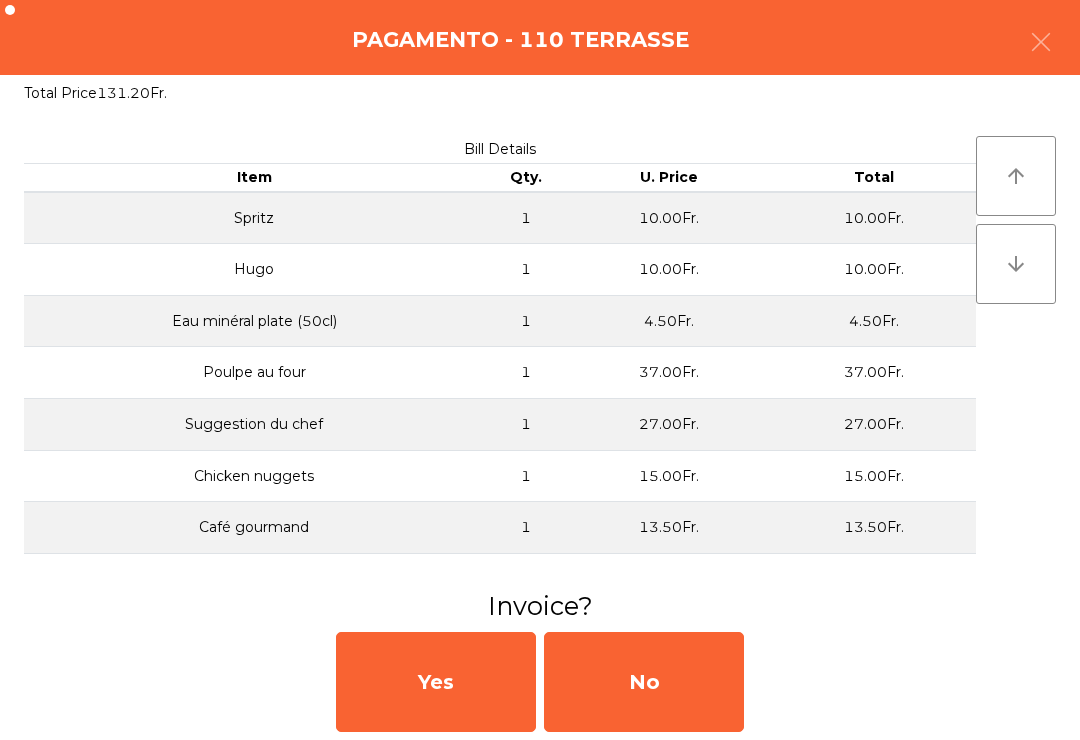 click on "No" 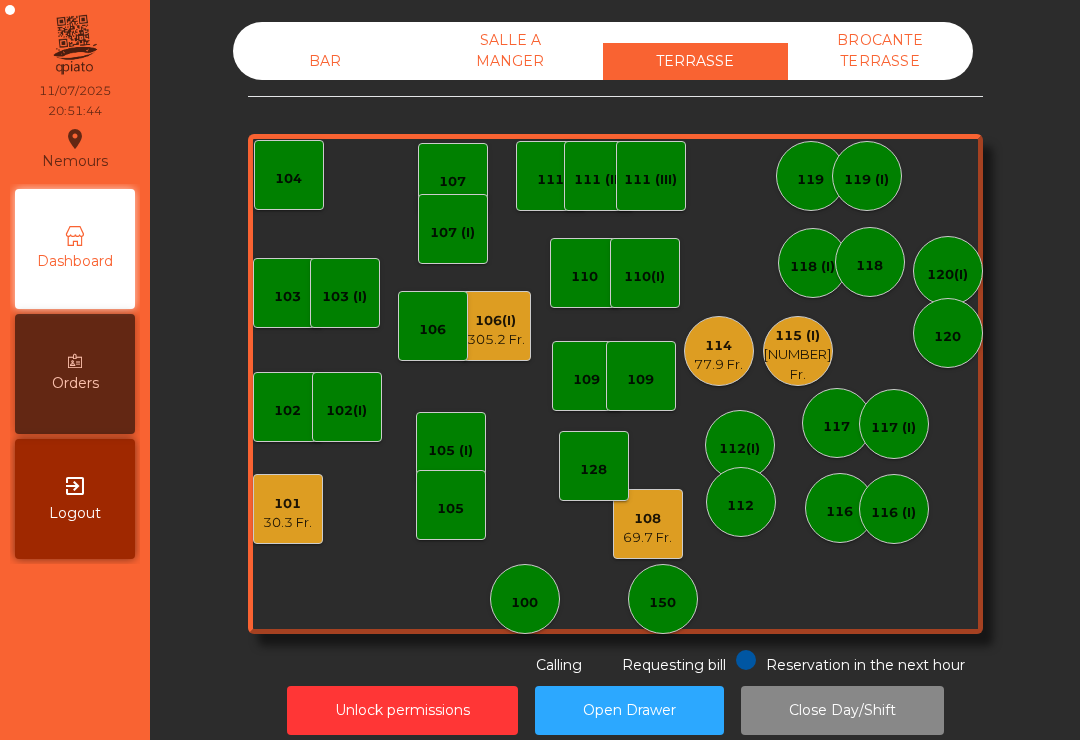 click on "118" 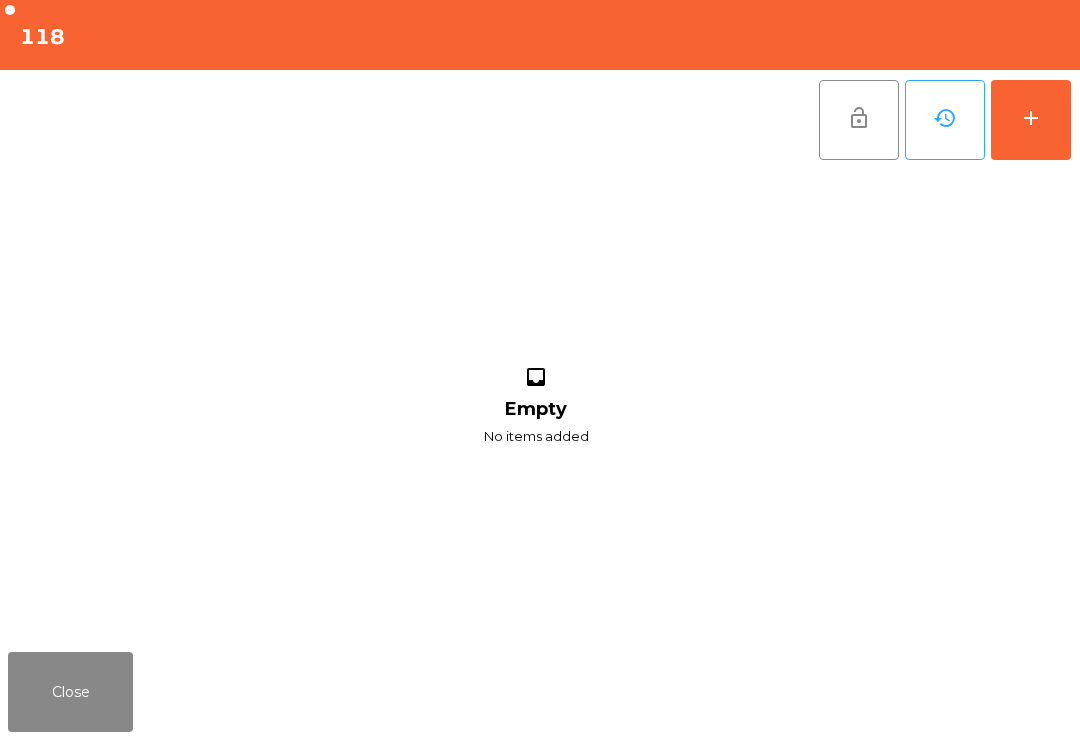 click on "add" 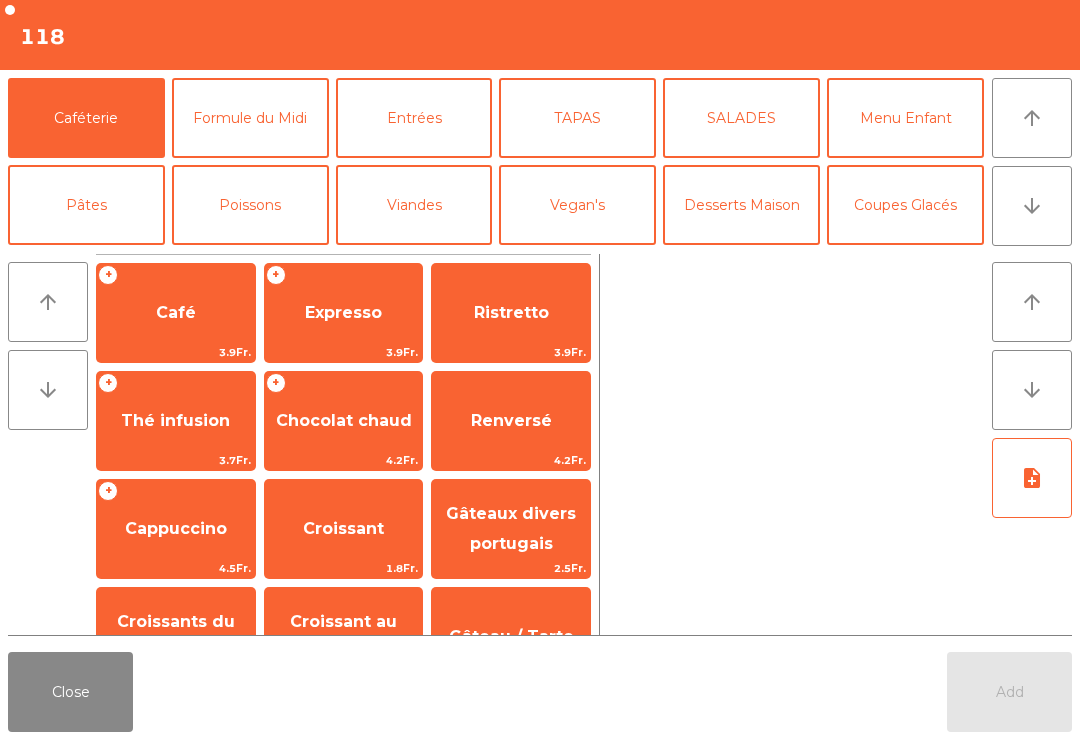 click on "arrow_downward" 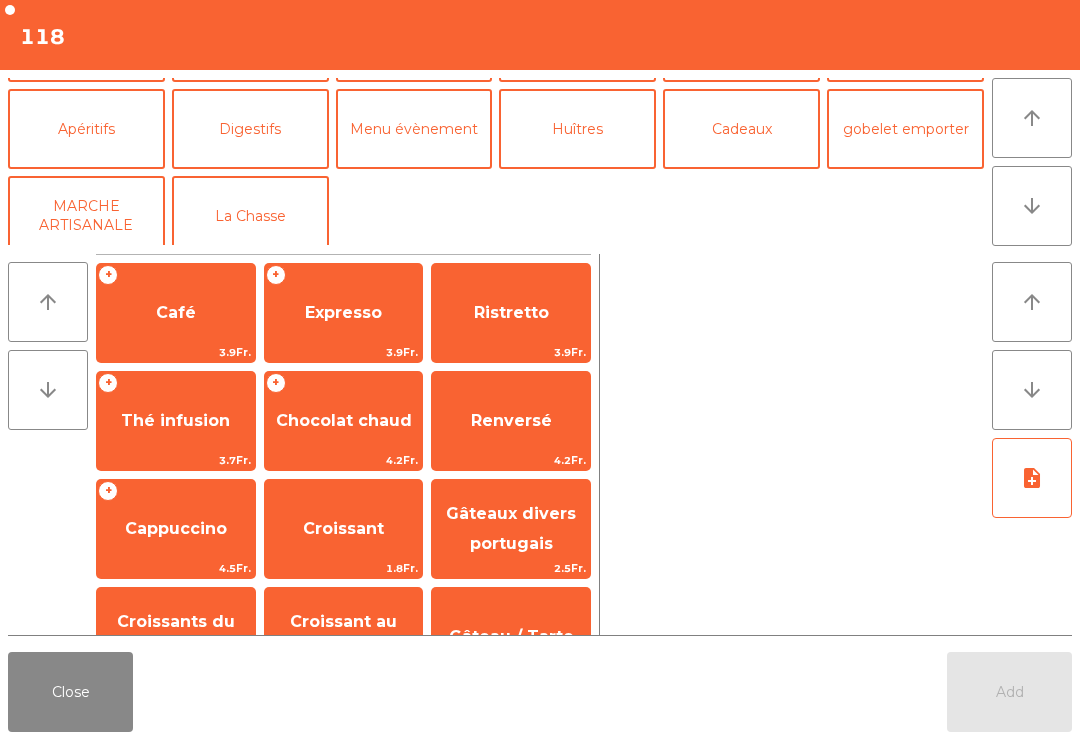 click on "Bières" 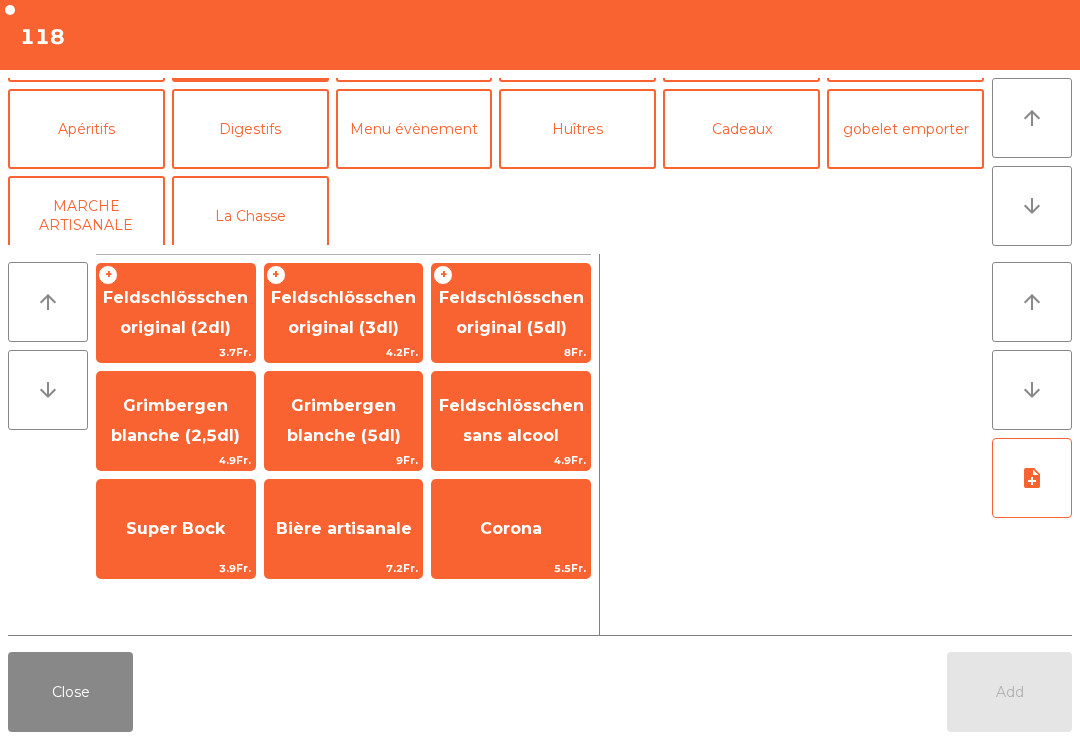 click on "Feldschlösschen original (3dl)" 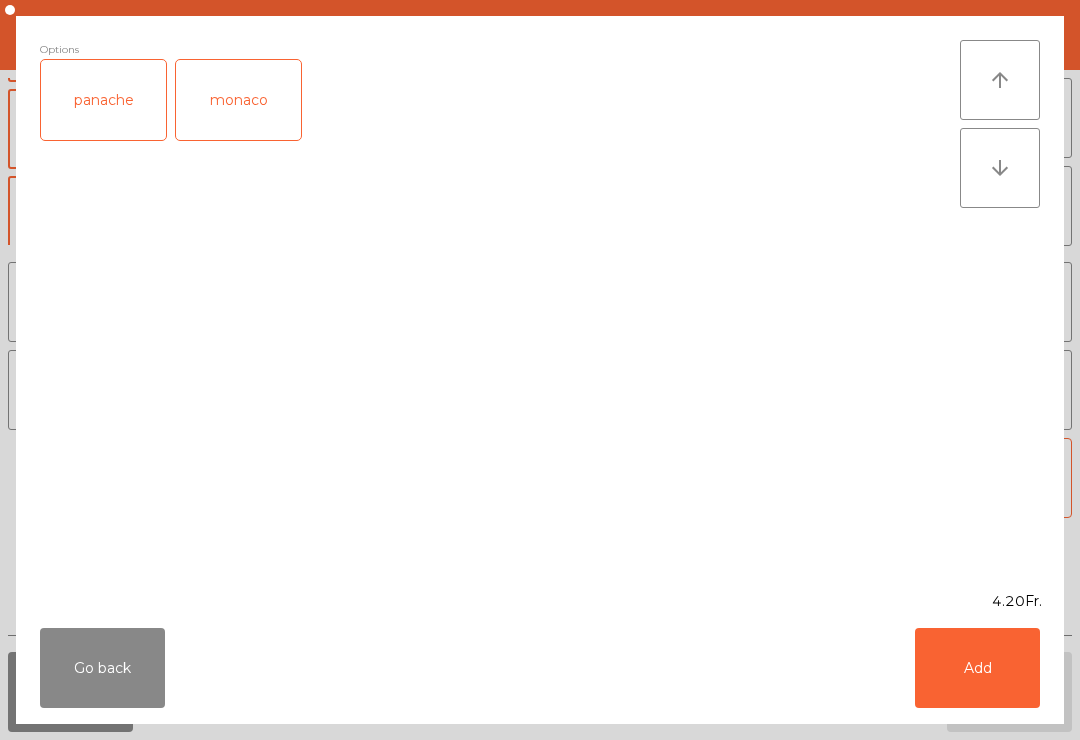 click on "Go back" 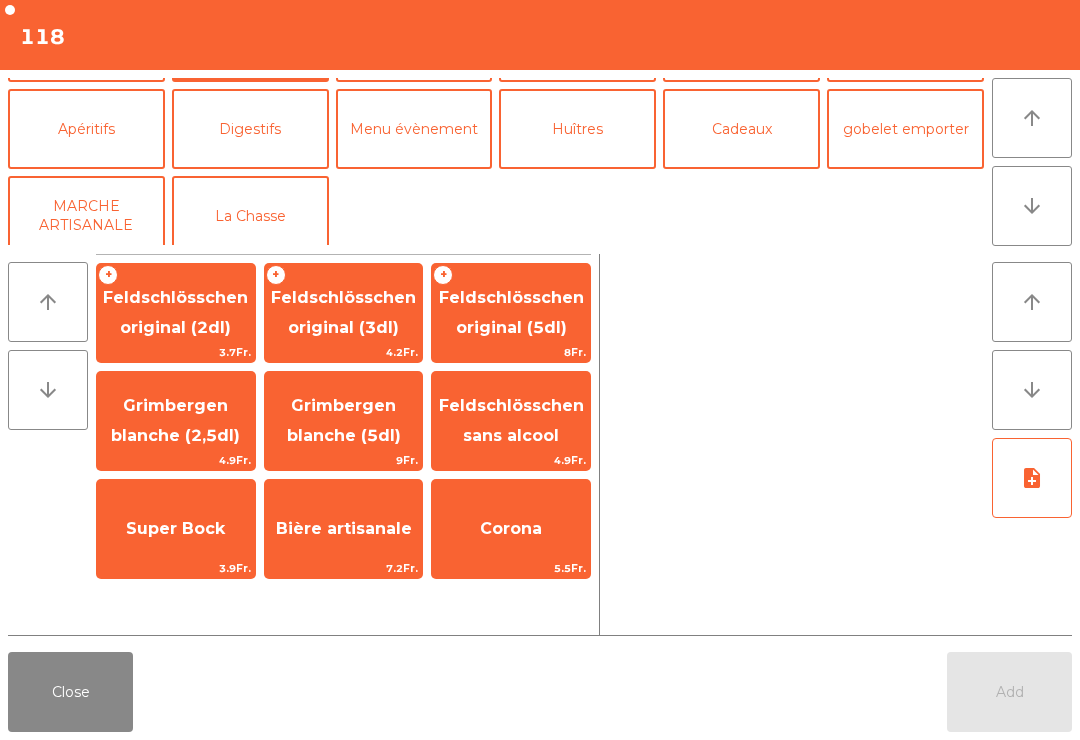 click on "Feldschlösschen original (5dl)" 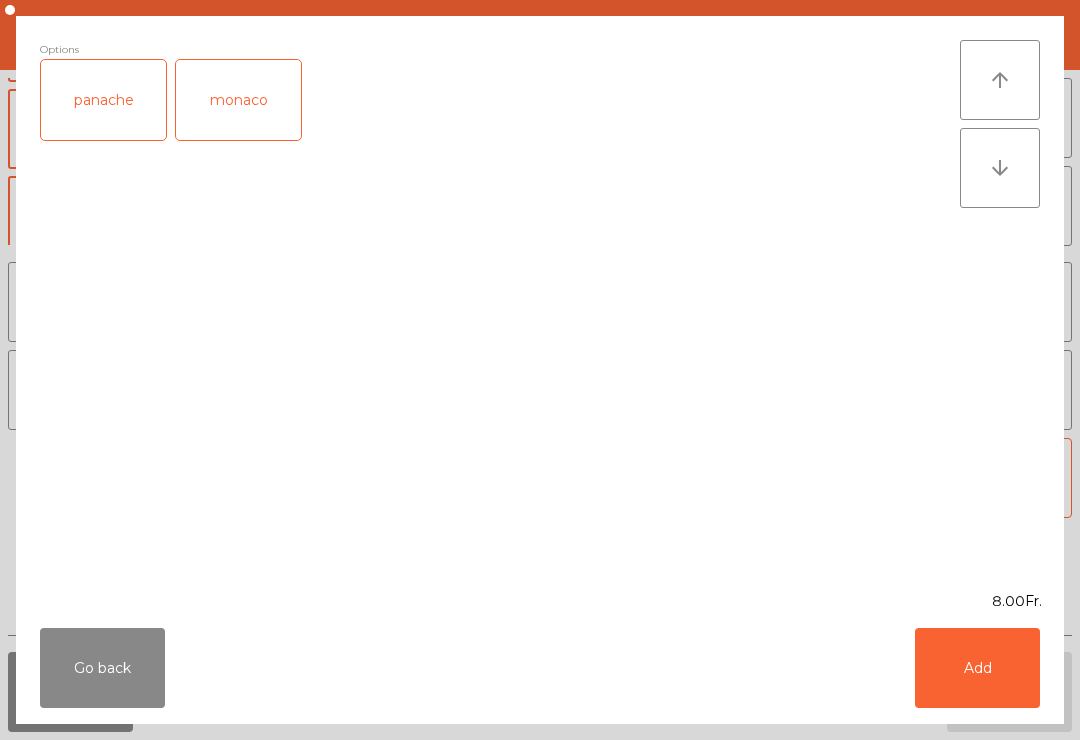 click on "Add" 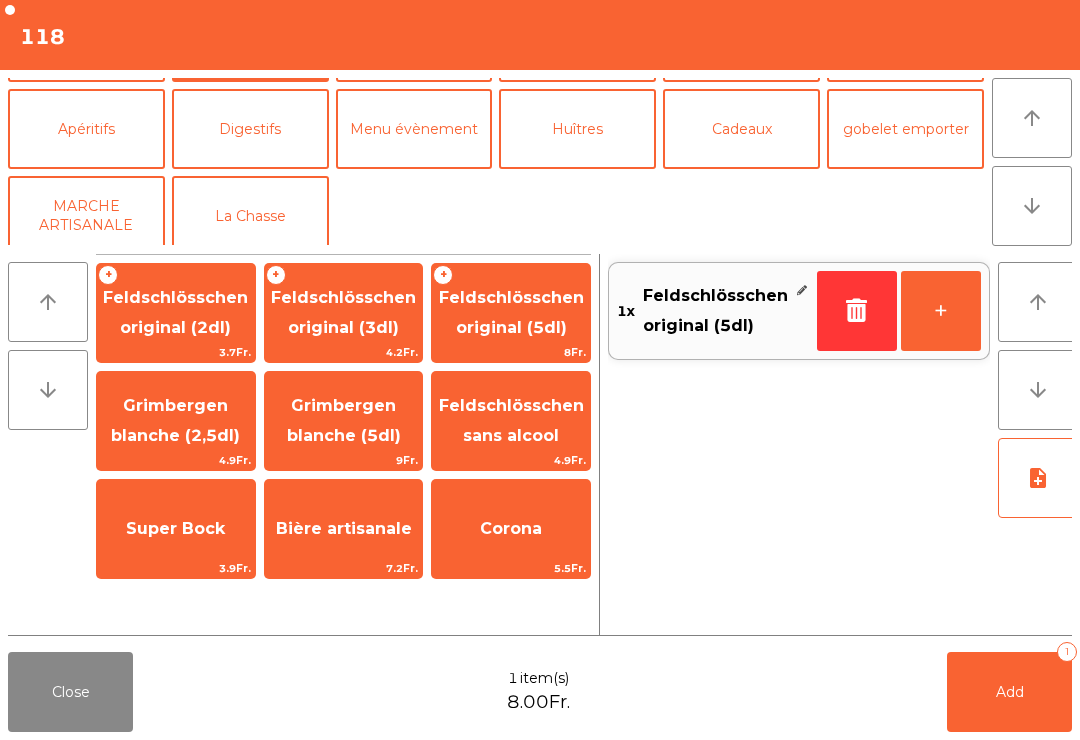 scroll, scrollTop: 119, scrollLeft: 0, axis: vertical 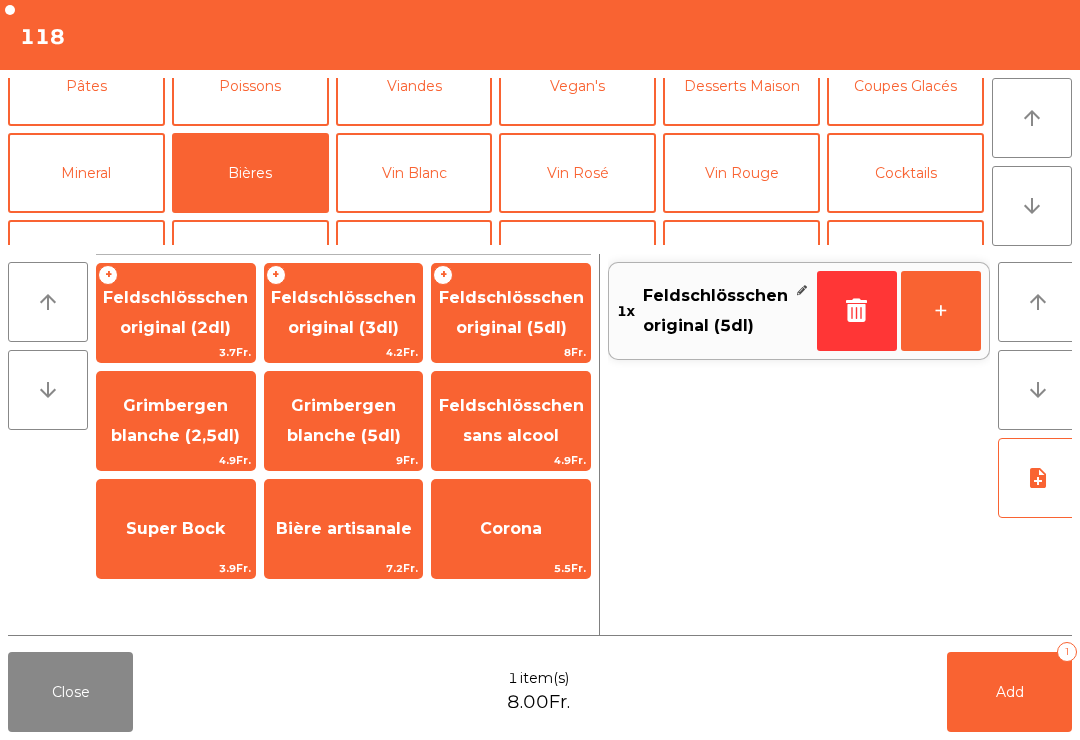 click on "Mineral" 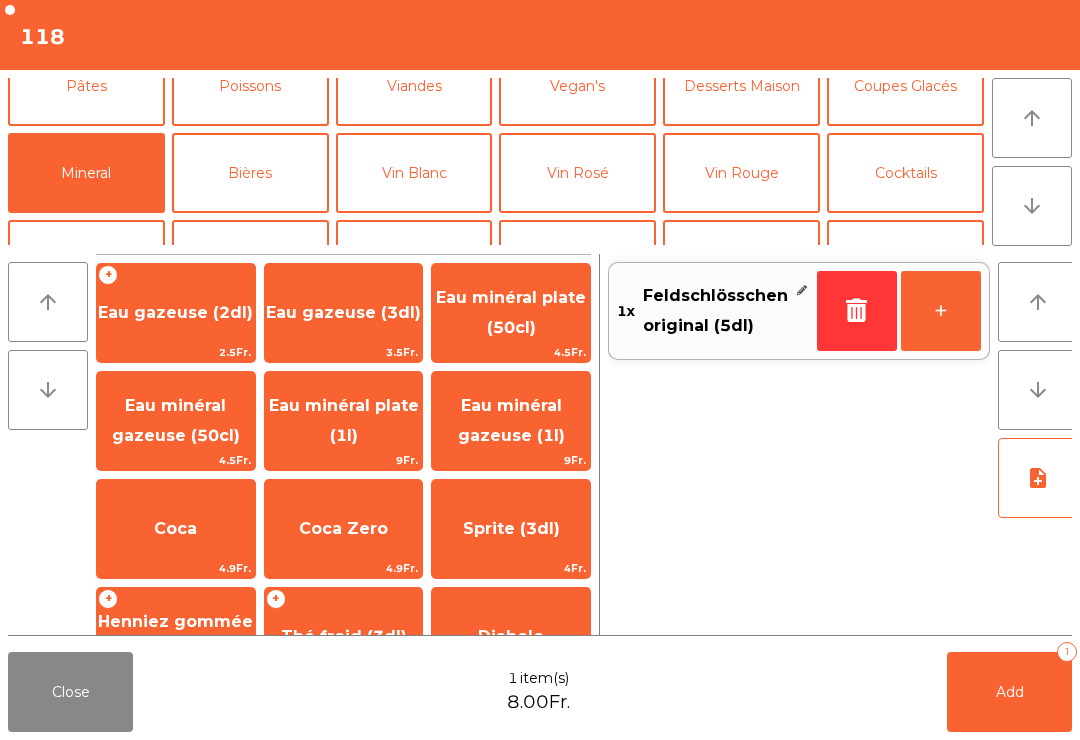 click on "4.2Fr." 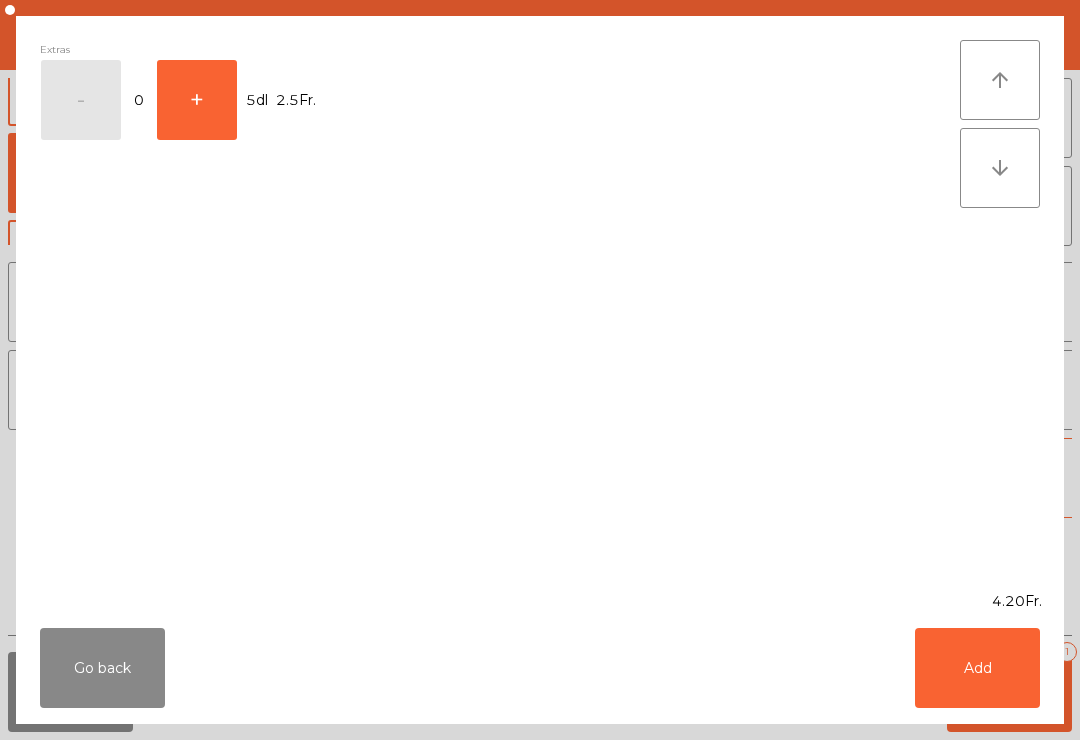 click on "Add" 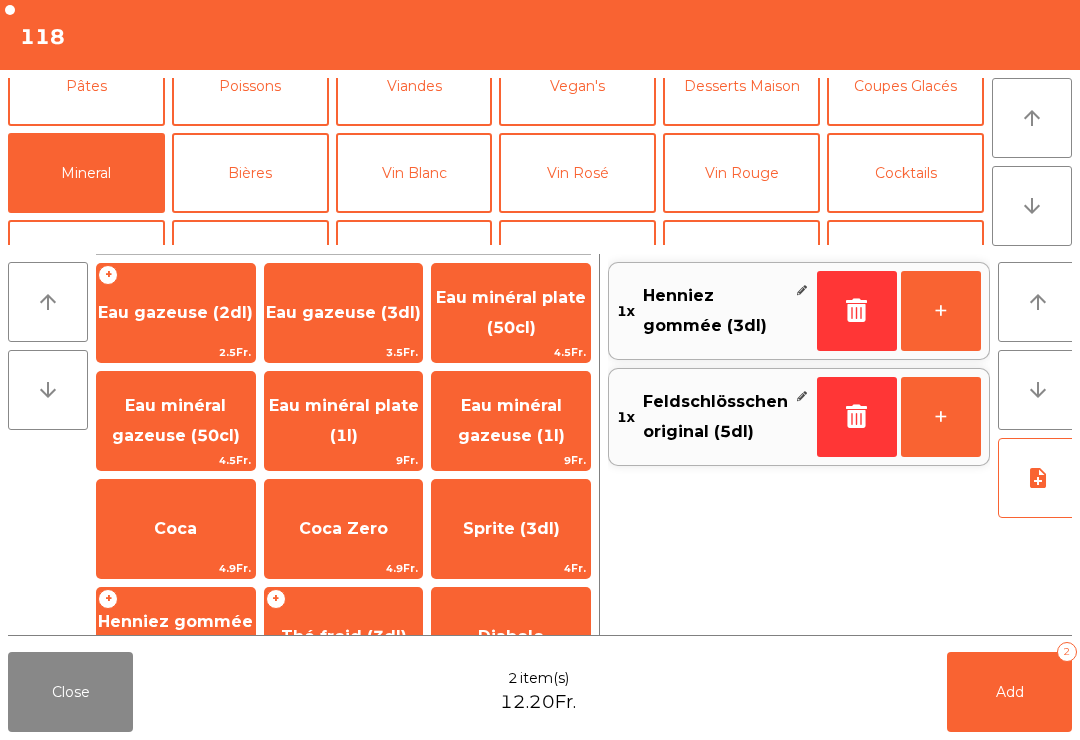 scroll, scrollTop: 148, scrollLeft: 0, axis: vertical 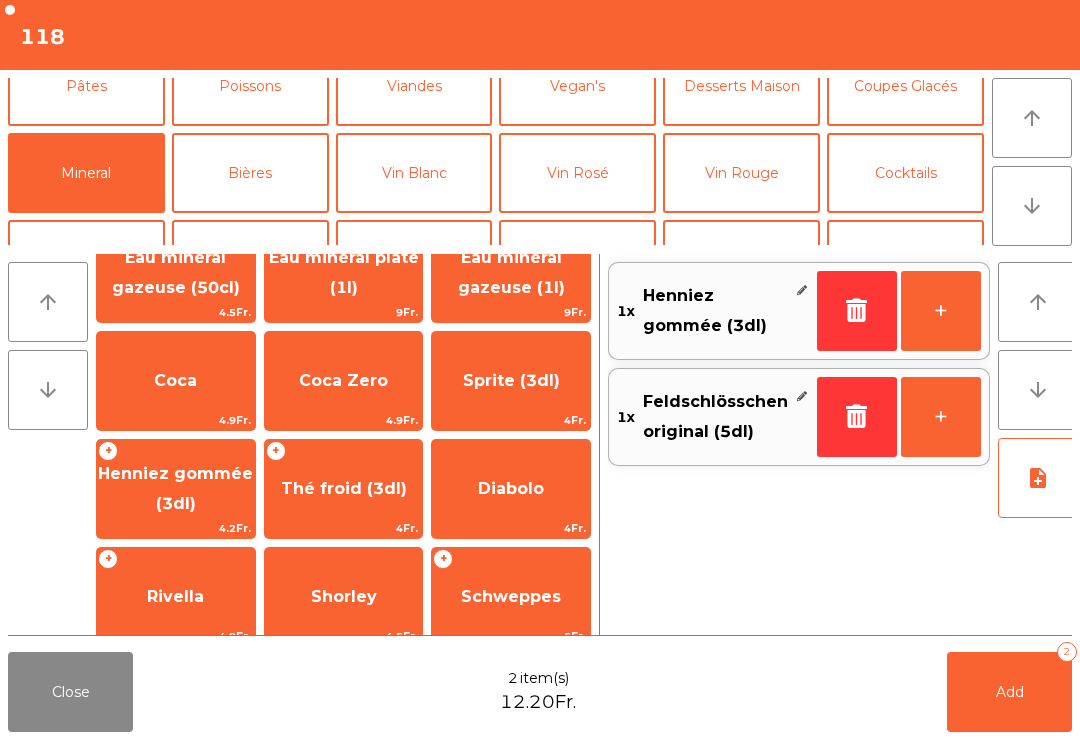 click on "+" 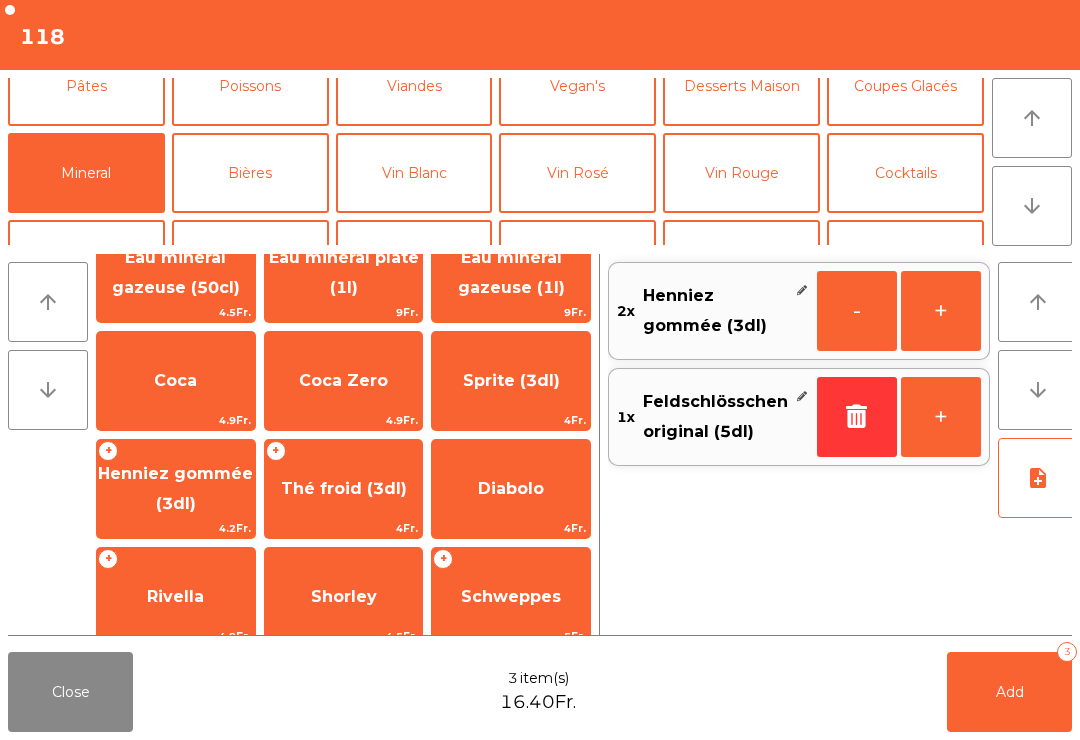click on "Coca" 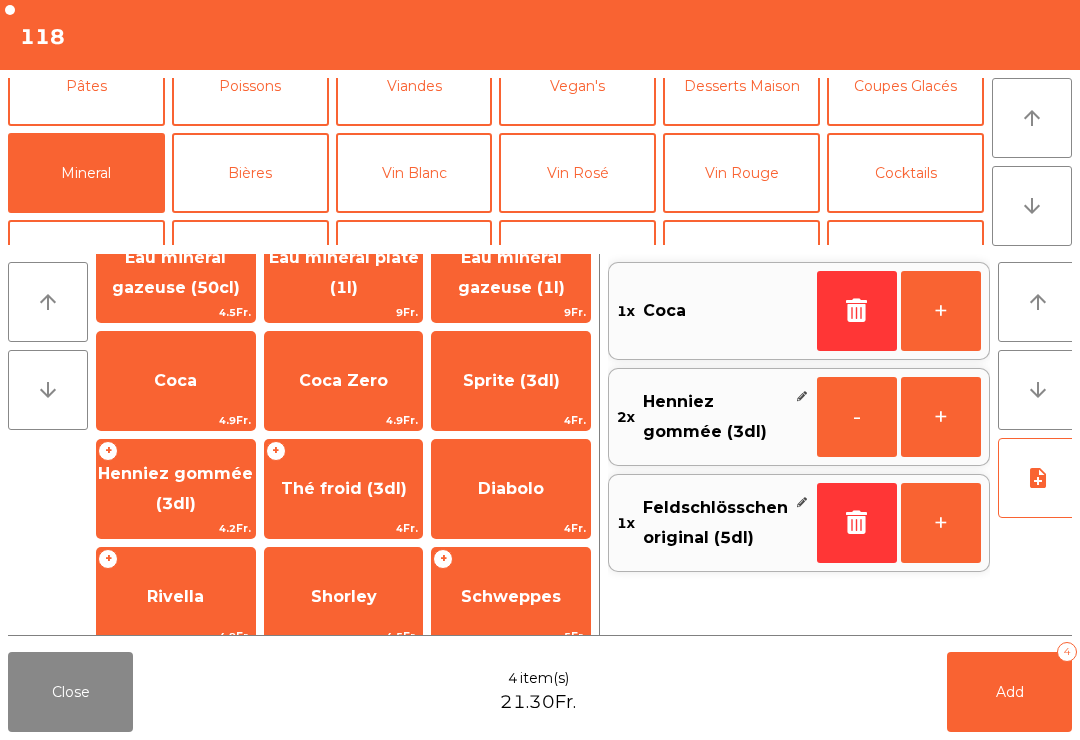click on "Sprite (3dl)" 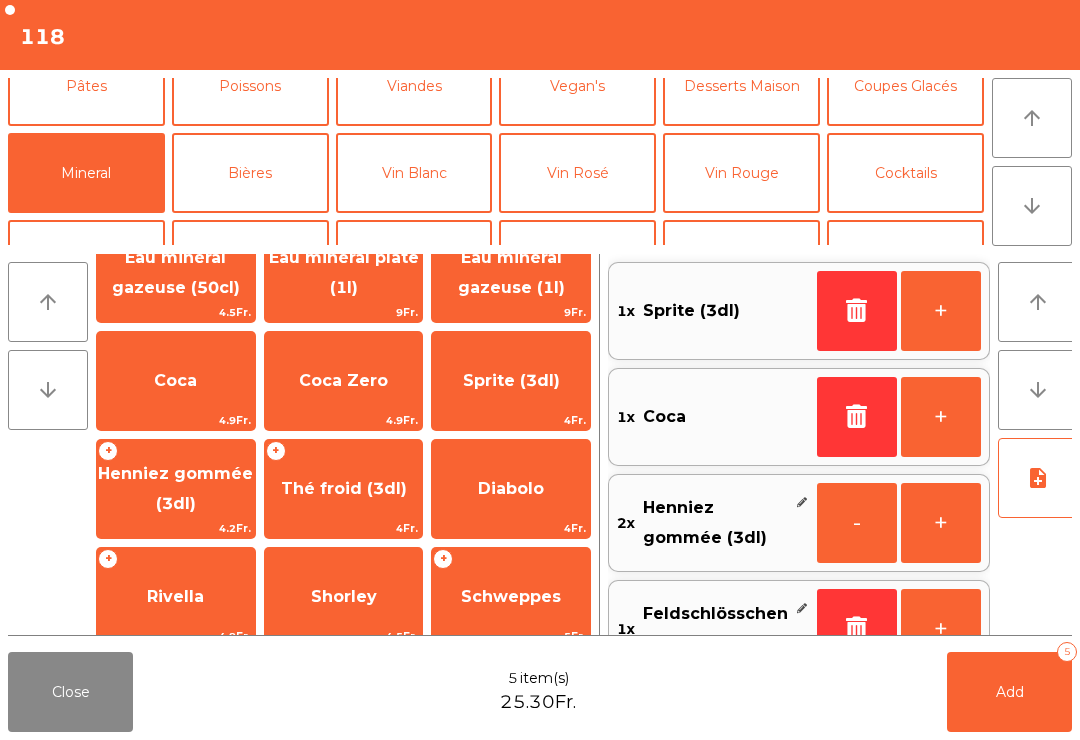 click on "Add   5" 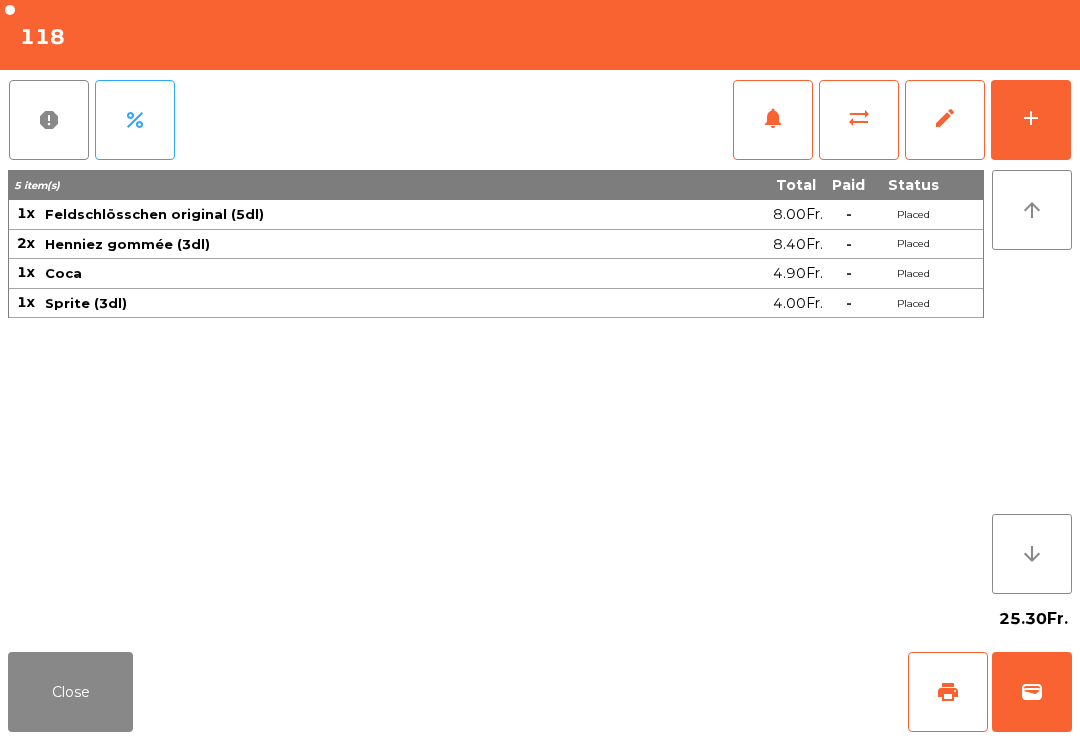 click on "Close" 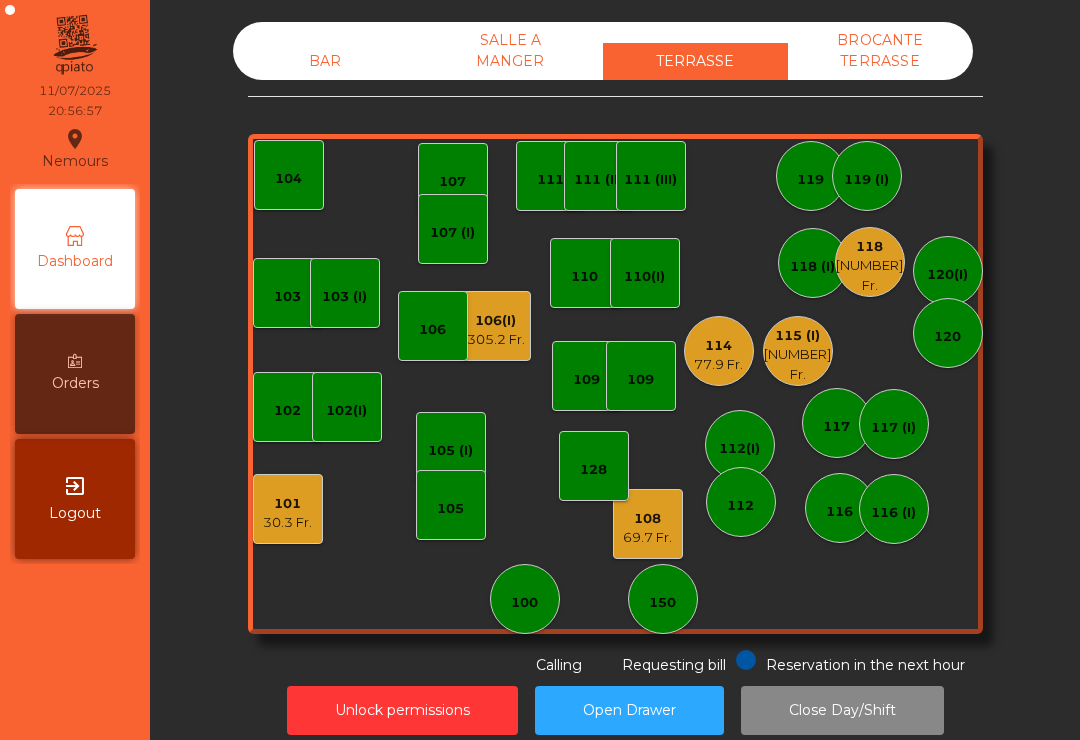 click on "114" 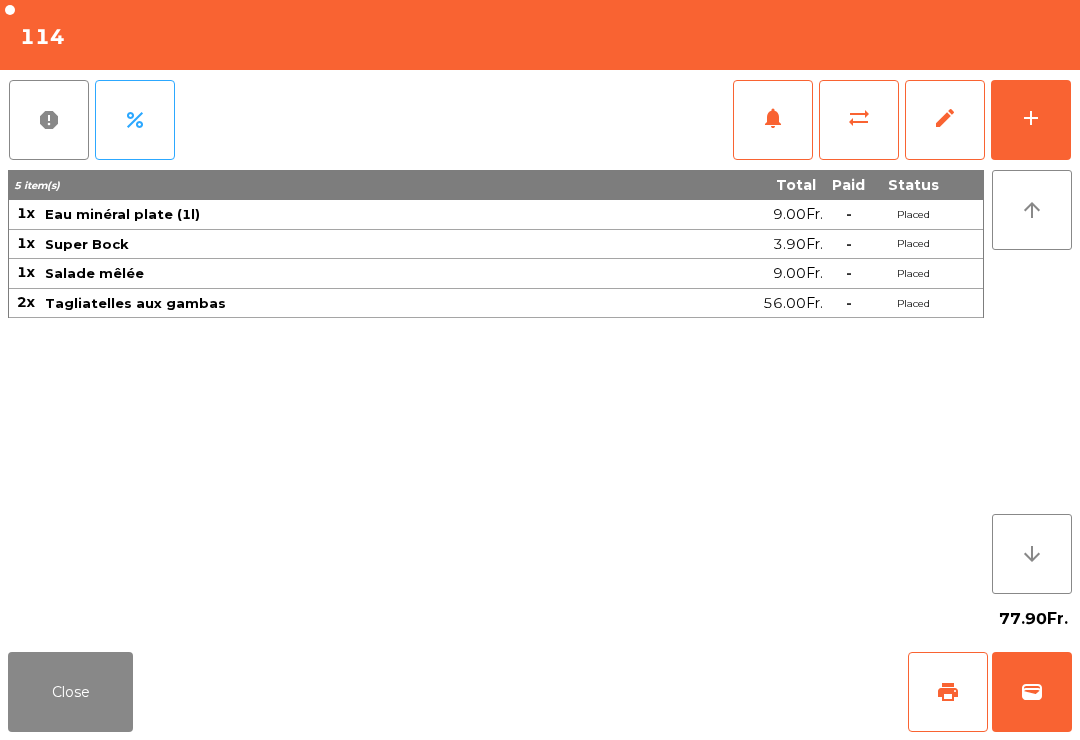 click on "add" 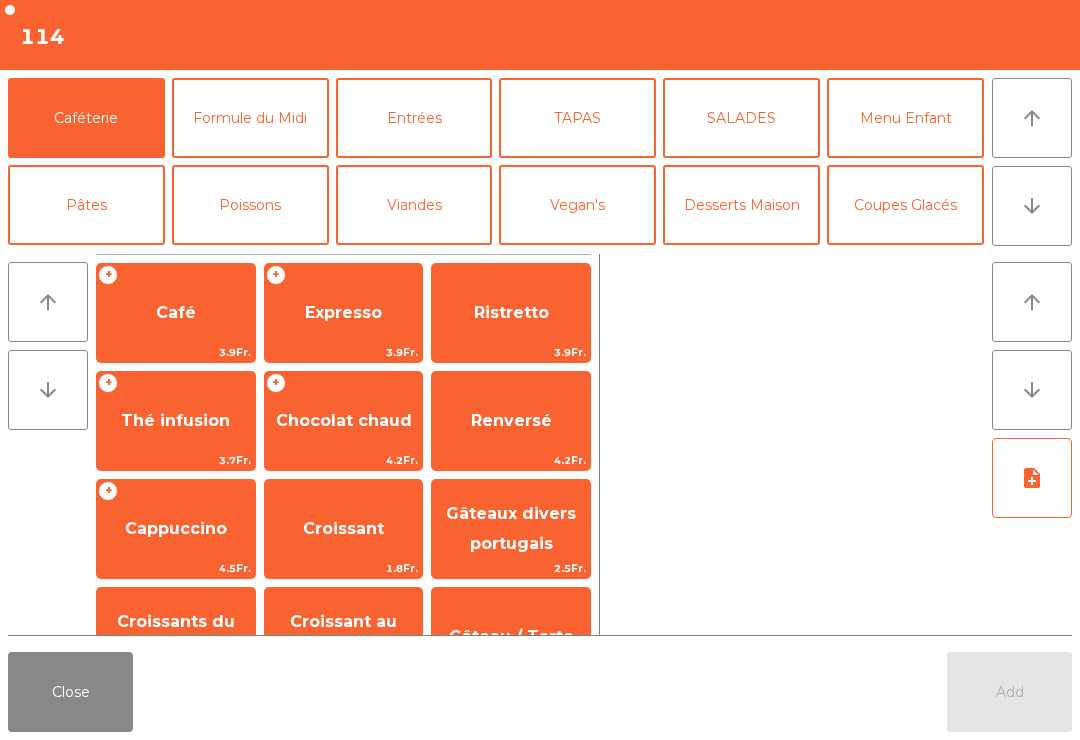 click on "arrow_upward" 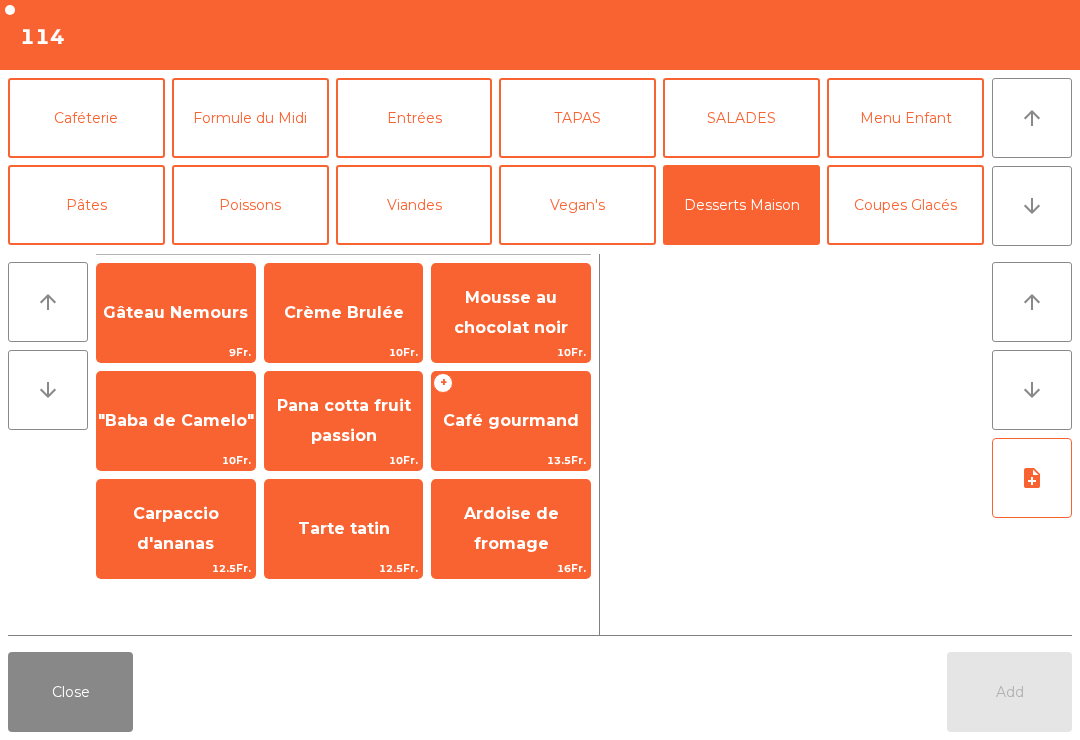 click on "Café gourmand" 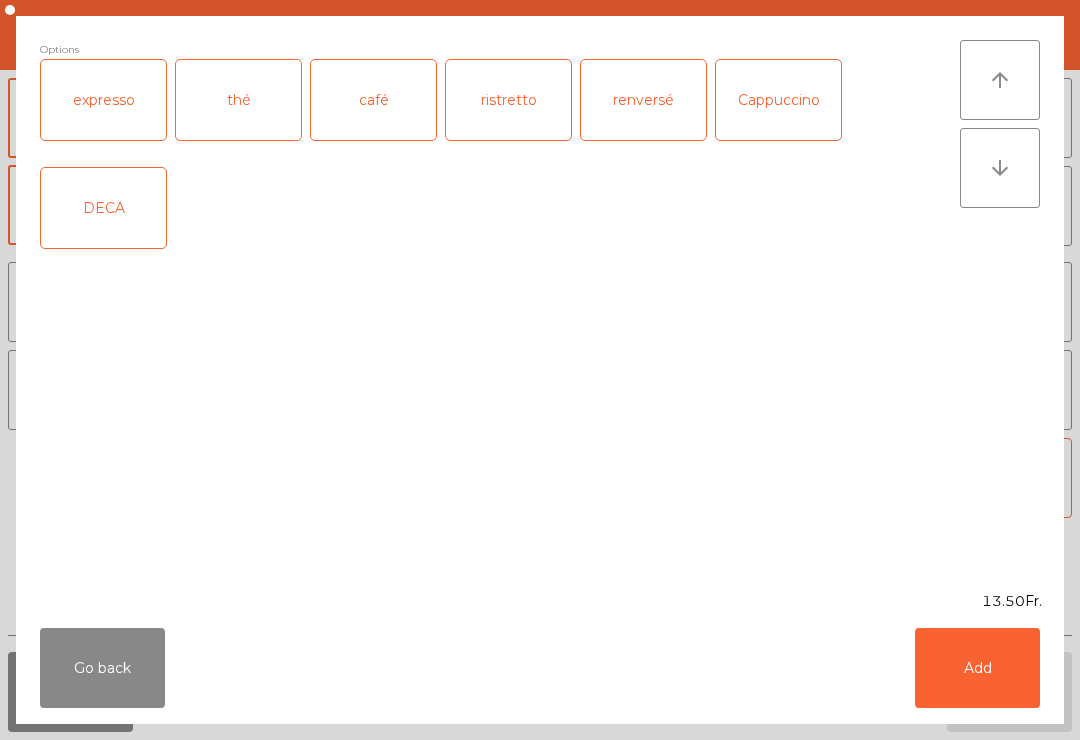 click on "Add" 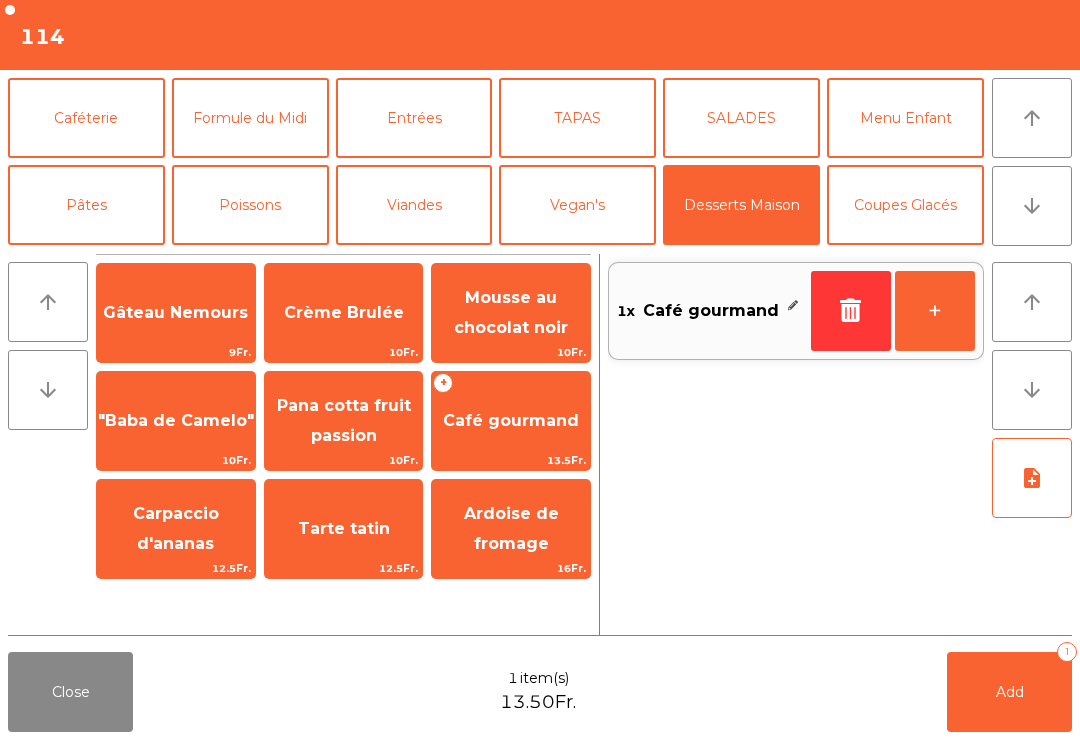 click on "Add   1" 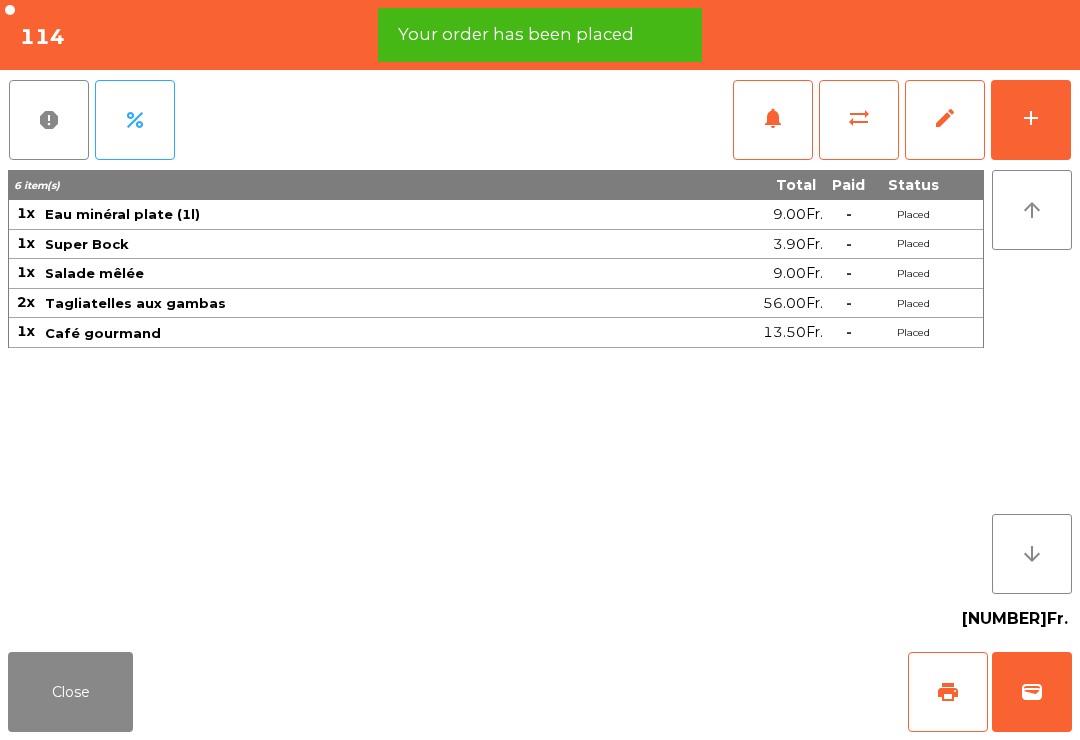 click on "Close" 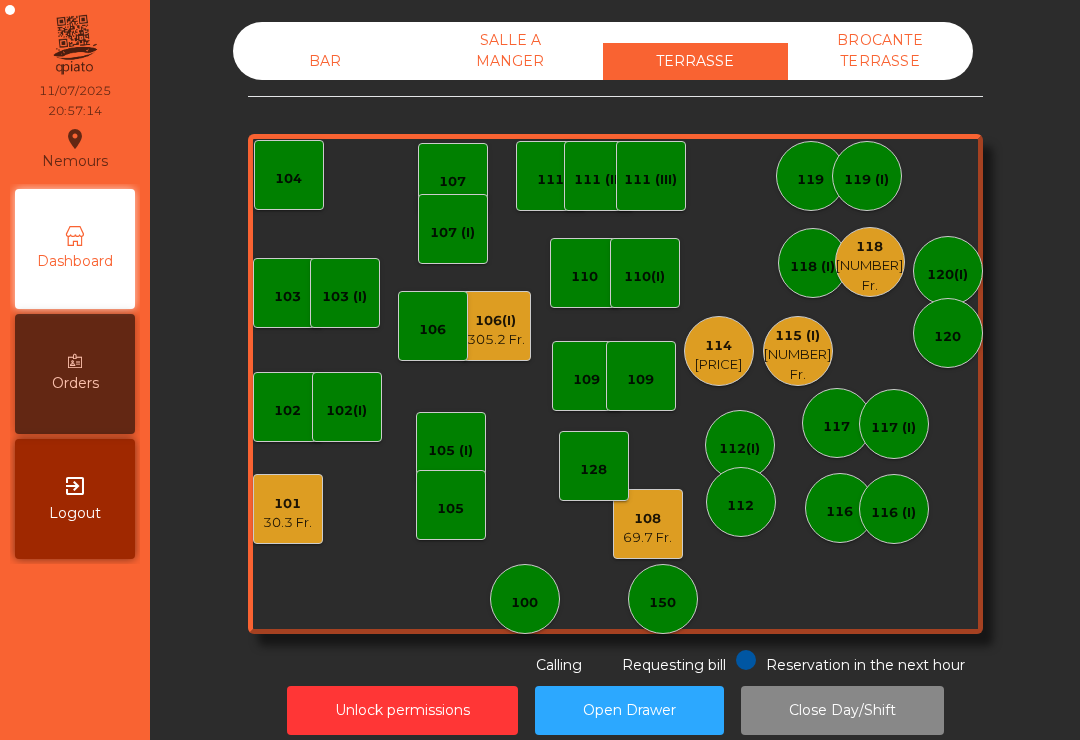 click on "115 (I)" 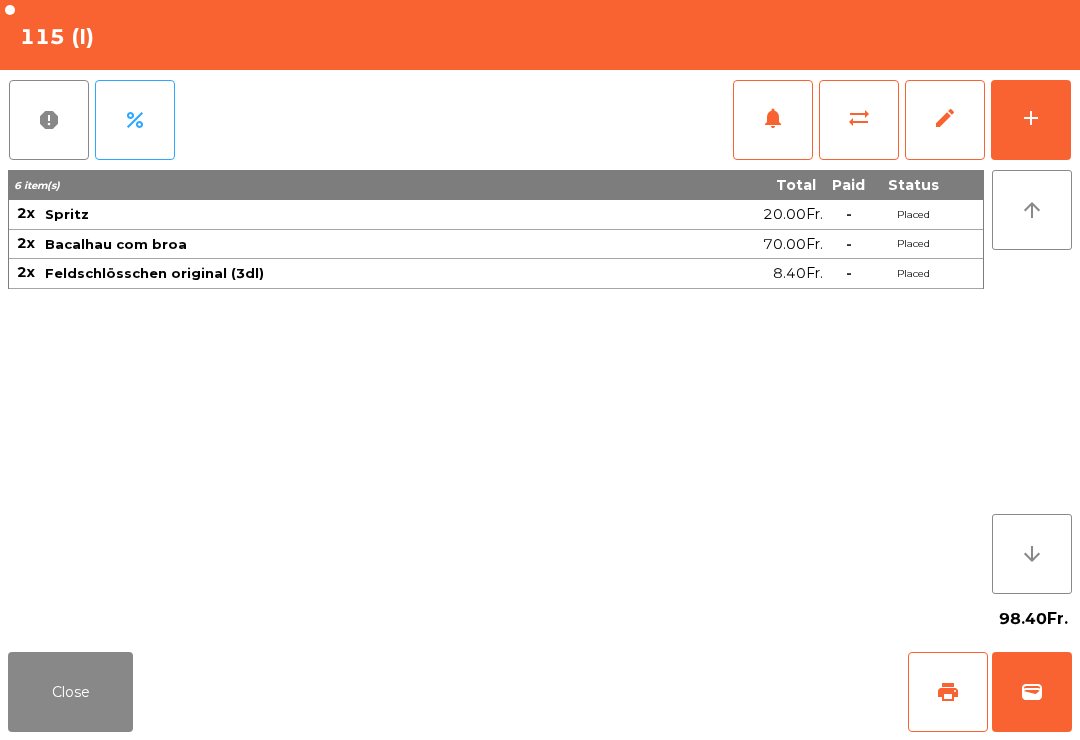 click on "add" 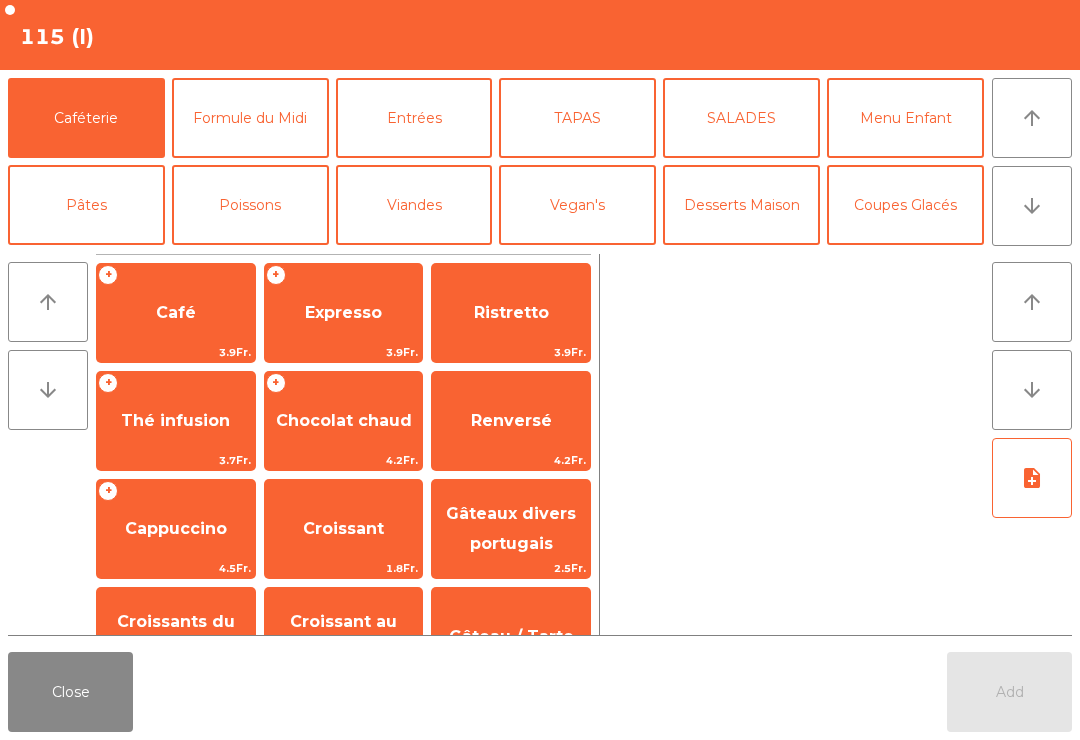 click on "Desserts Maison" 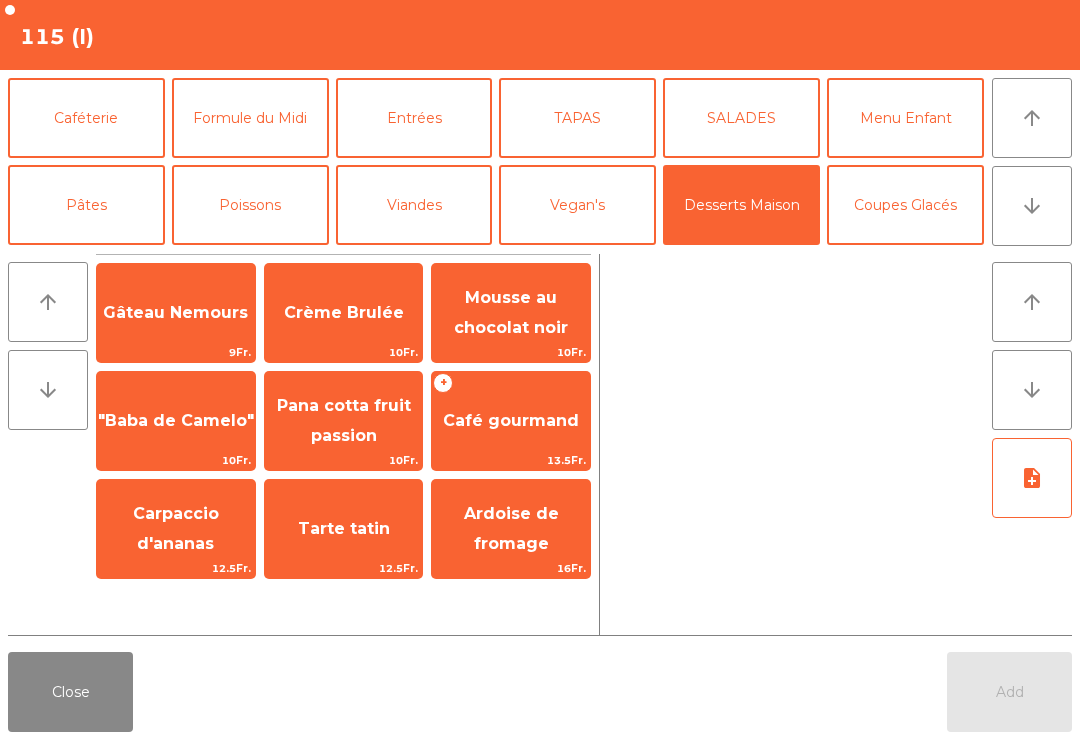 click on "Café gourmand" 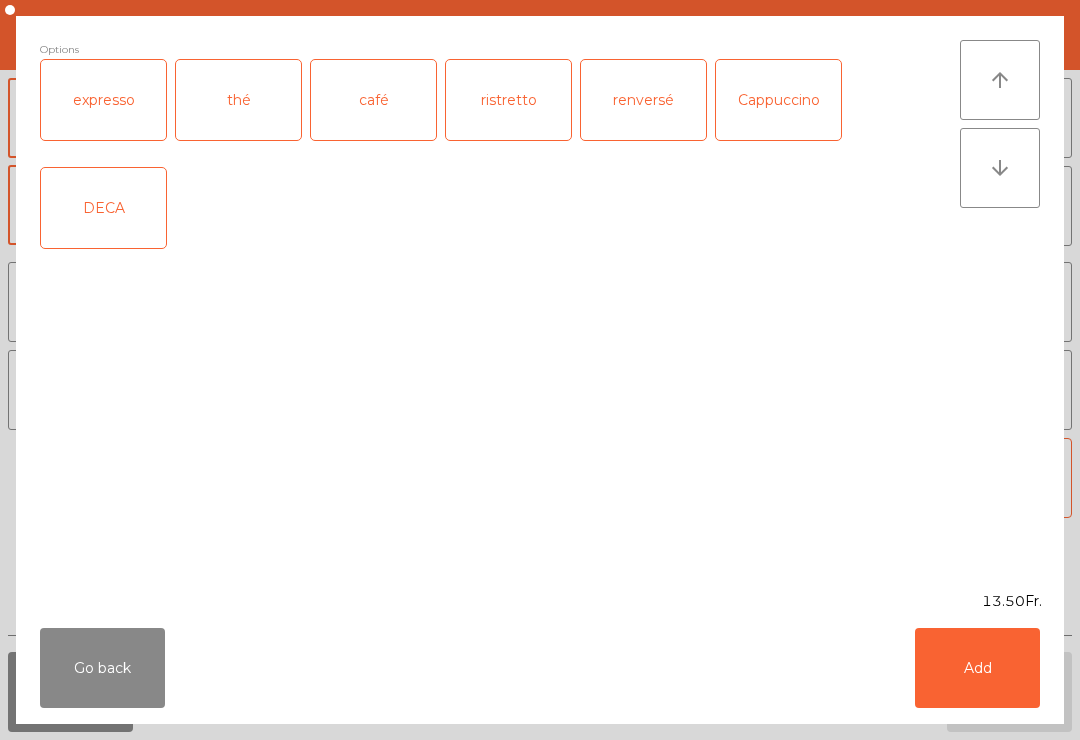 click on "café" 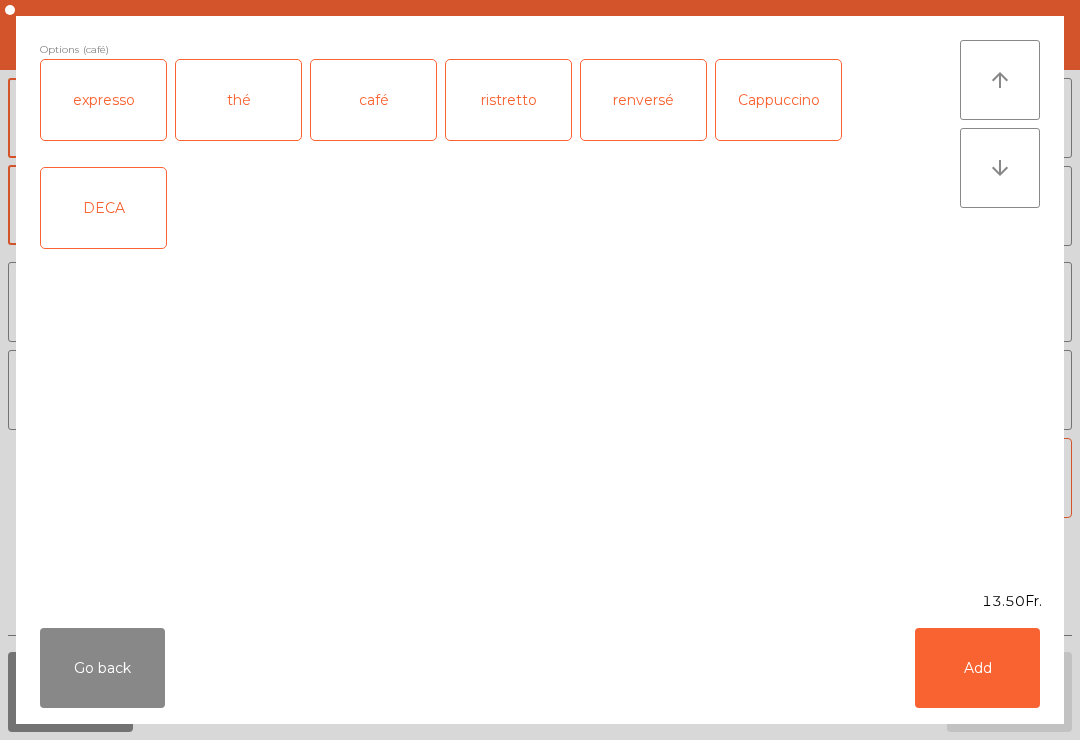 click on "Add" 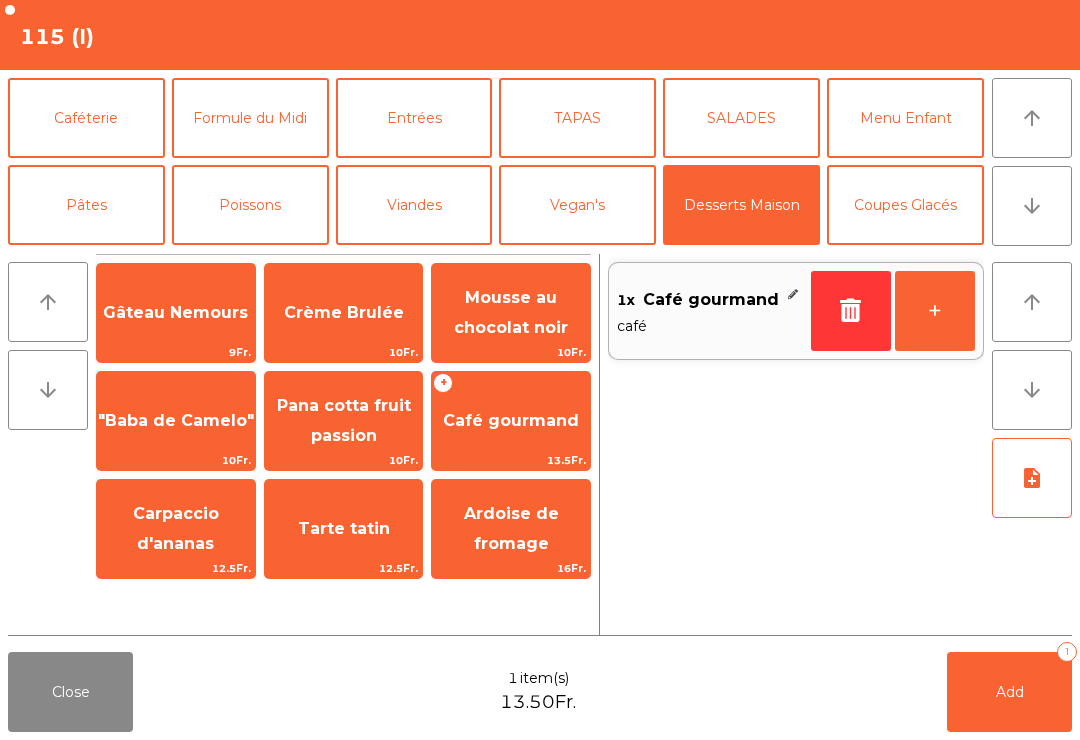 click on "Add   1" 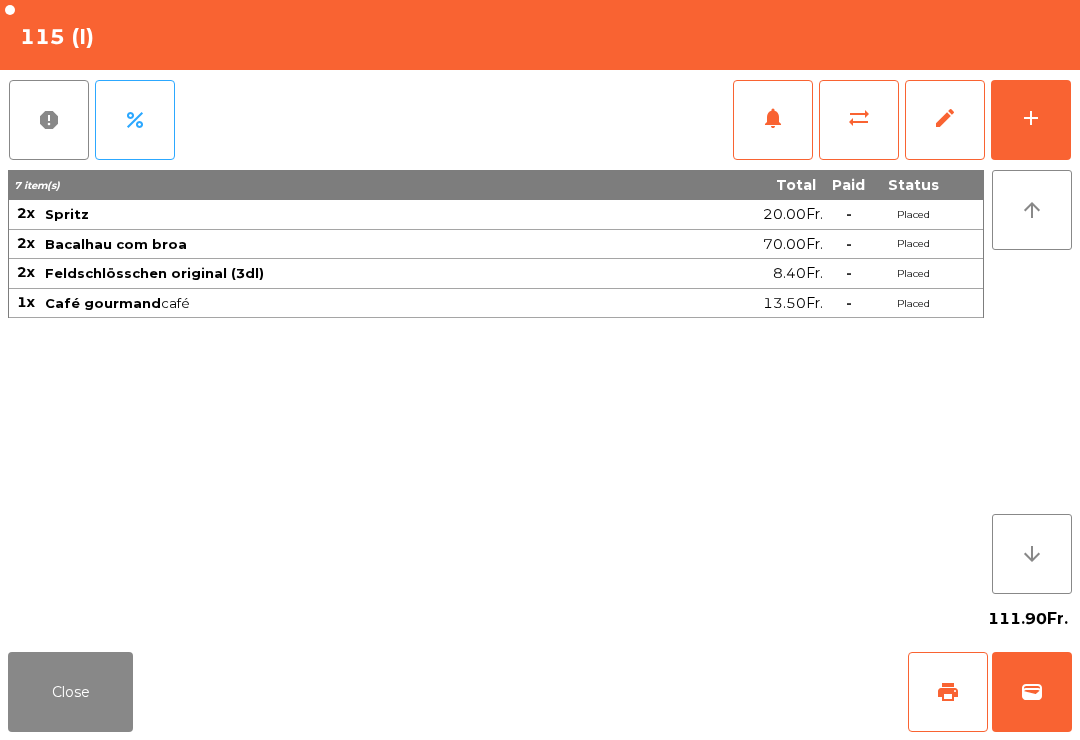 click on "Close" 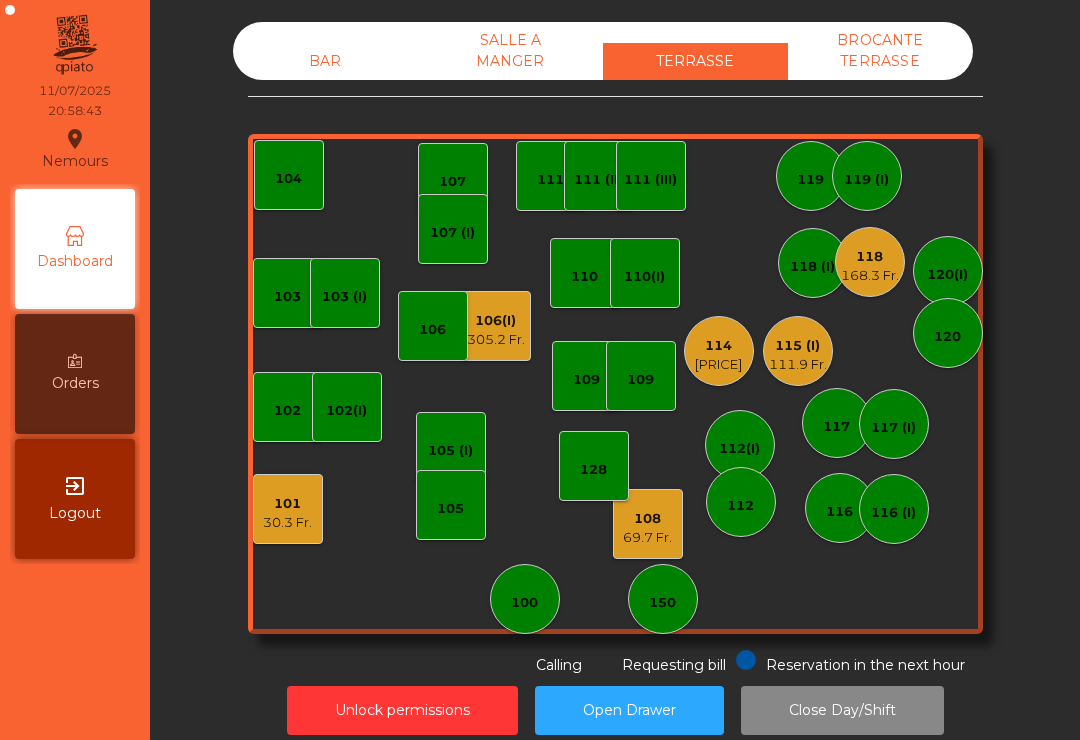 click on "108    [PRICE]" 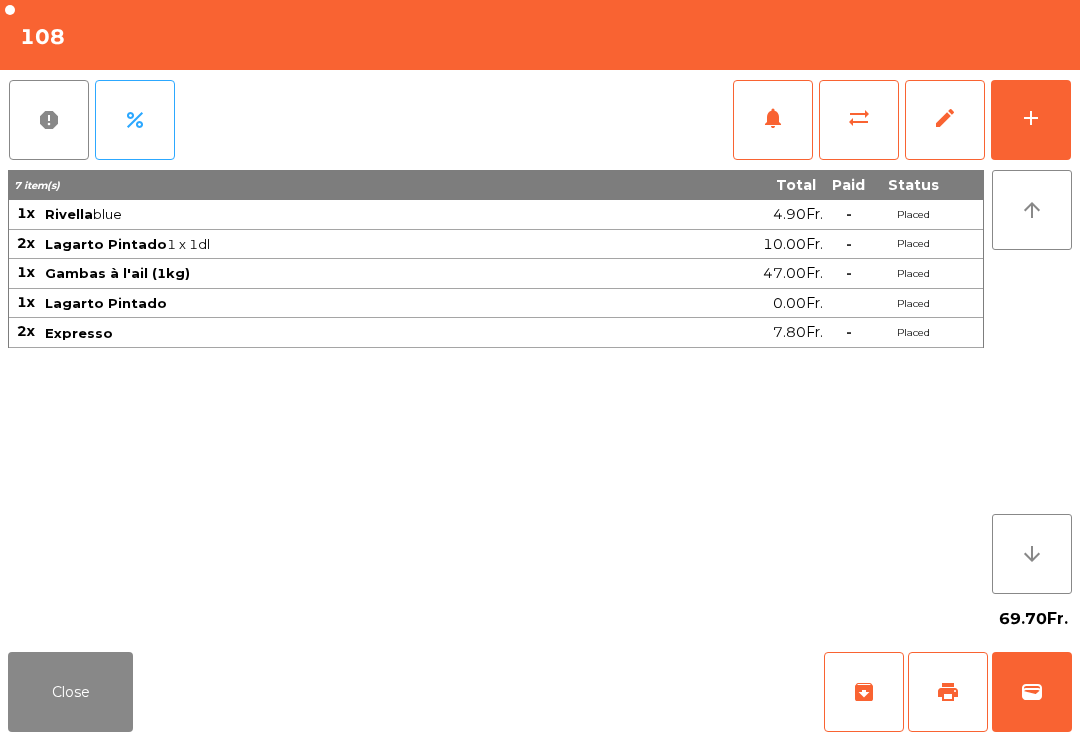 click on "print" 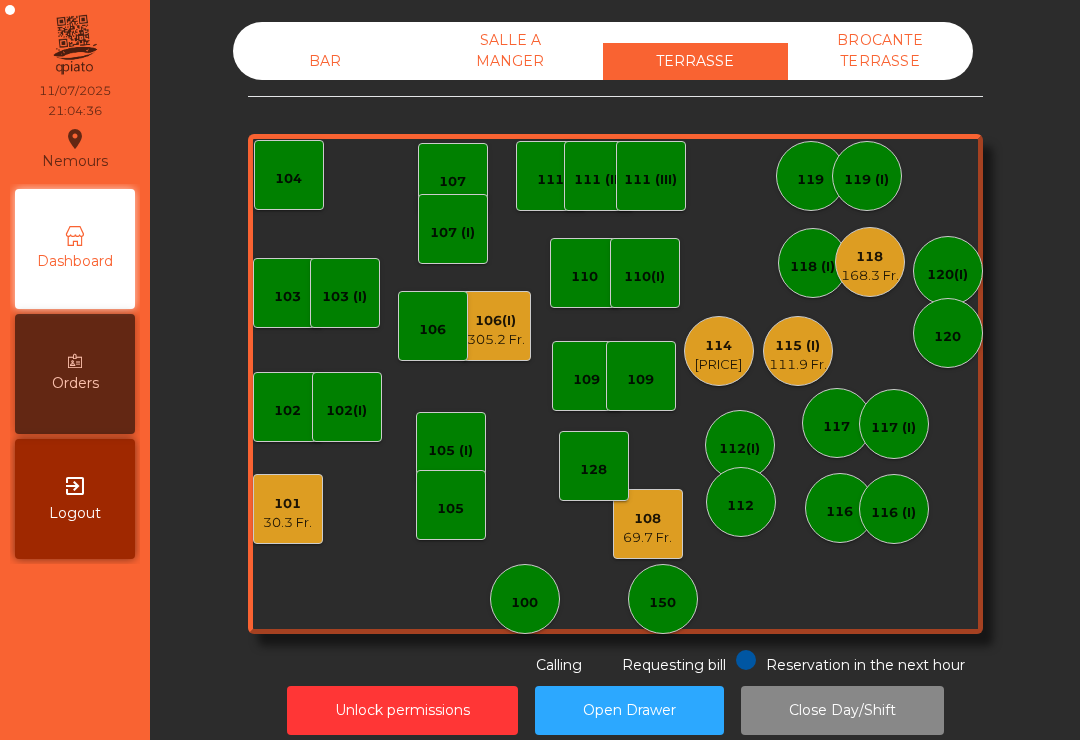 click on "106(I)   305.2 Fr." 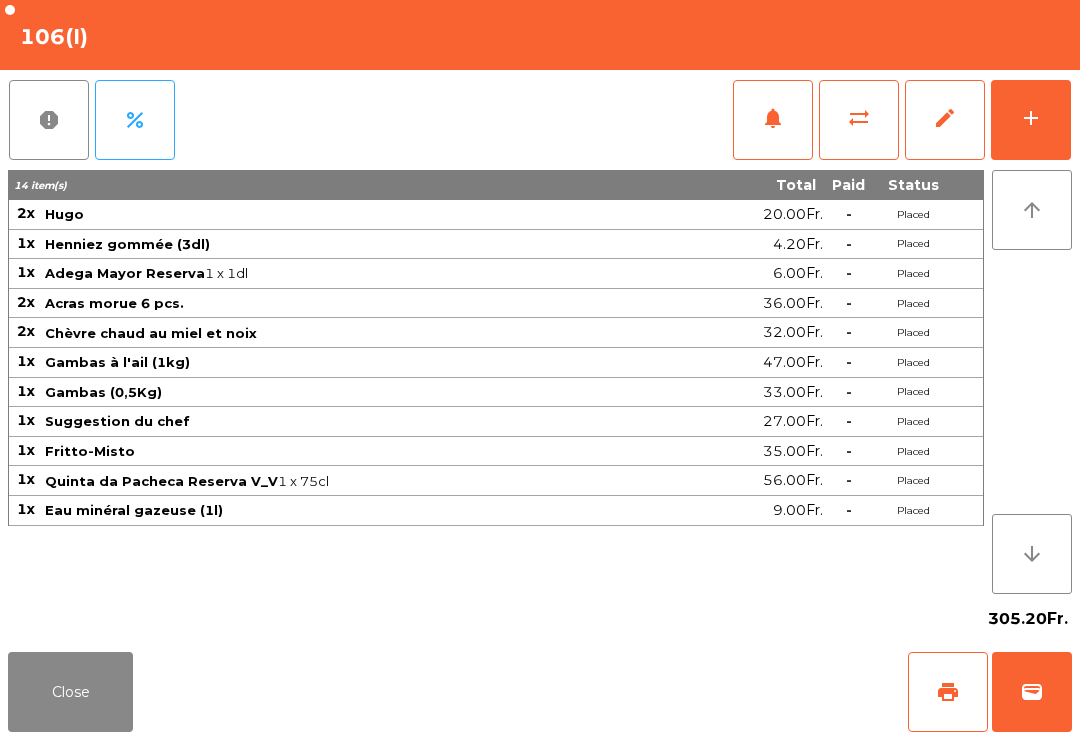click on "add" 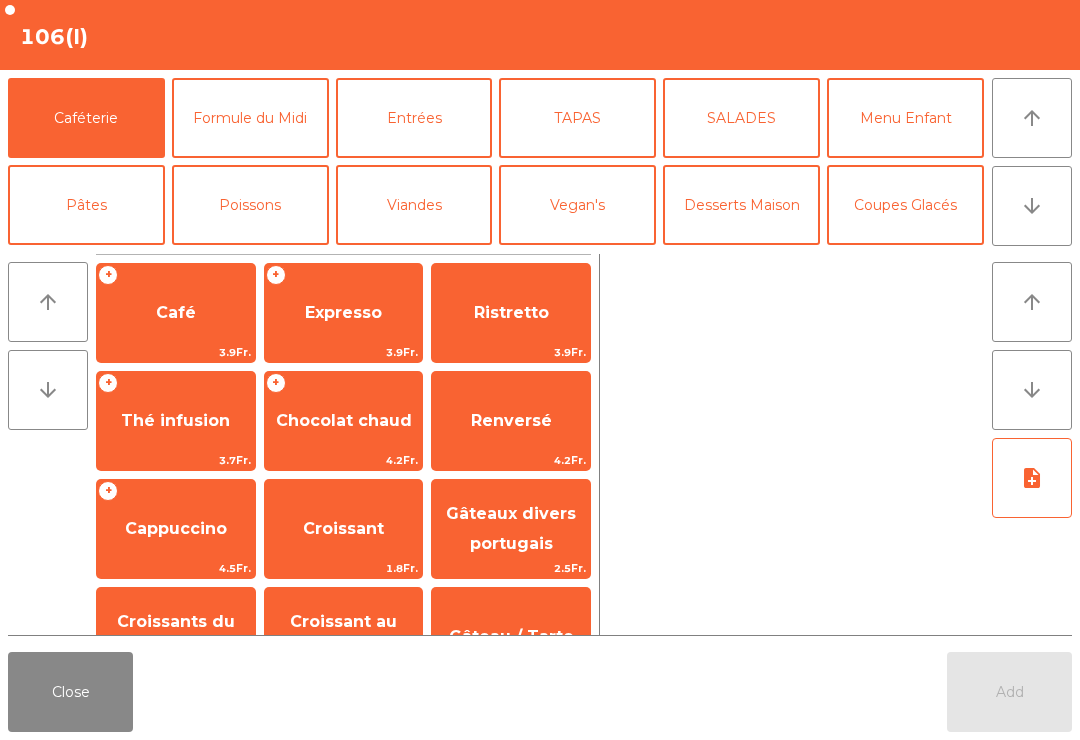 click on "Coupes Glacés" 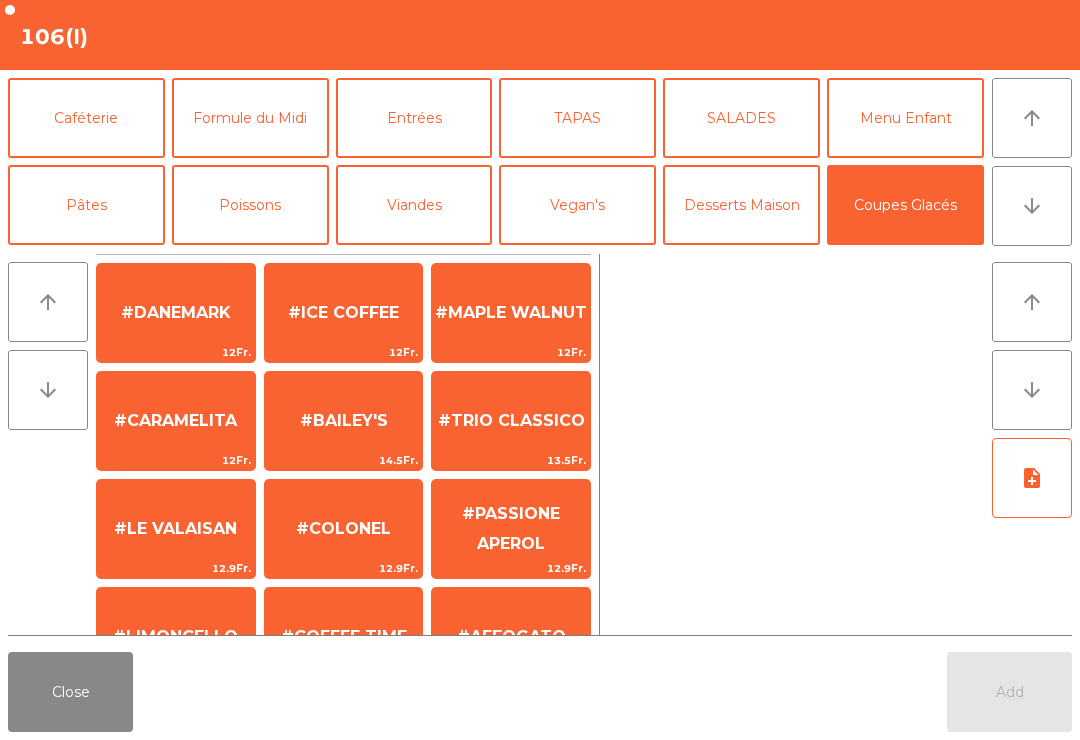 click on "#LE VALAISAN" 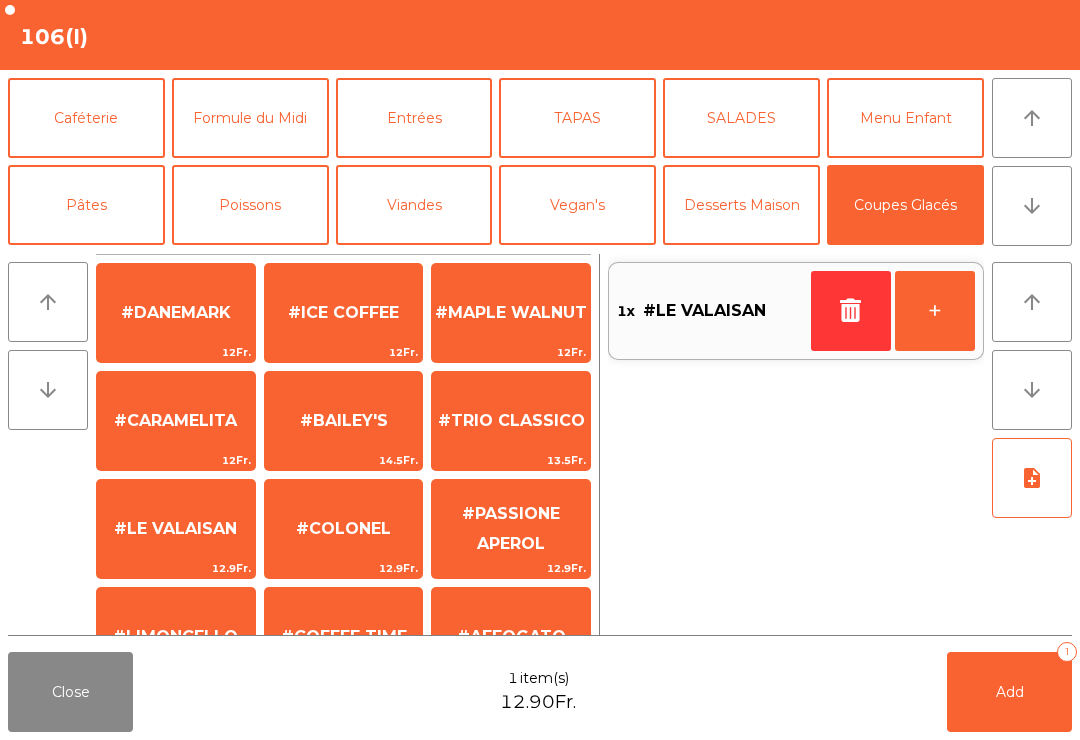 scroll, scrollTop: 139, scrollLeft: 0, axis: vertical 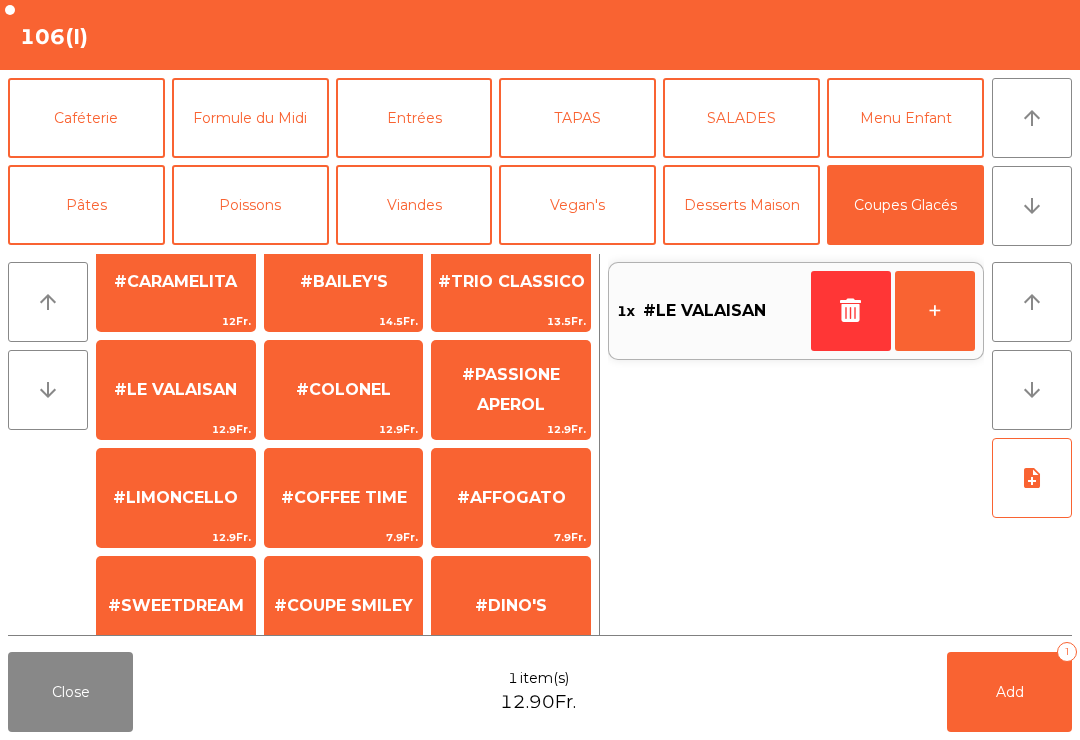 click on "1 Boule de glace" 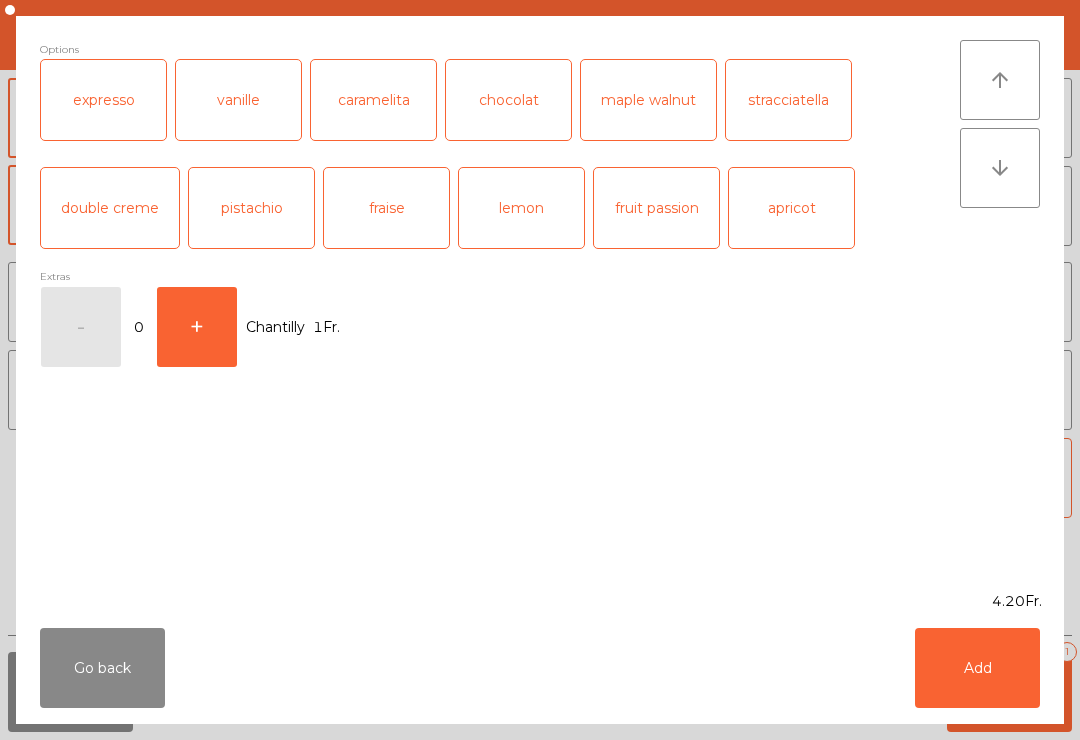 scroll, scrollTop: 384, scrollLeft: 0, axis: vertical 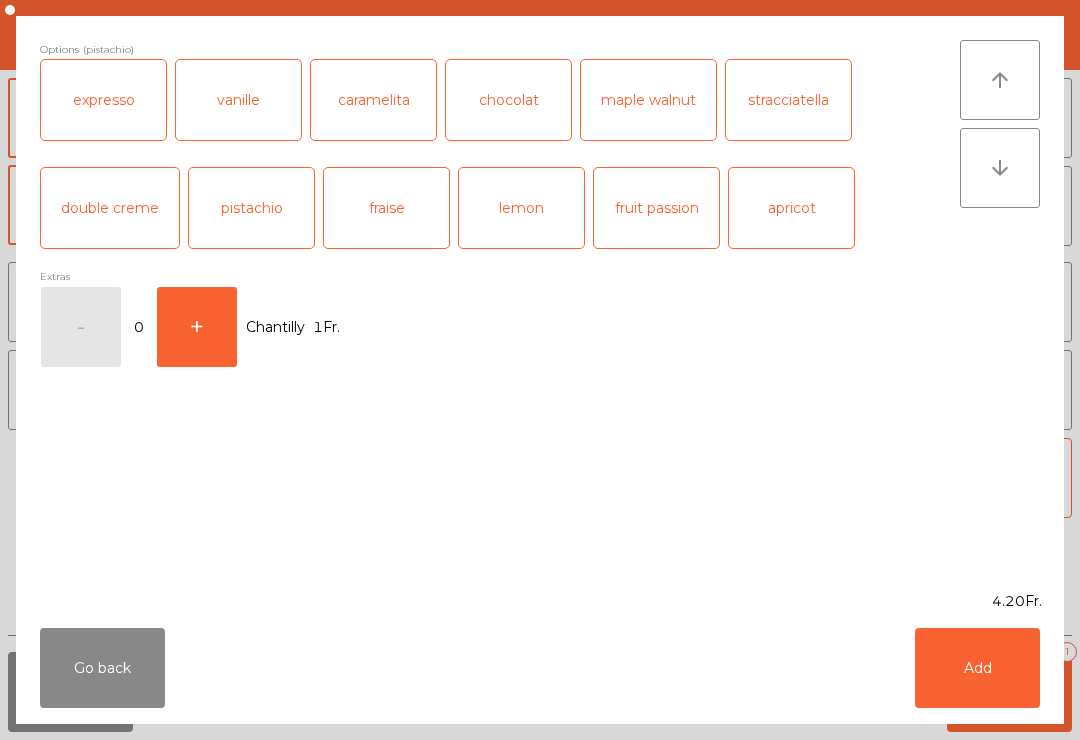 click on "Add" 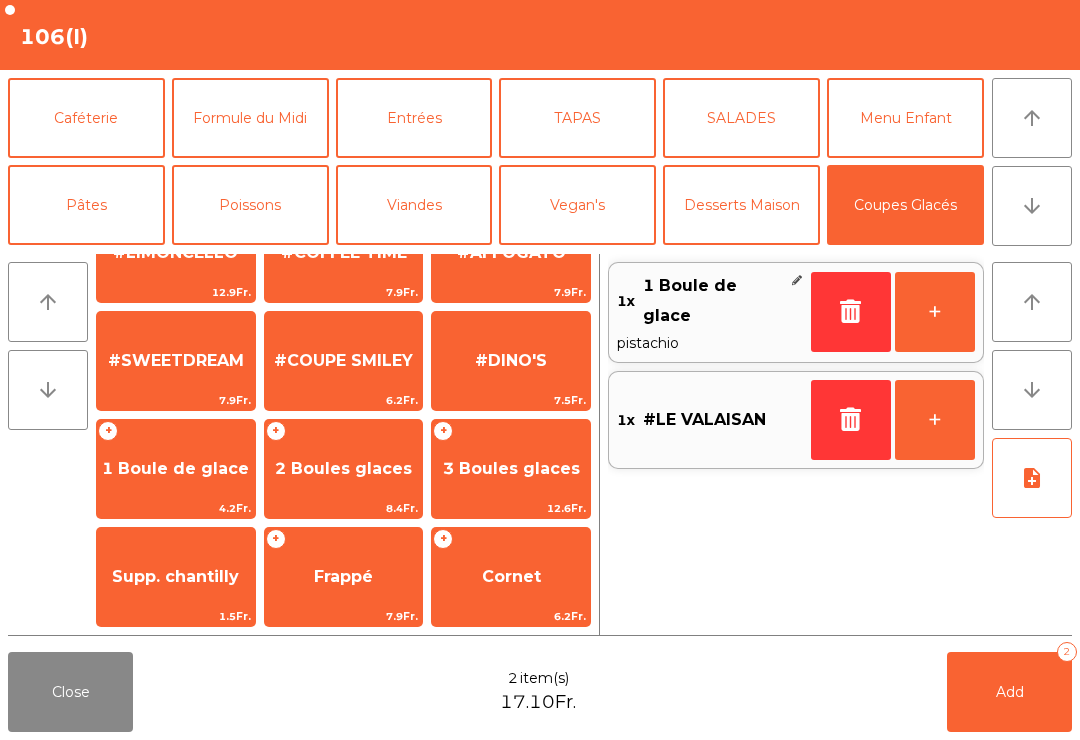 click on "1 Boule de glace" 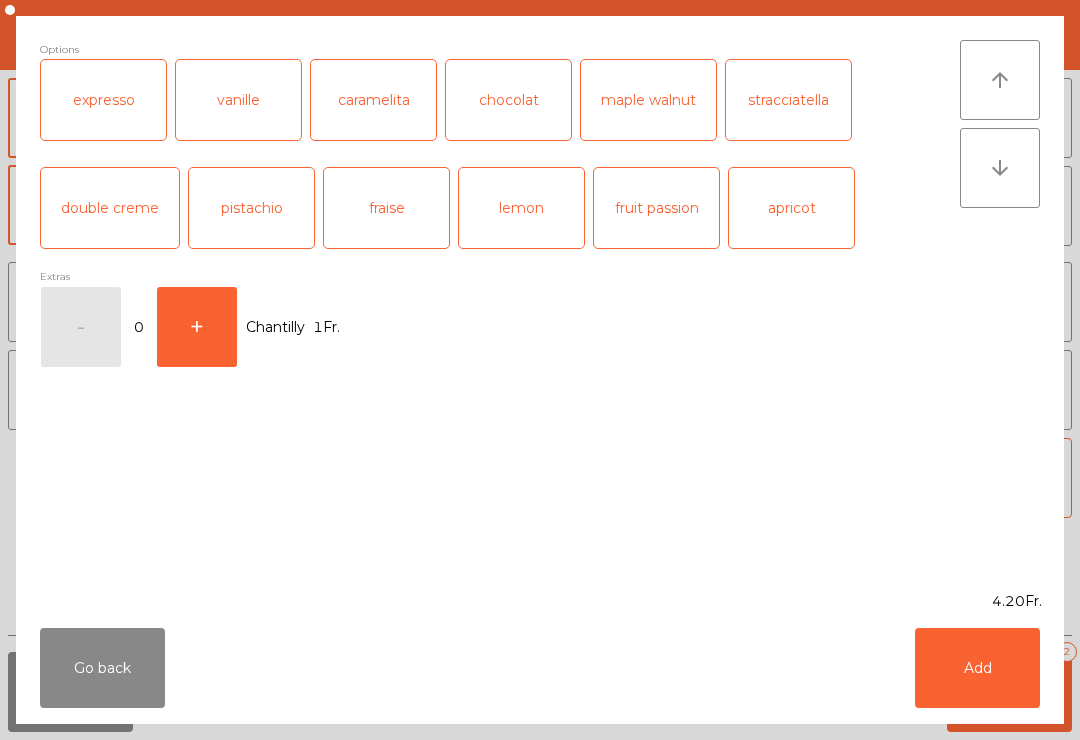 click on "chocolat" 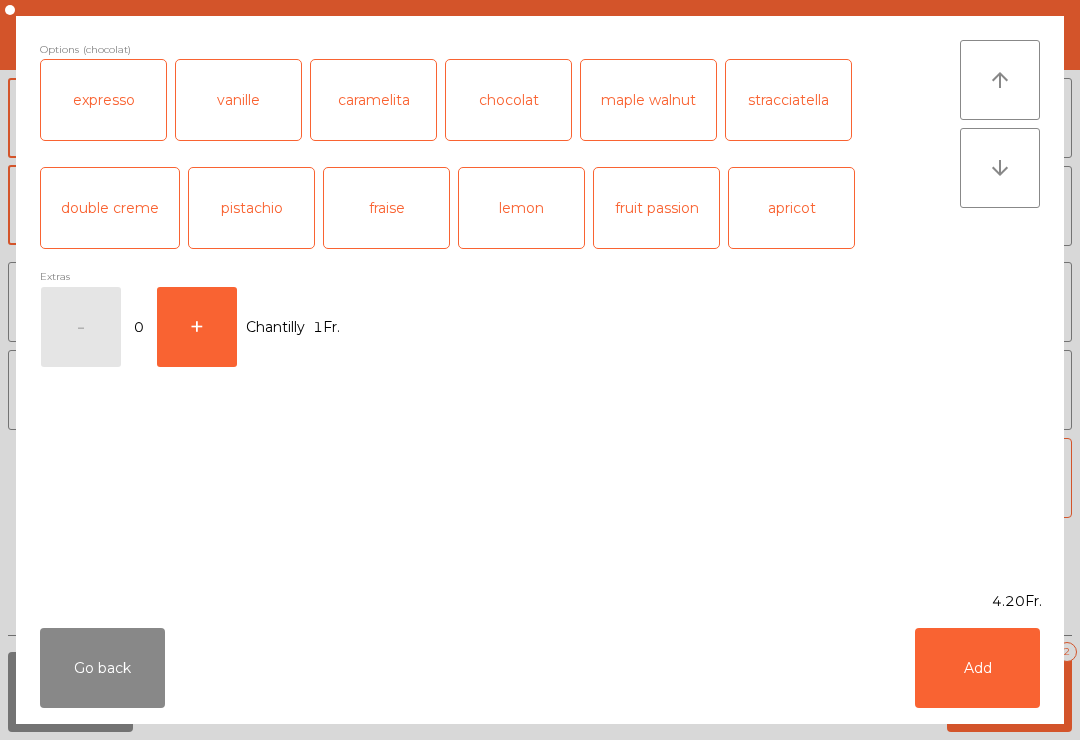 click on "Add" 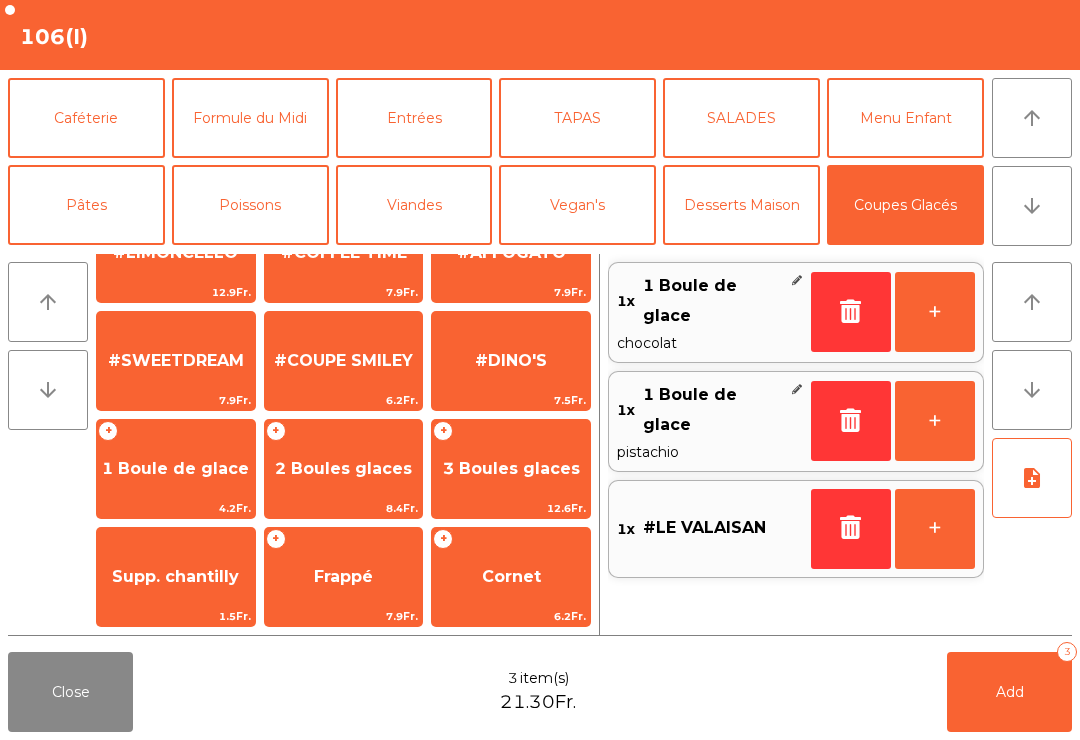 click on "Caféterie" 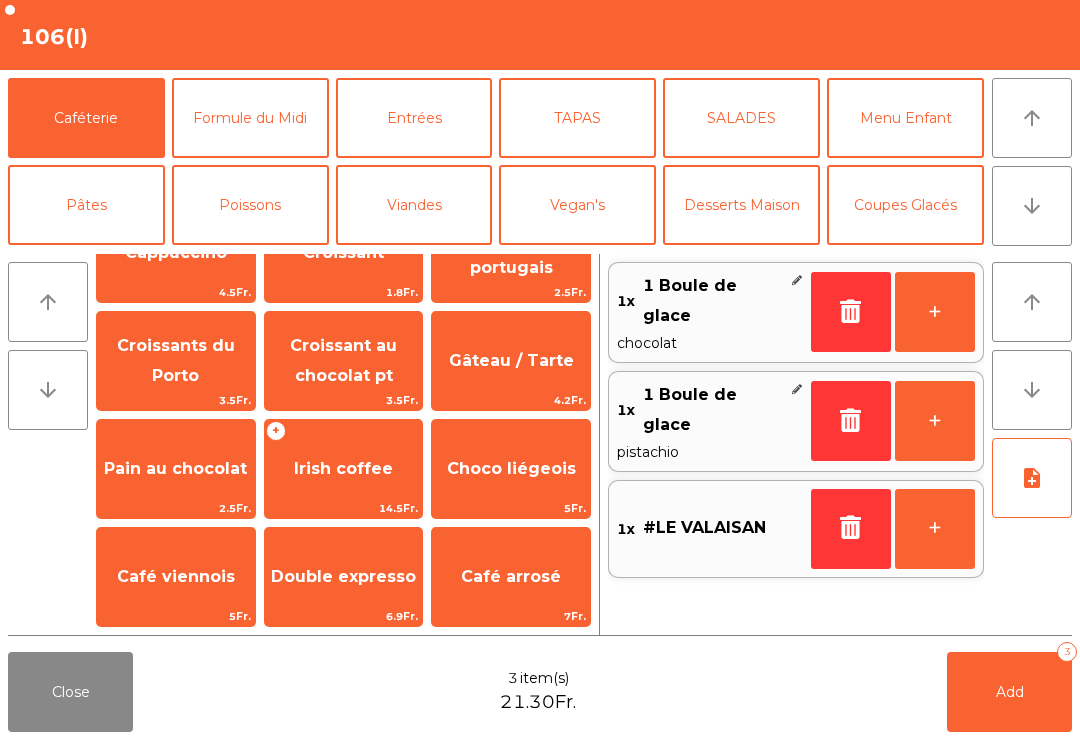 scroll, scrollTop: -116, scrollLeft: 0, axis: vertical 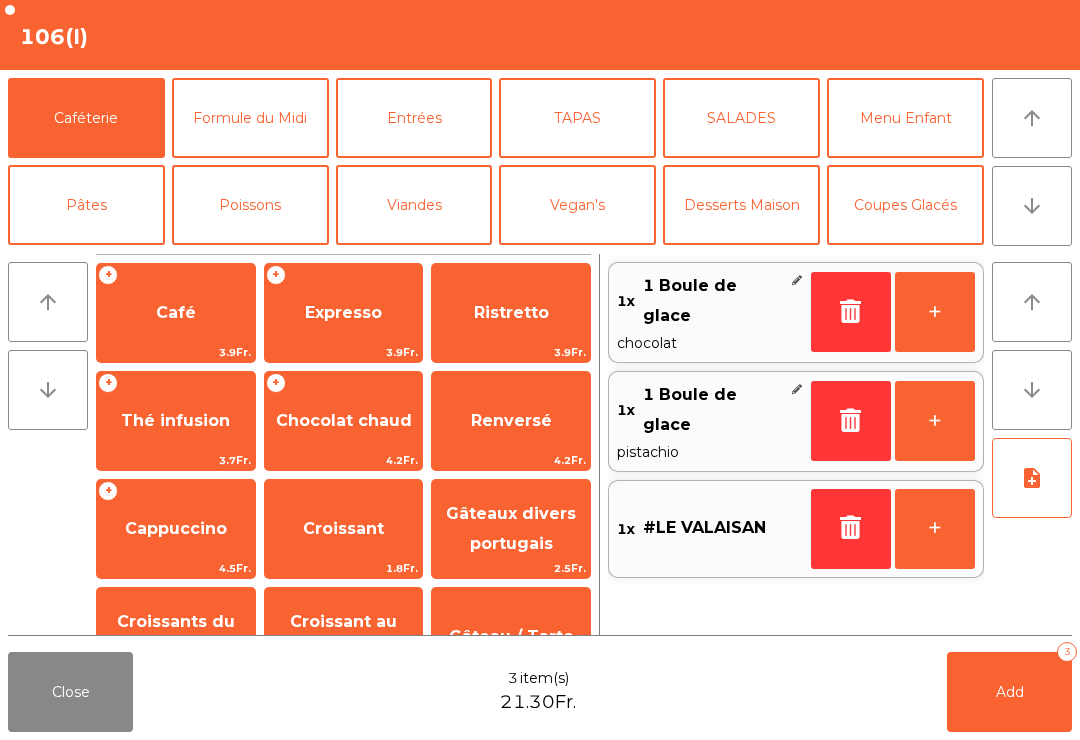 click on "Café" 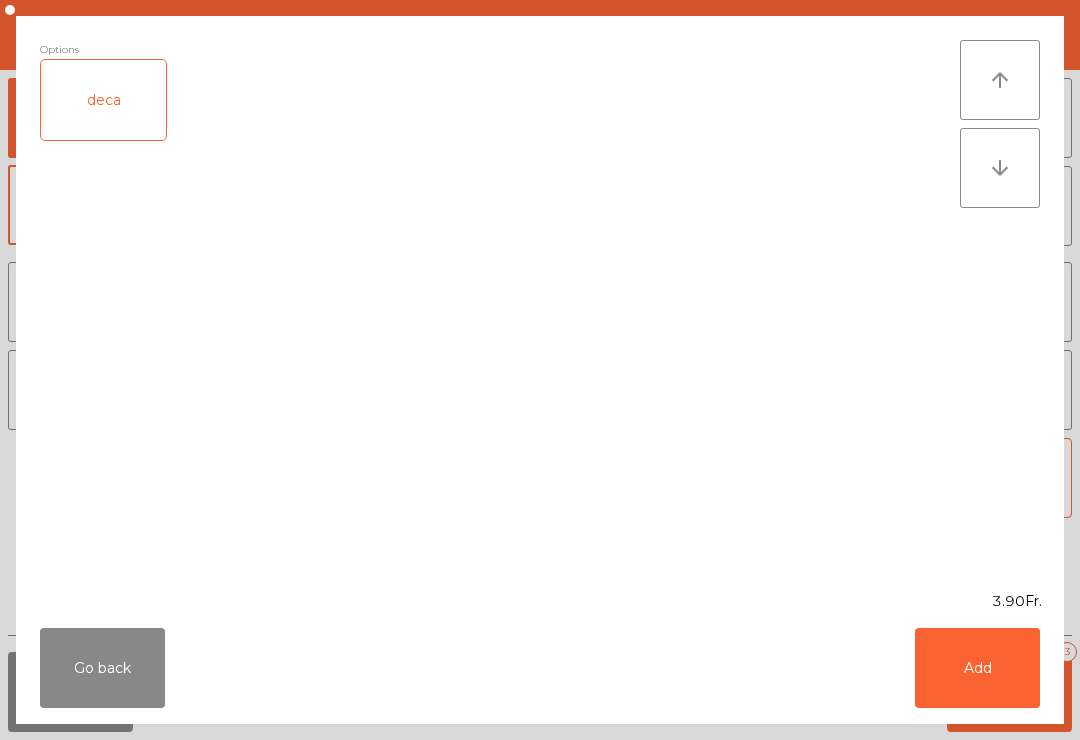 click on "Add" 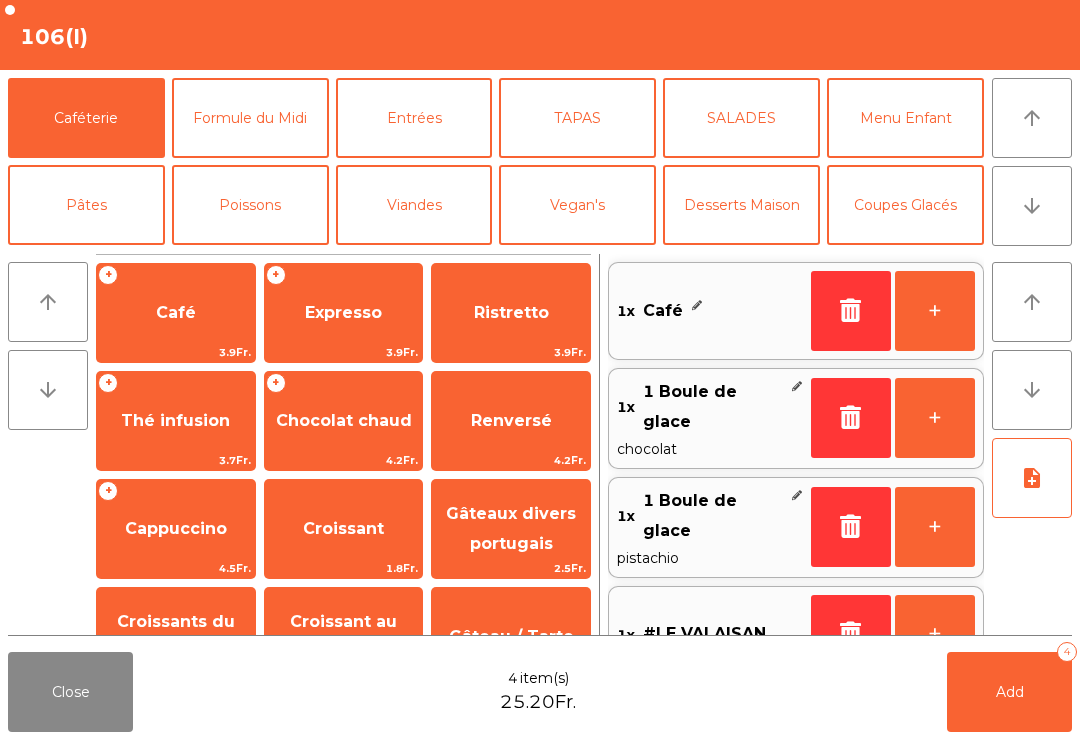 scroll, scrollTop: 0, scrollLeft: 0, axis: both 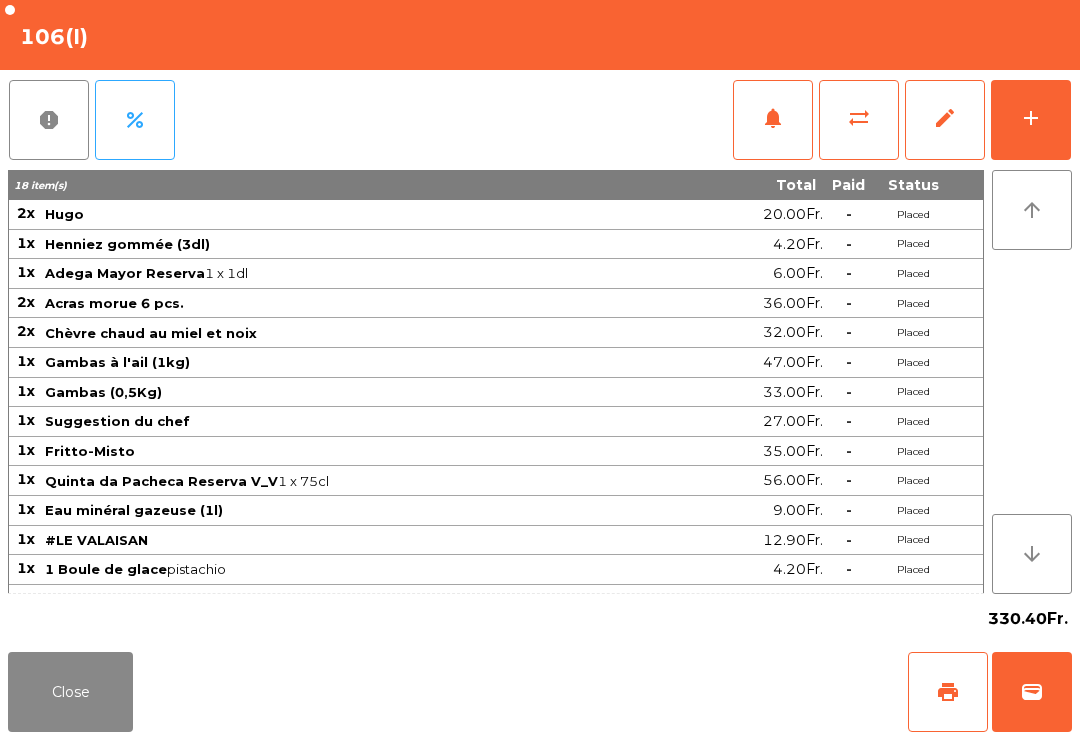 click on "Close" 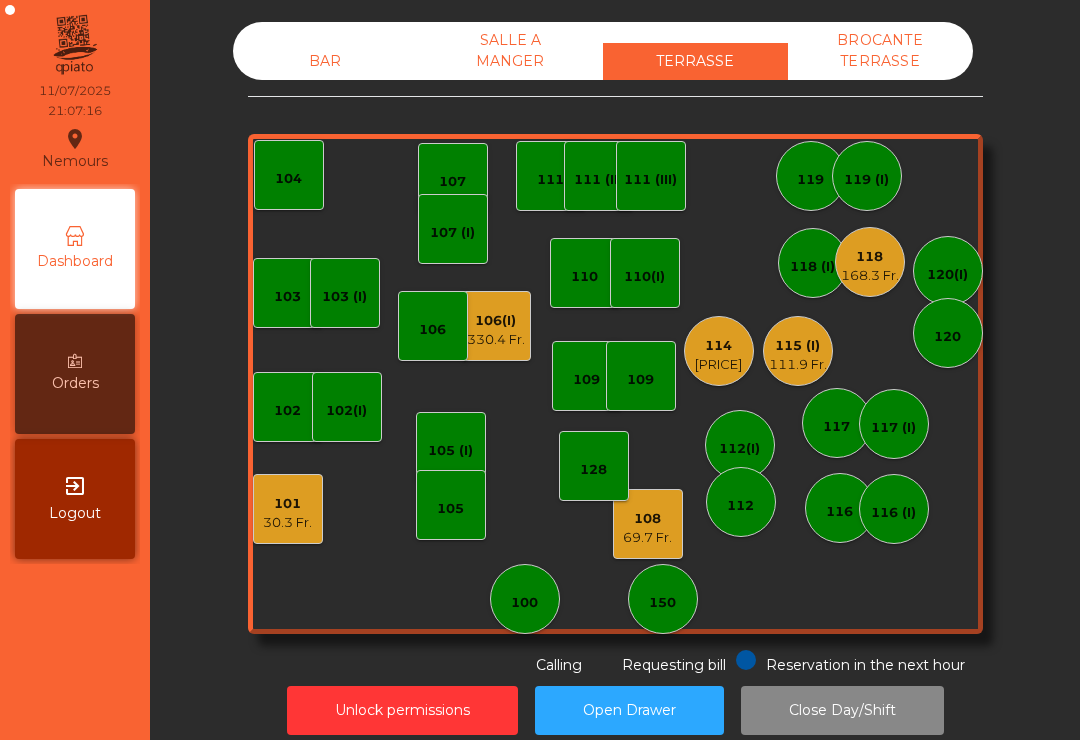 click on "[NUMBER]   [NUMBER] Fr." 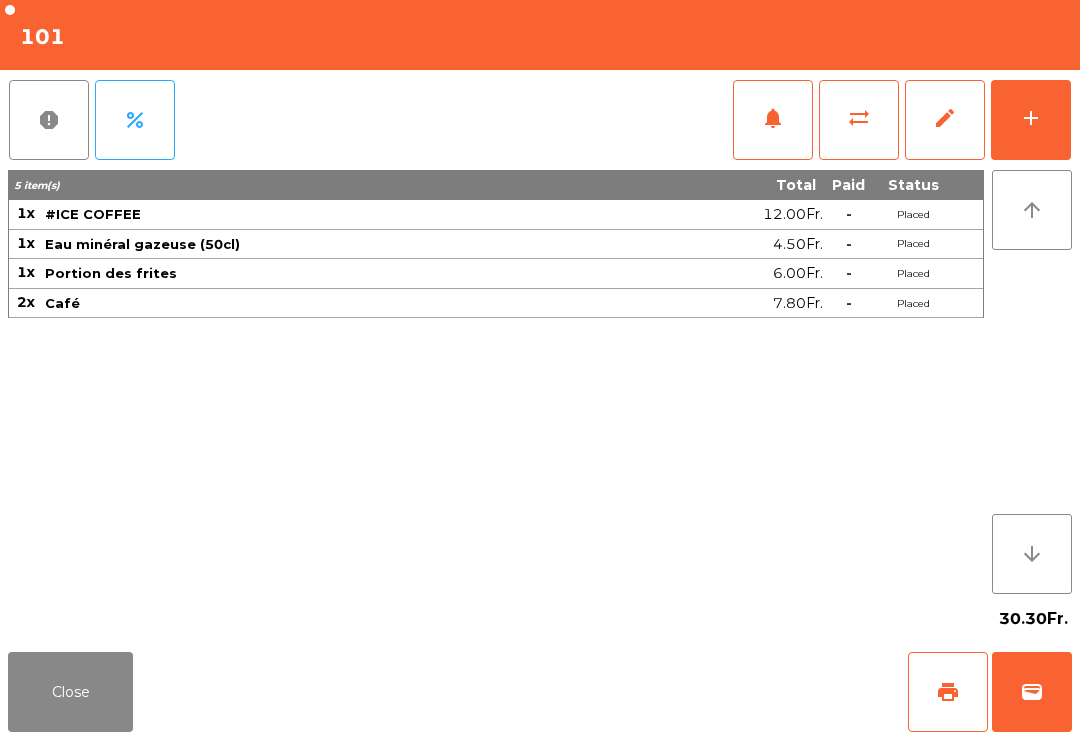 click on "print" 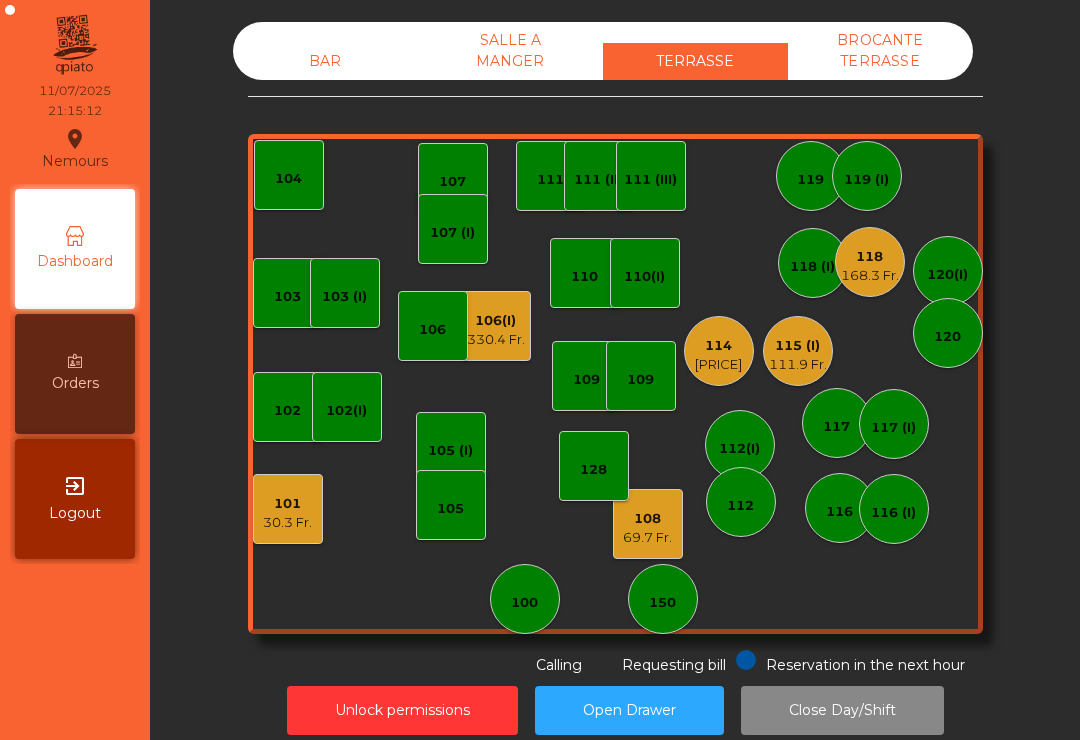 click on "115 (I)" 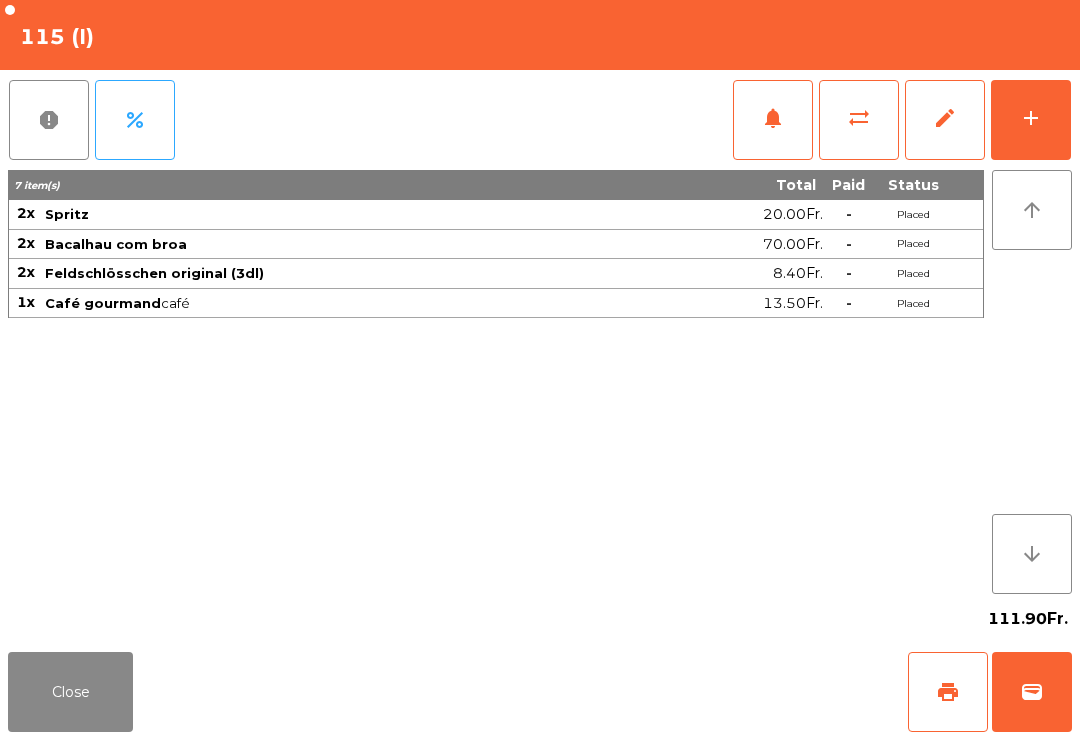 click on "print" 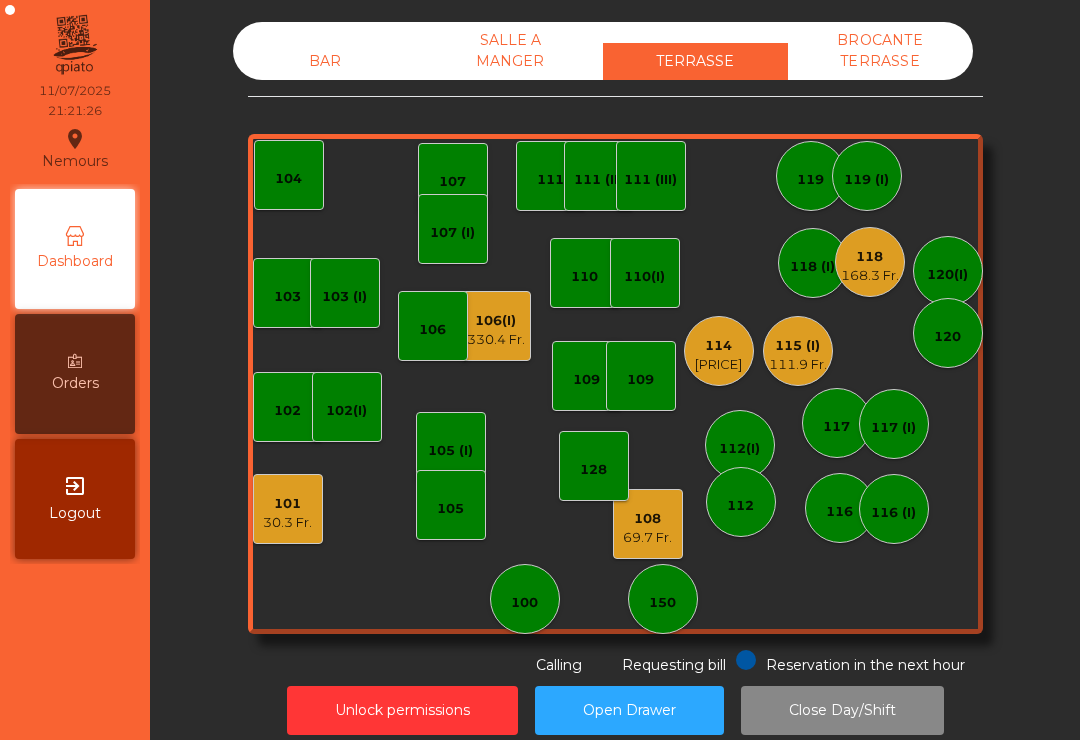 click on "[PRICE]" 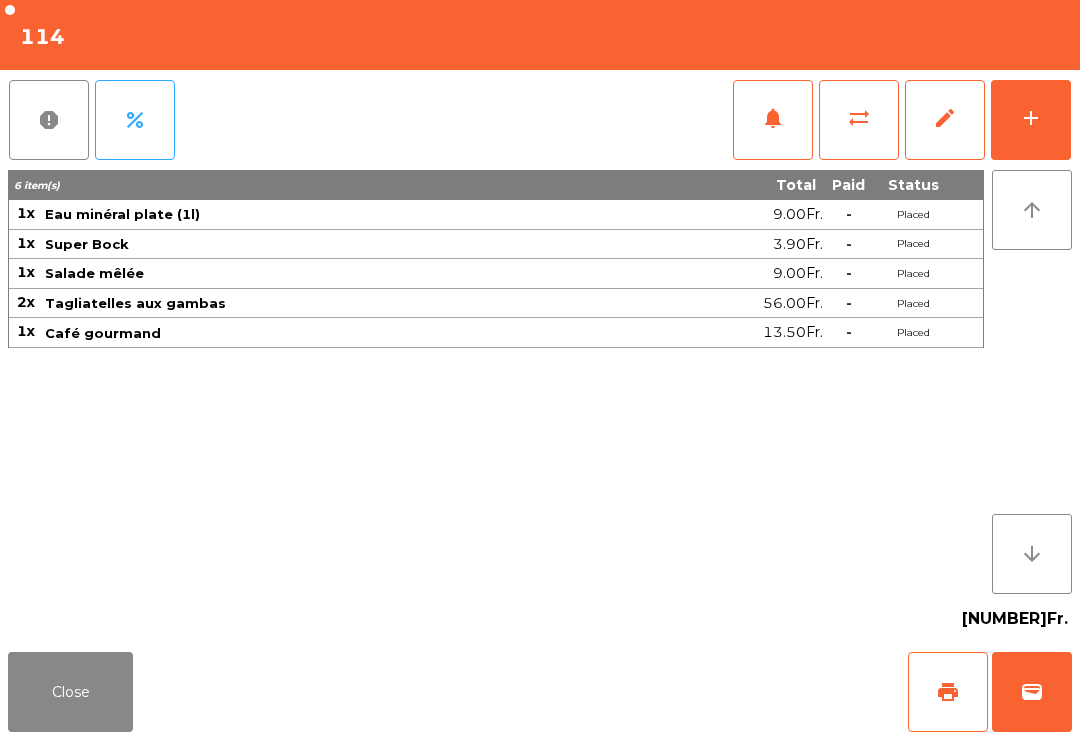 click on "wallet" 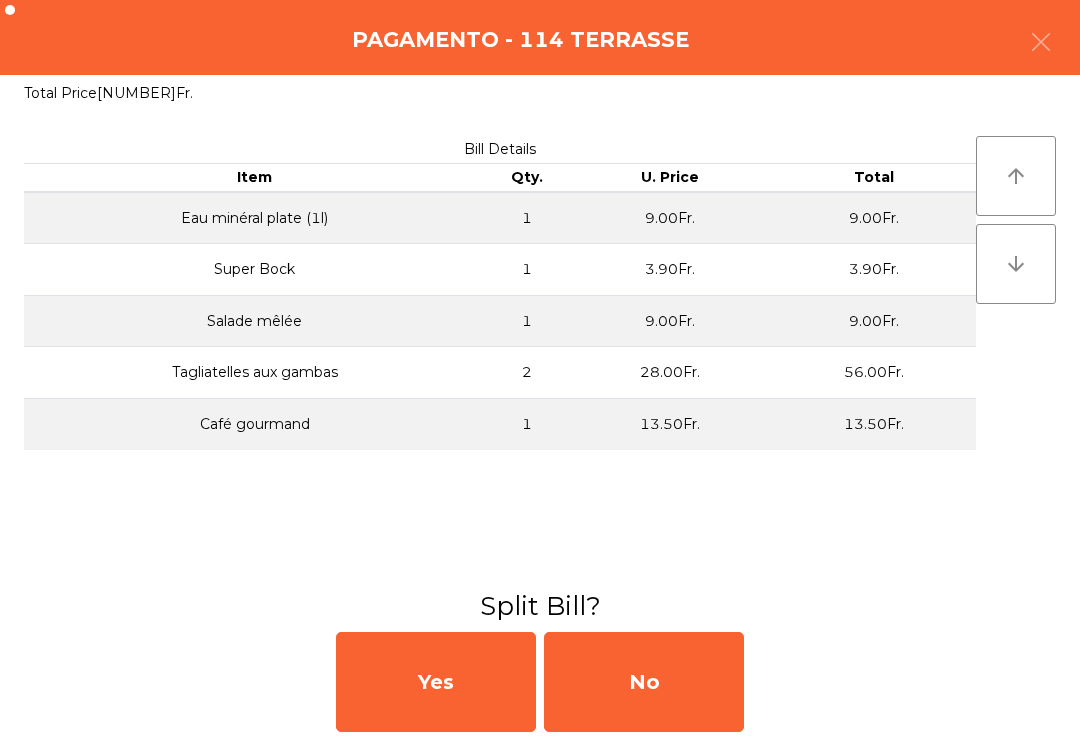 click on "No" 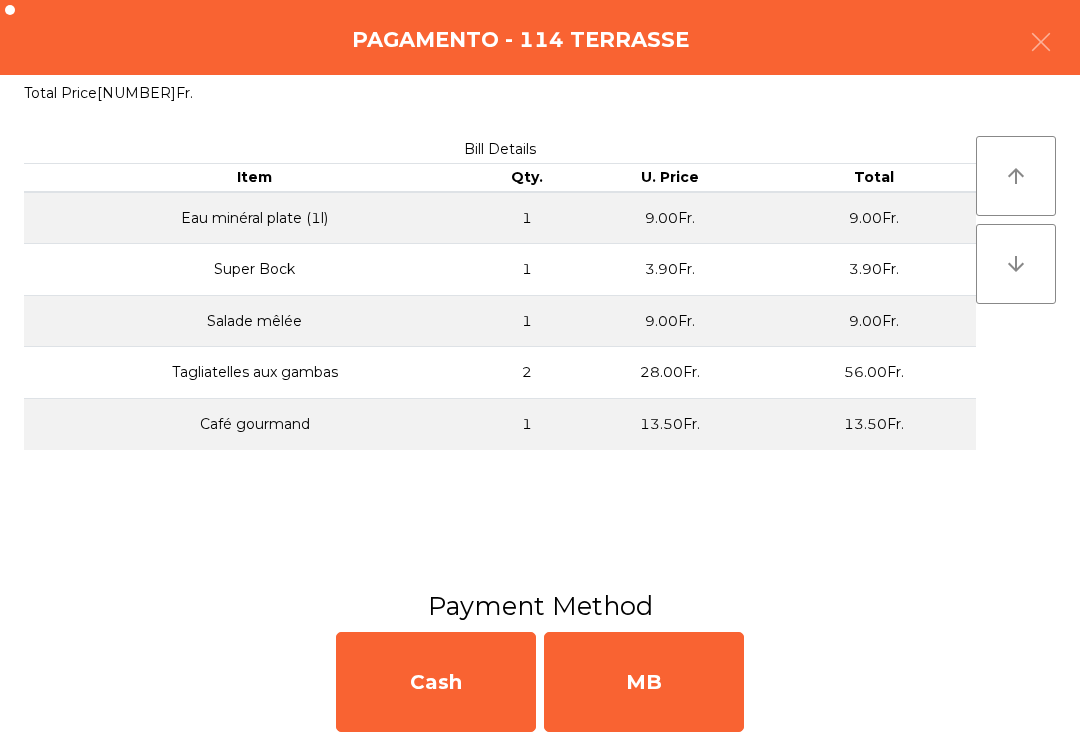 click on "MB" 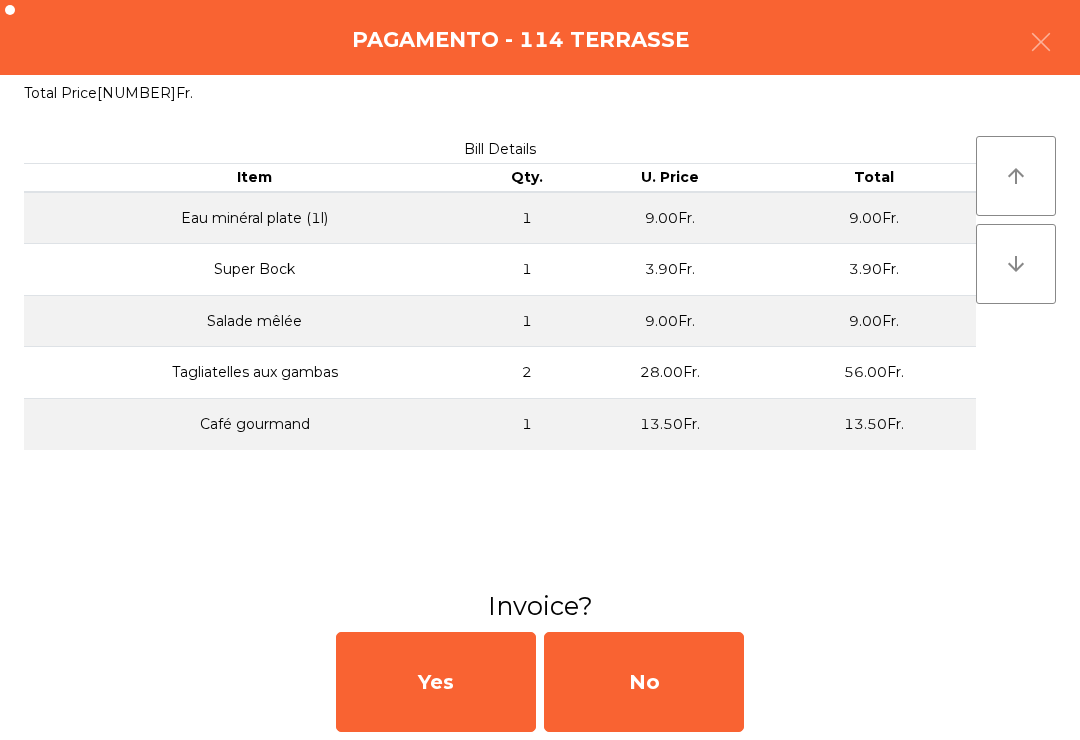 click on "No" 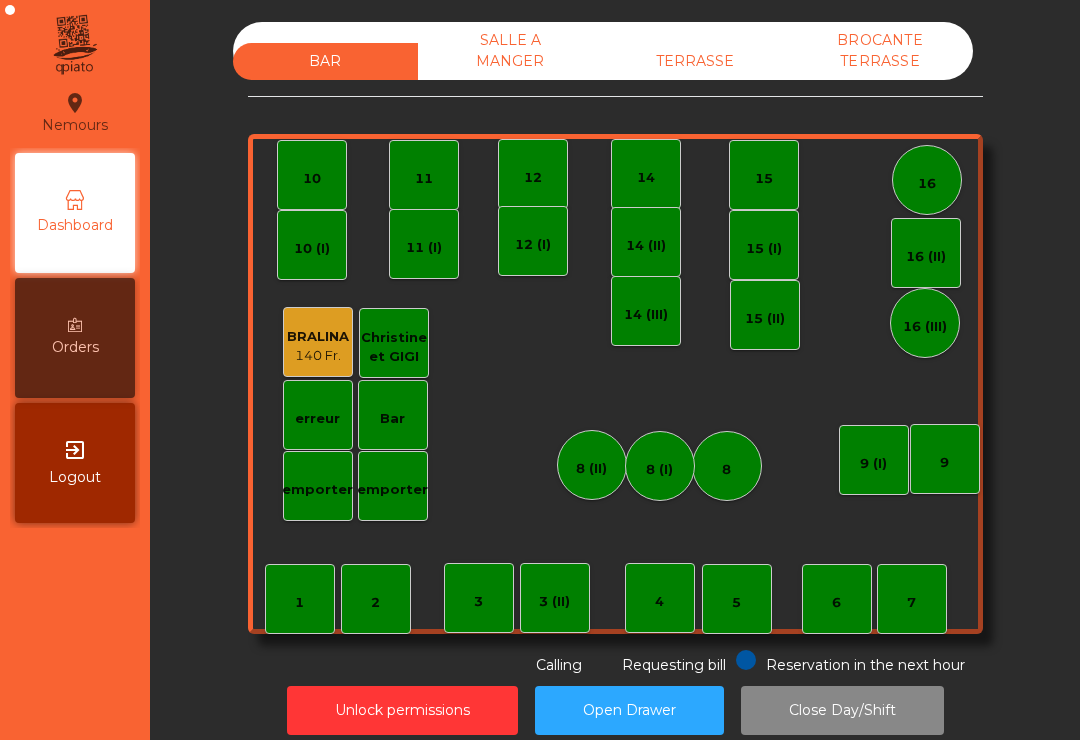 scroll, scrollTop: 0, scrollLeft: 0, axis: both 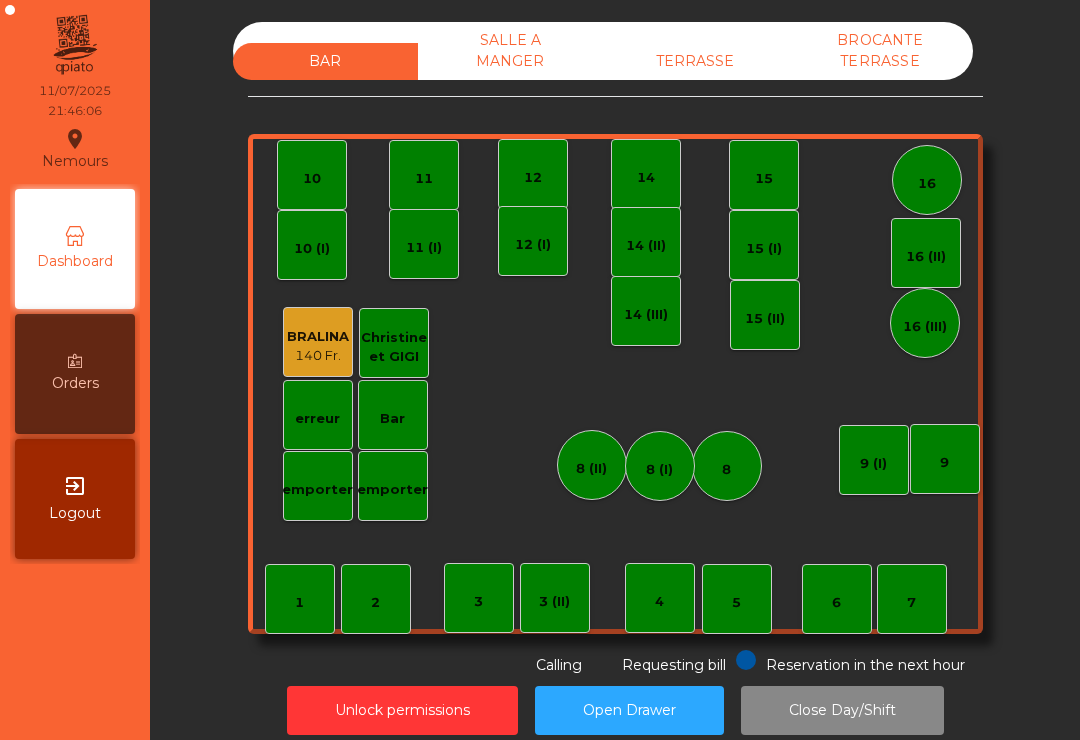 click on "TERRASSE" 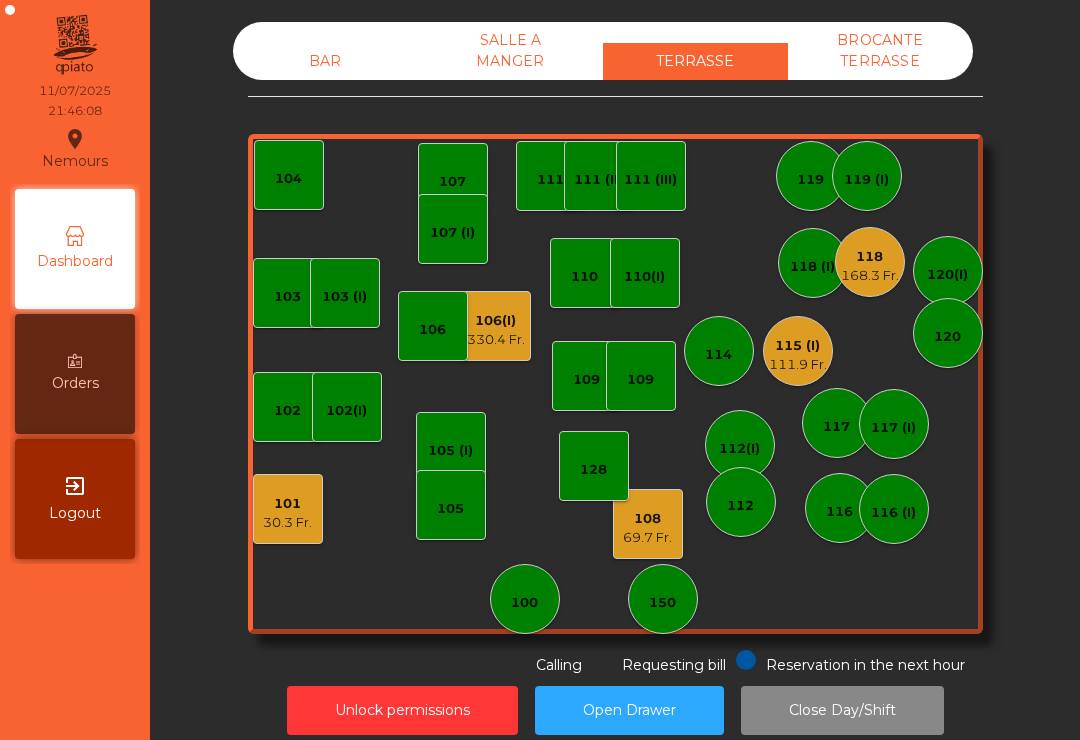 click on "168.3 Fr." 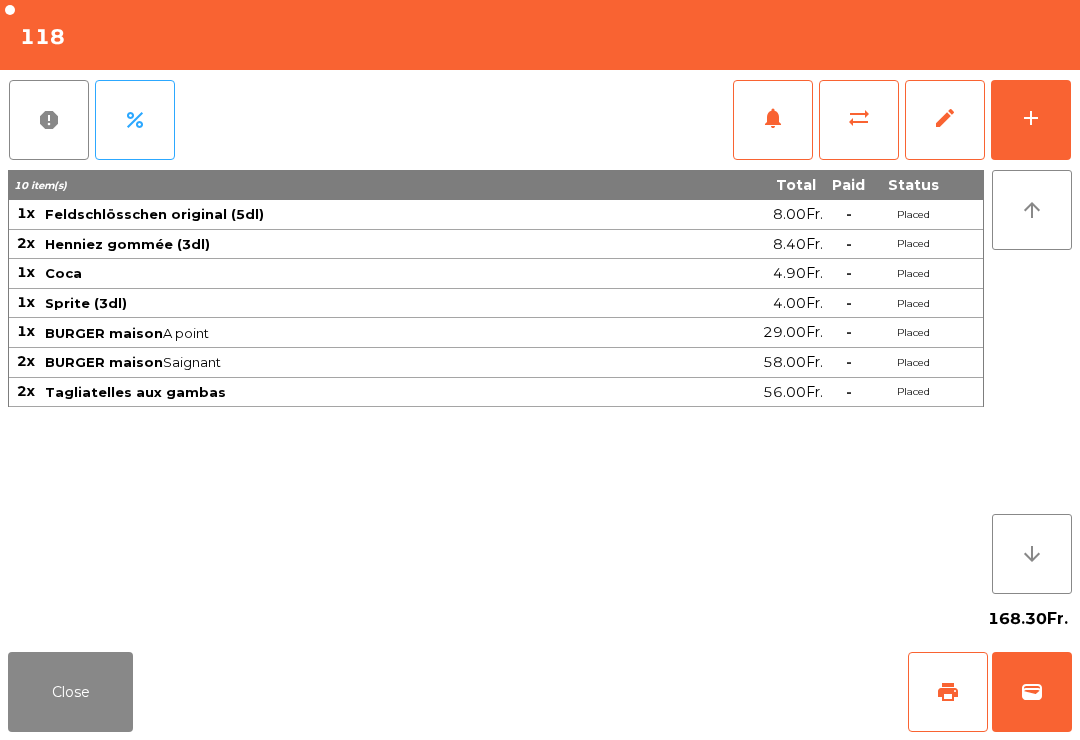 click on "add" 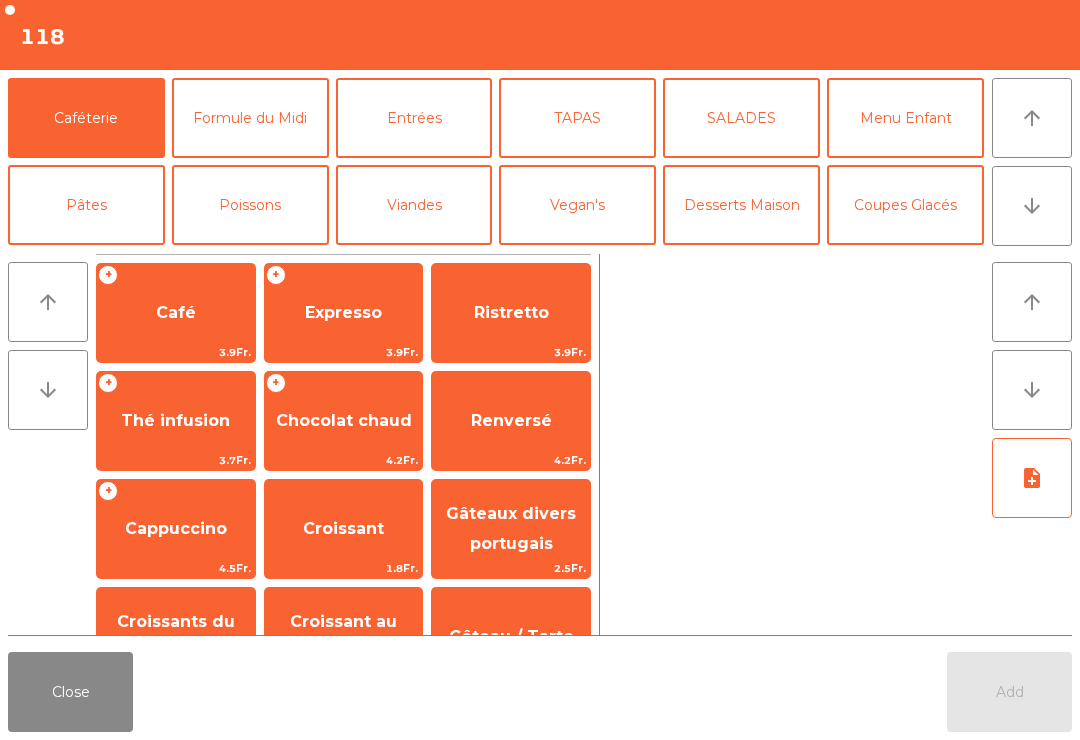 click on "Desserts Maison" 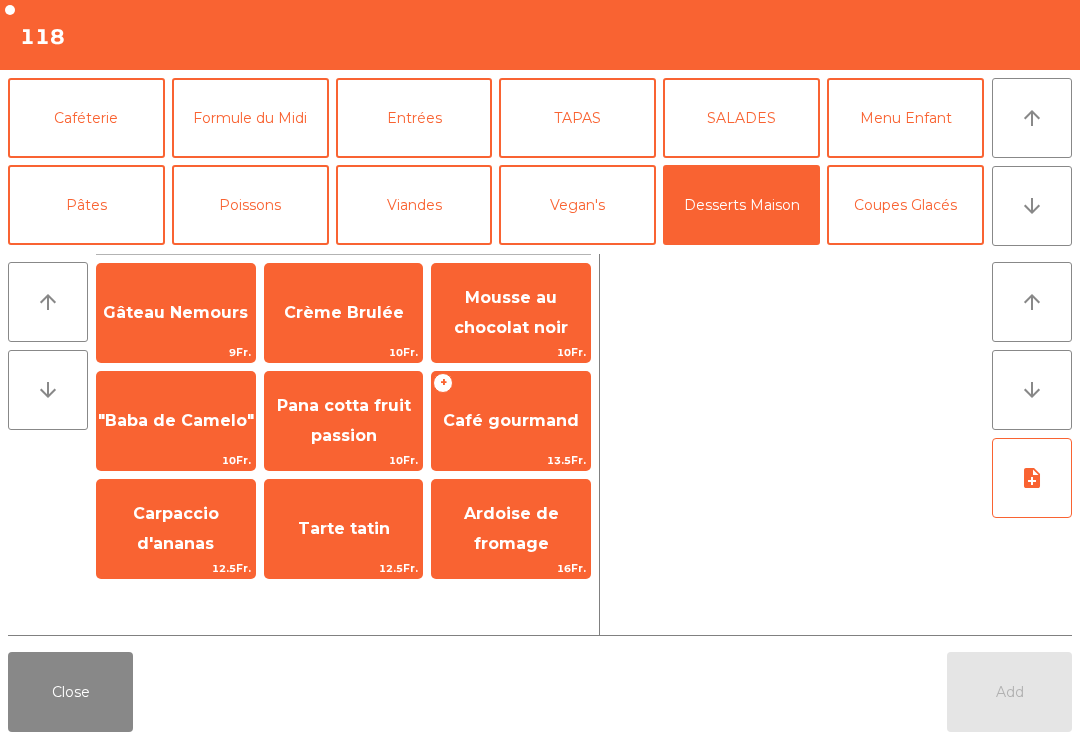 click on ""Baba de Camelo"" 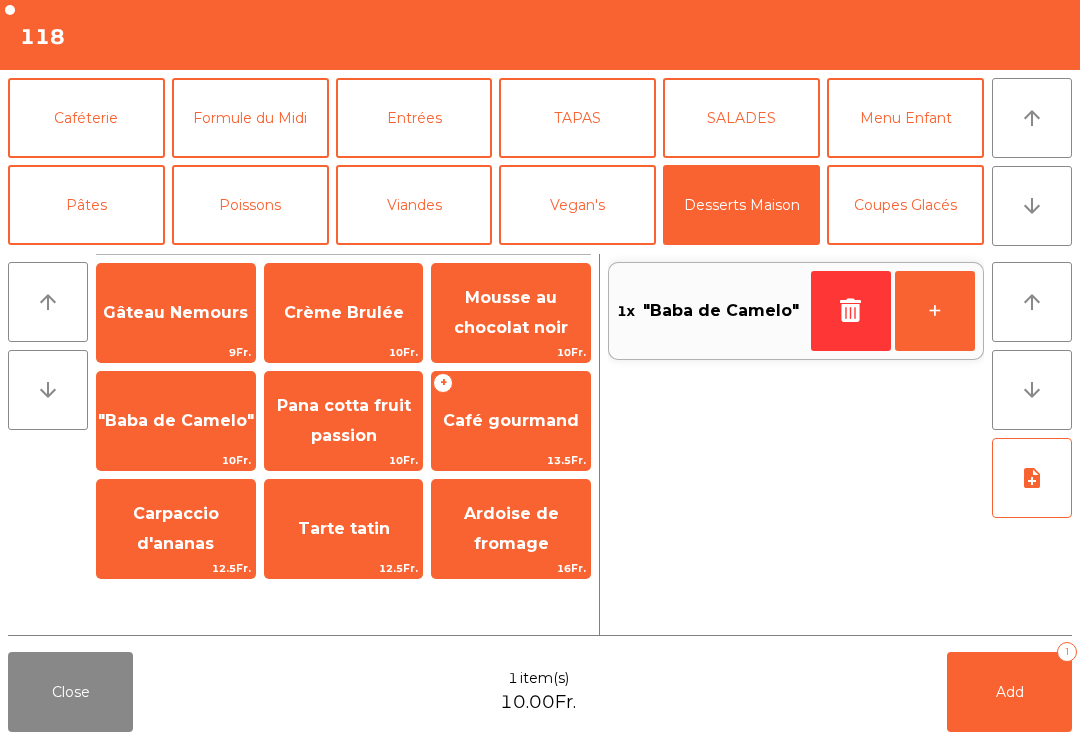 click on "Crème Brulée" 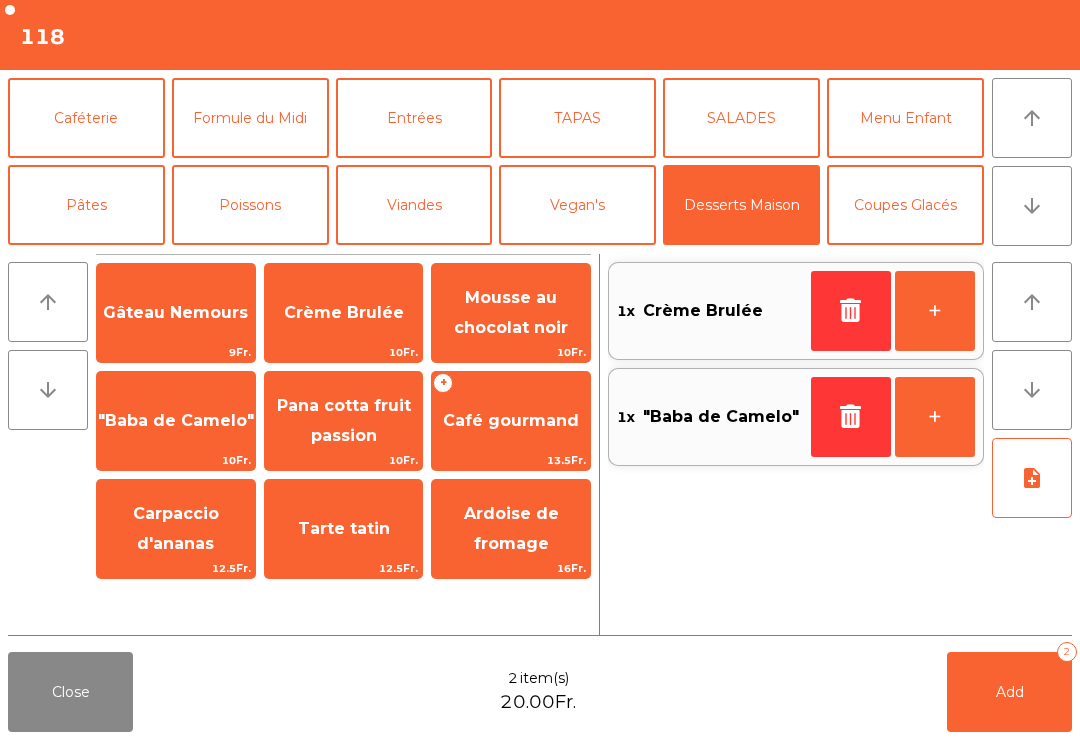 click on "Add" 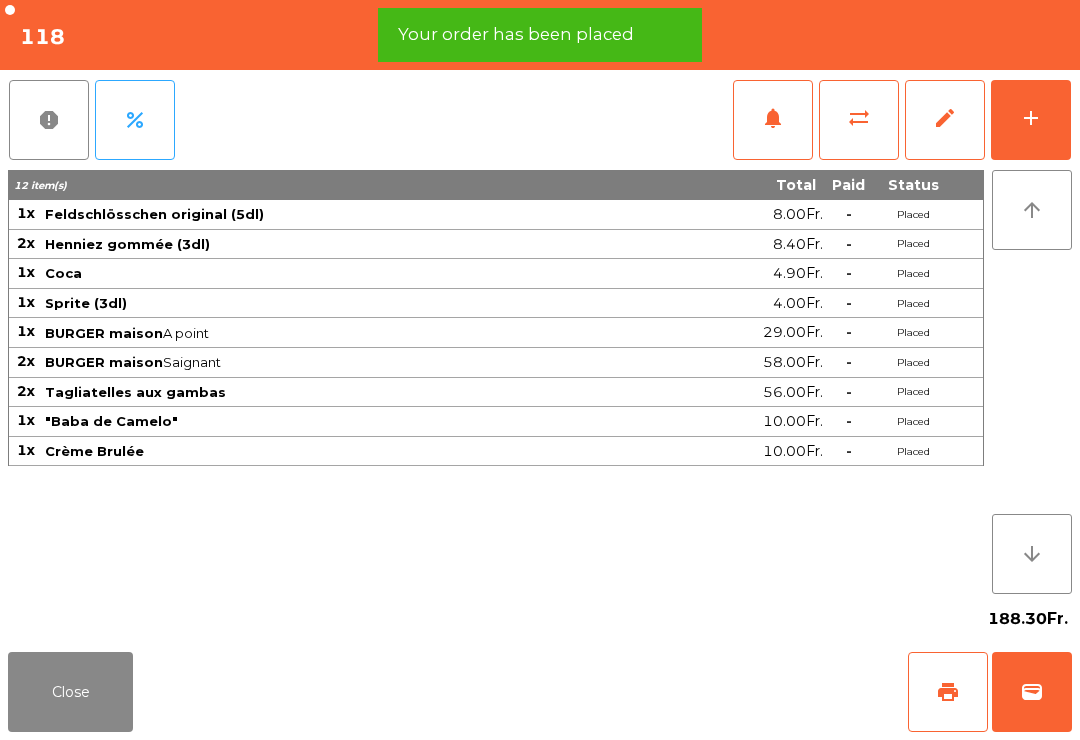 click on "Close" 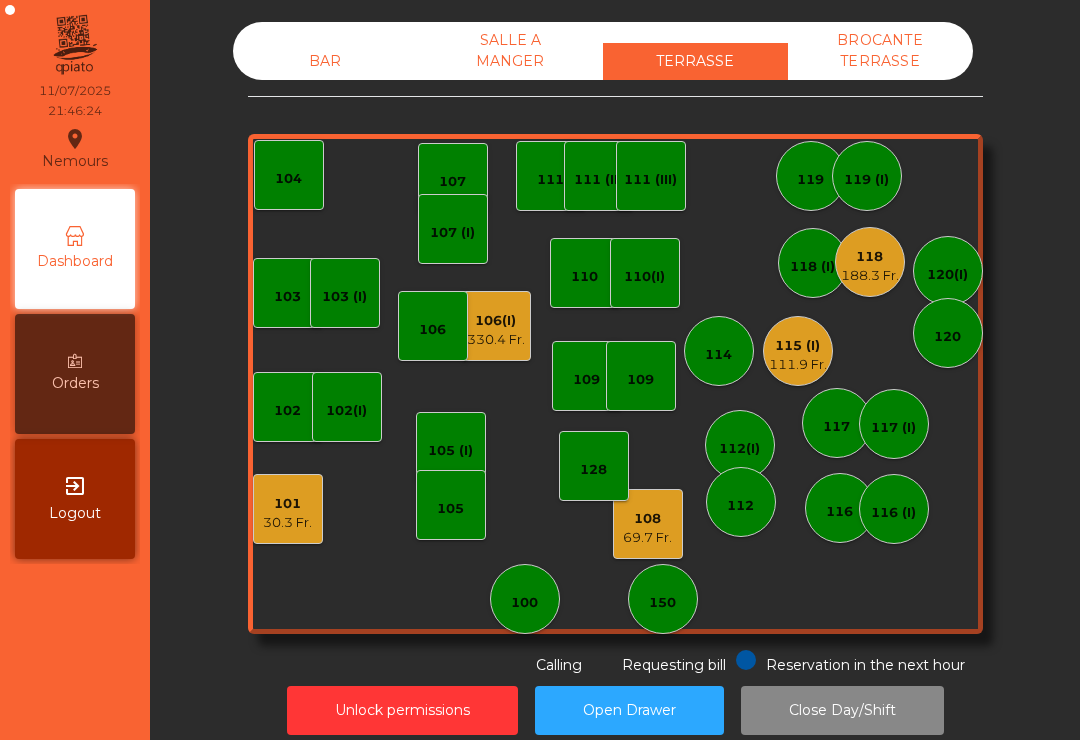 click on "111.9 Fr." 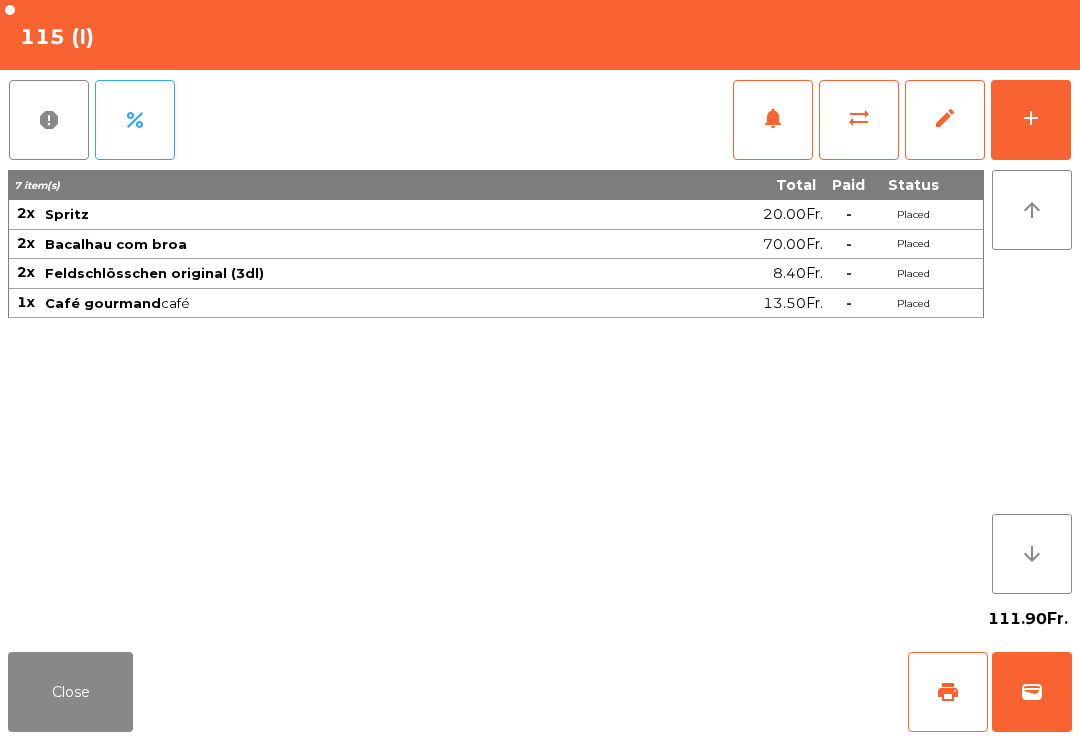 click on "Close" 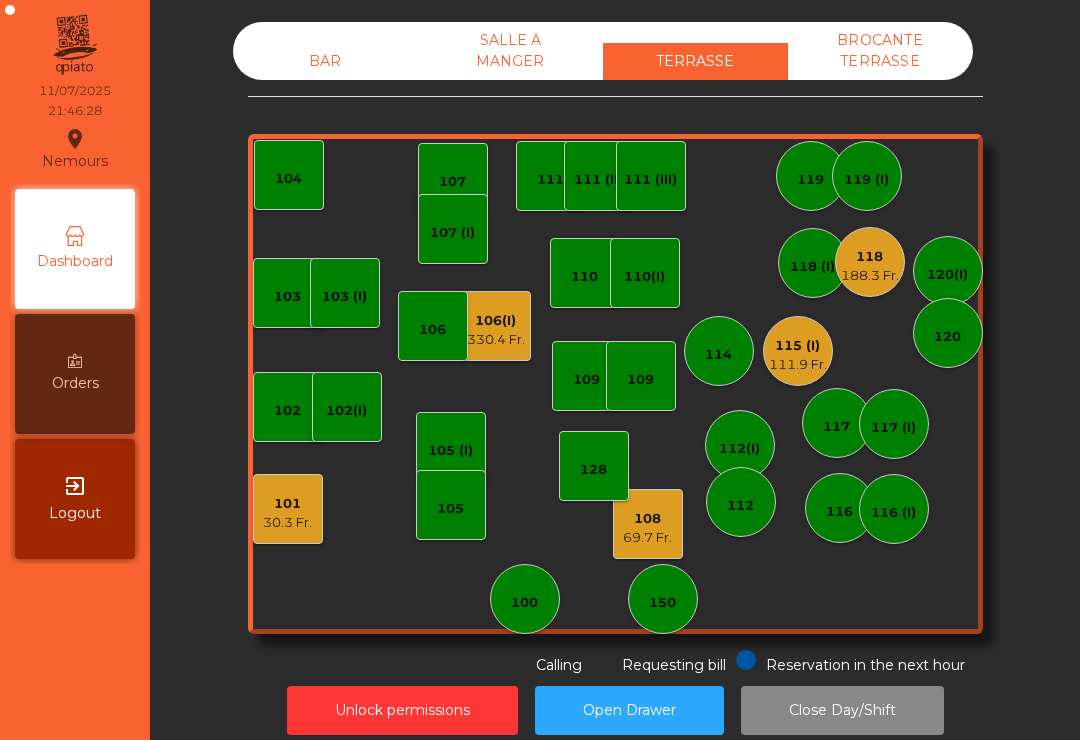 click on "330.4 Fr." 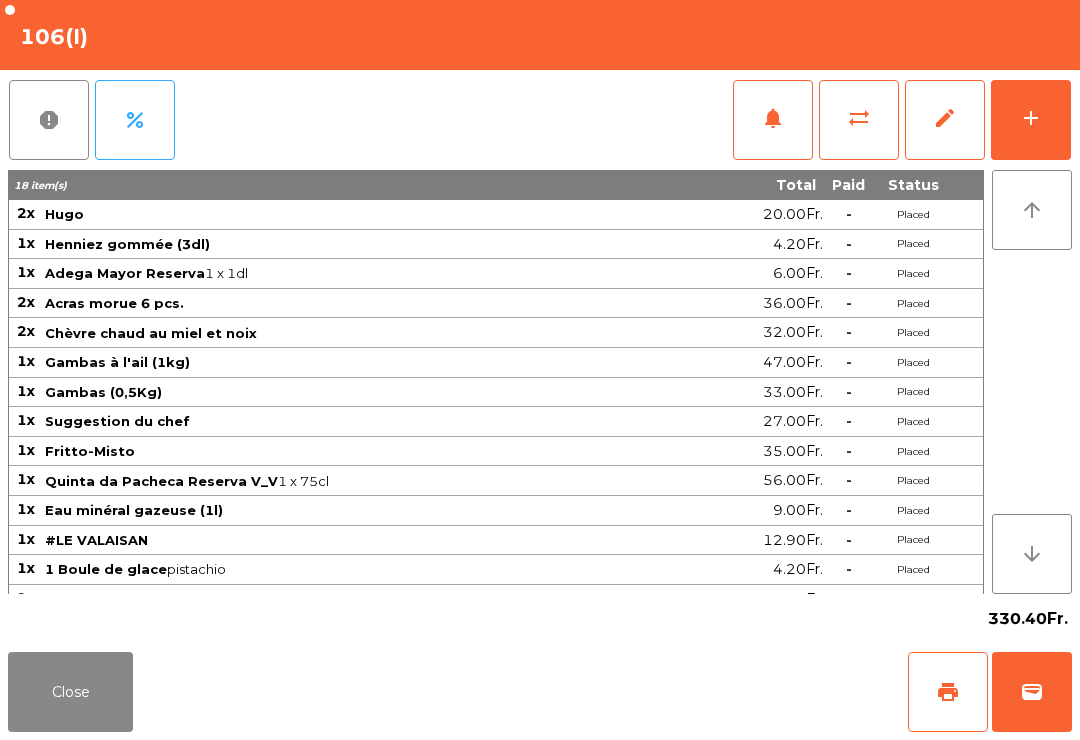 click on "Close" 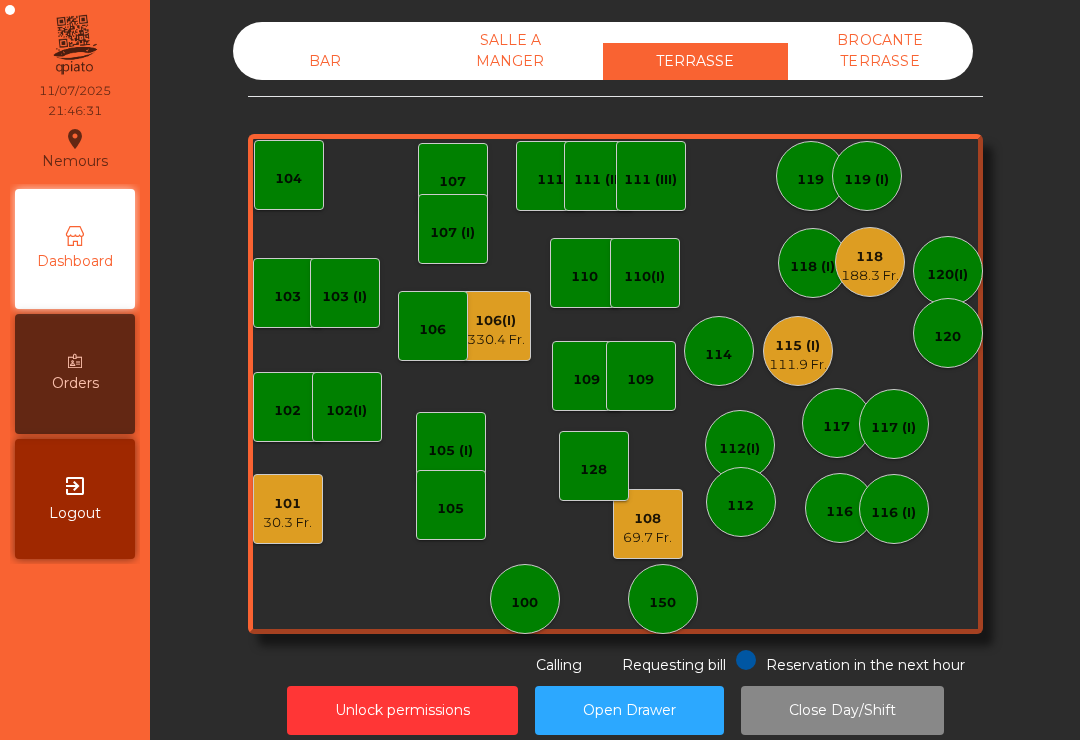 click on "101" 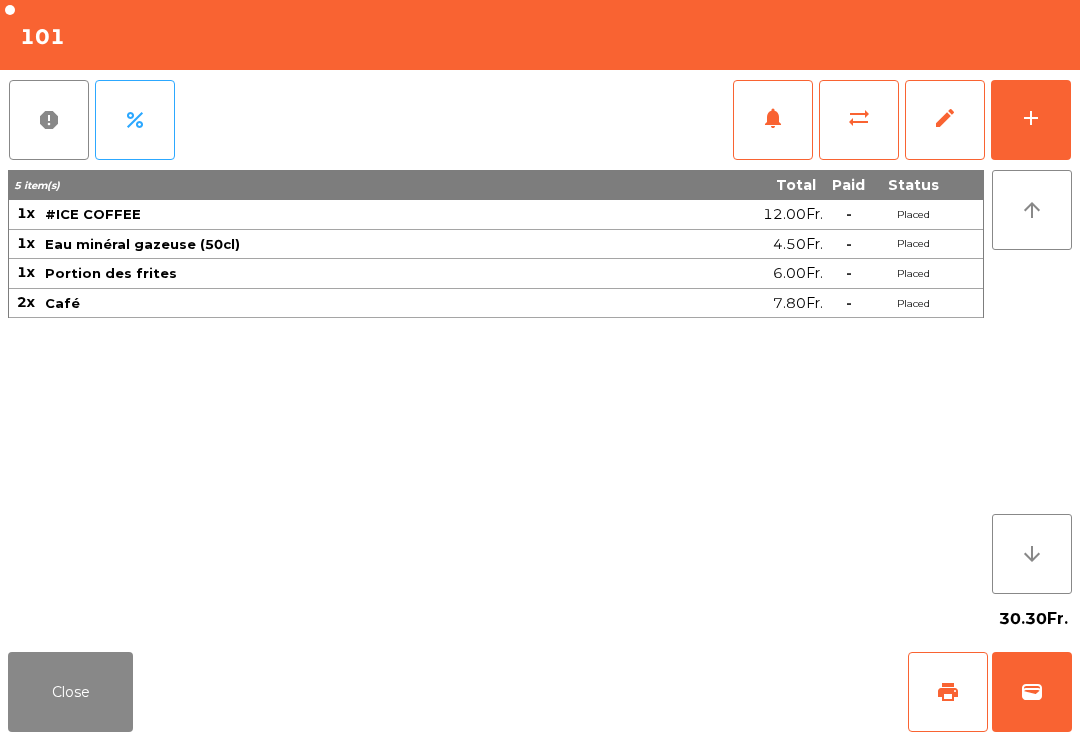 click on "Close" 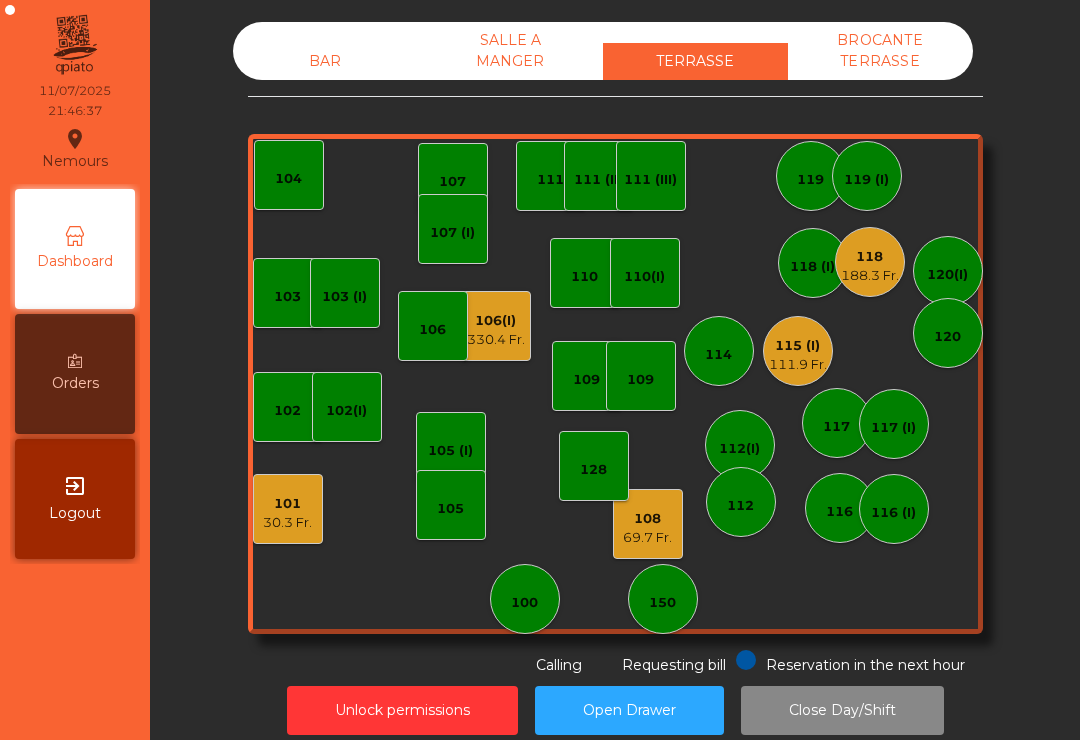click on "69.7 Fr." 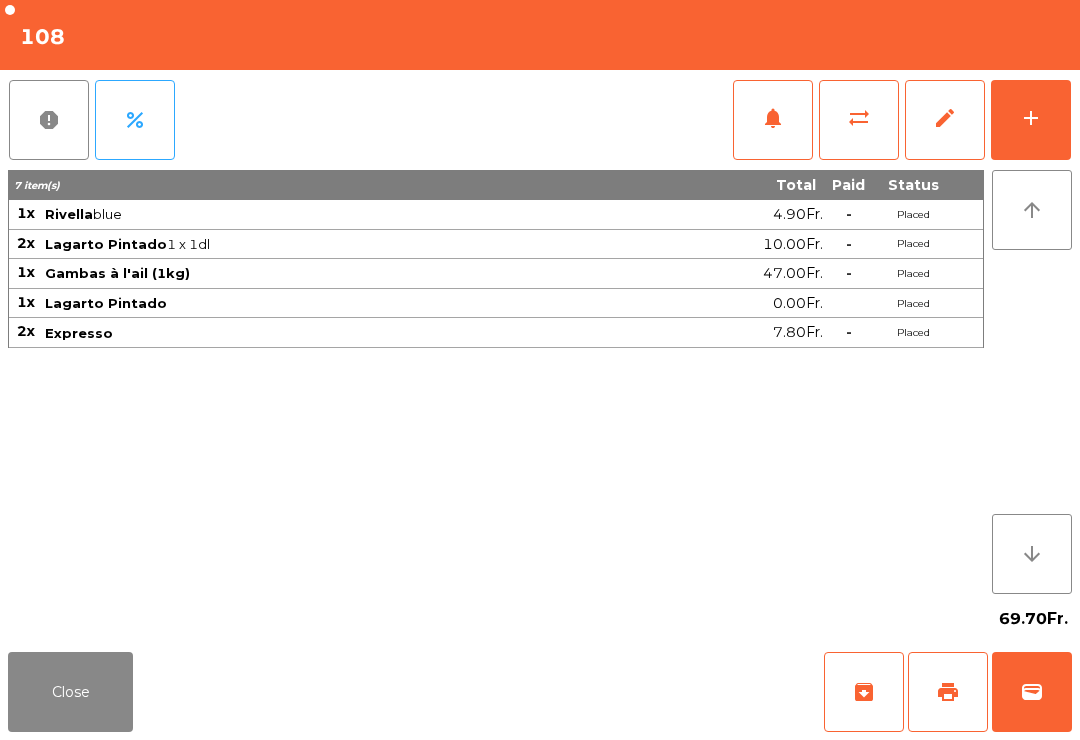 click on "wallet" 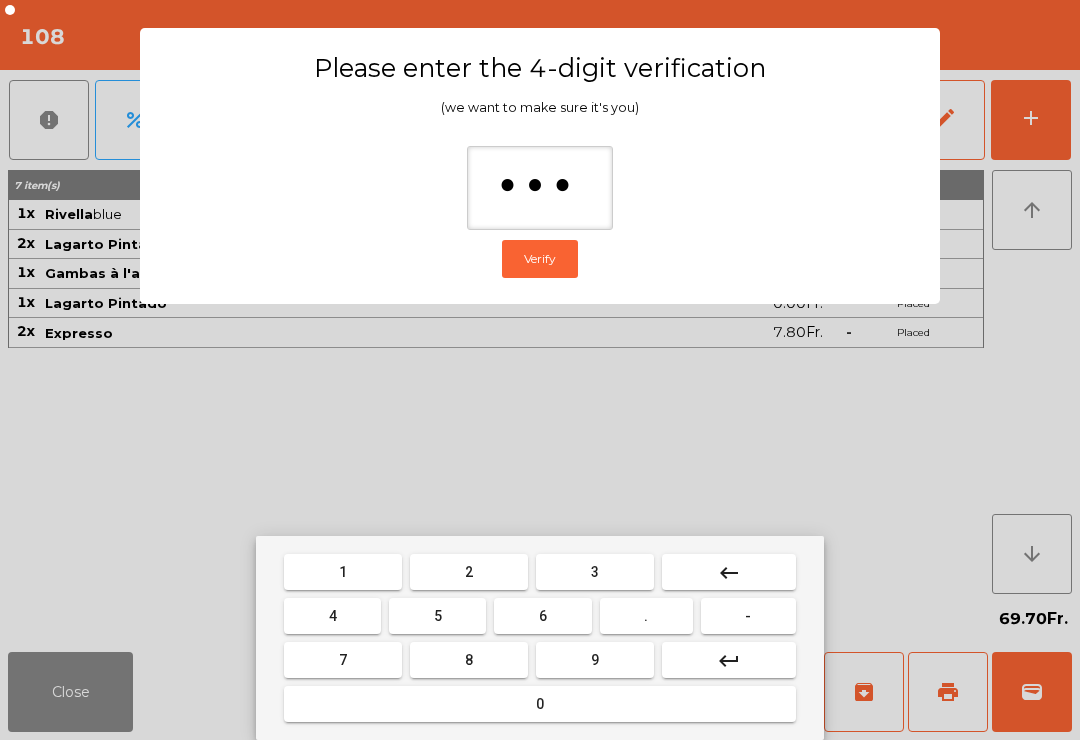 type on "****" 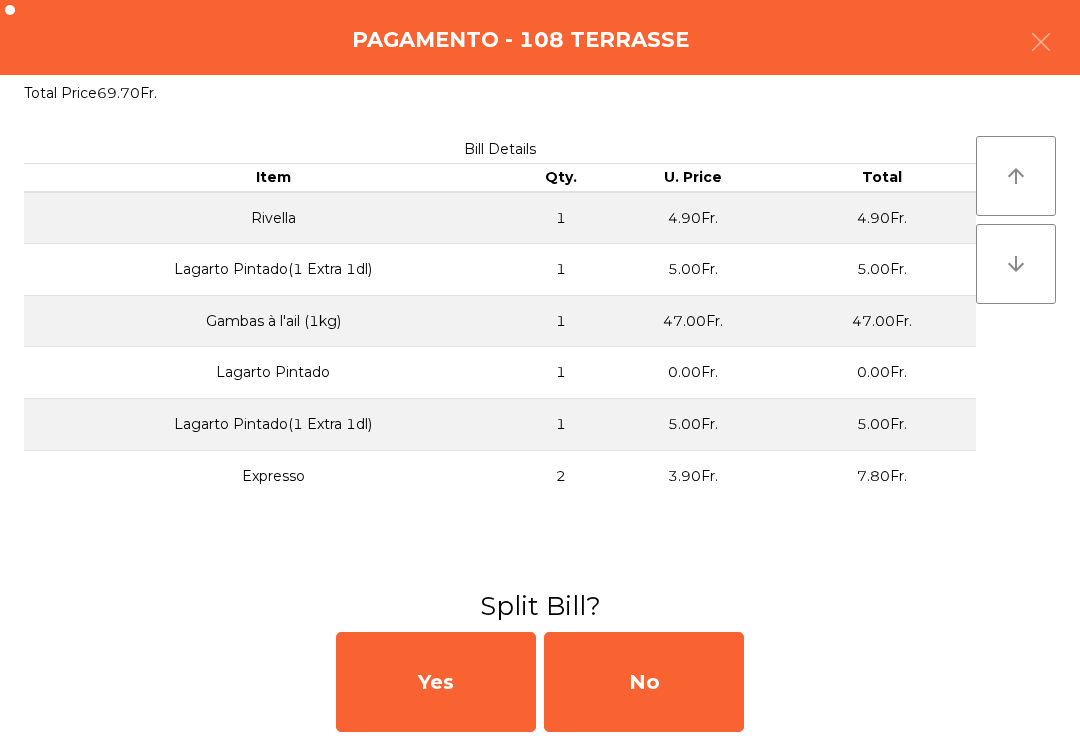 click on "No" 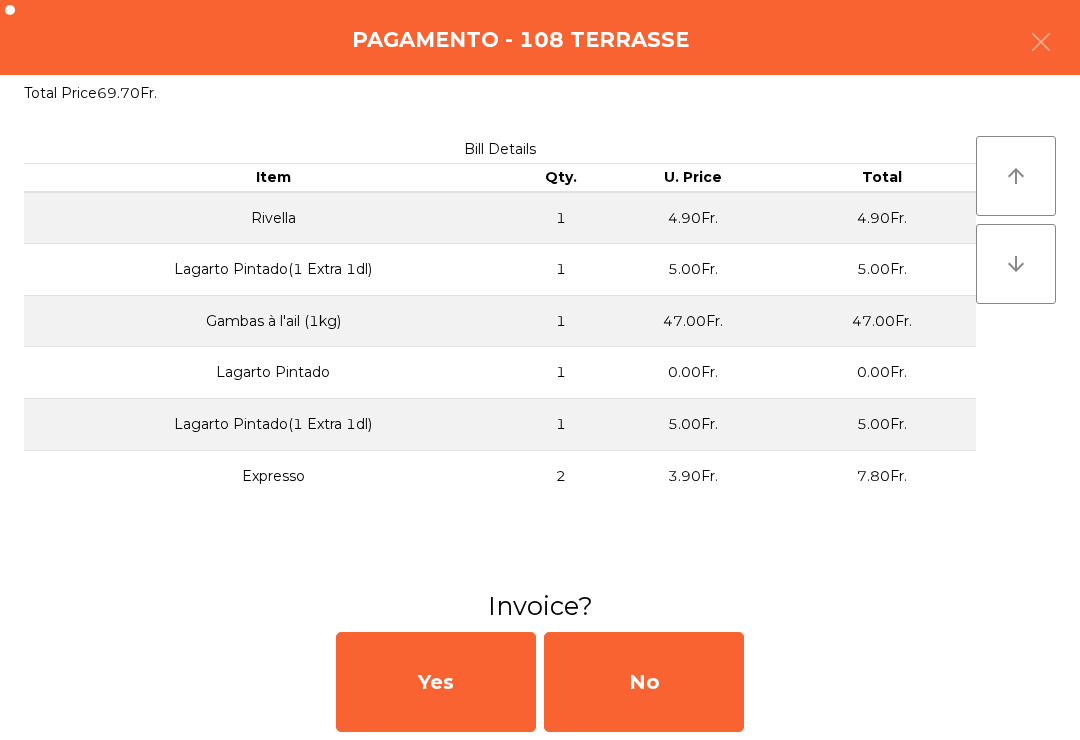 click on "No" 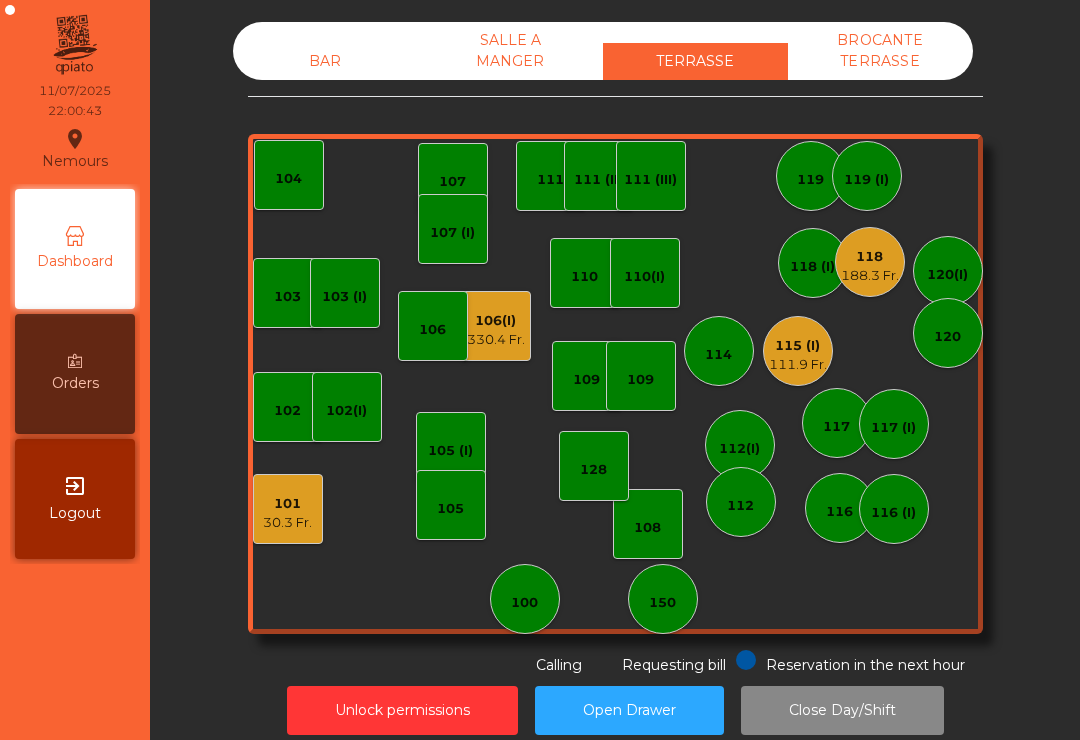 click on "188.3 Fr." 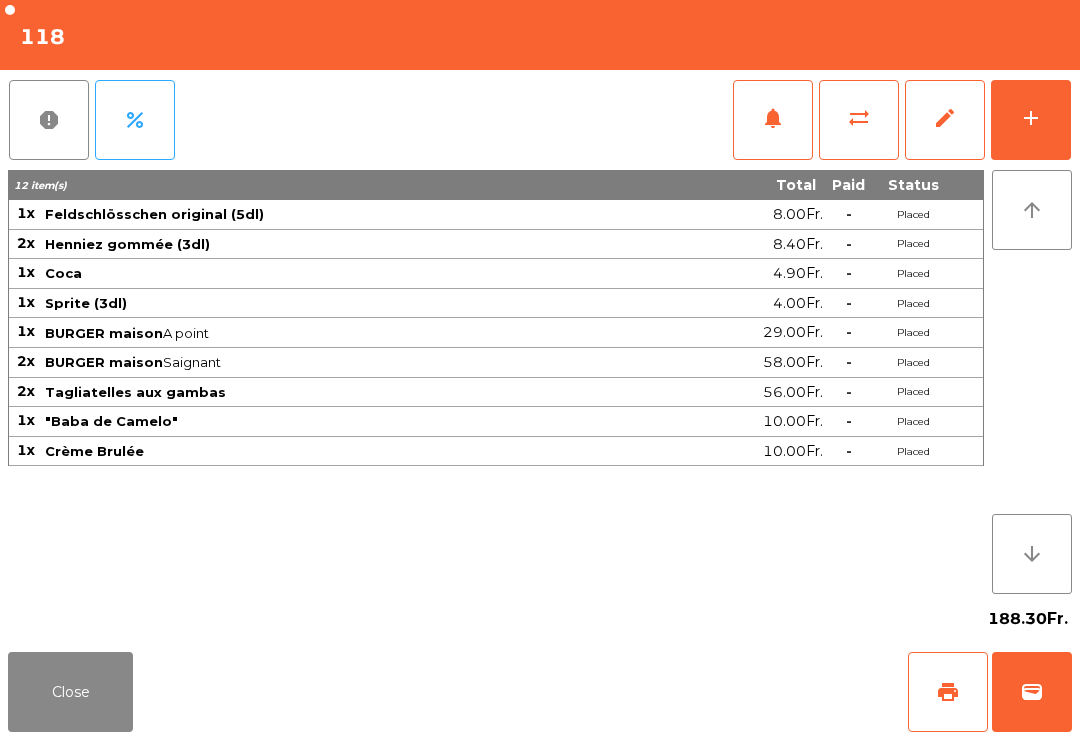 click on "print" 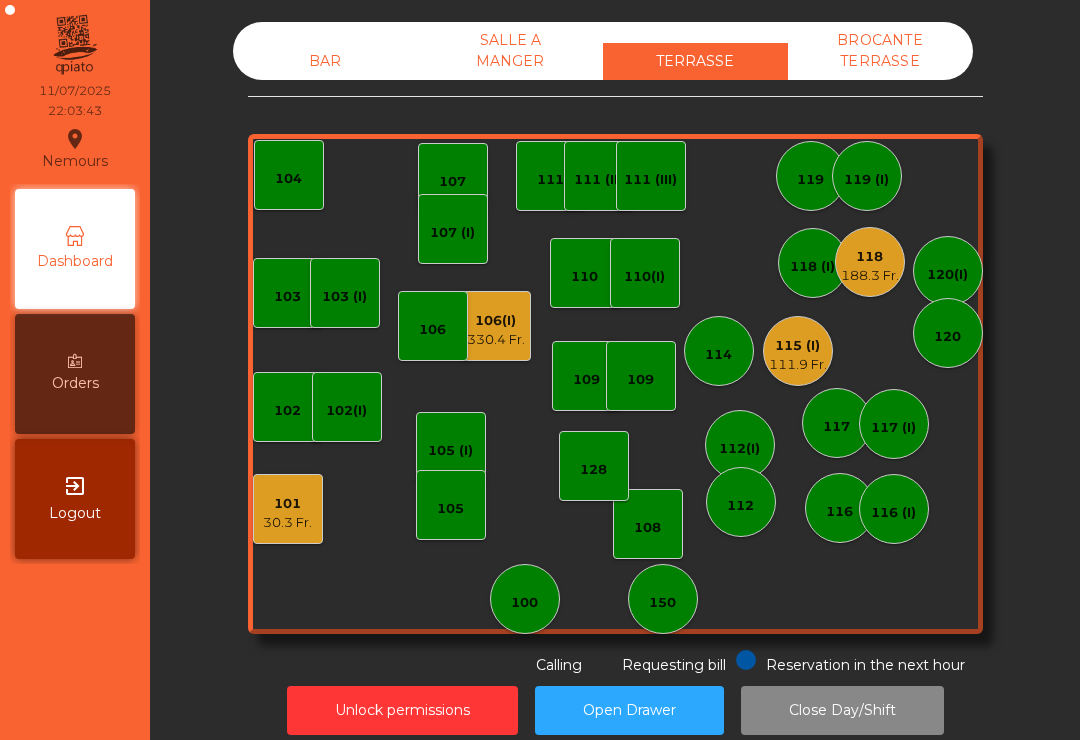 click on "188.3 Fr." 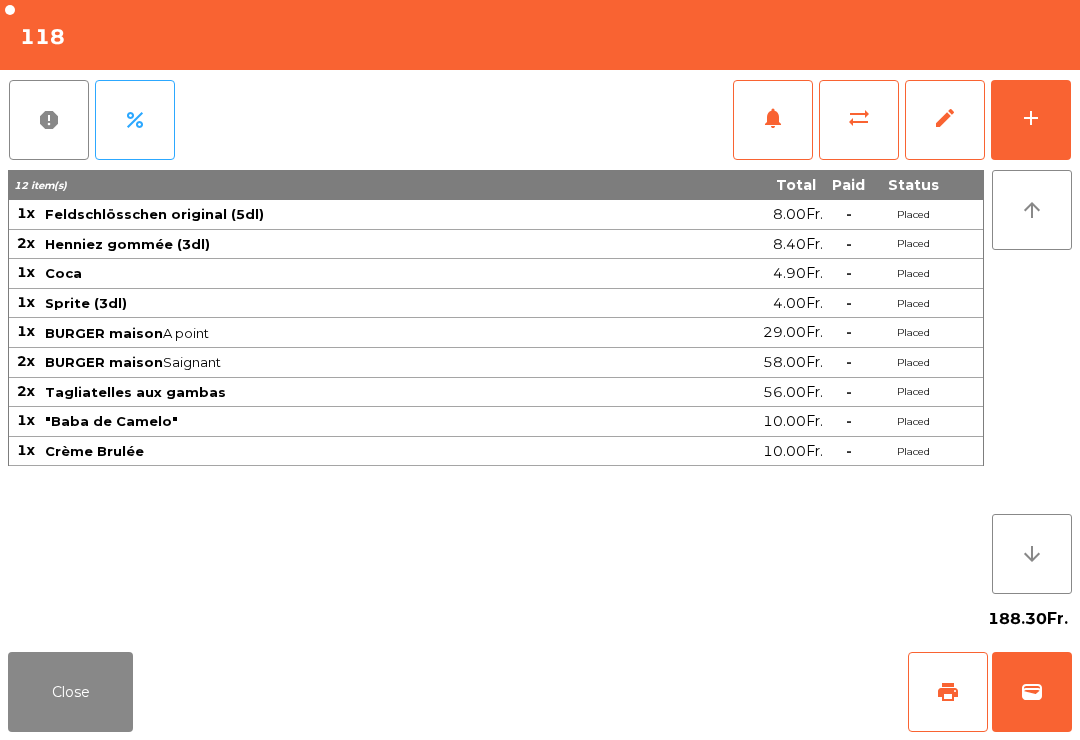 click on "wallet" 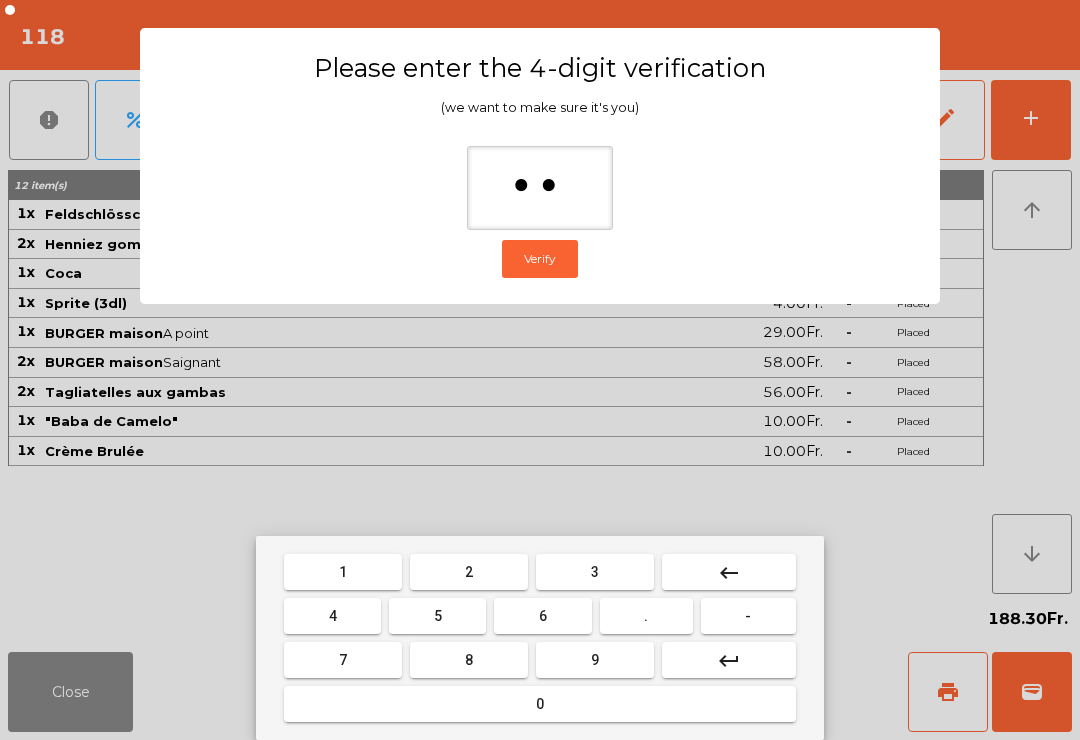 type on "***" 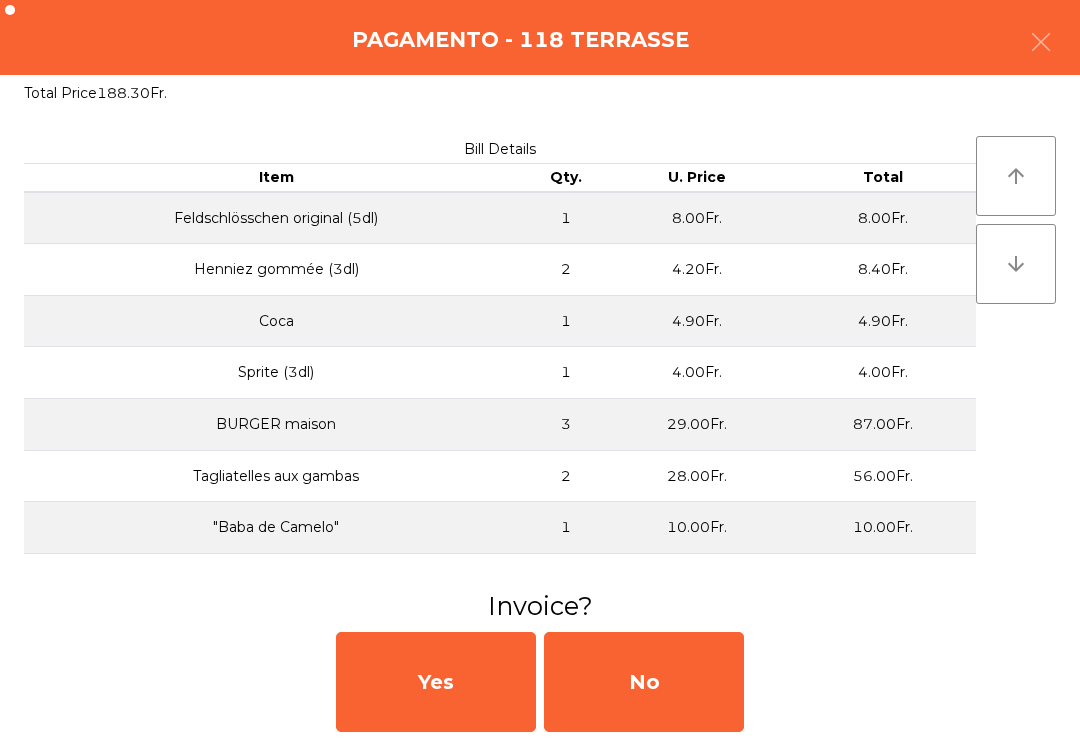 click on "No" 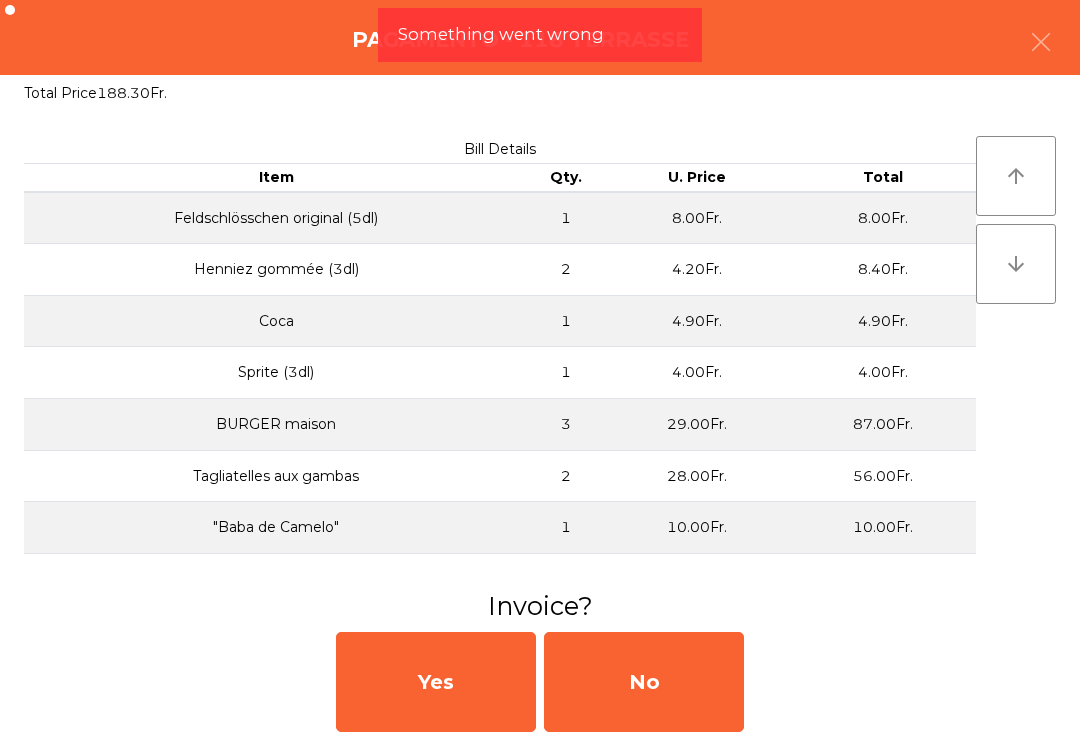 click on "Requesting bill" 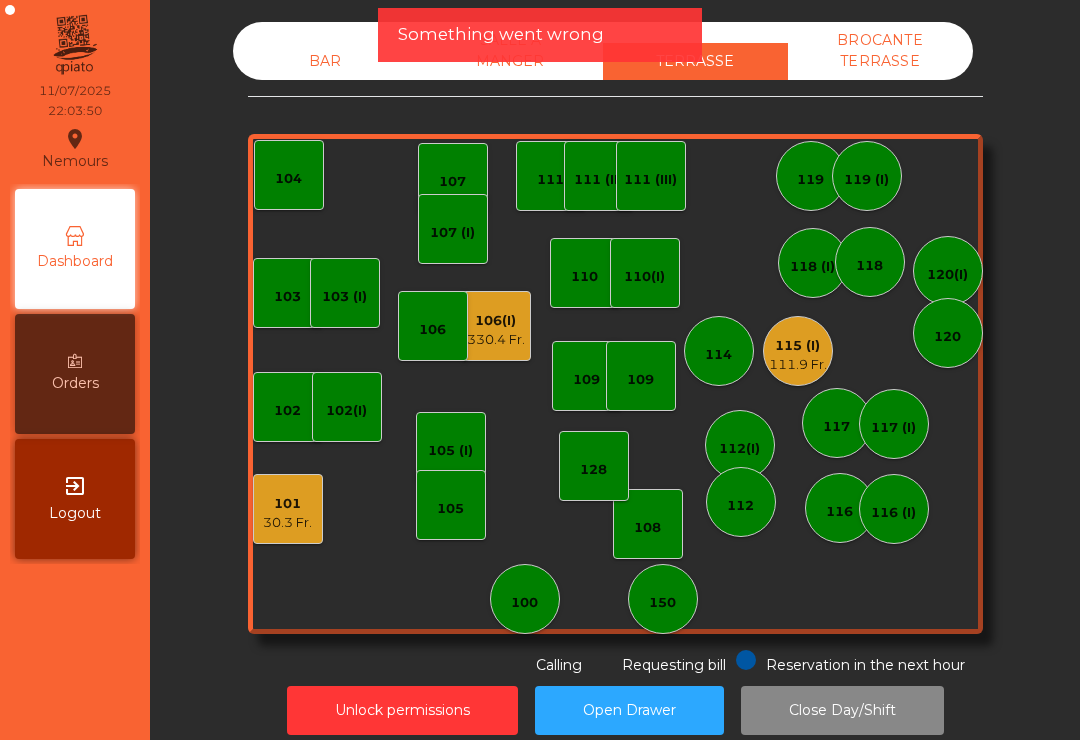 click on "101" 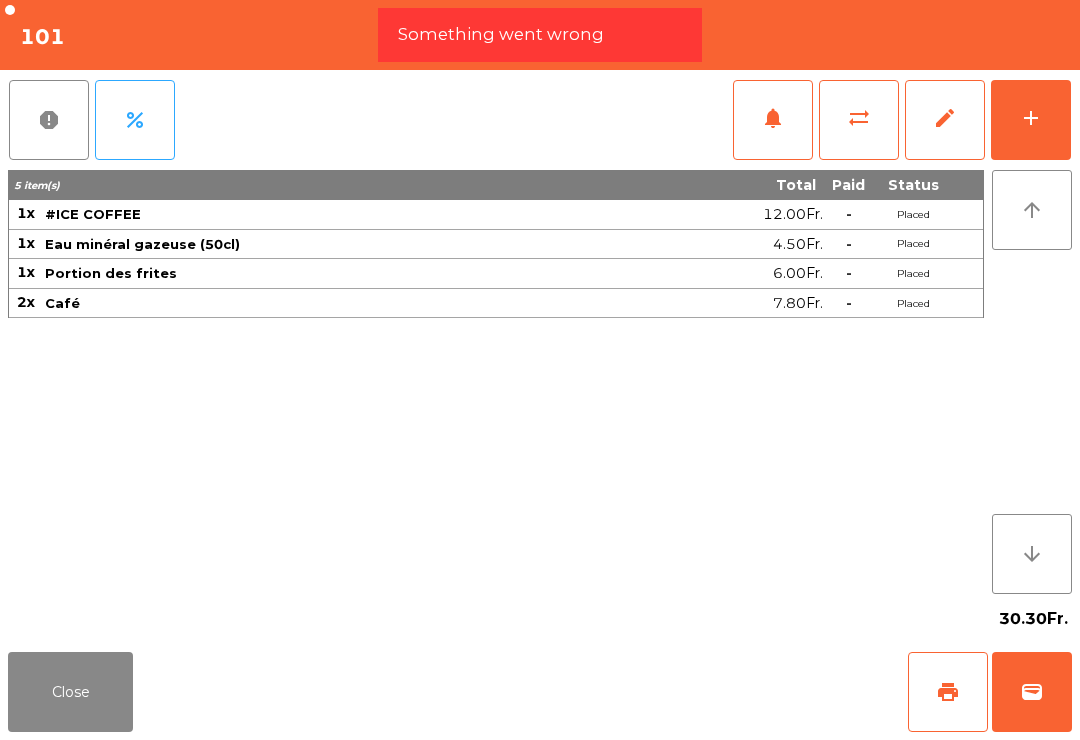 click on "wallet" 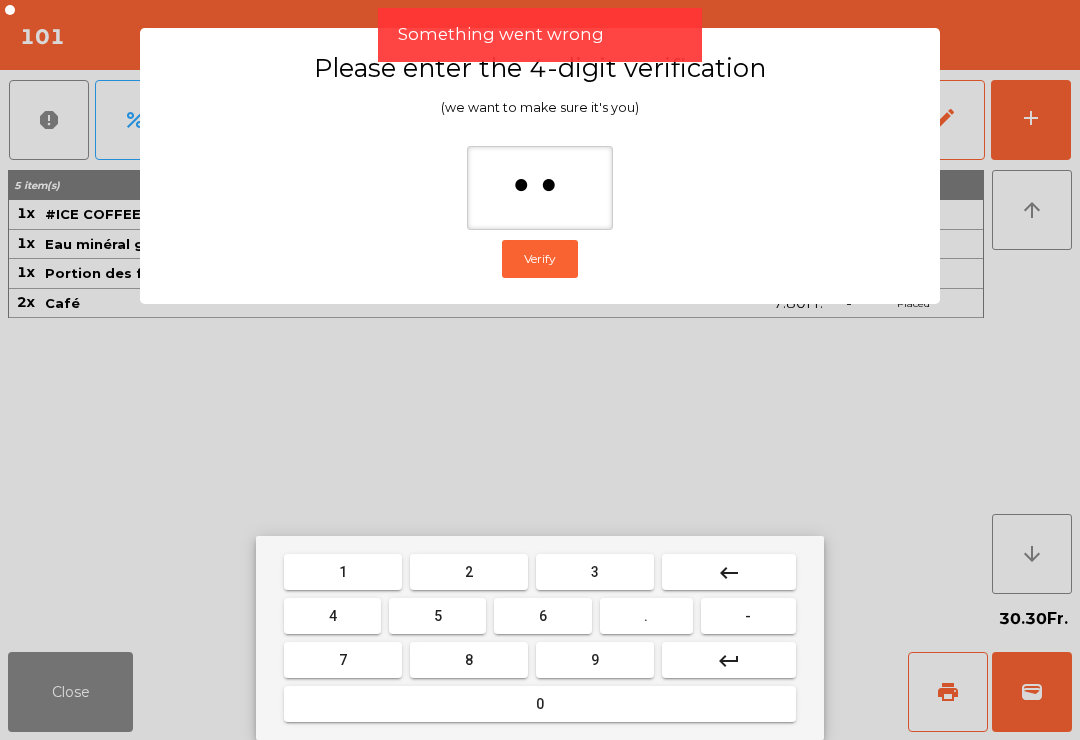 type on "***" 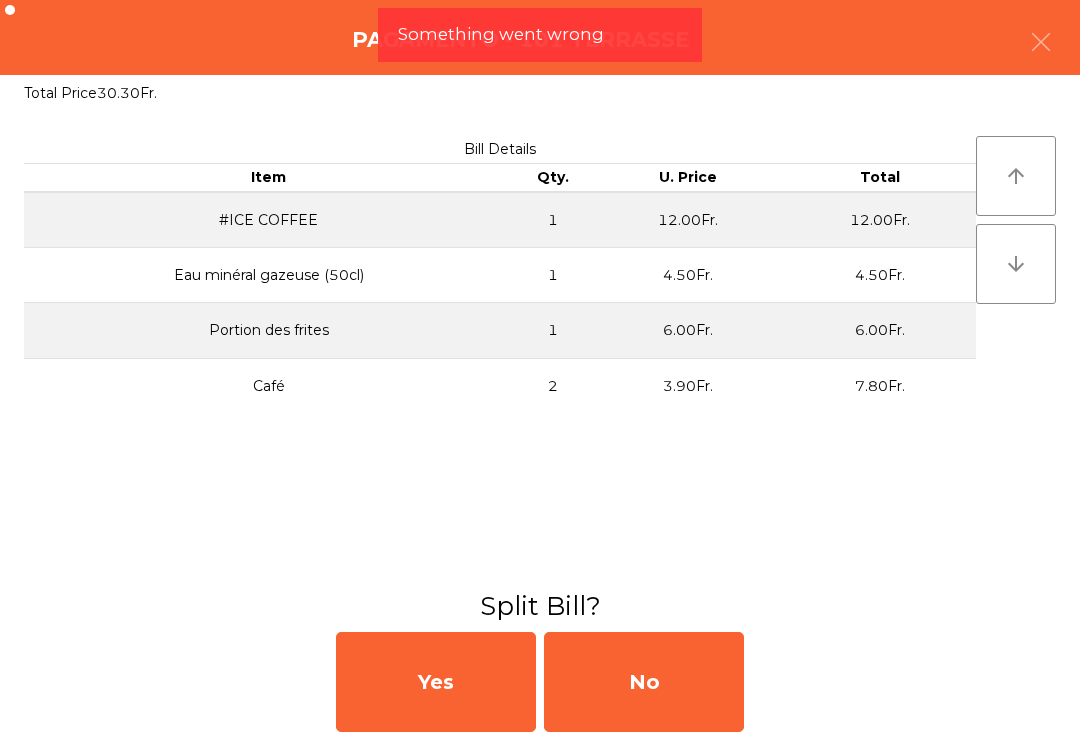 click on "No" 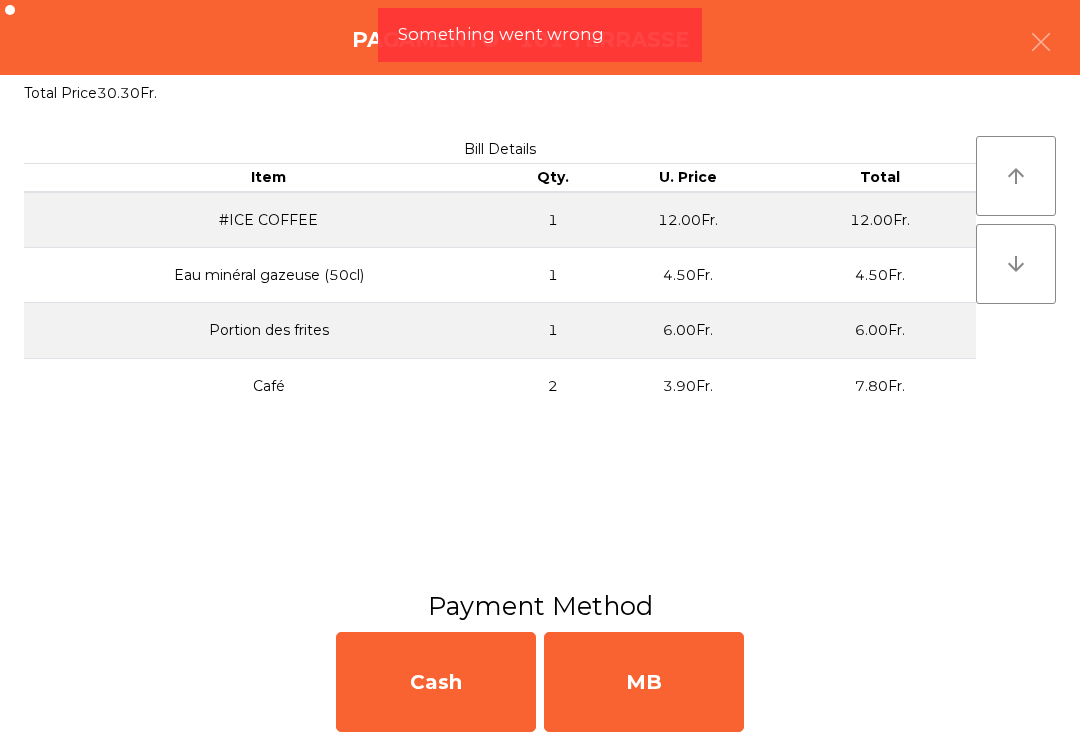 click on "MB" 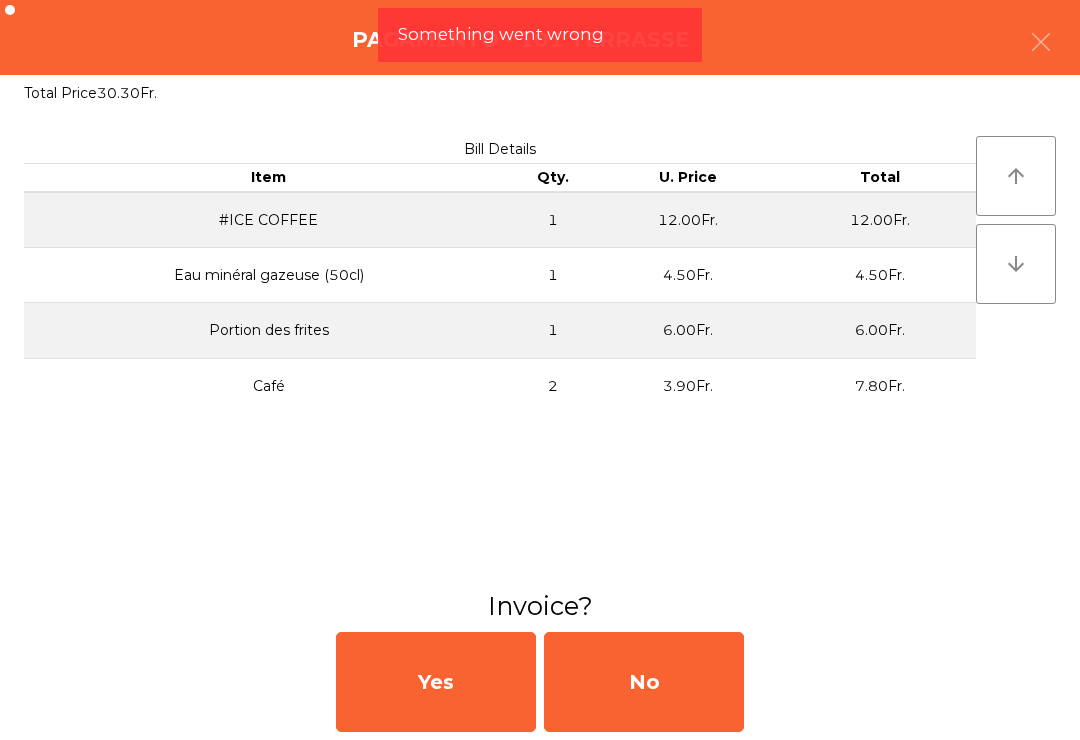 click on "No" 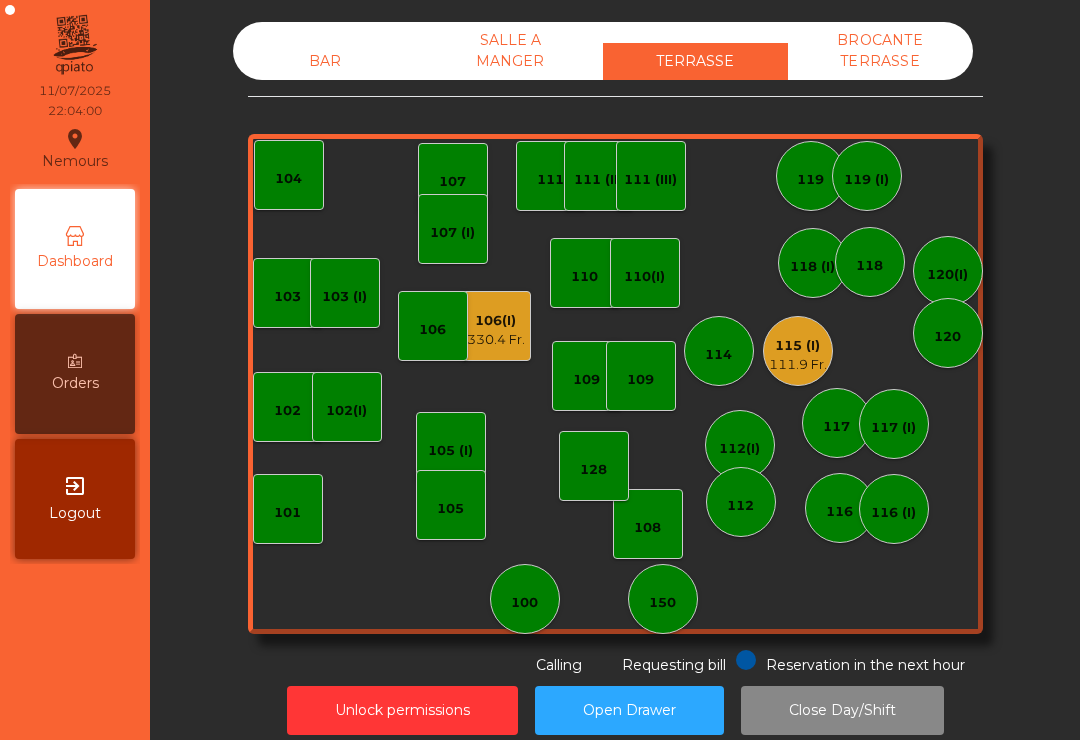 click on "106(I)   330.4 Fr." 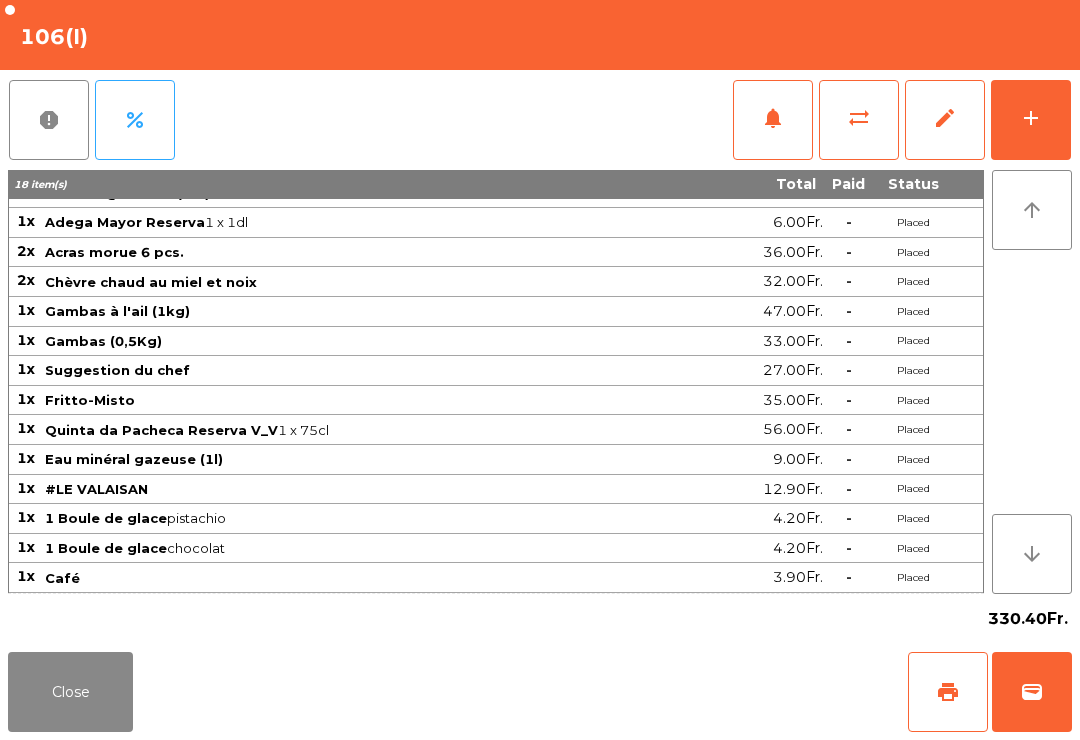 scroll, scrollTop: 37, scrollLeft: 0, axis: vertical 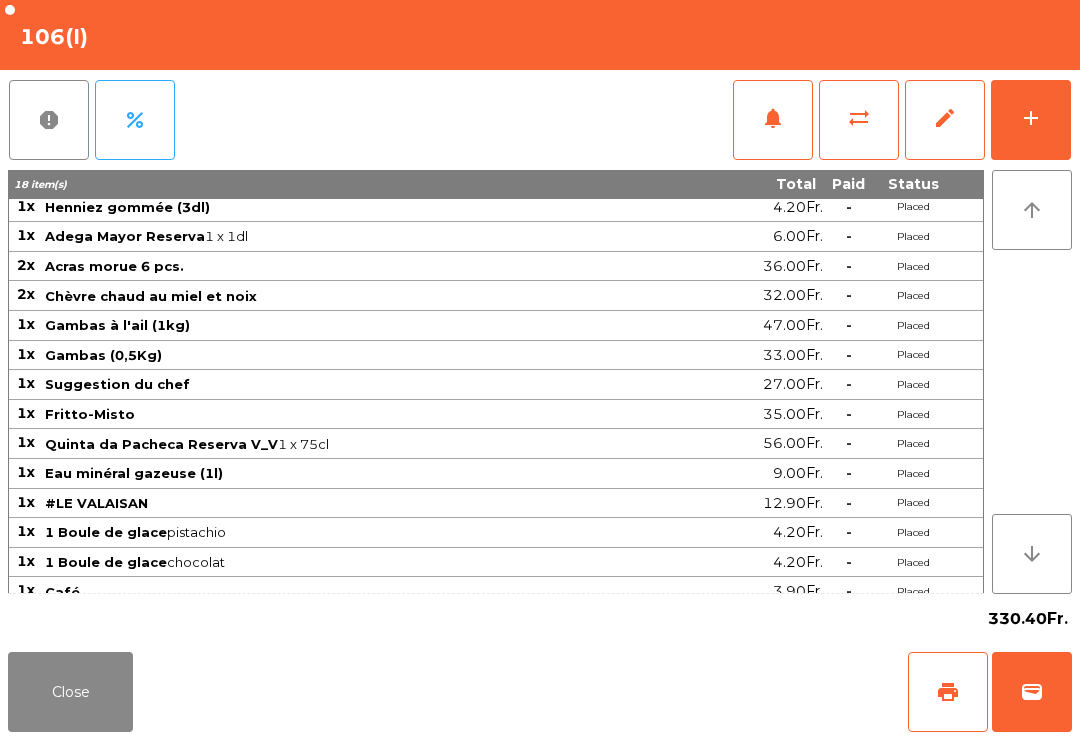 click on "Close" 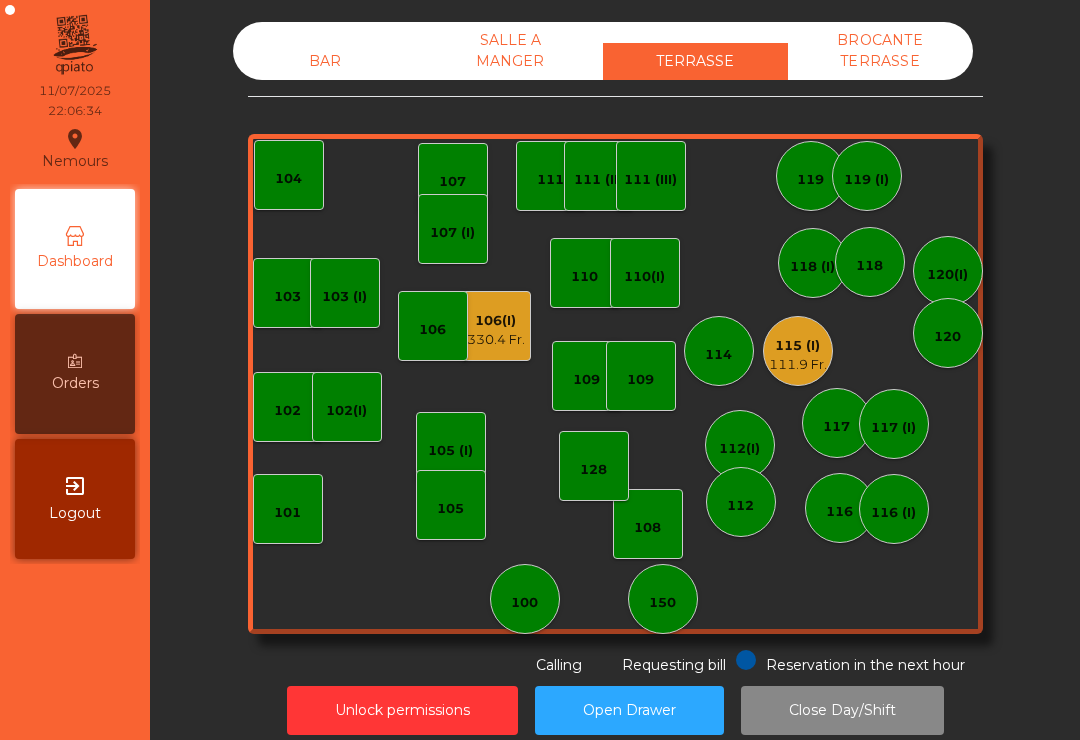 click on "115 (I)" 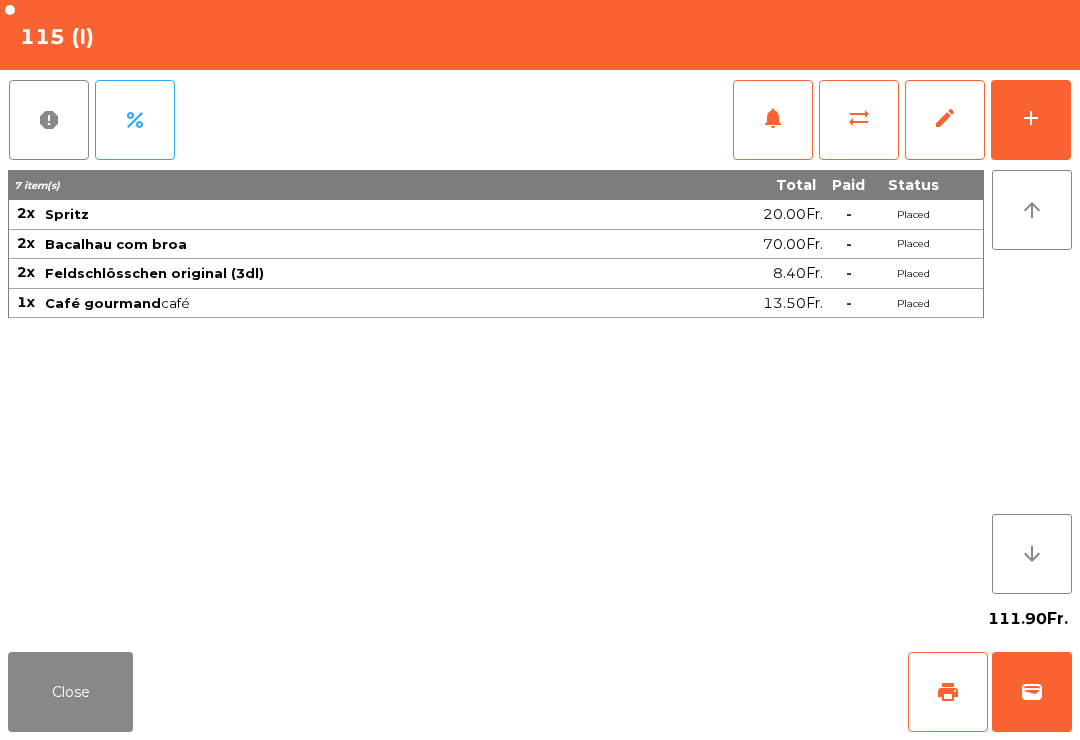 click on "Close" 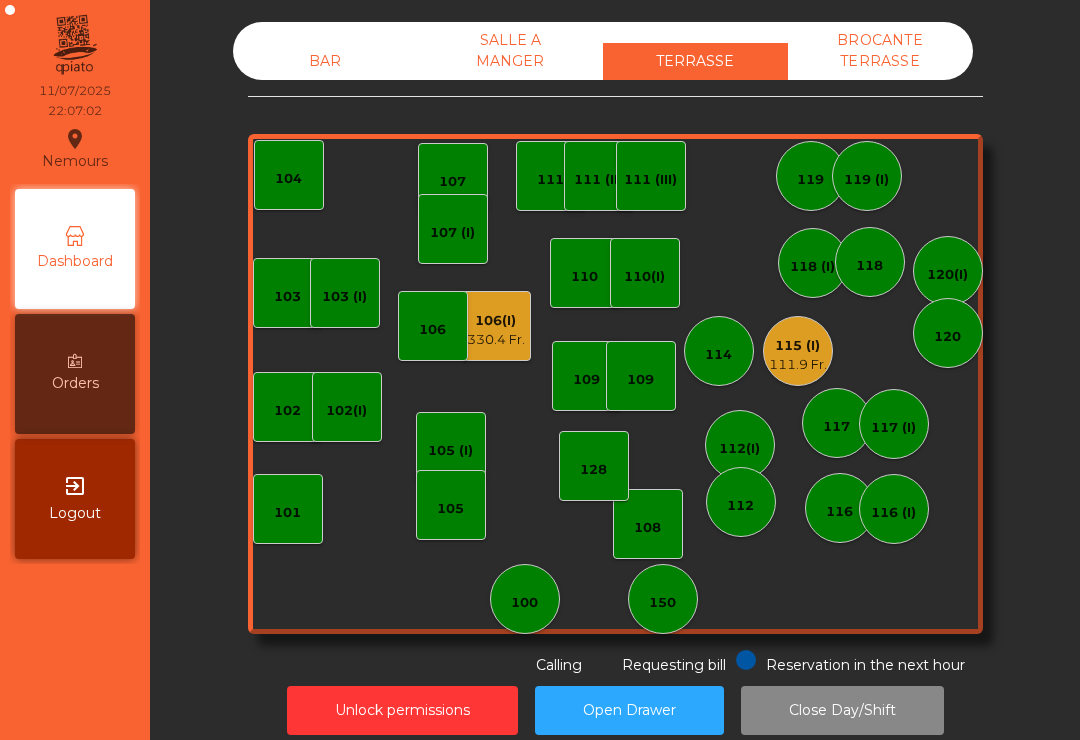 click on "330.4 Fr." 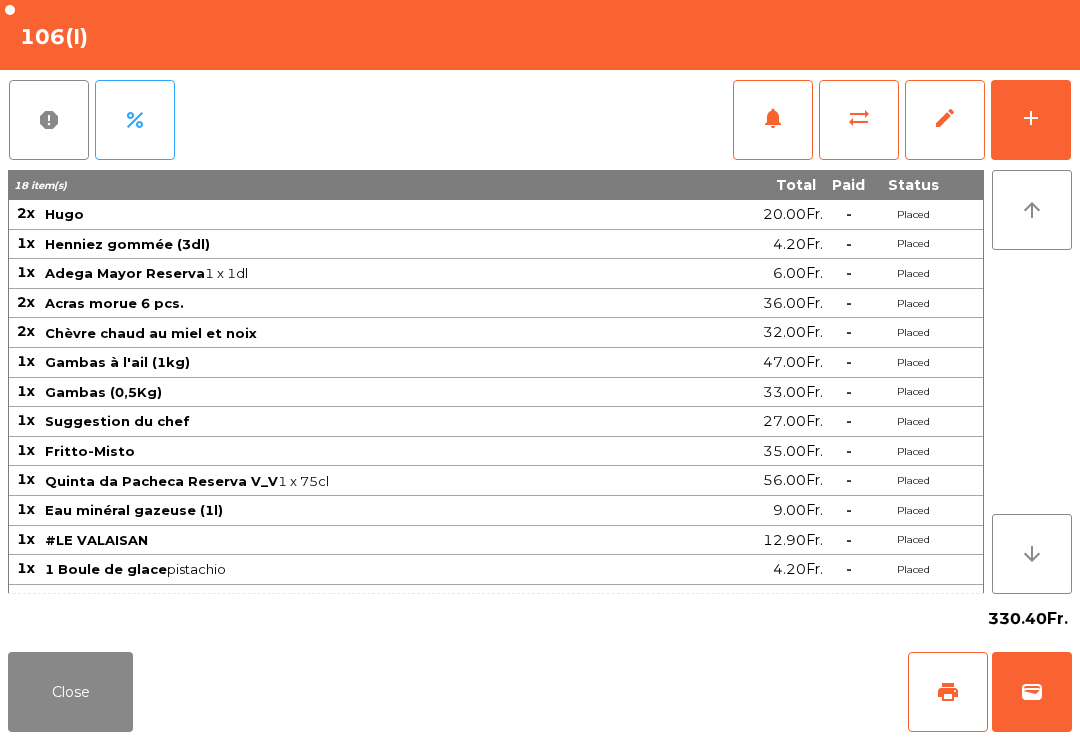 click on "print" 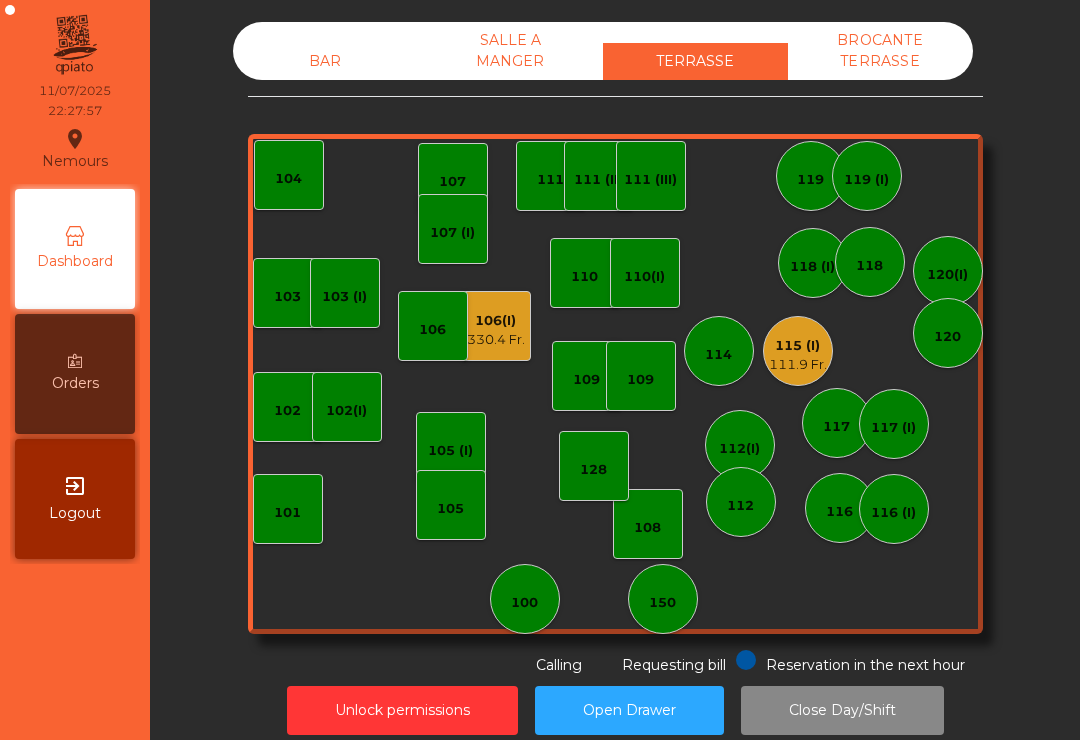 click on "Close Day/Shift" 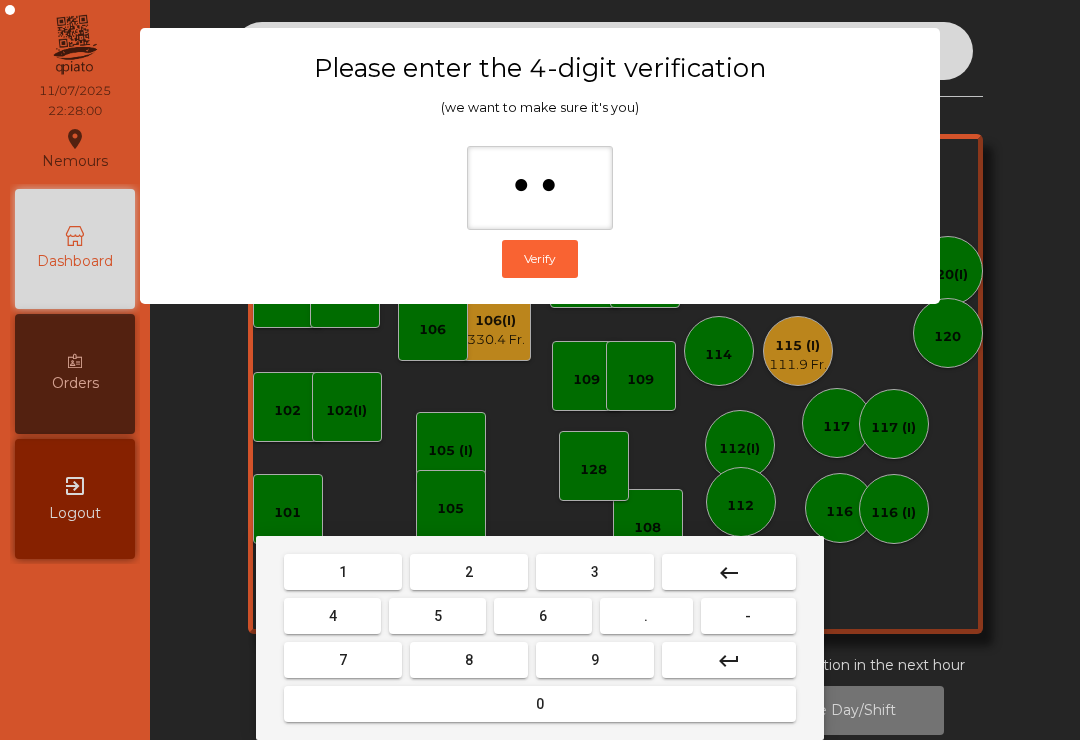 type on "***" 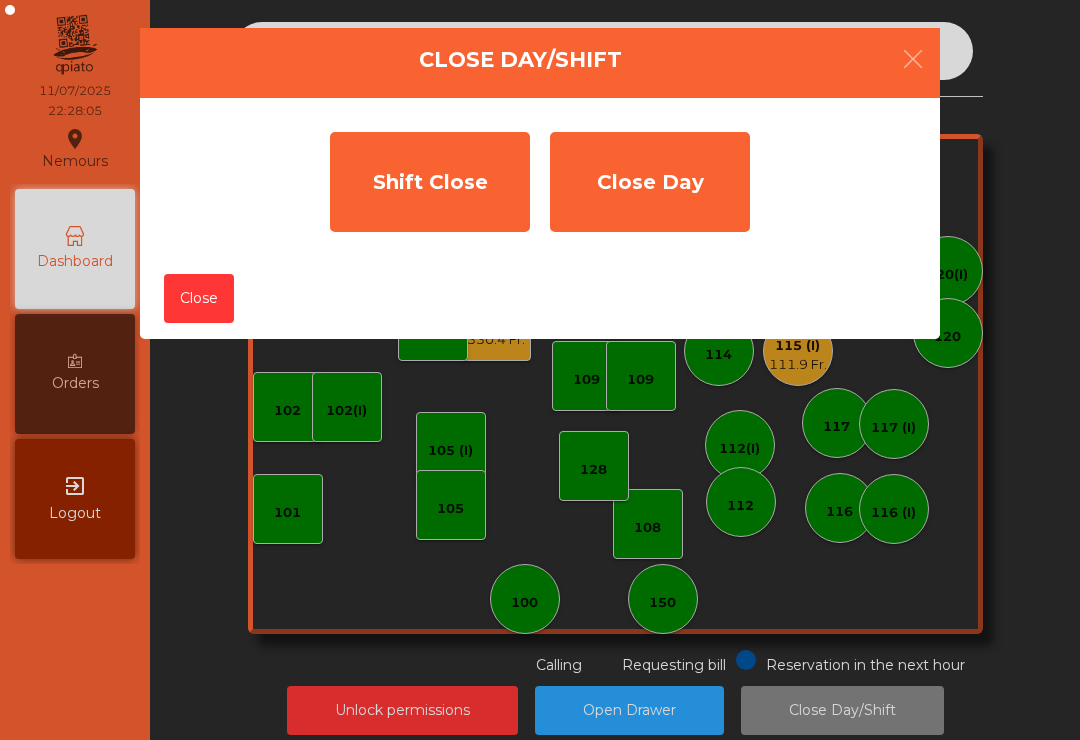 click on "Shift Close" 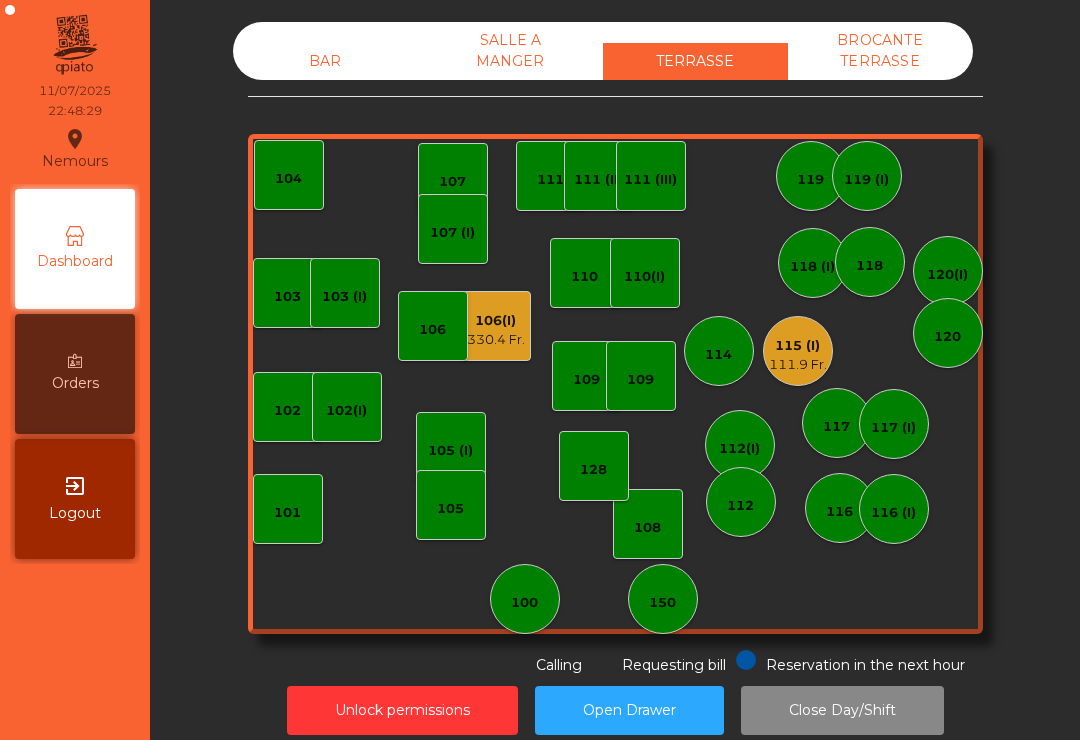 click on "106(I)" 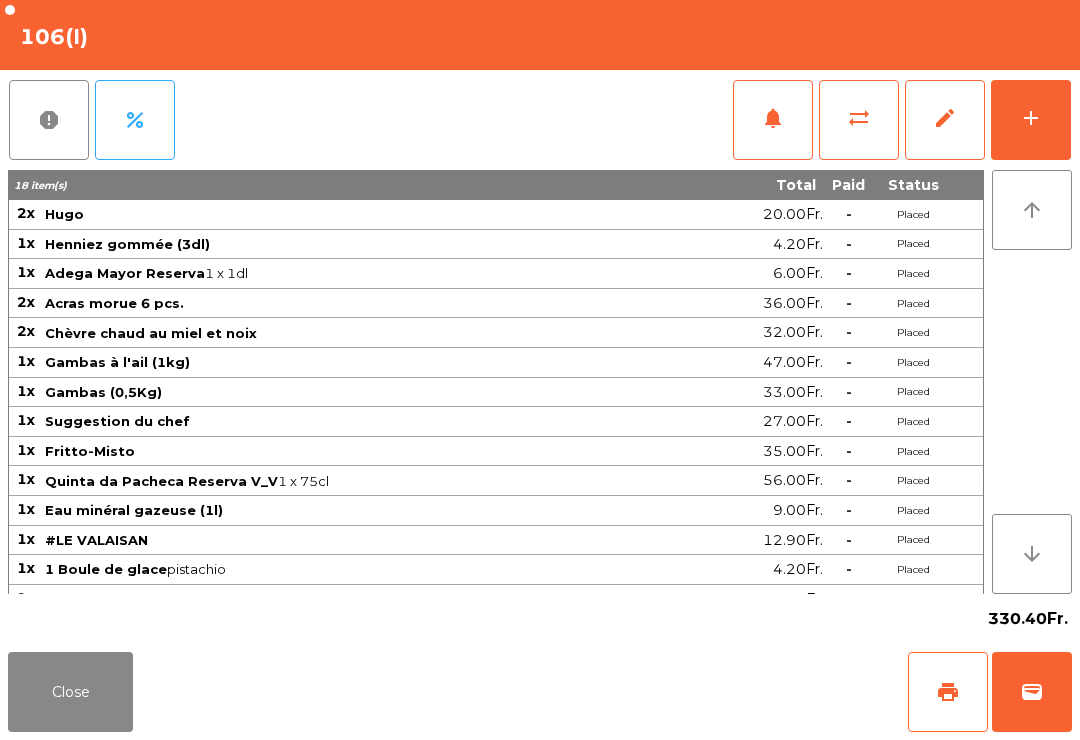 click on "Close" 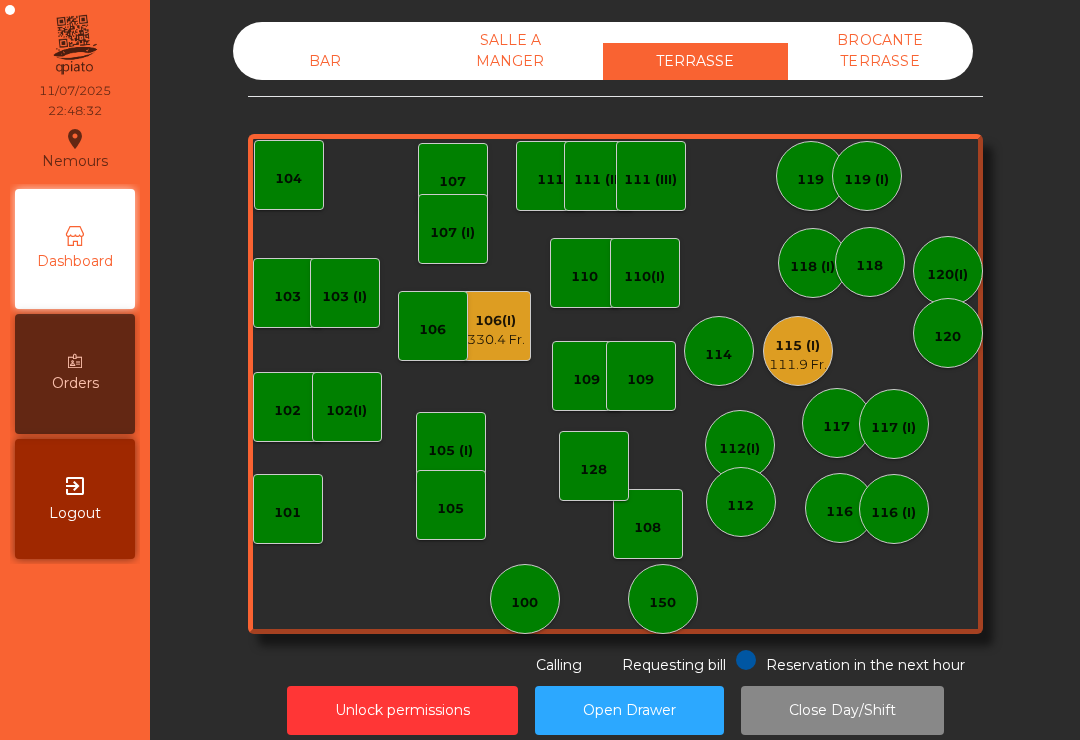 click on "BAR" 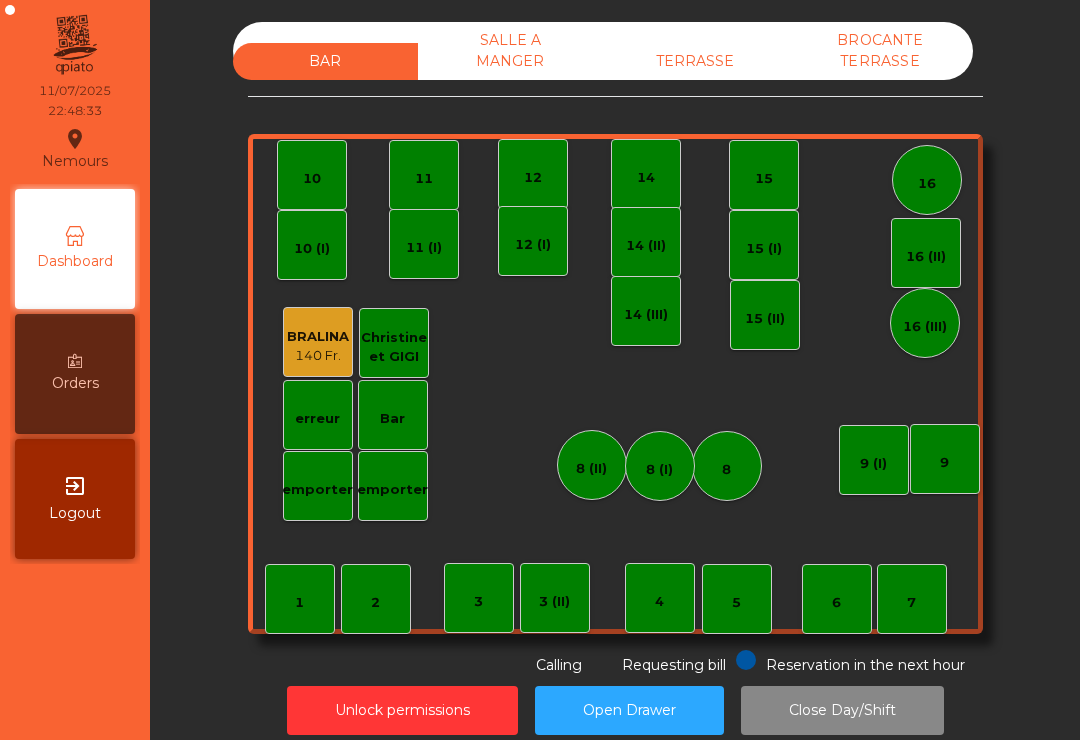 click on "TERRASSE" 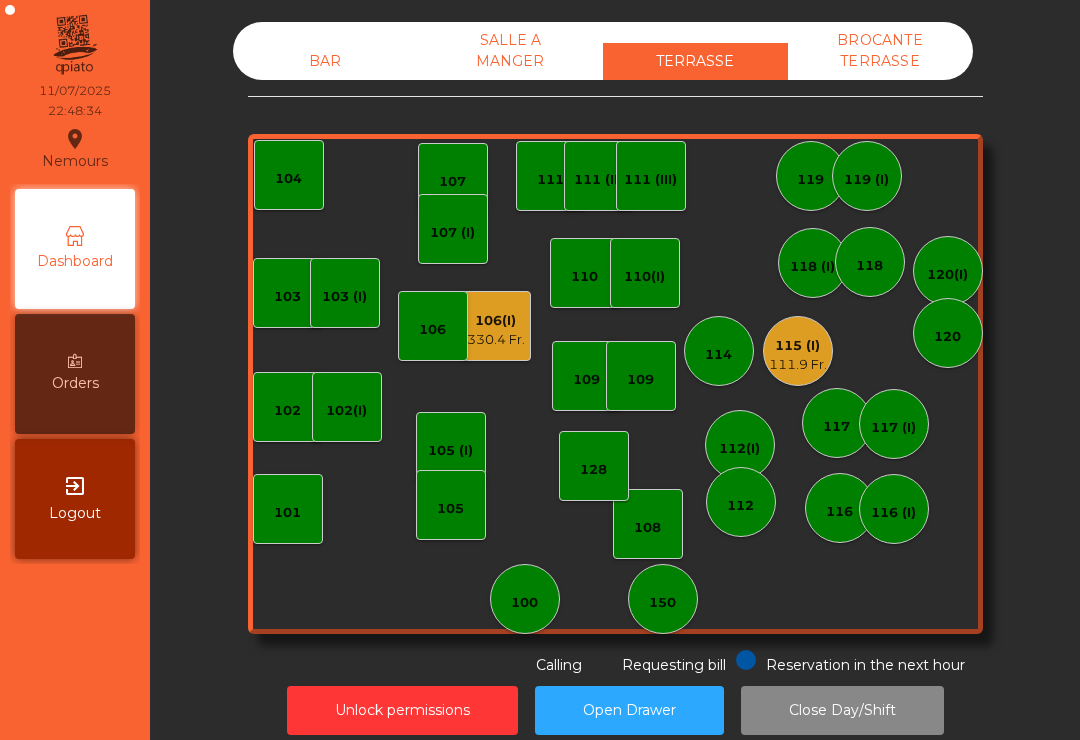 click on "Close Day/Shift" 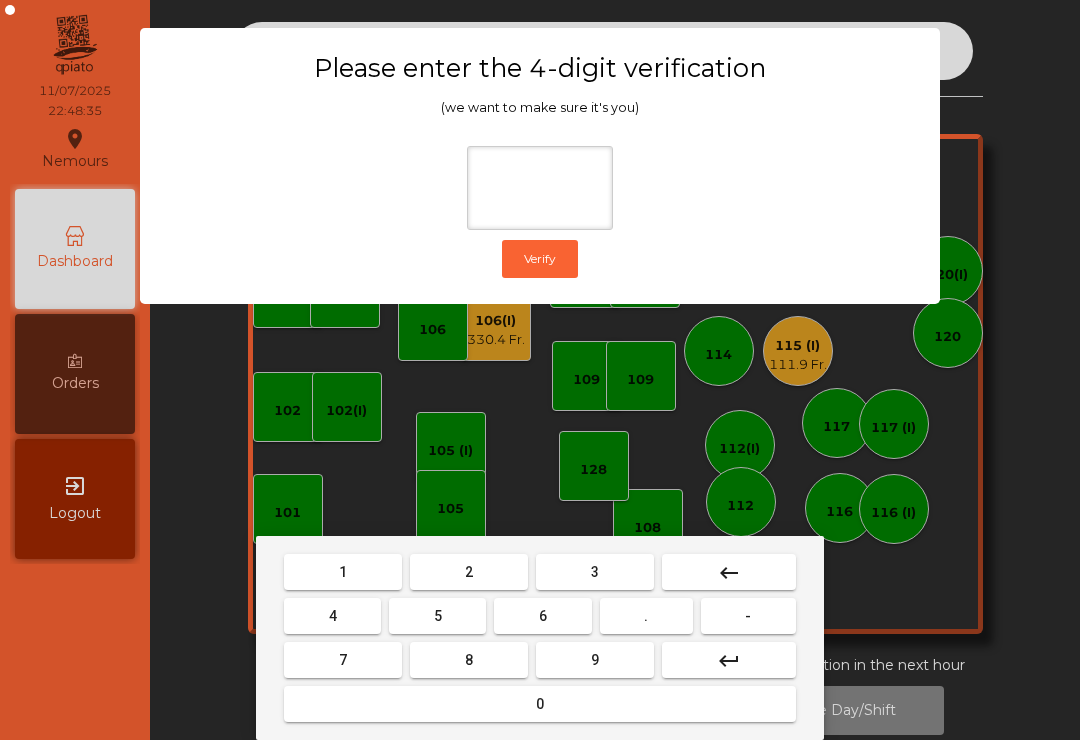 type on "*" 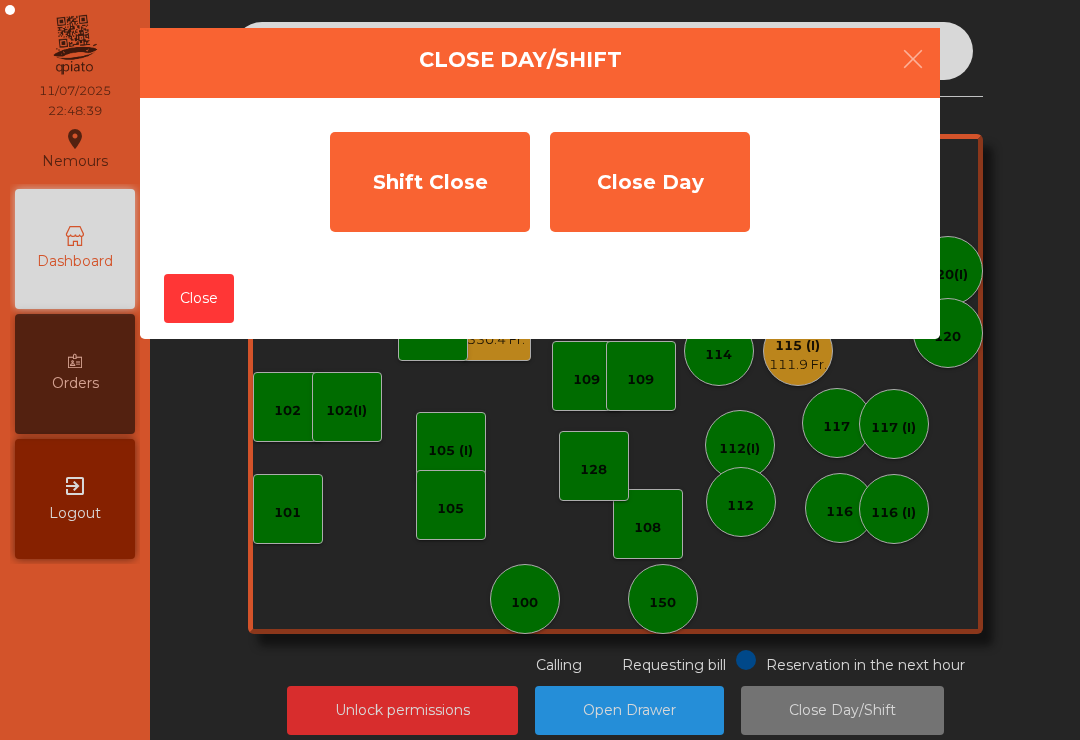 click on "Shift Close" 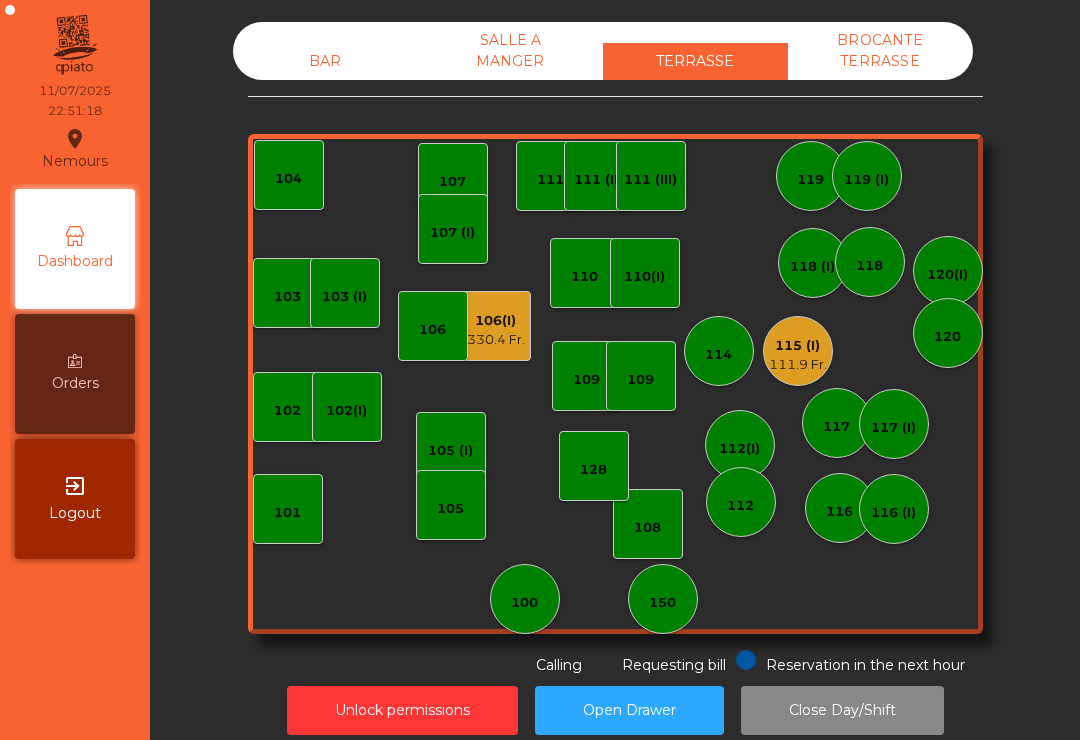 click on "BROCANTE TERRASSE" 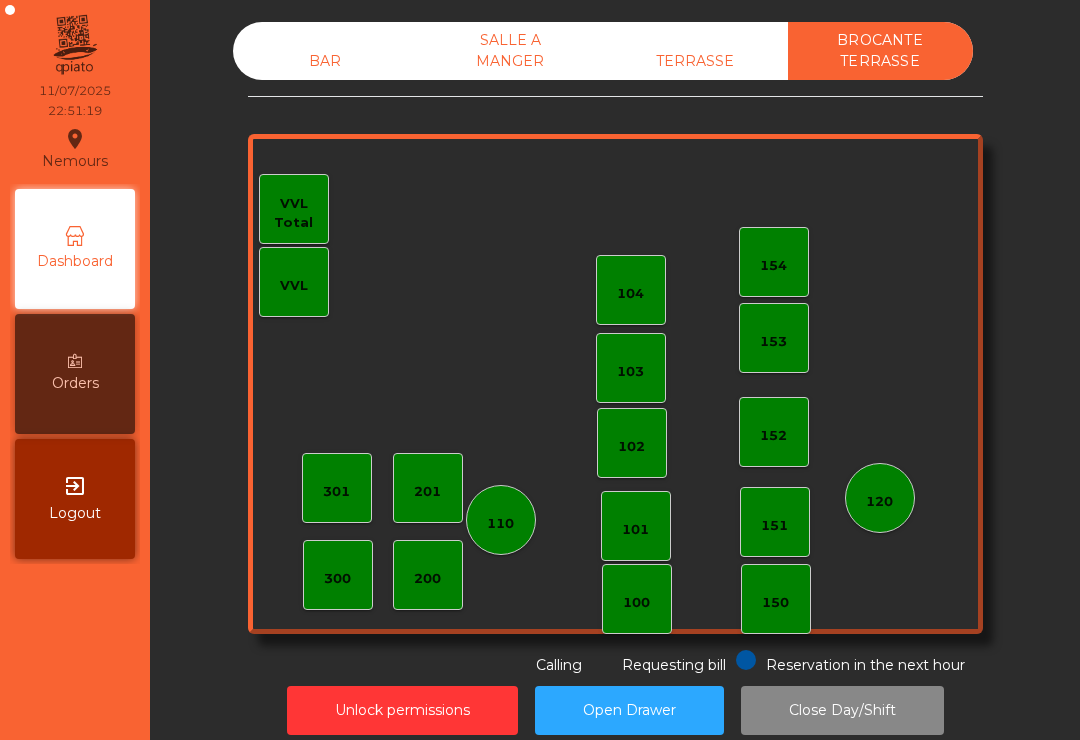 click on "SALLE A MANGER" 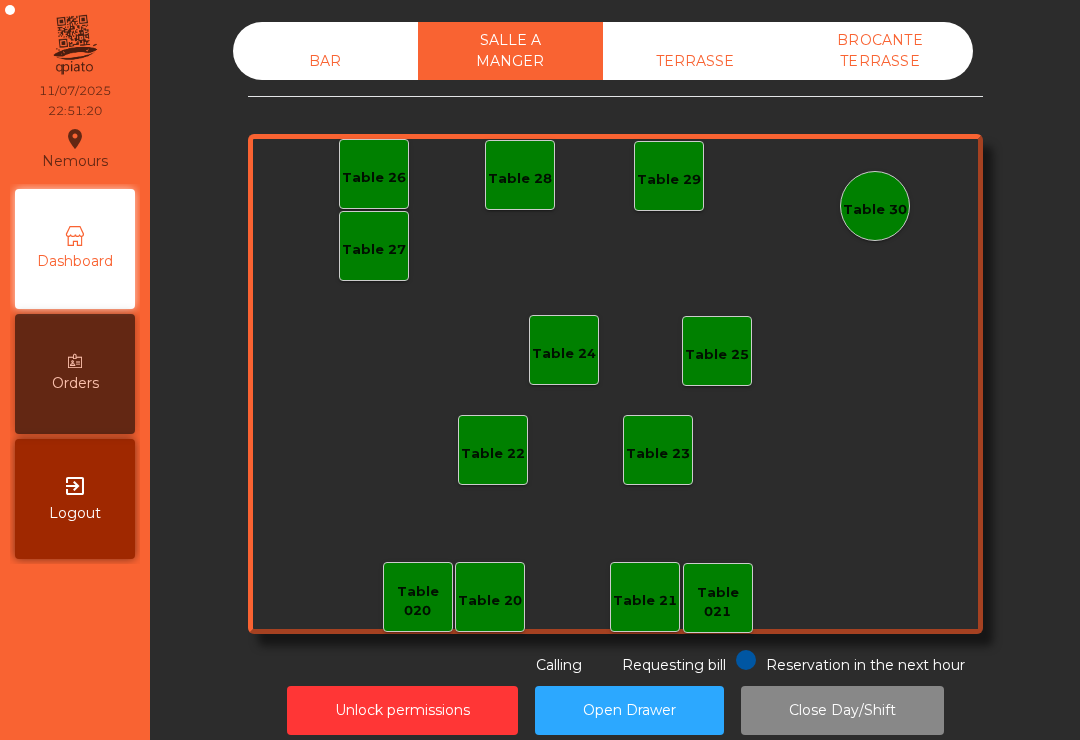 click on "BAR" 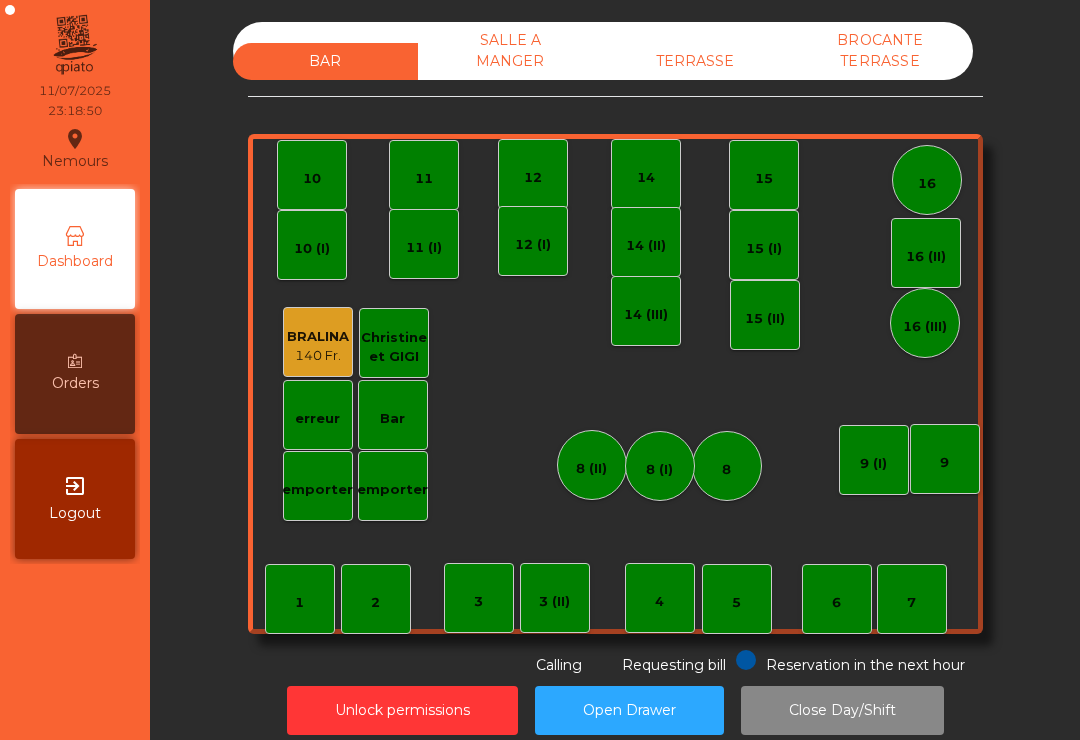 click on "Unlock permissions" 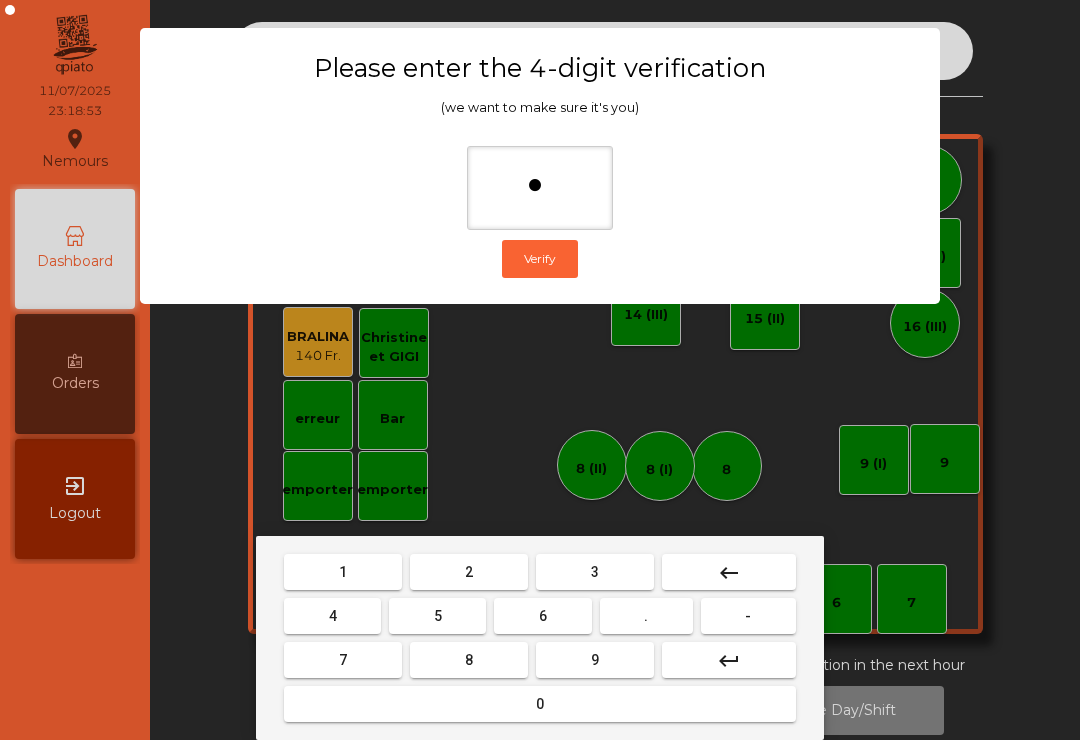 type on "**" 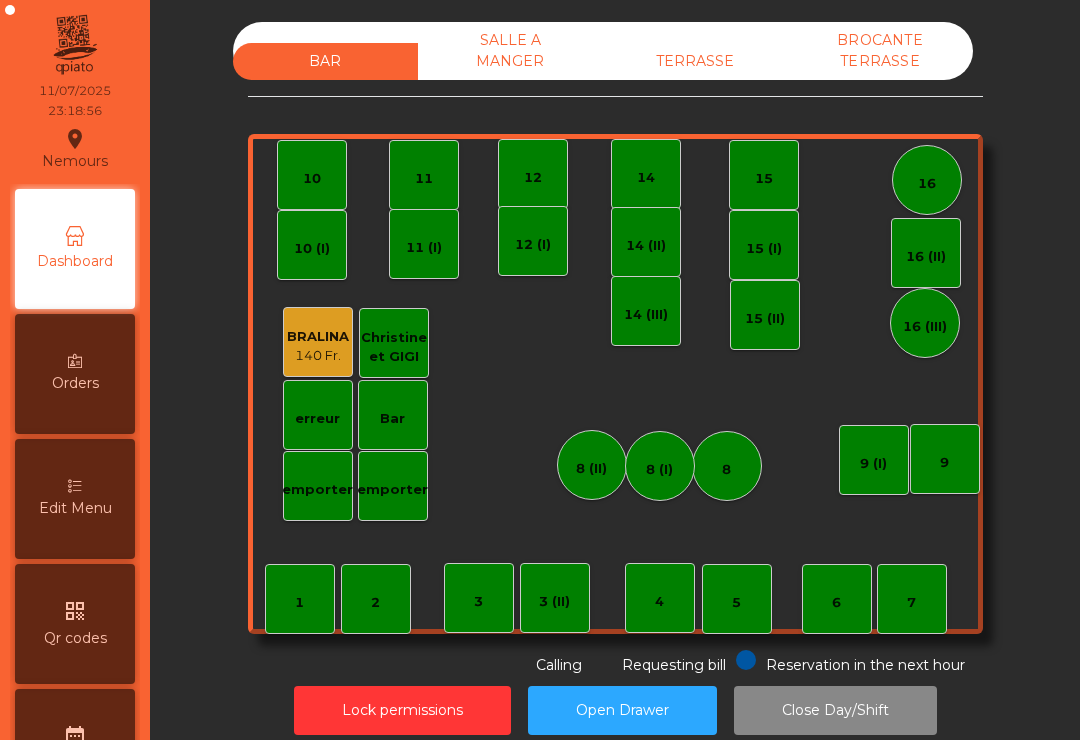 click on "TERRASSE" 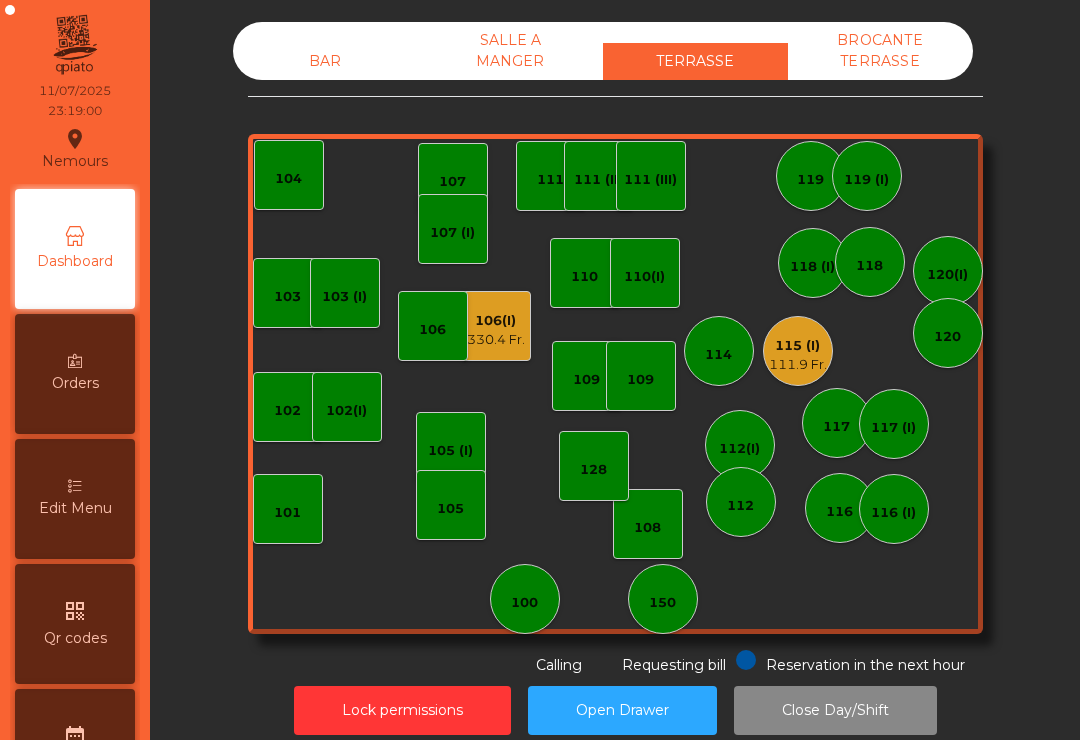 click on "115 (I)" 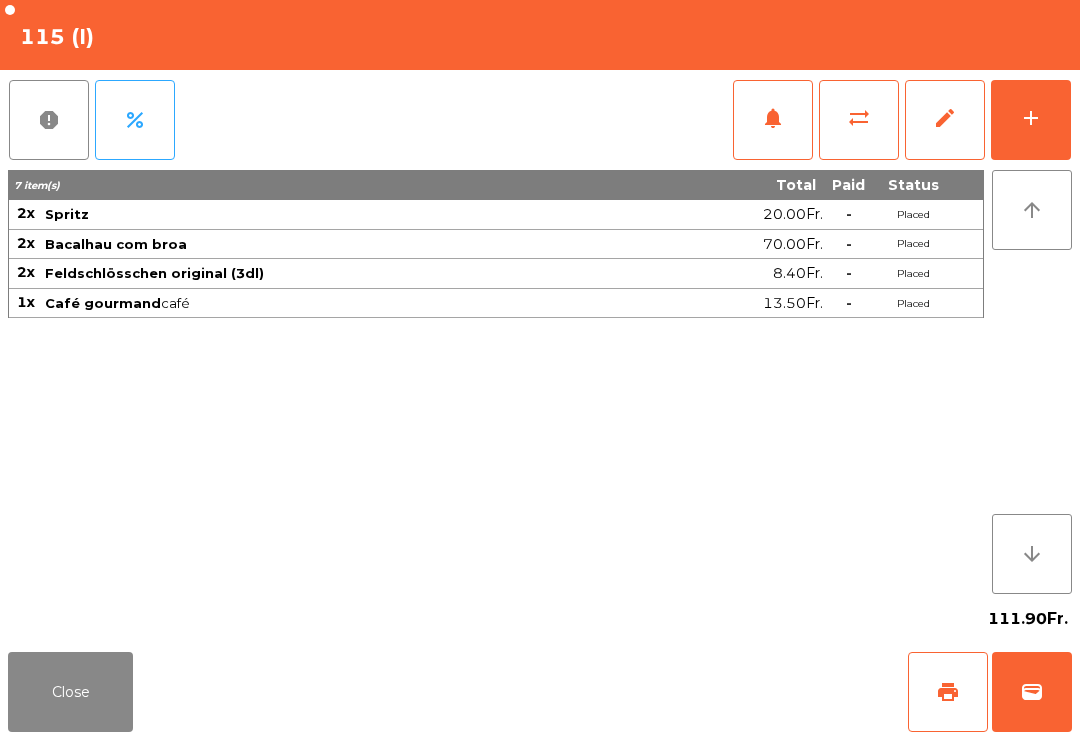 click on "edit" 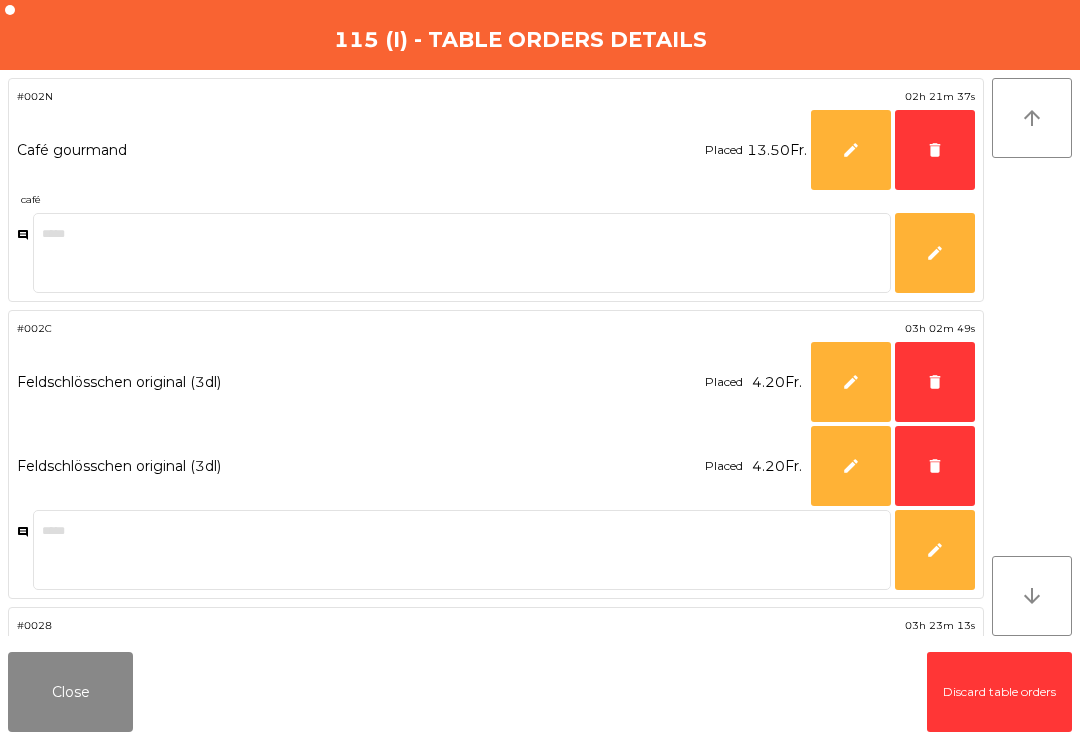 click on "delete" 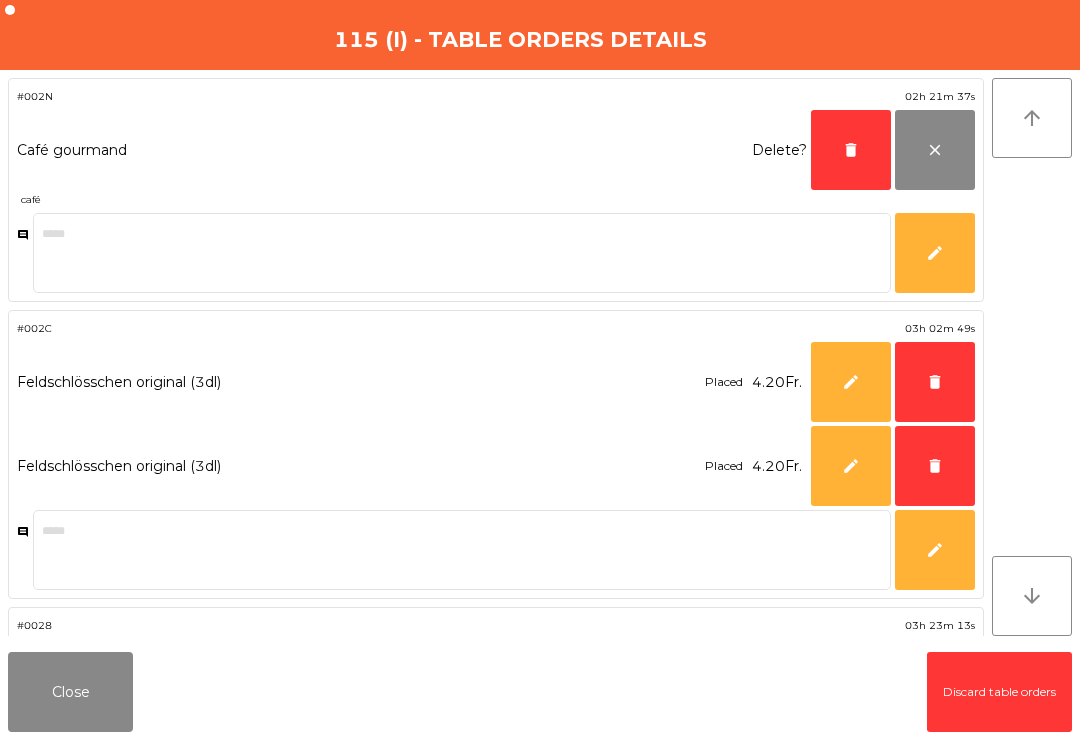 click on "delete" 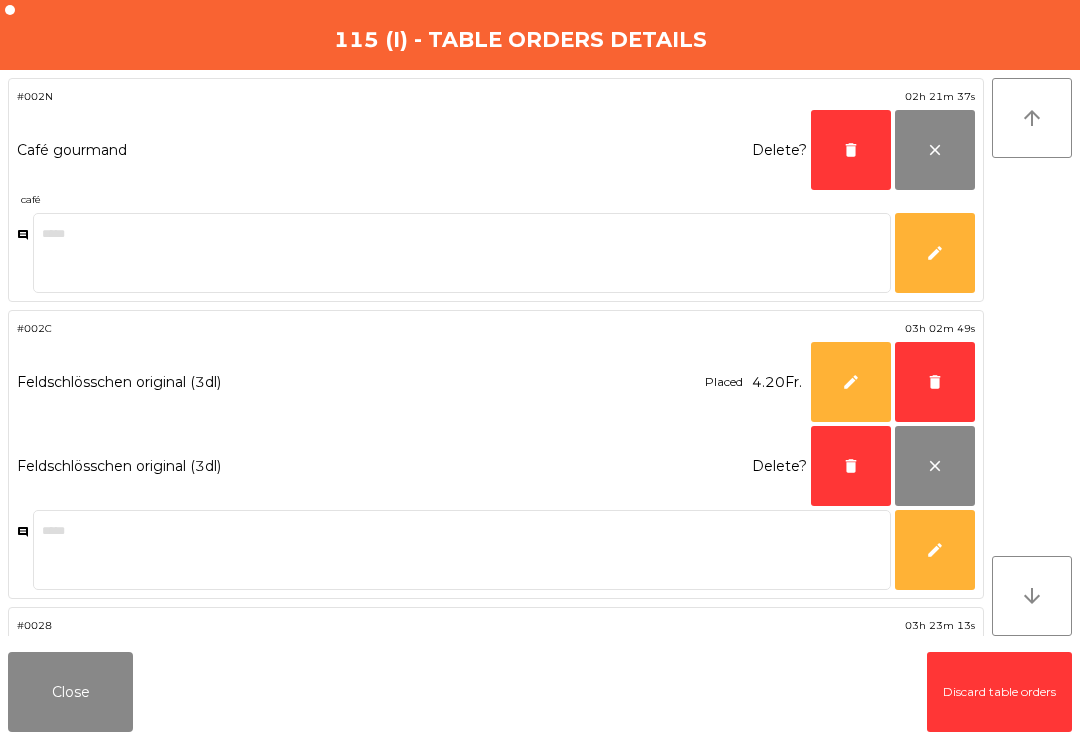 click on "delete" 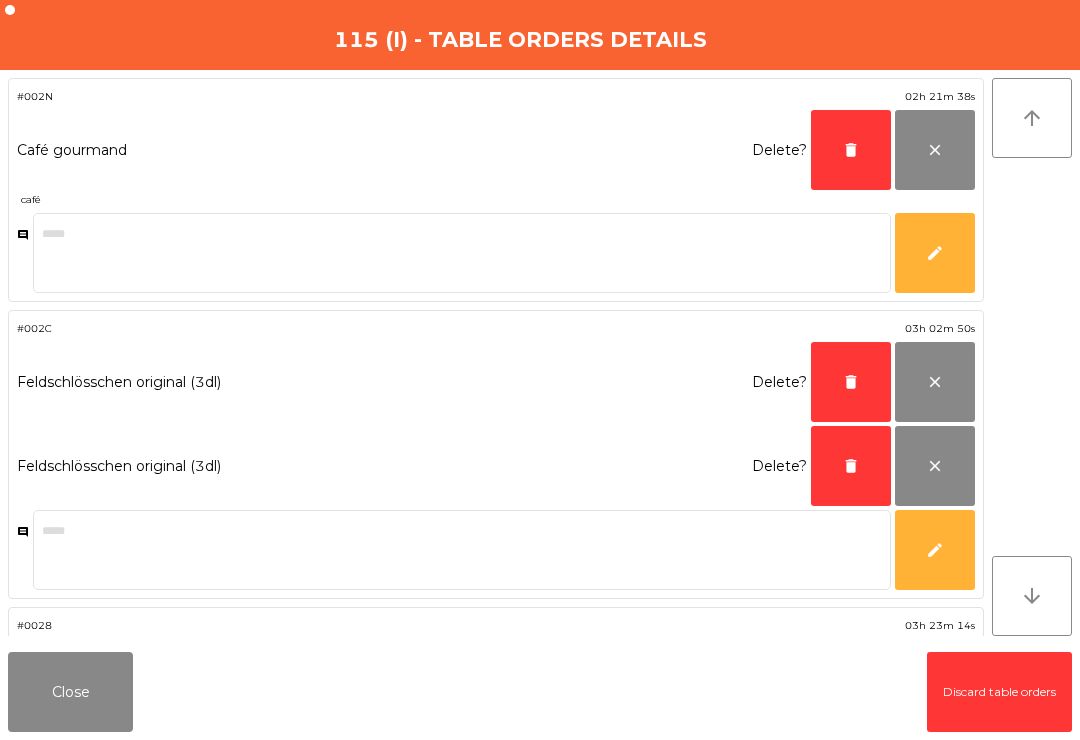 click on "delete" 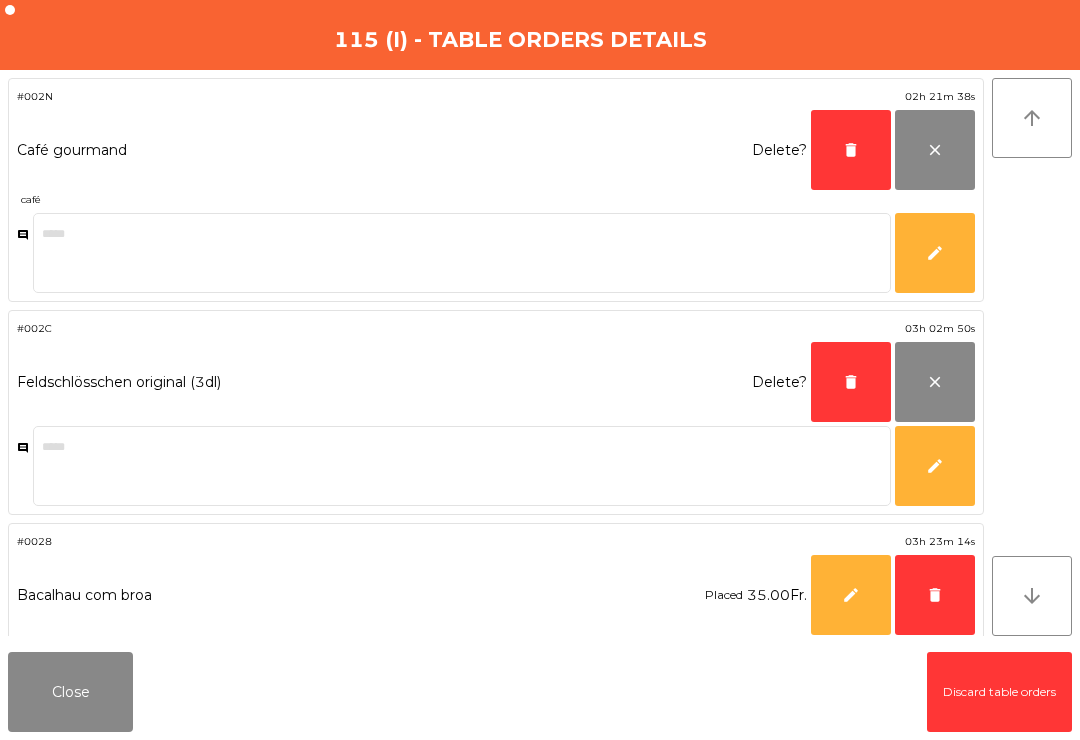 click on "delete" 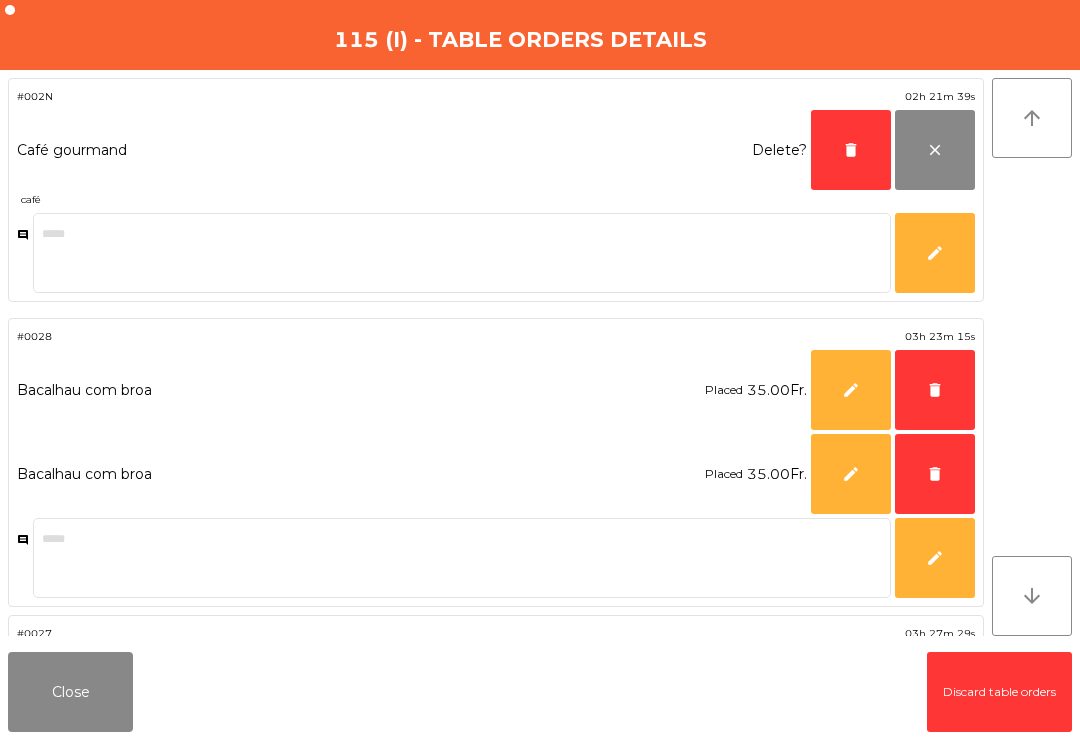click on "delete" 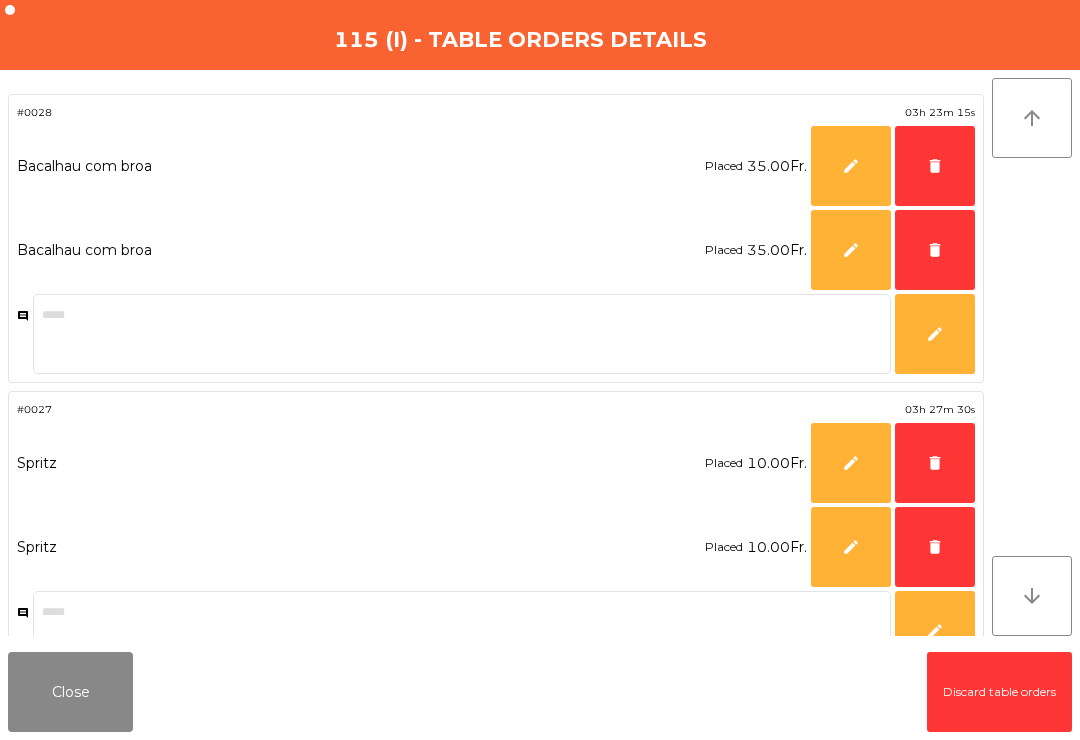 click on "delete" 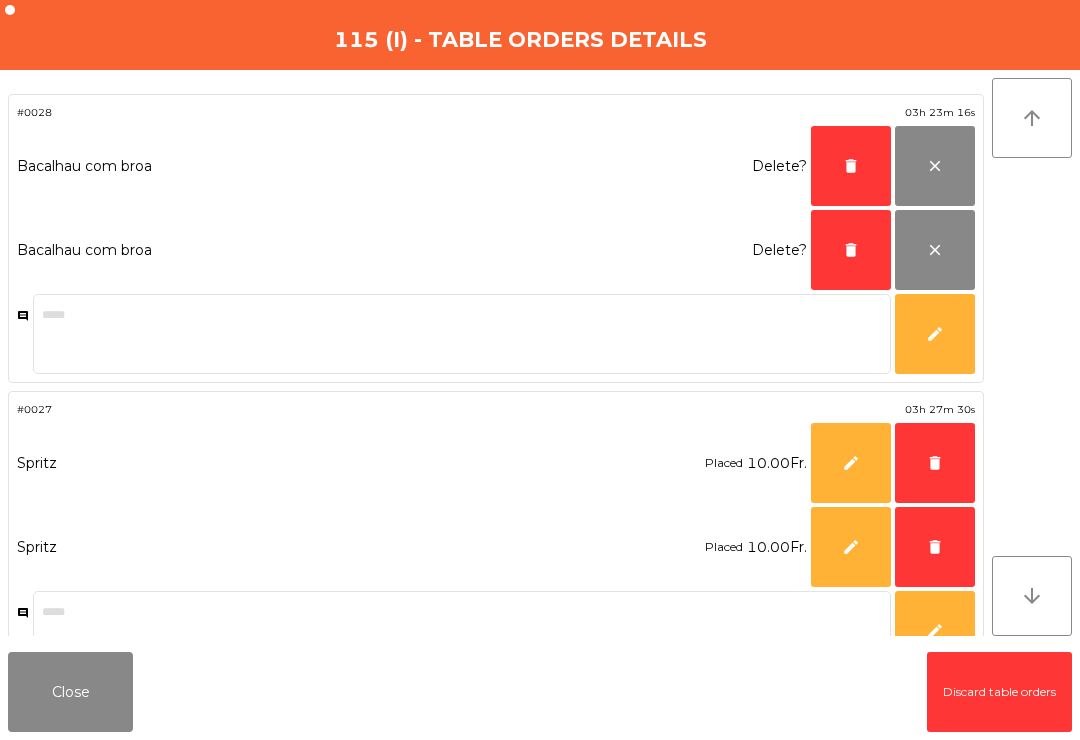 click on "delete" 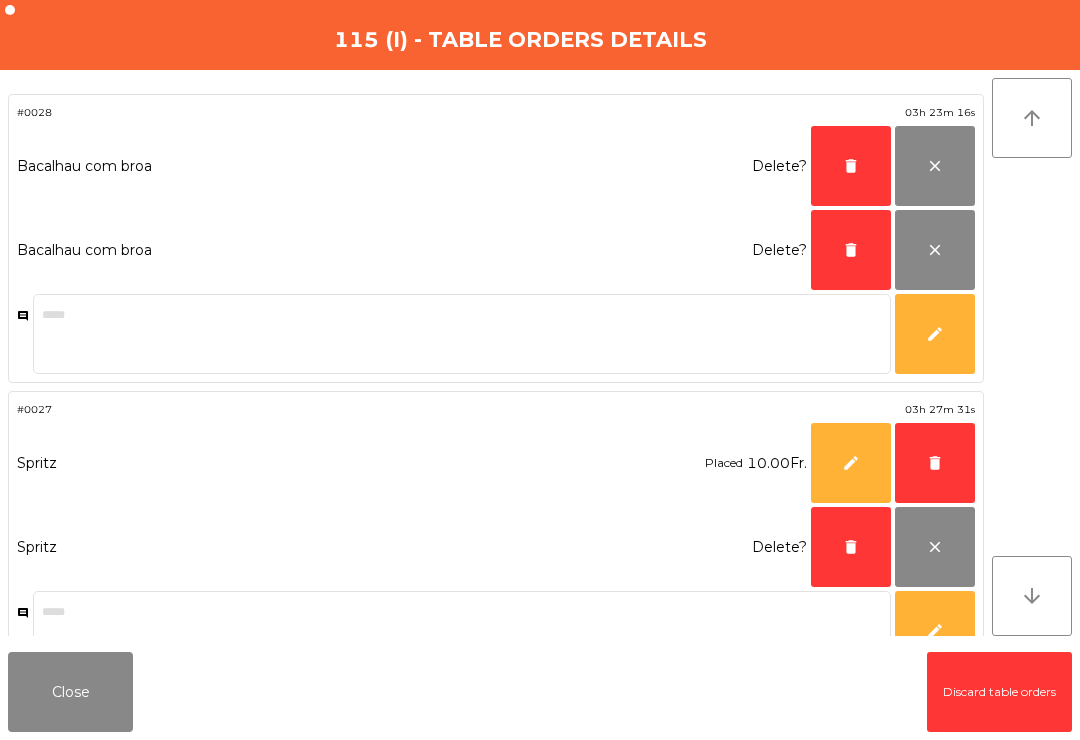 click on "delete" 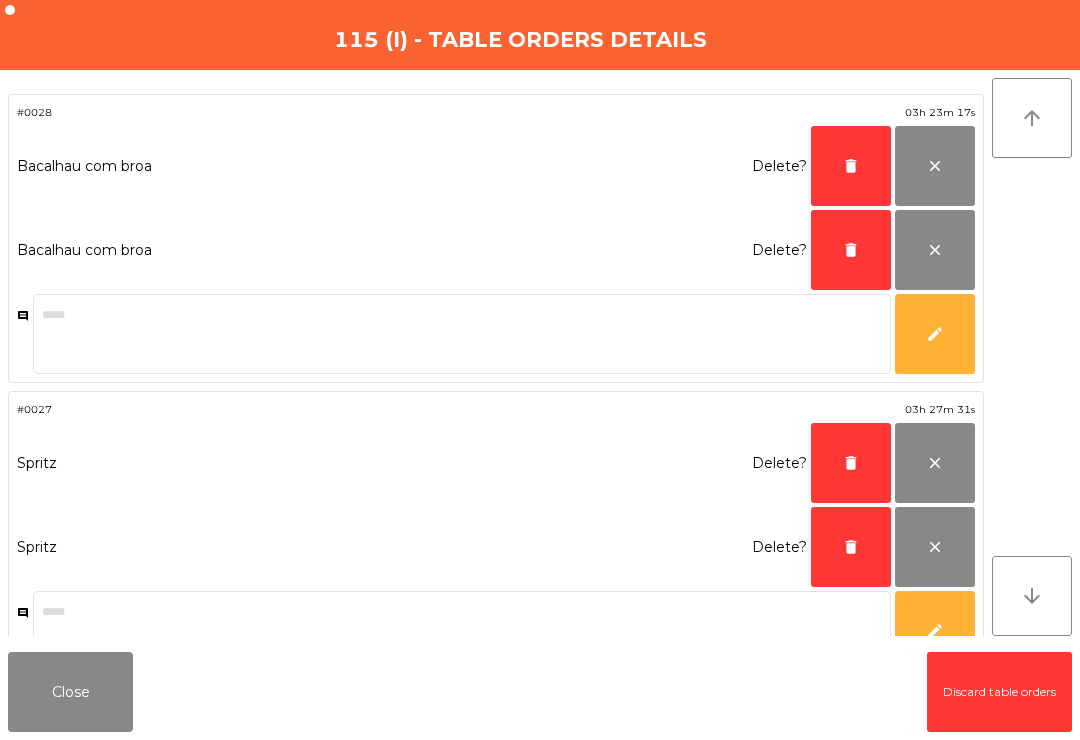 click on "delete" 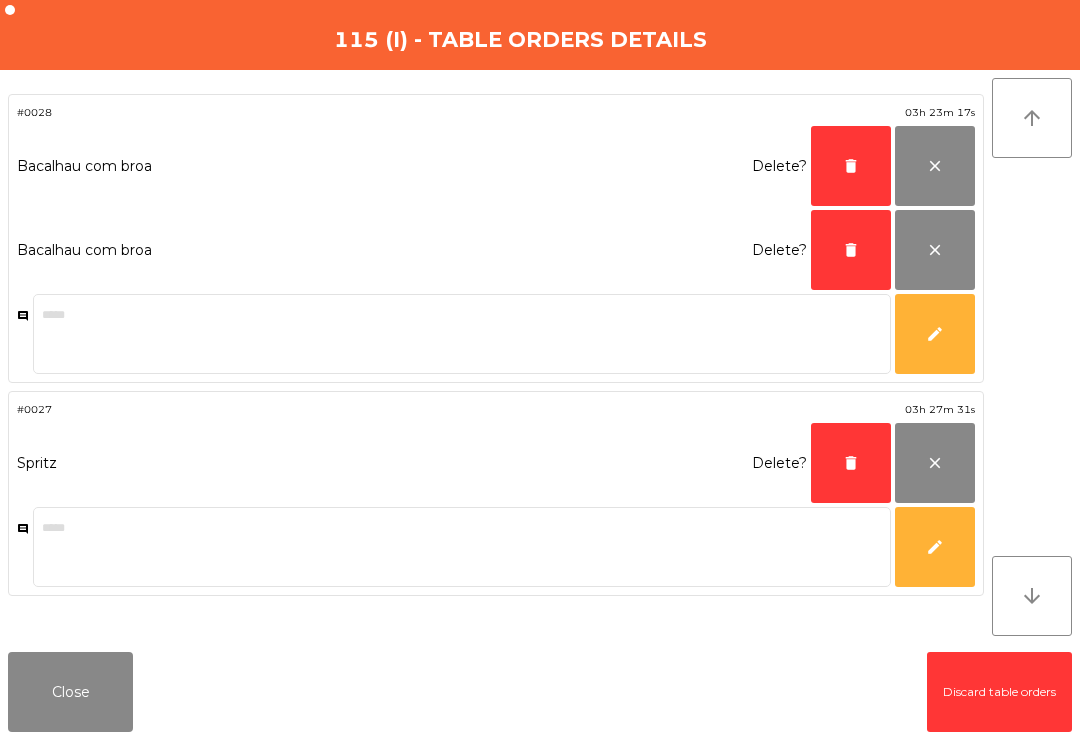 click on "delete" 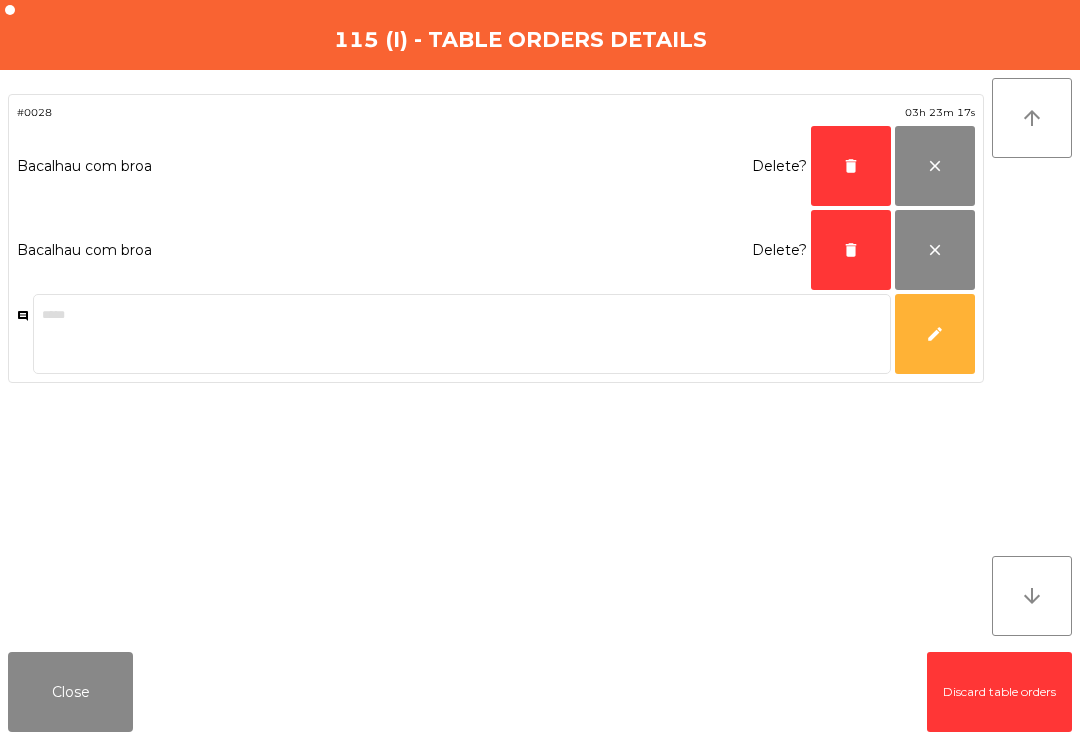 click on "delete" 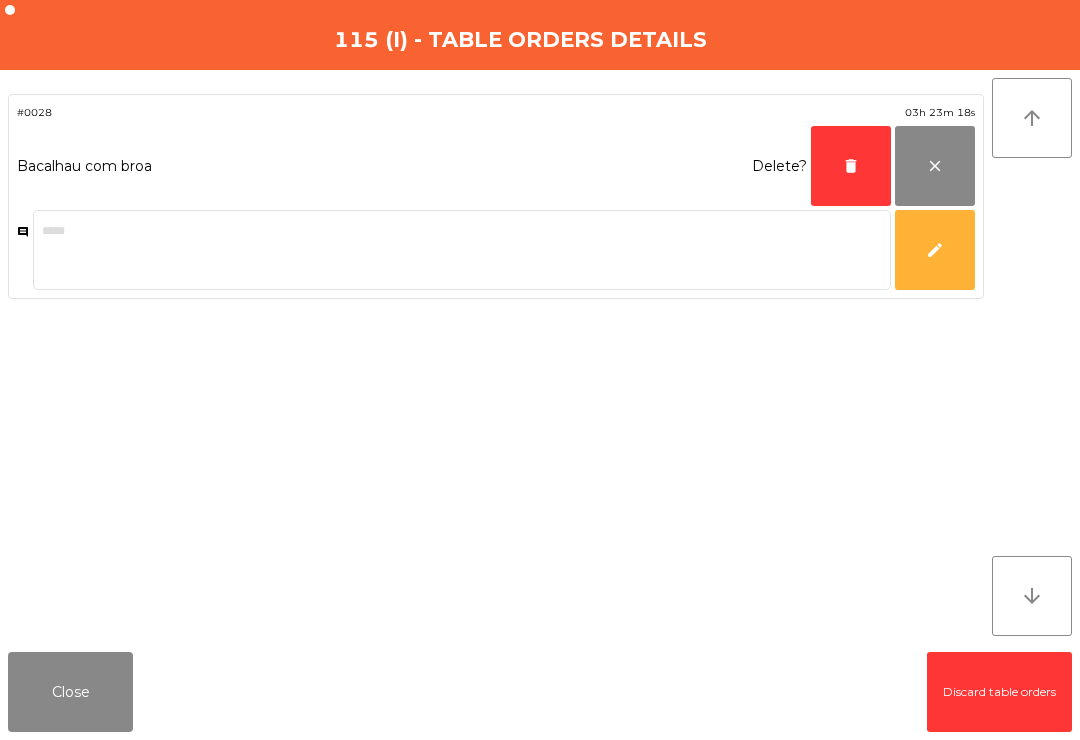 click on "delete" 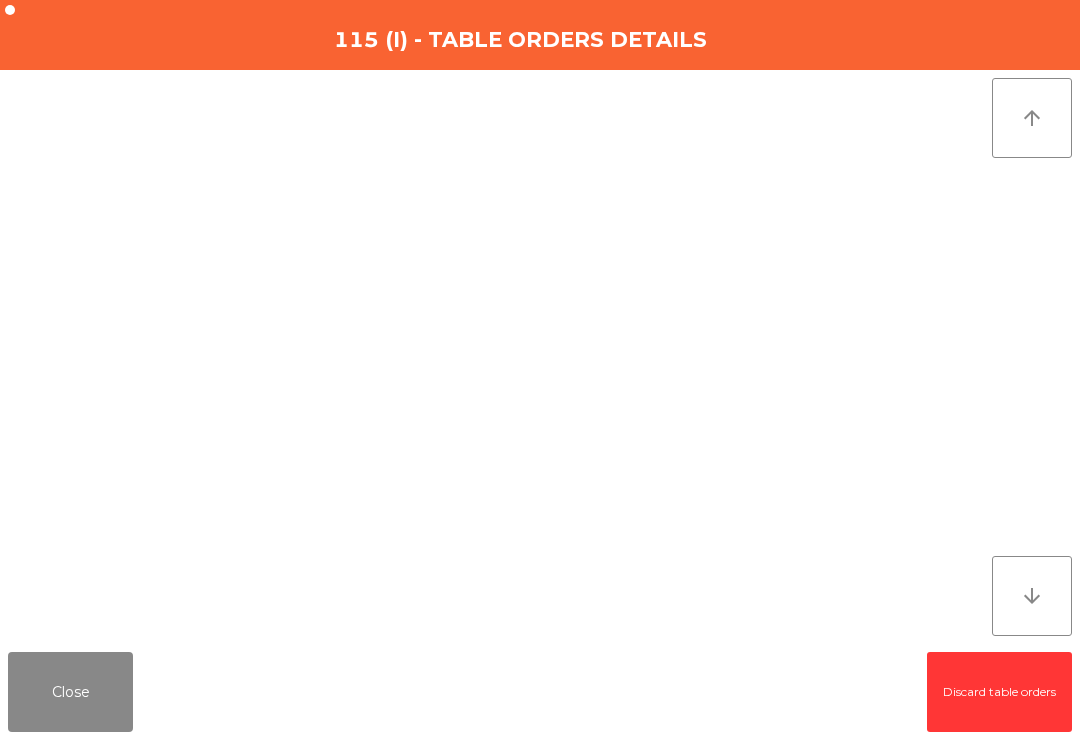 click on "Close" 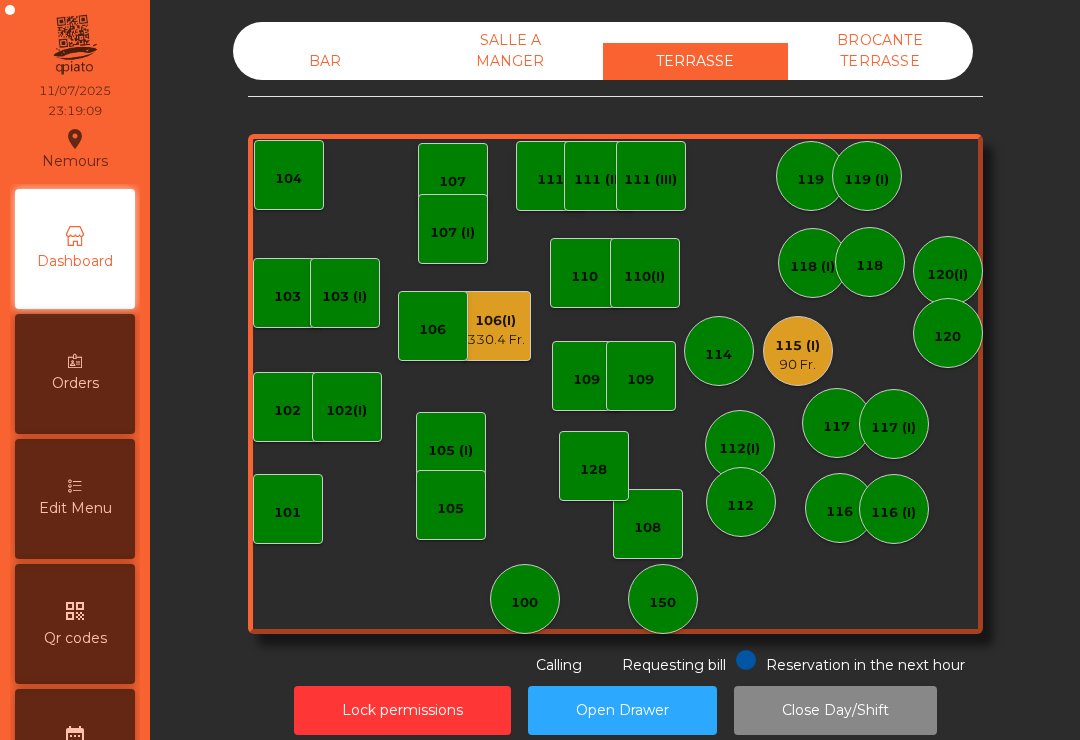 click on "330.4 Fr." 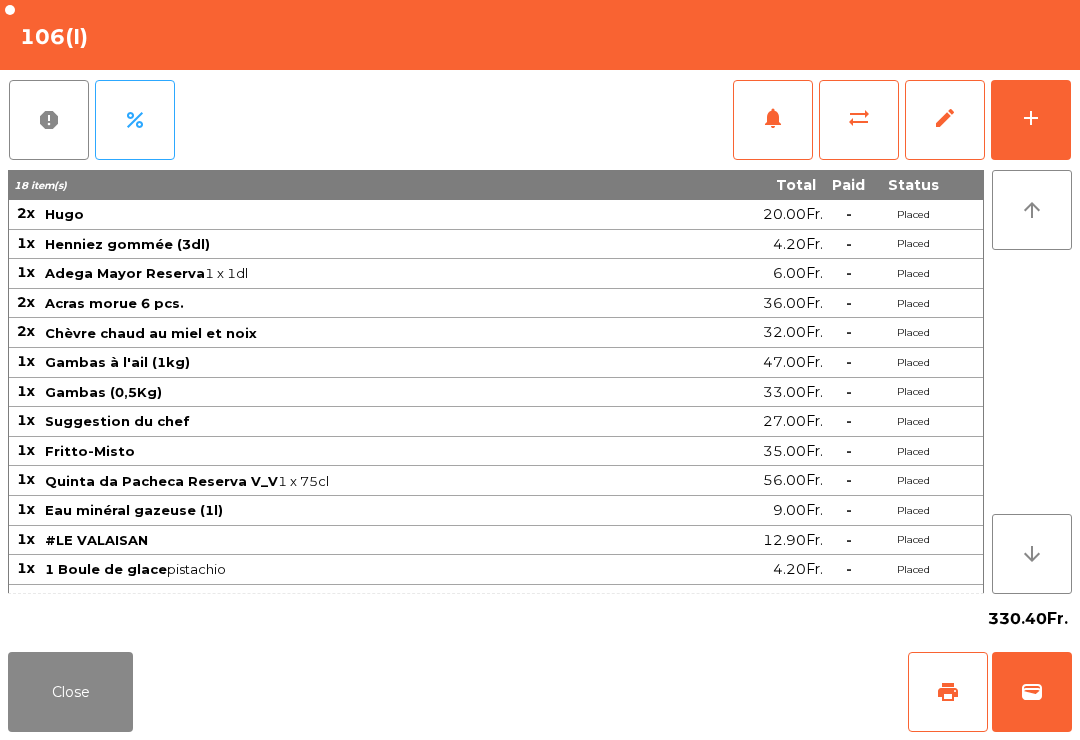 click on "edit" 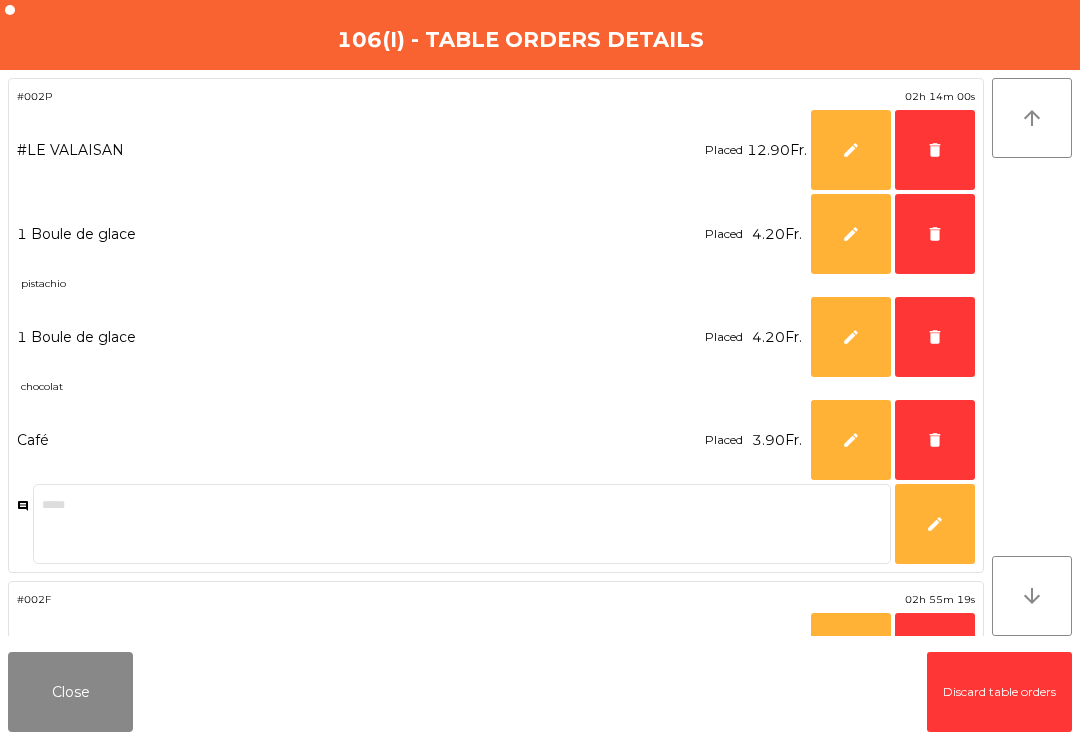 click on "delete" 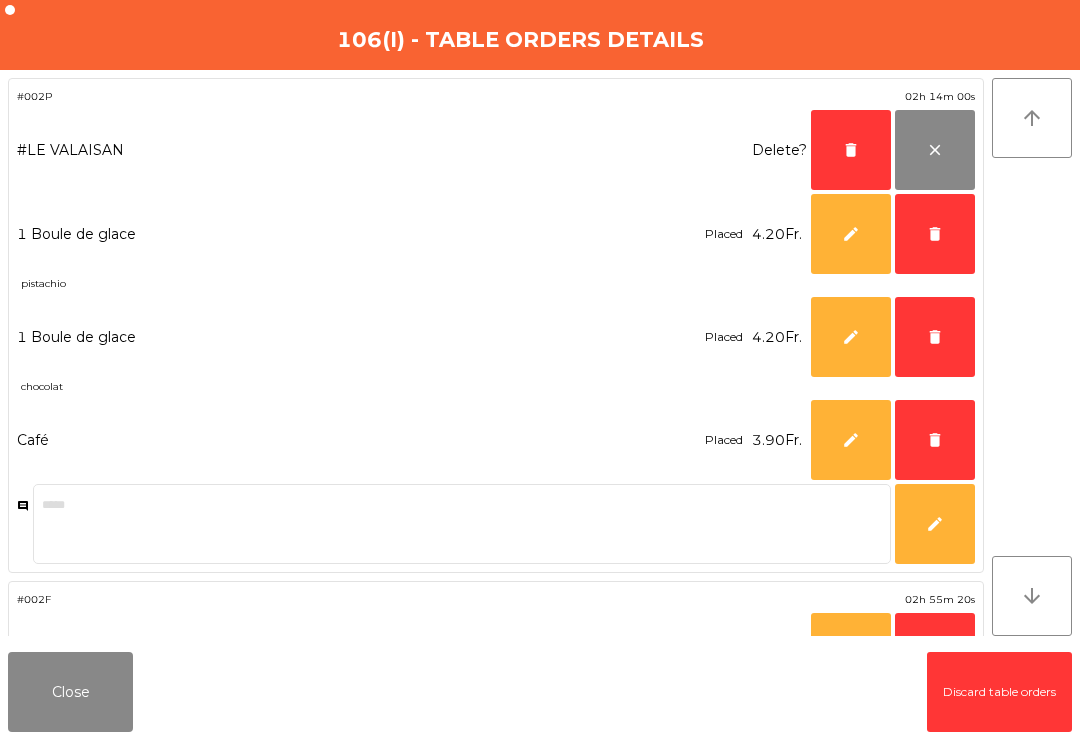 click on "delete" 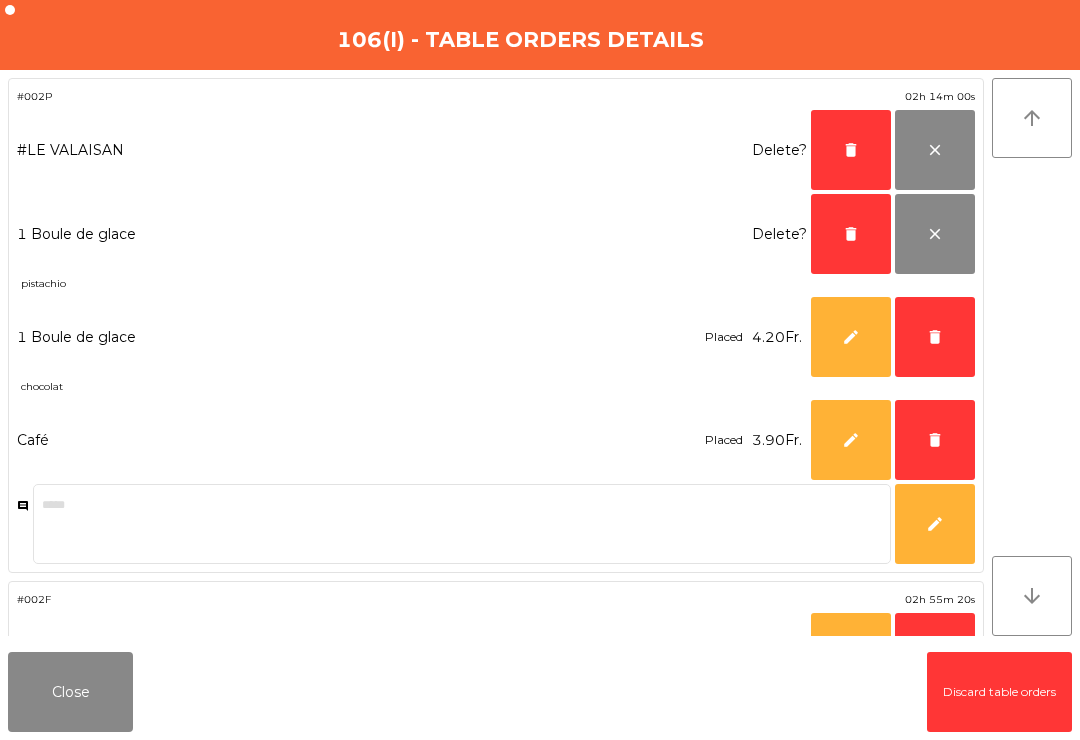 click on "delete" 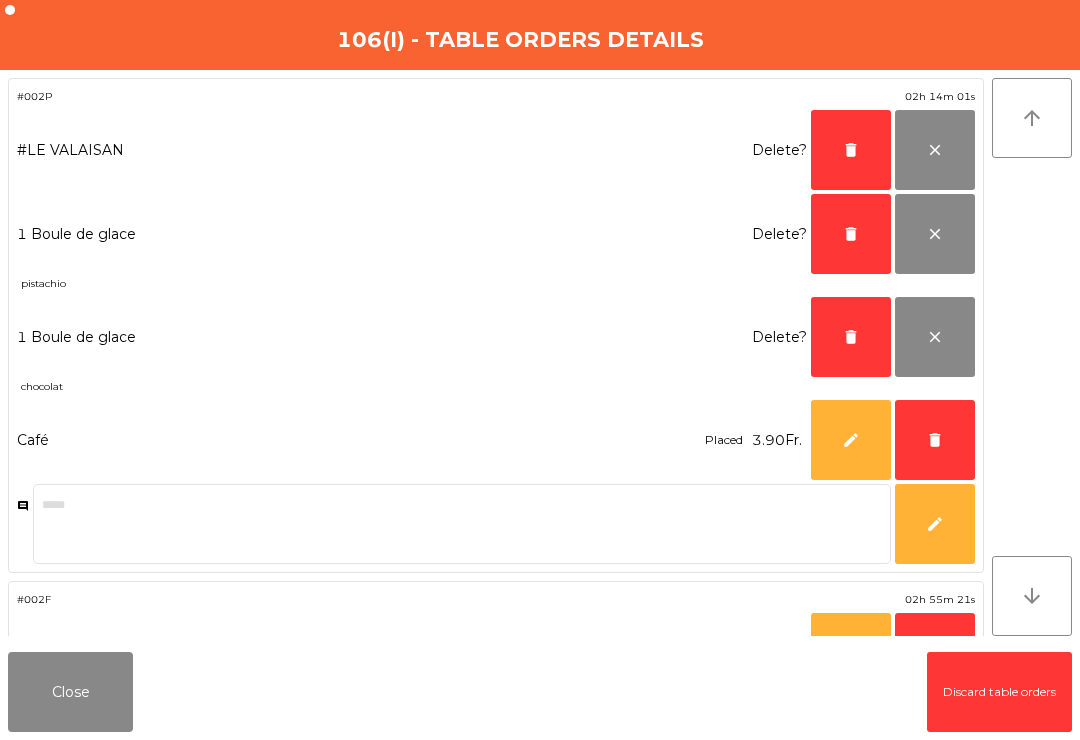 click on "delete" 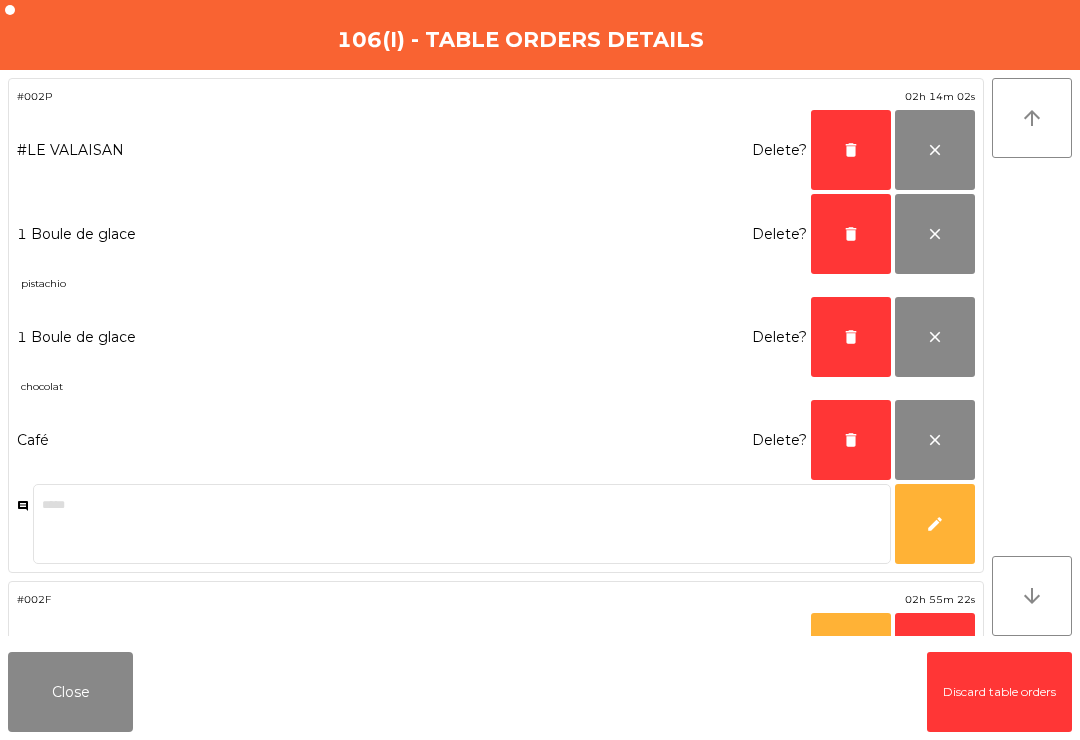 click on "delete" 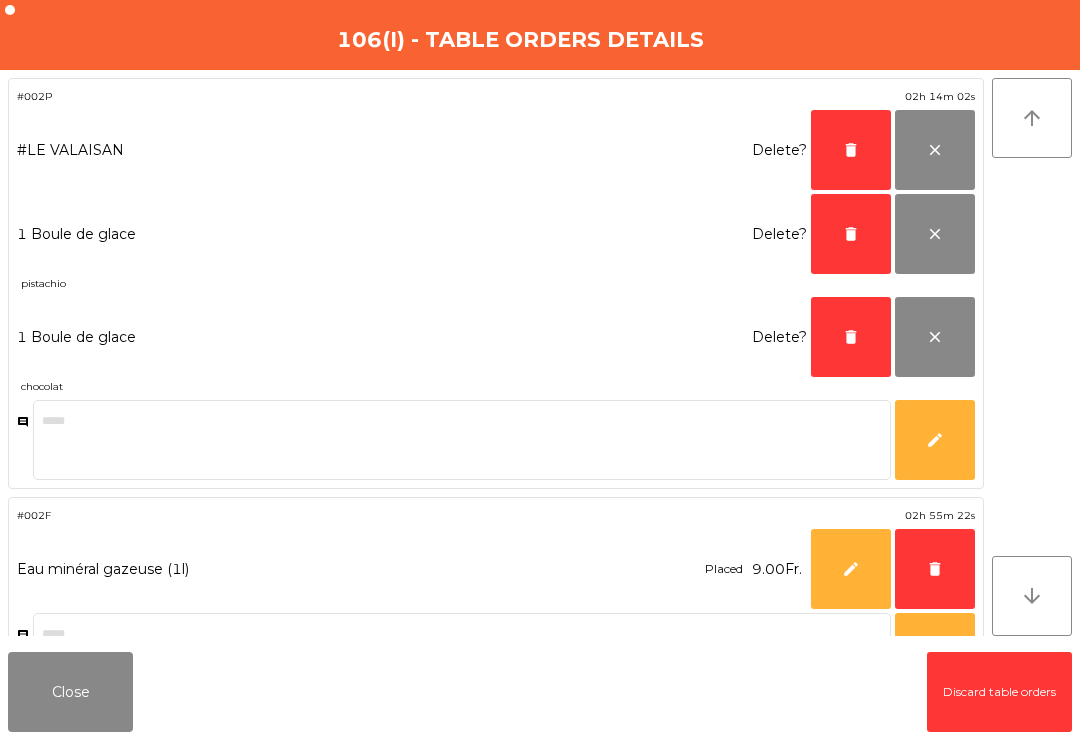 click on "delete" 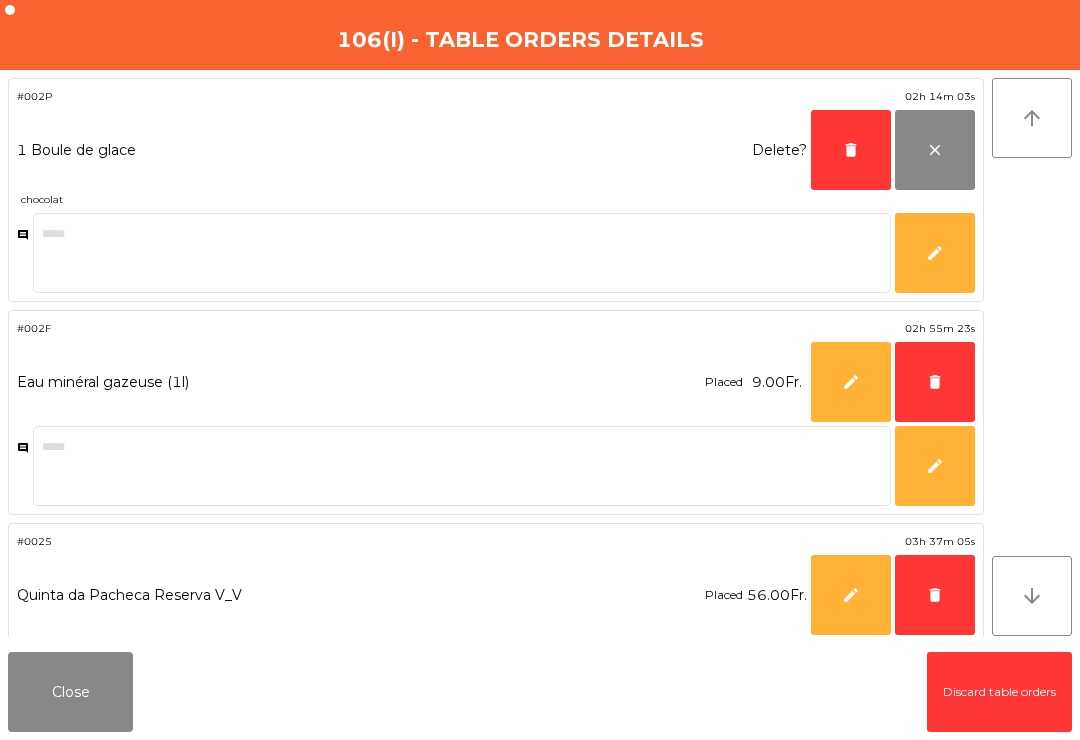 click on "delete" 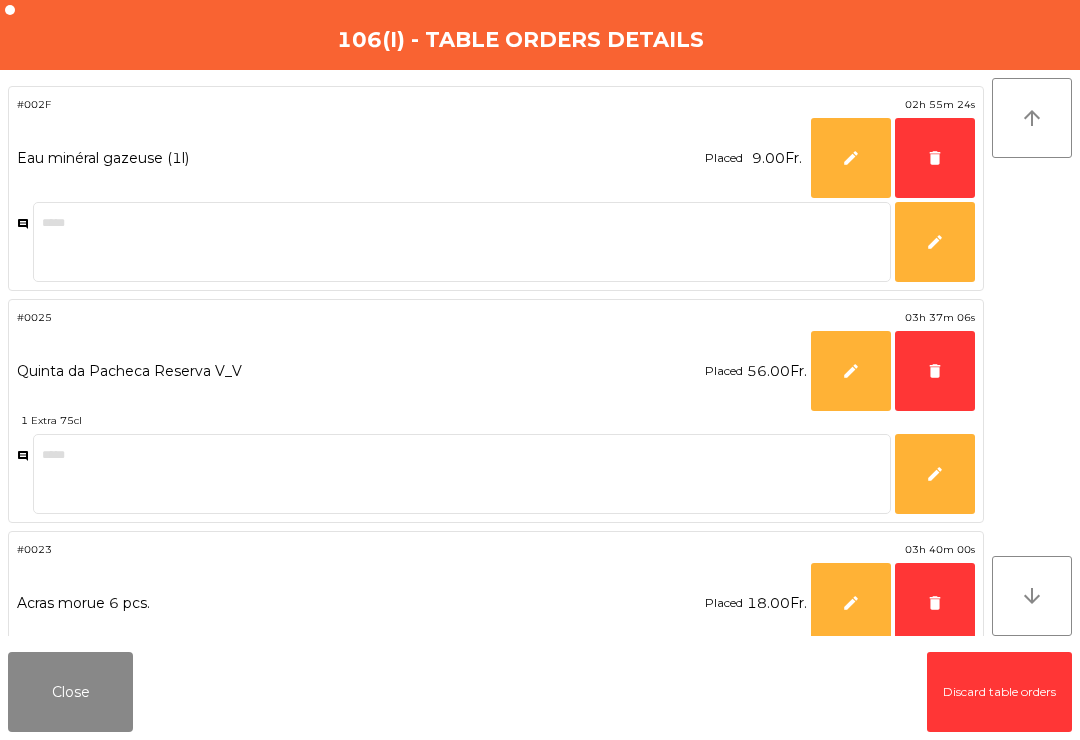 click on "delete" 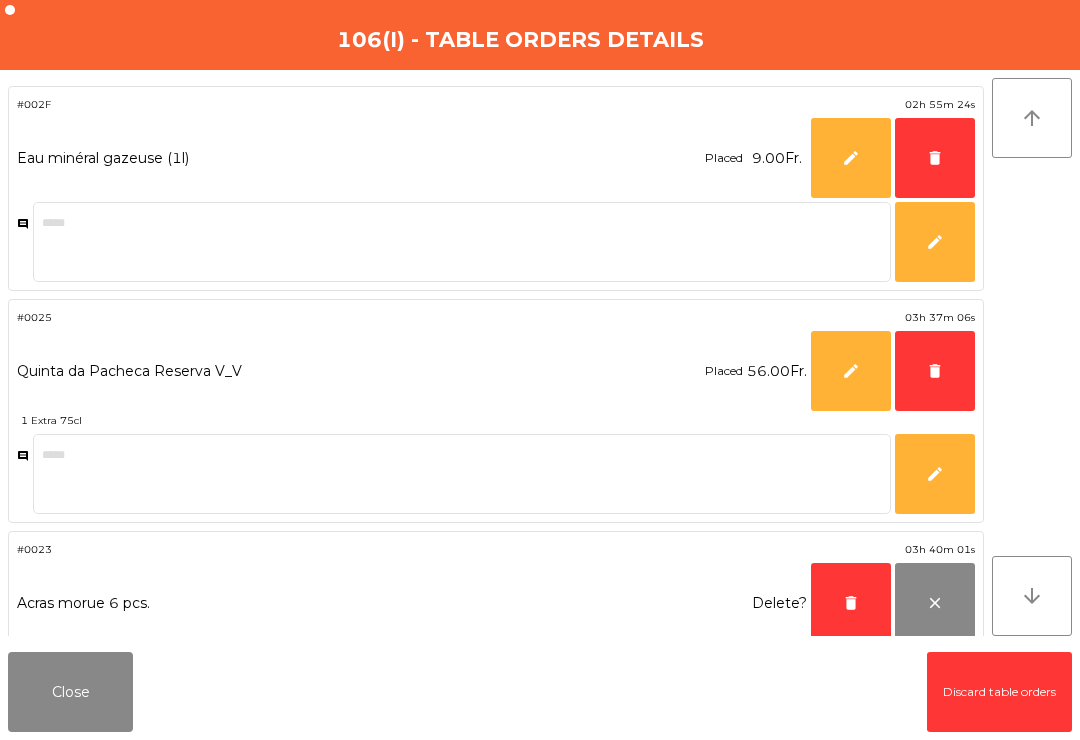 click on "delete" 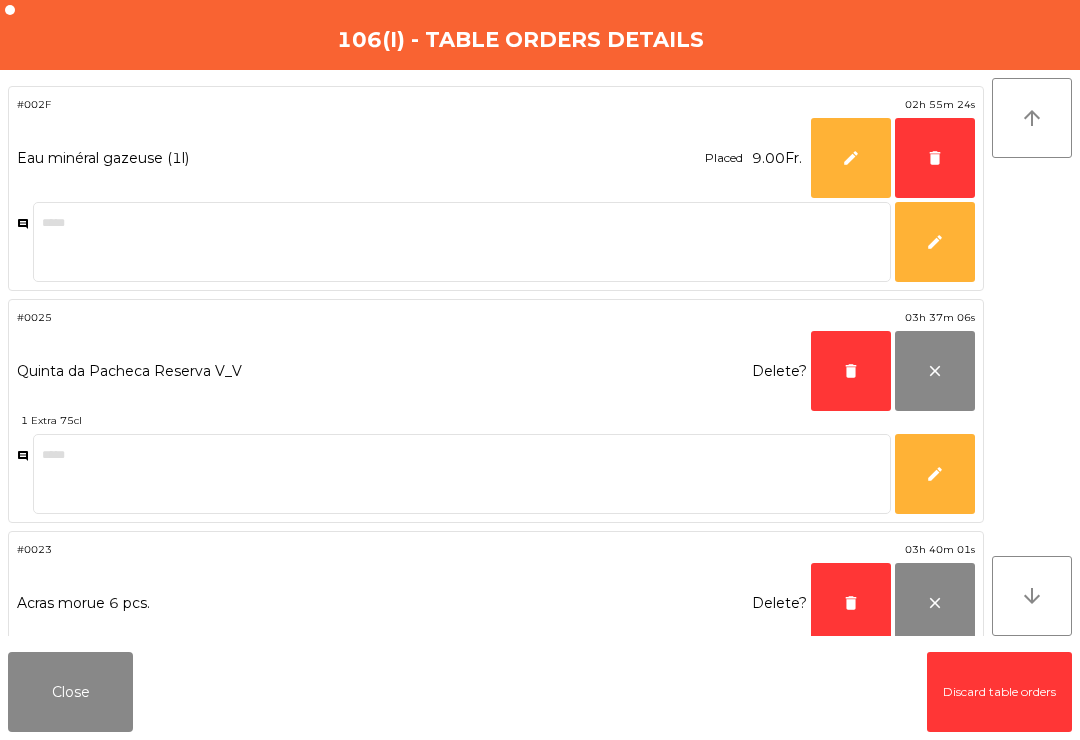 click on "delete" 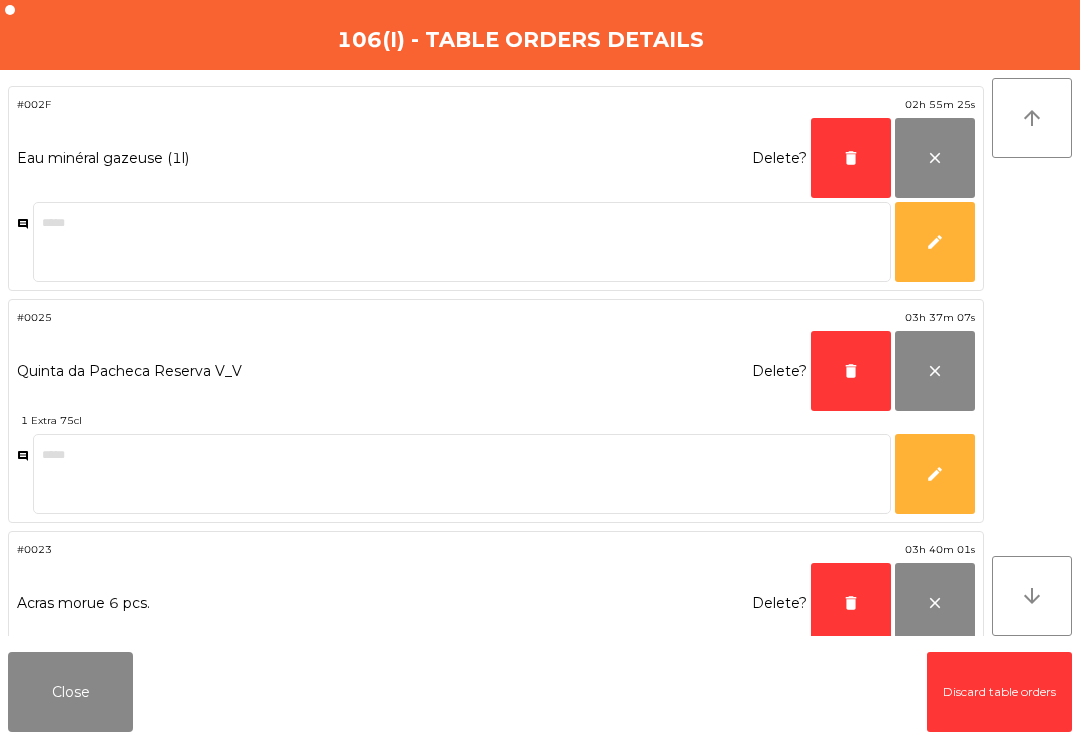 click on "delete" 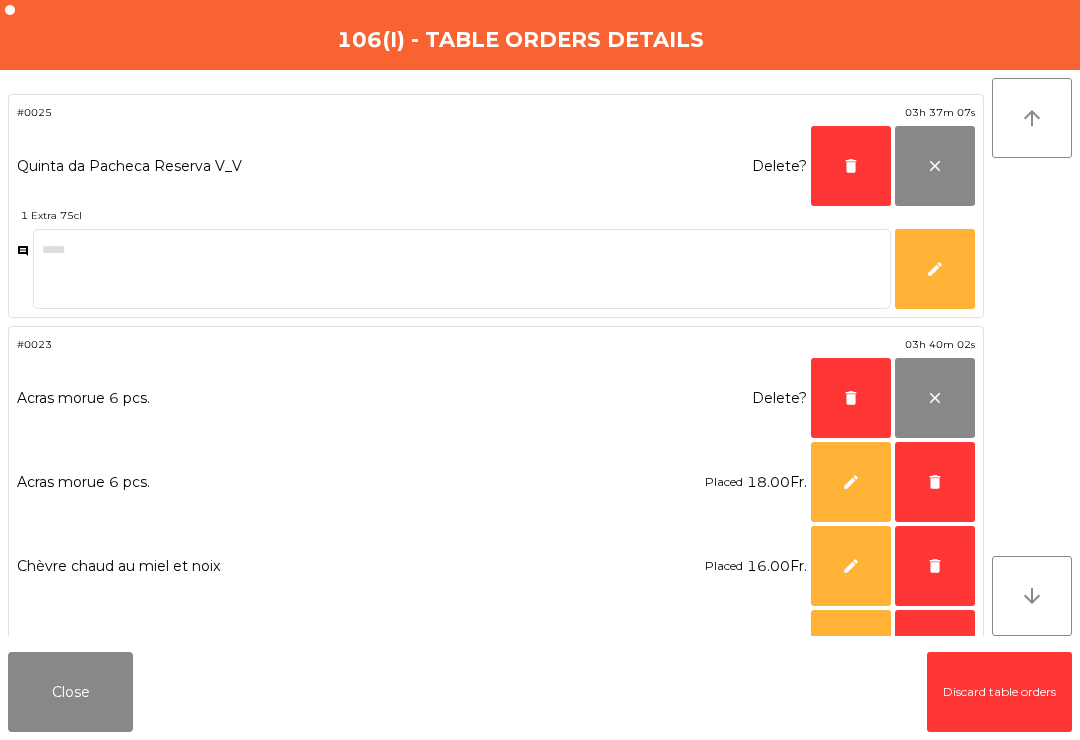 click on "delete" 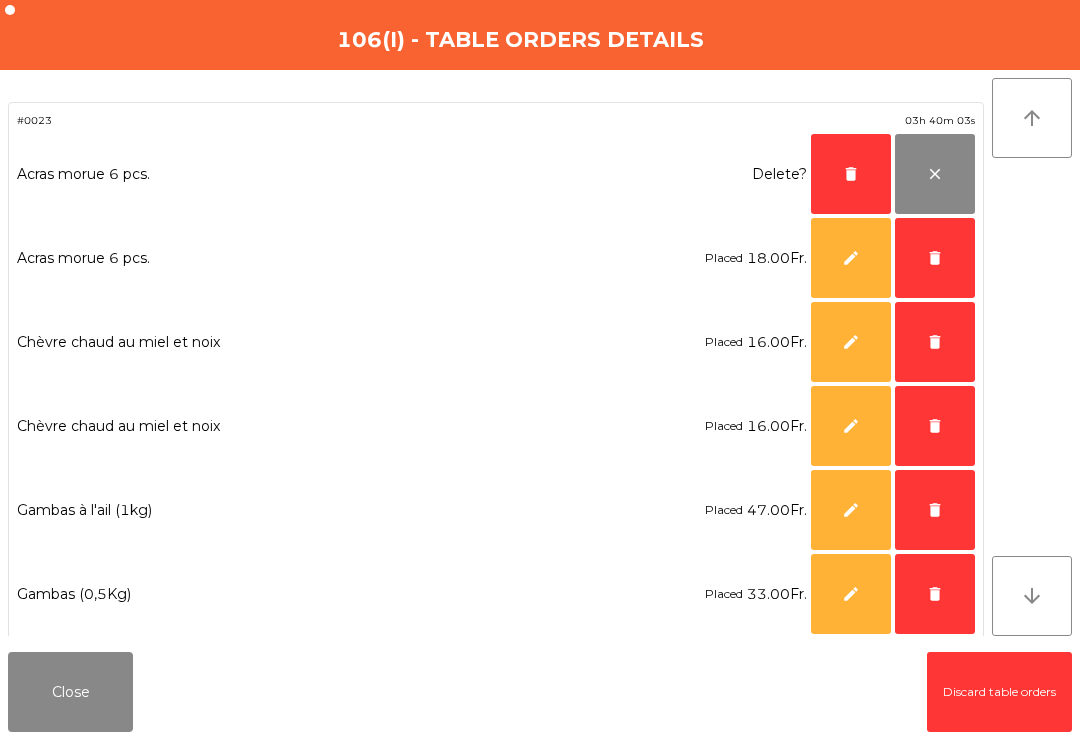 click on "delete" 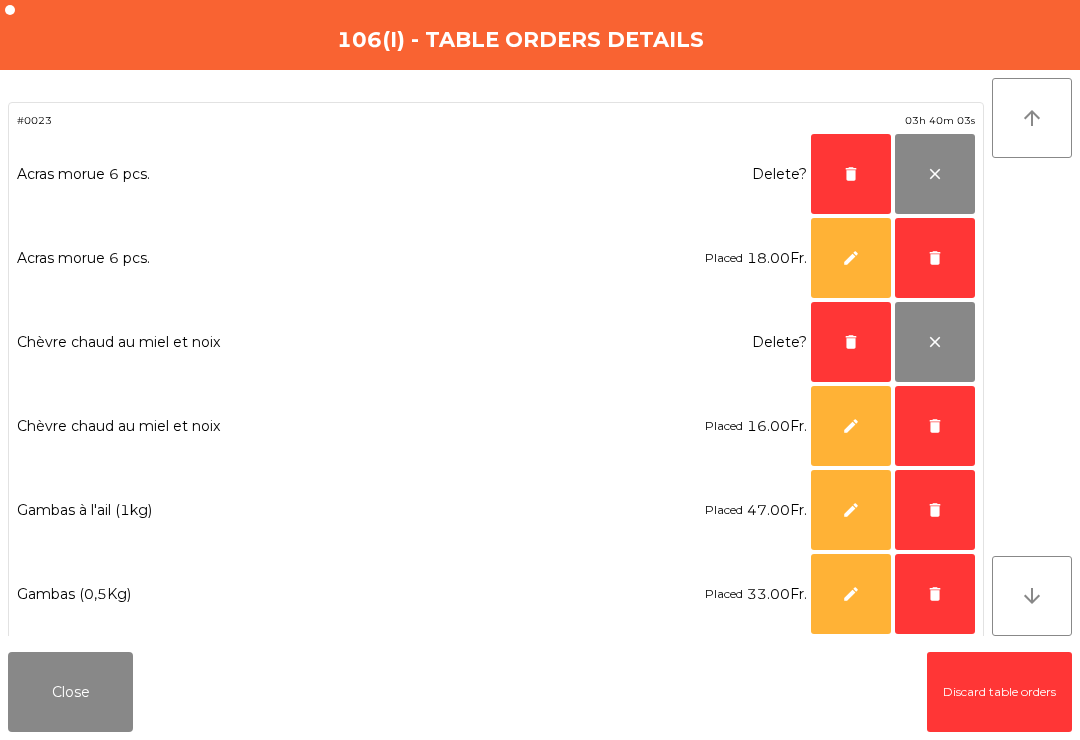 click on "delete" 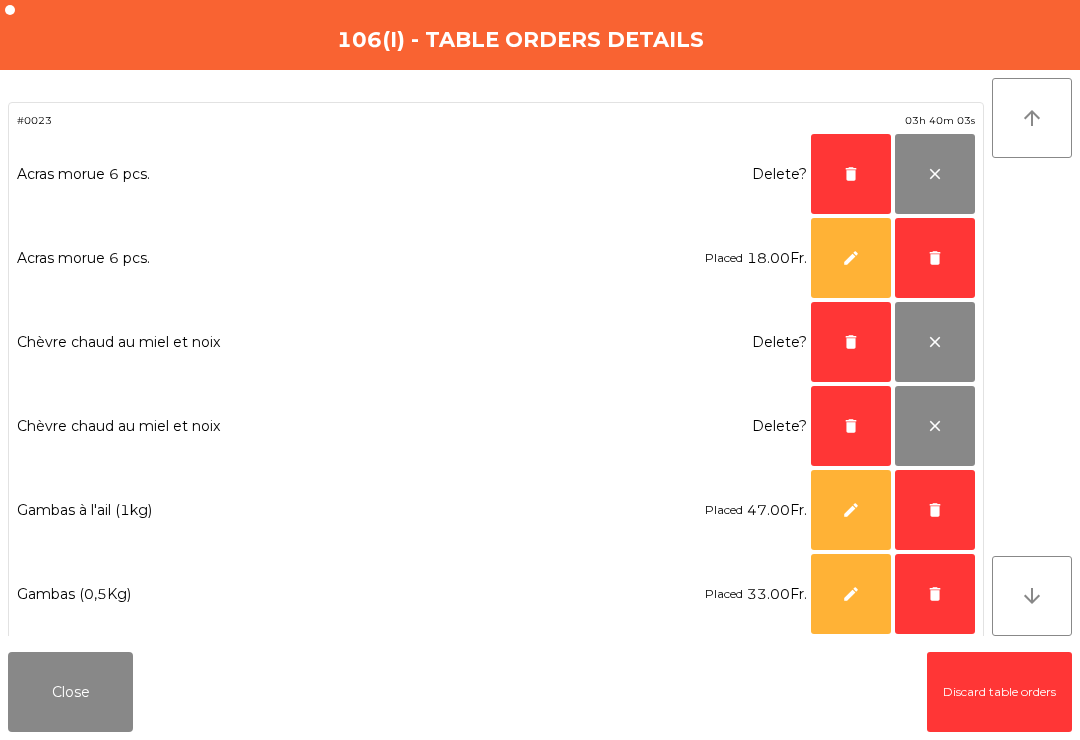 click on "delete" 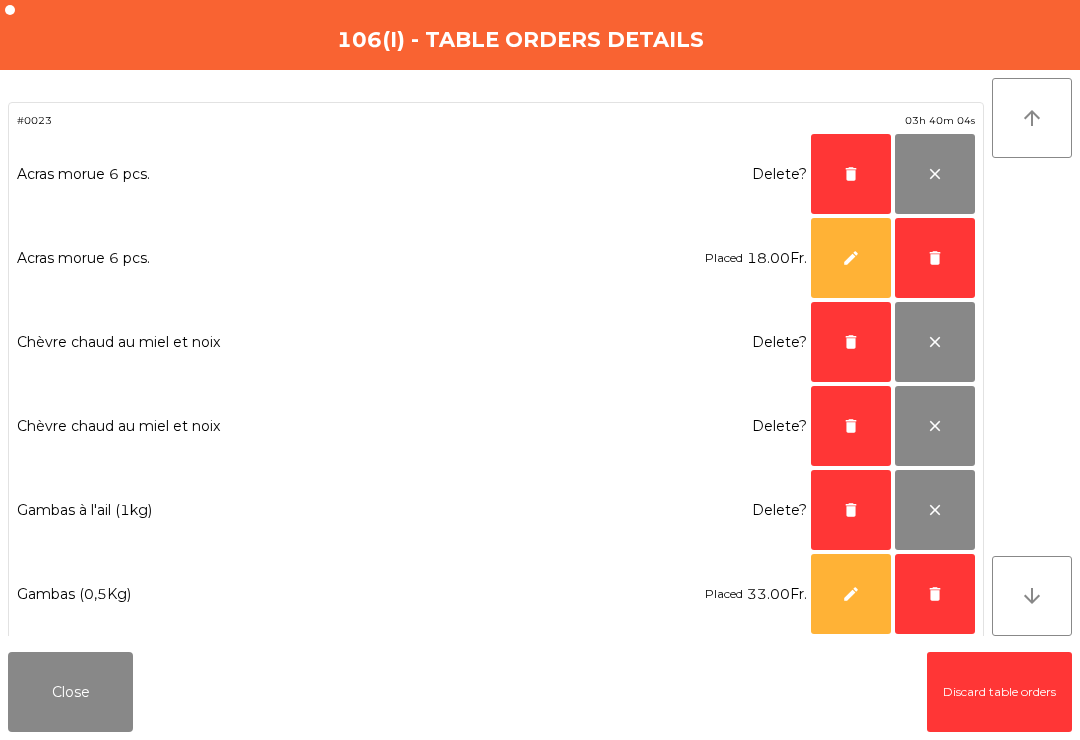 click on "delete" 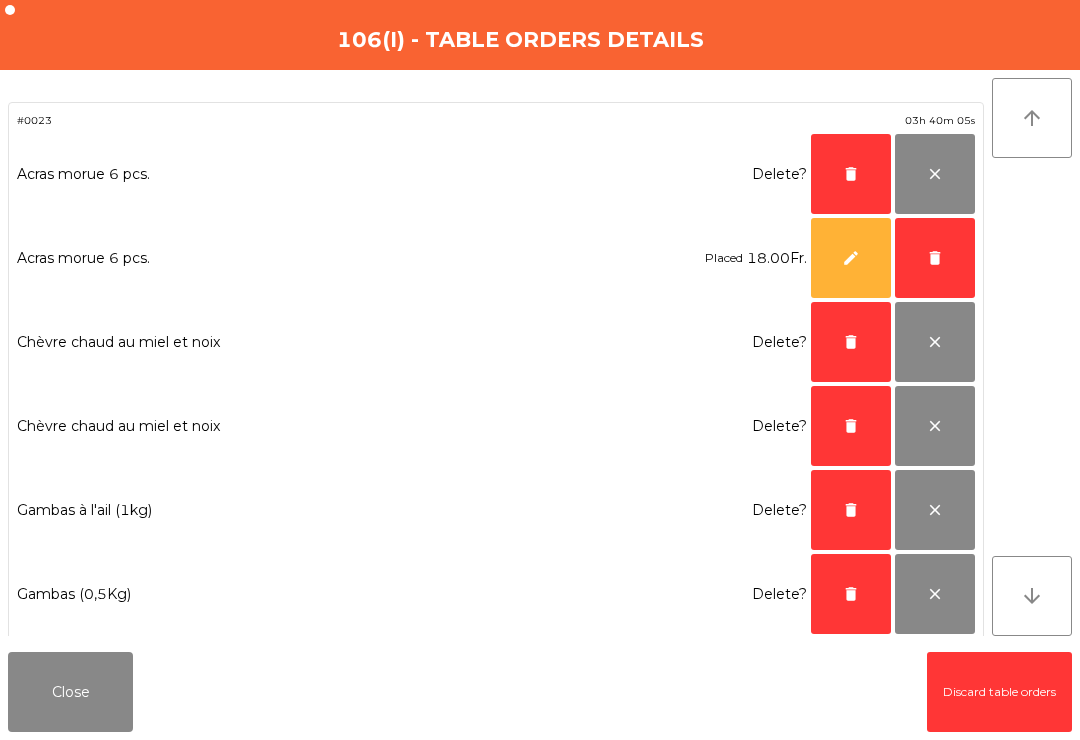 click on "delete" 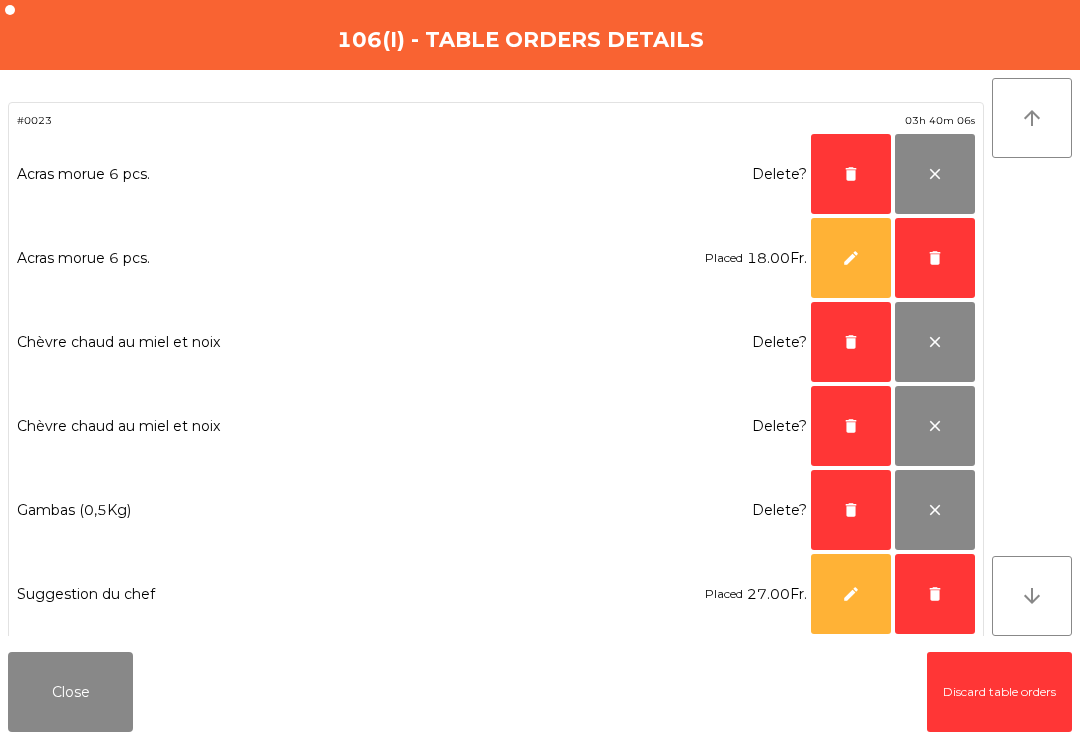 click on "delete" 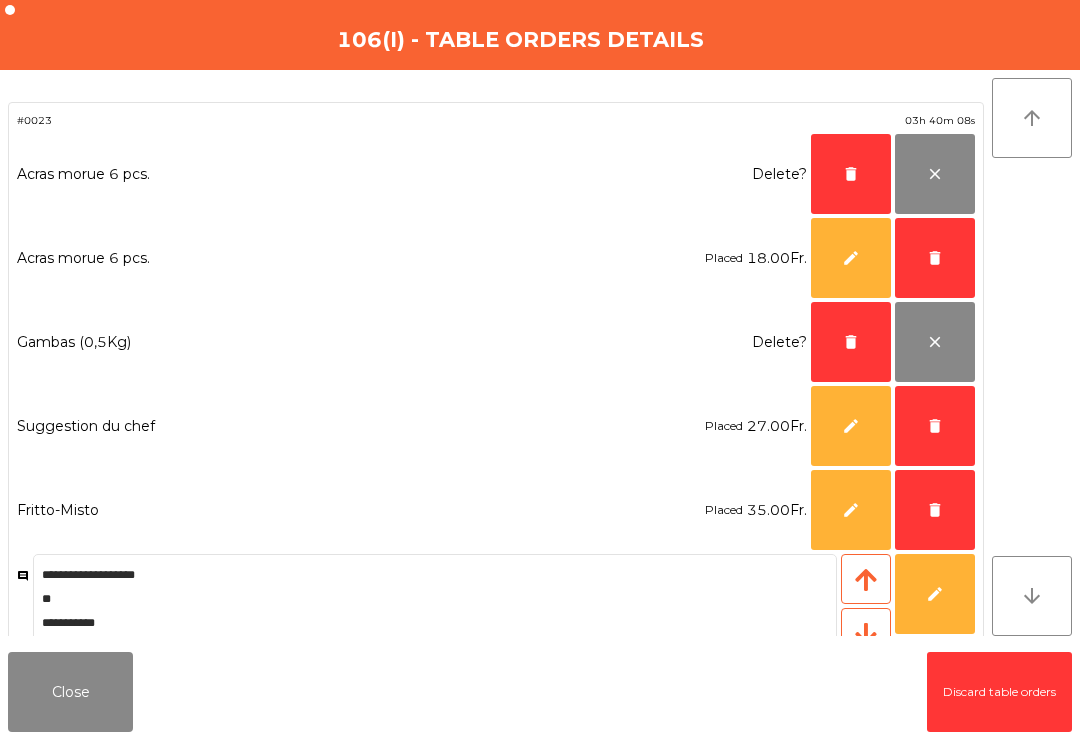 click on "delete" 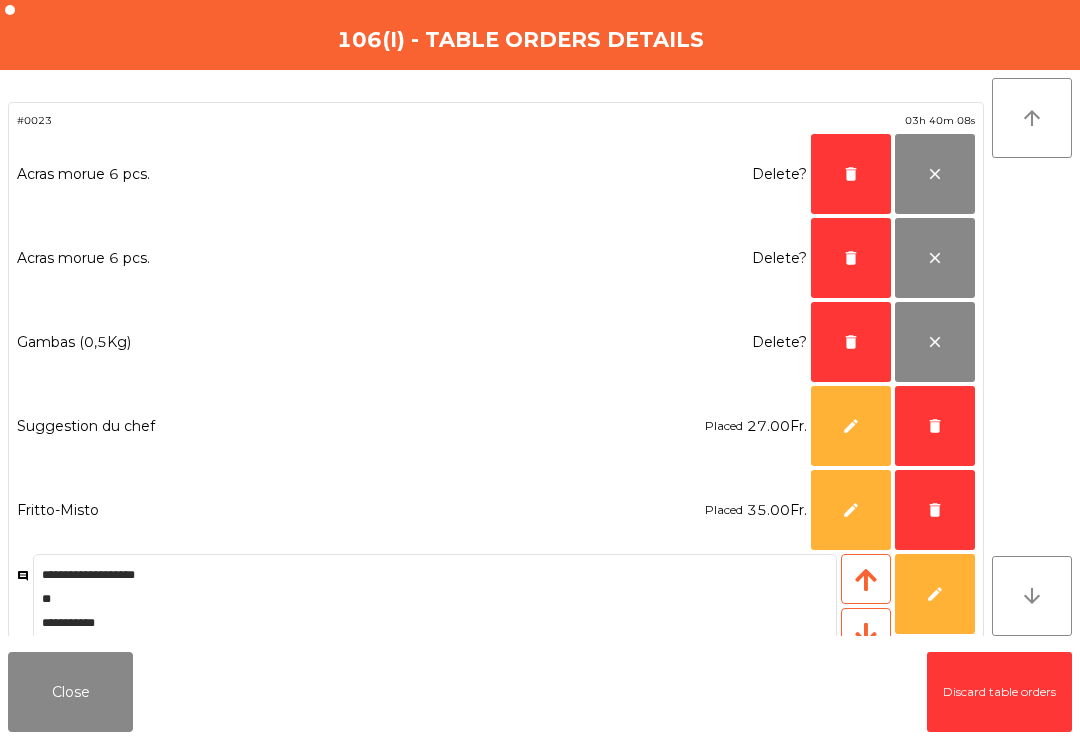 click on "delete" 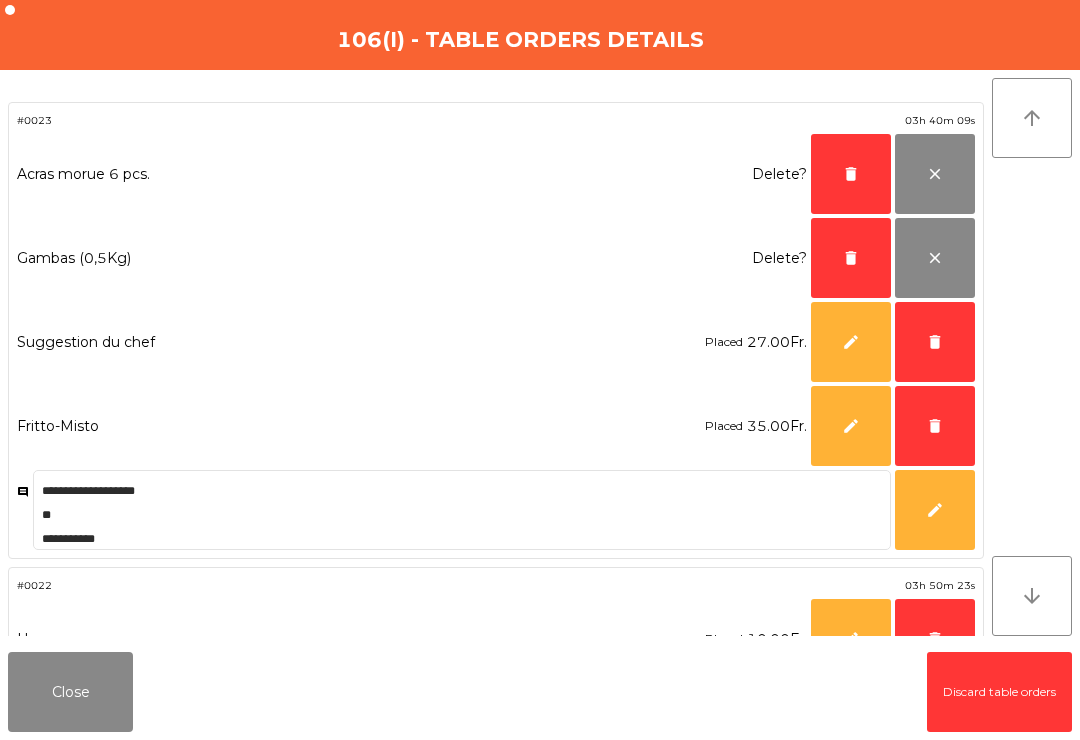 click on "delete" 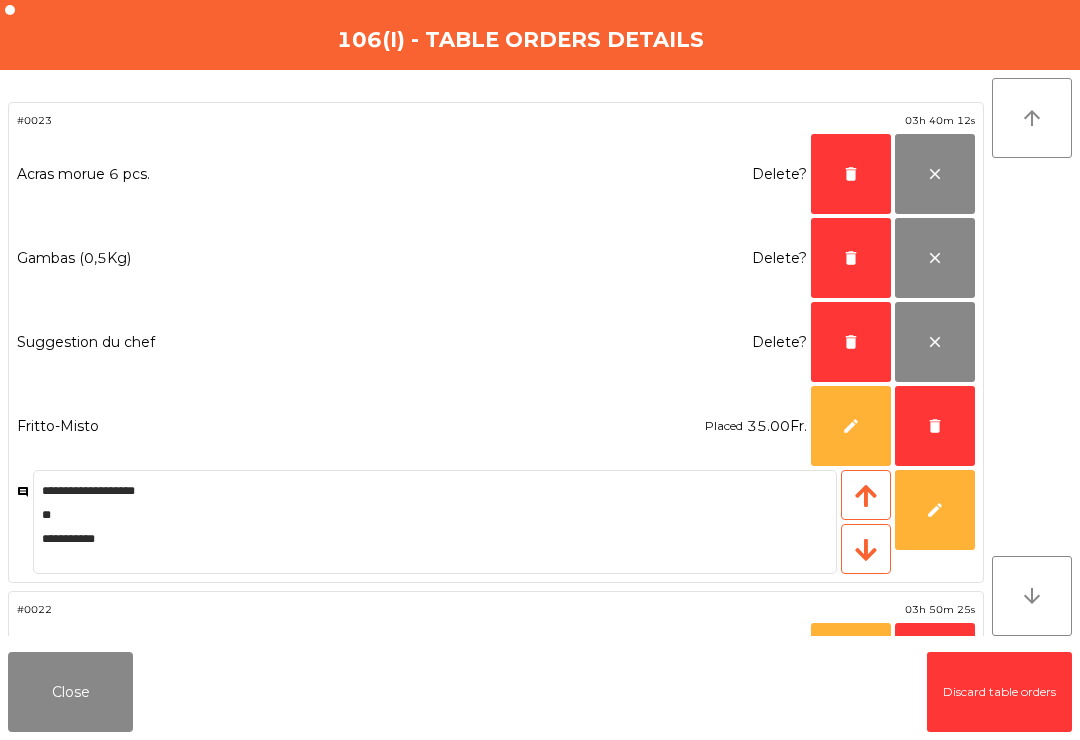 click on "delete" 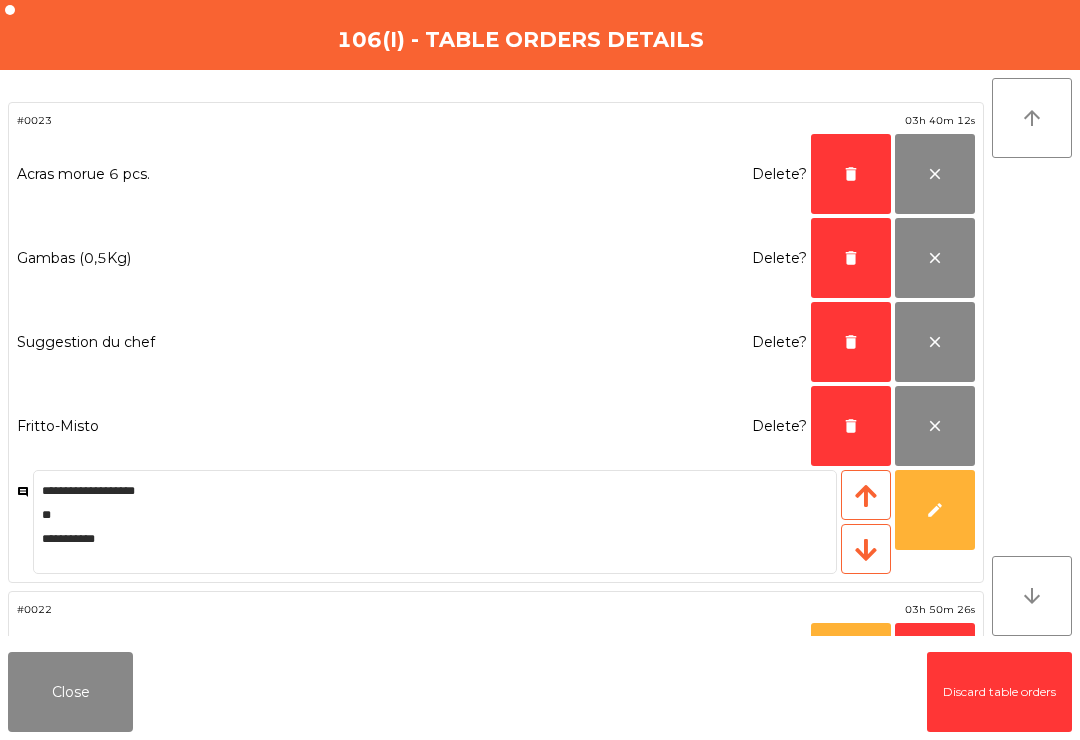 click on "delete" 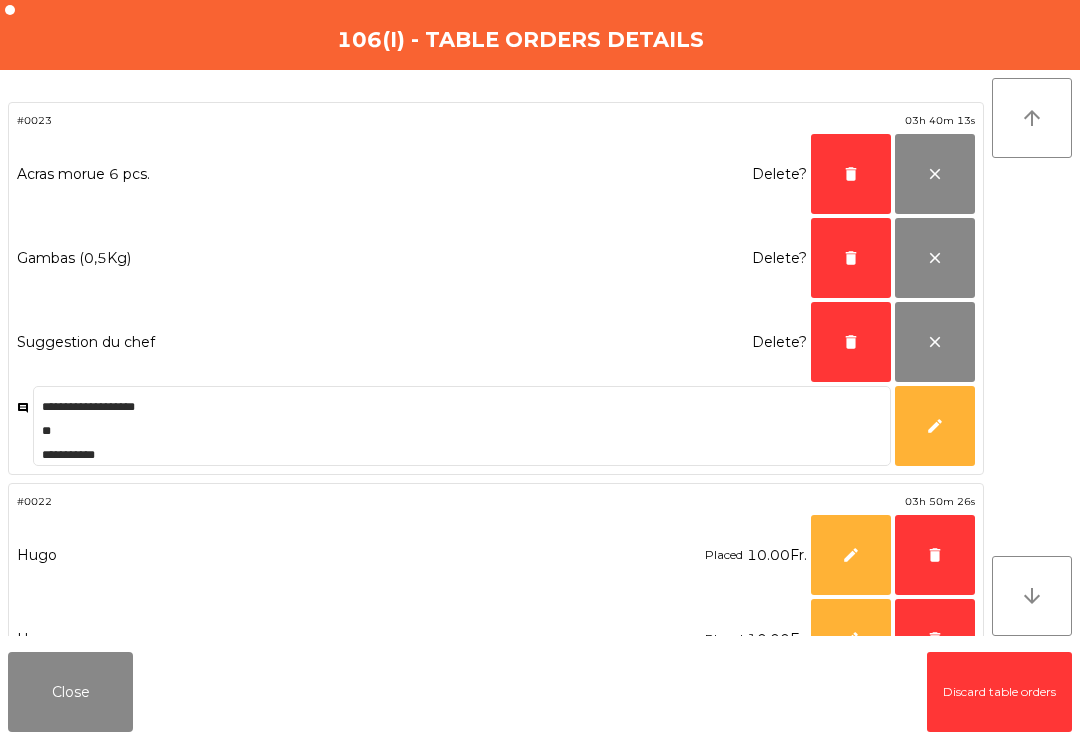 click on "delete" 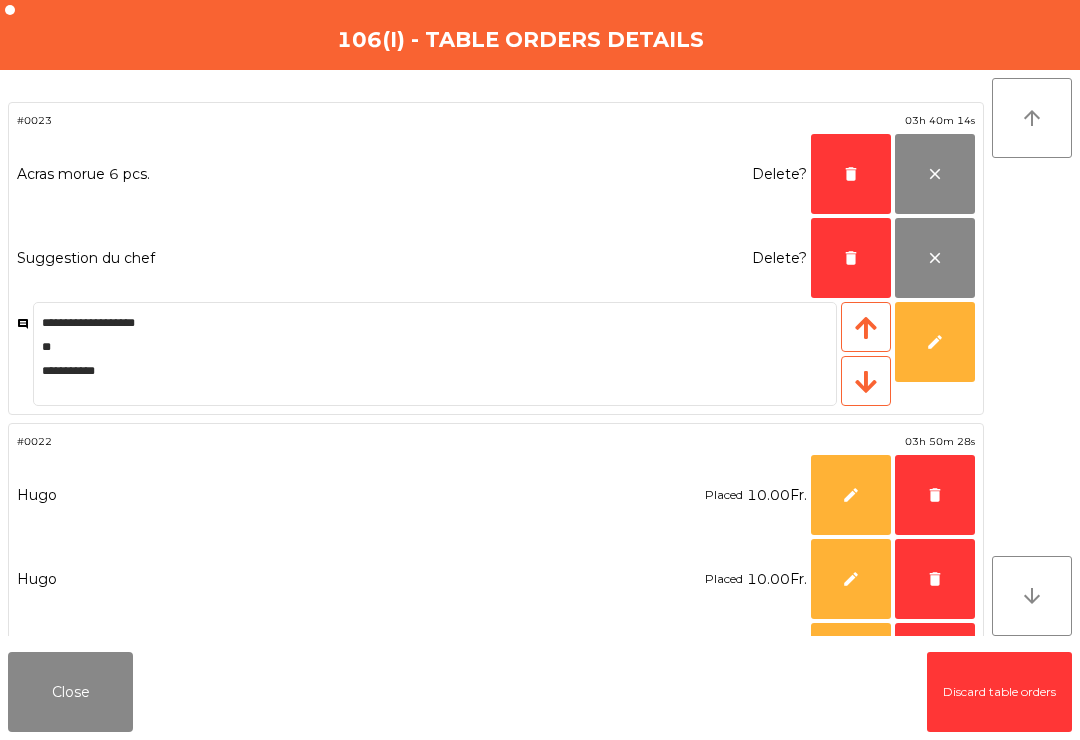 click on "delete" 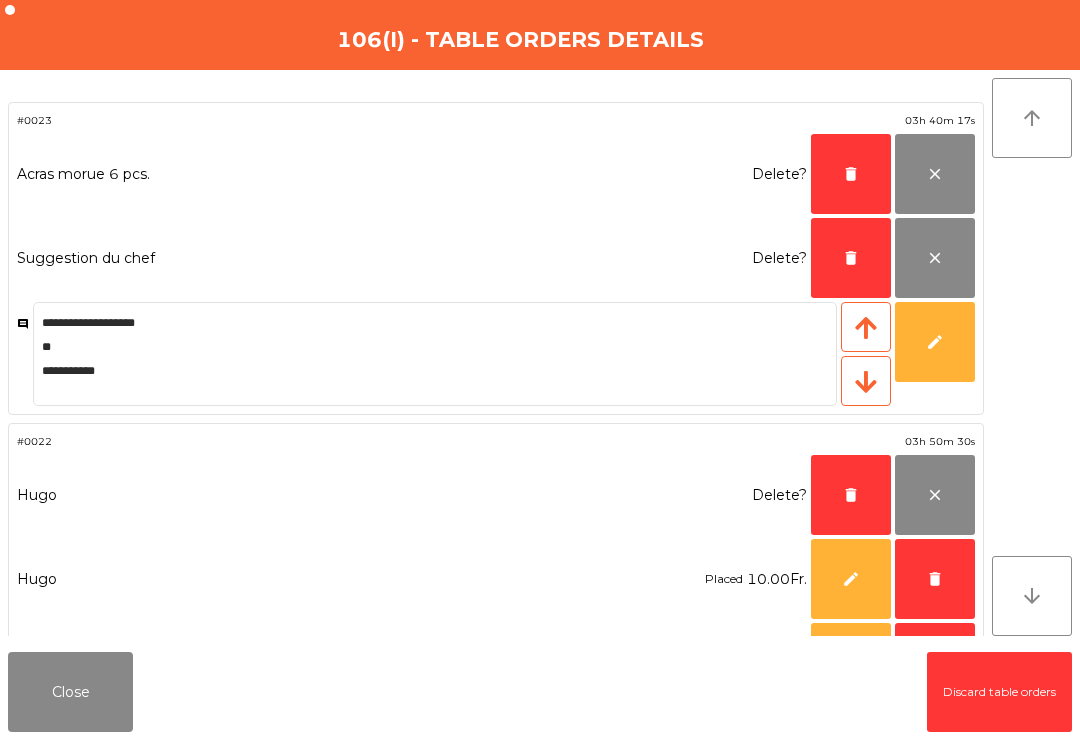 click on "delete" 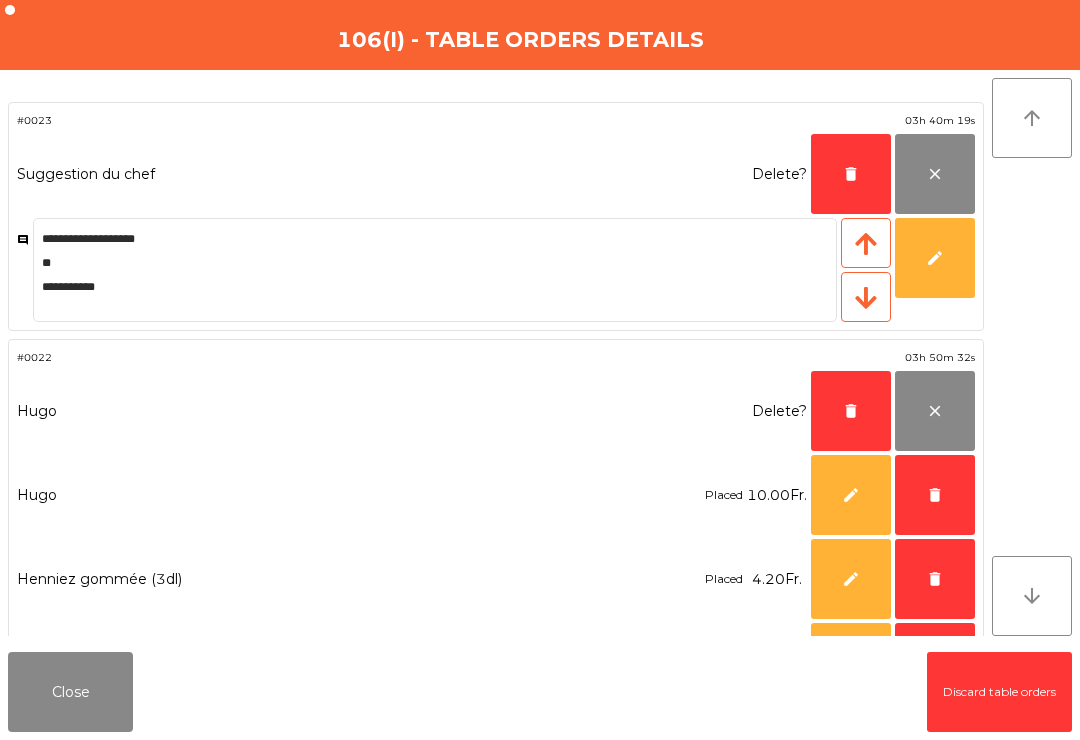 click on "delete" 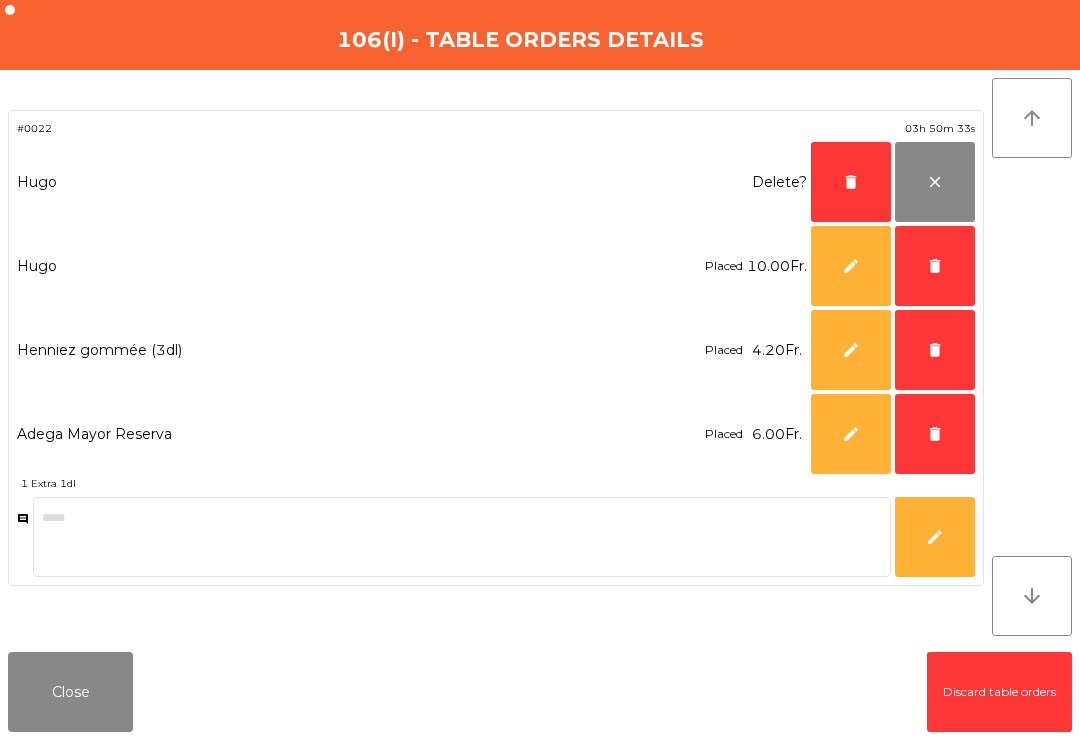 click on "delete" 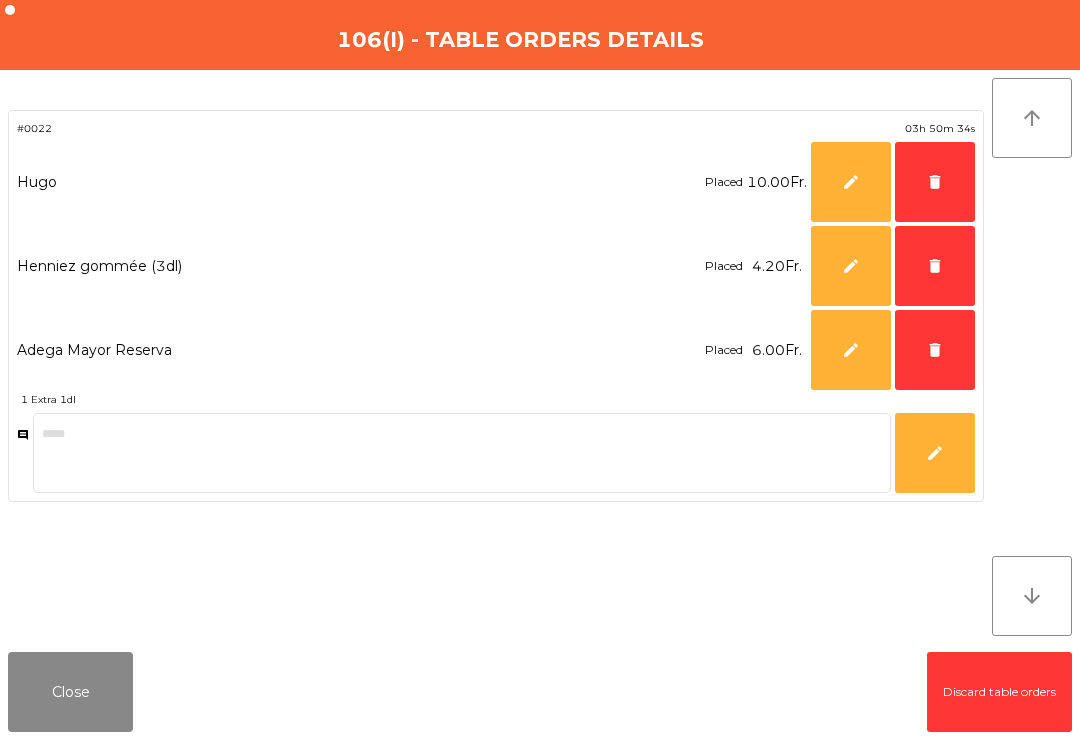 click on "delete" 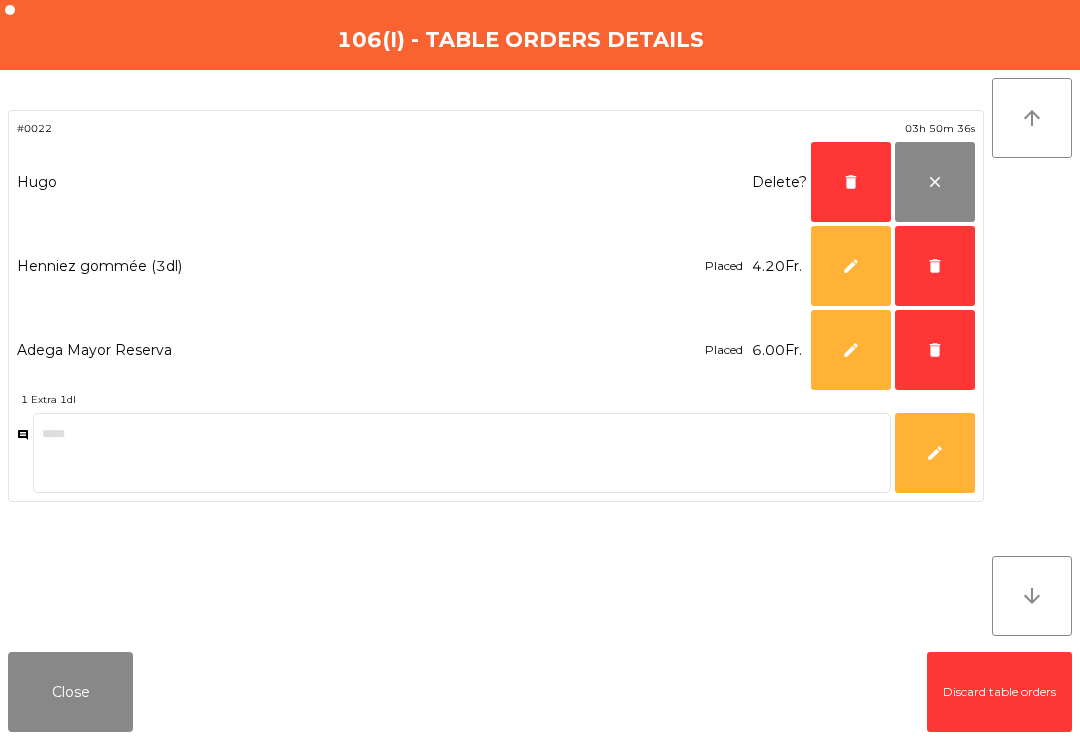 click on "delete" 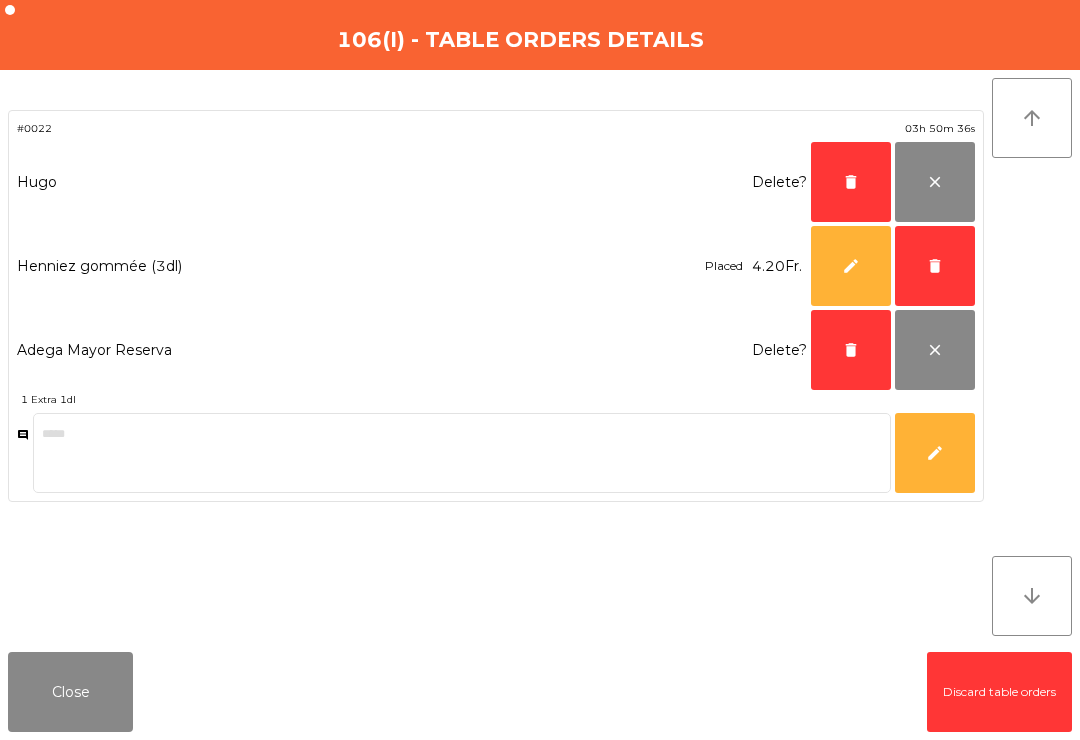 click on "delete" 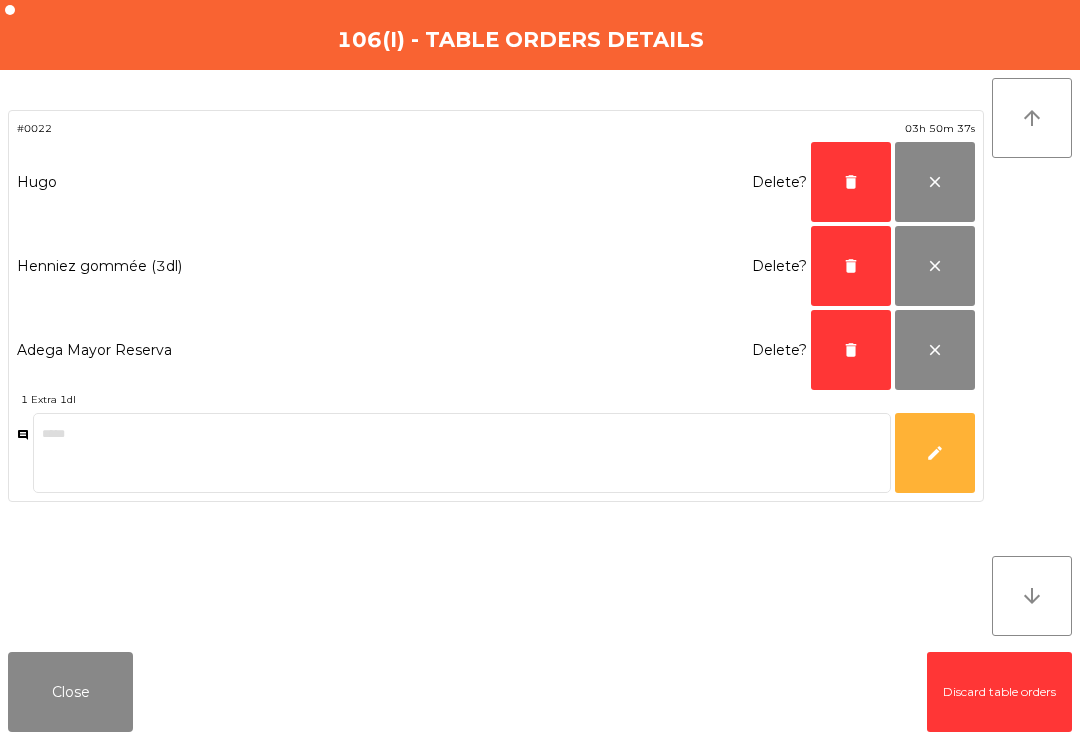 click on "delete" 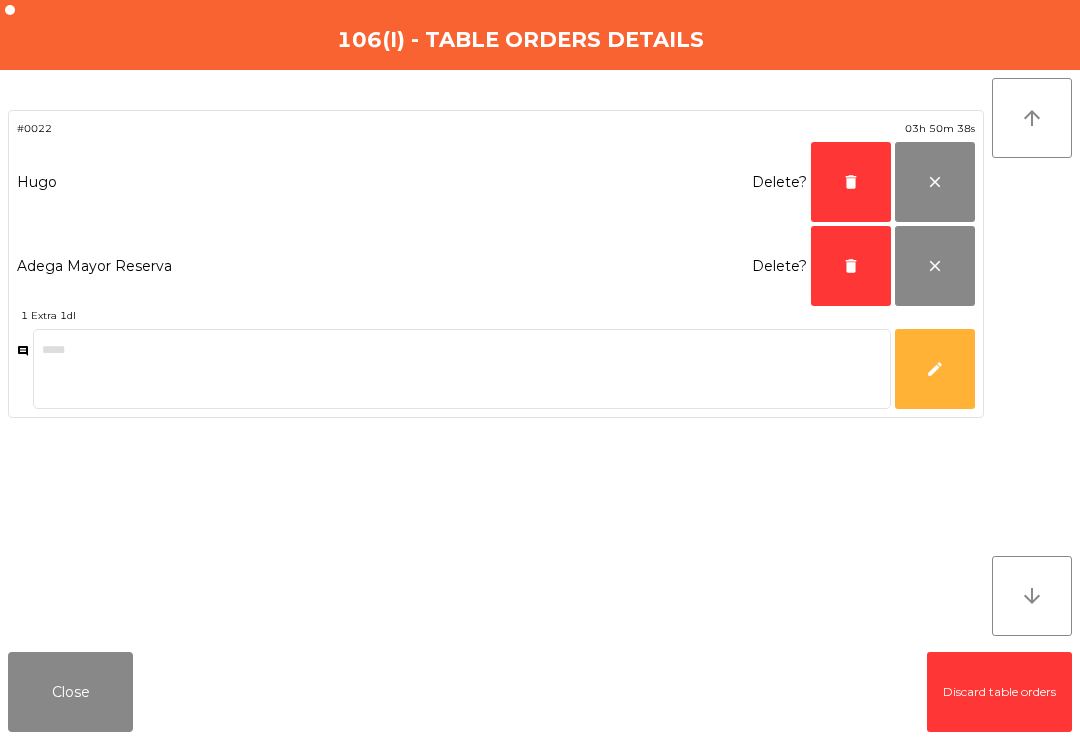 click on "delete" 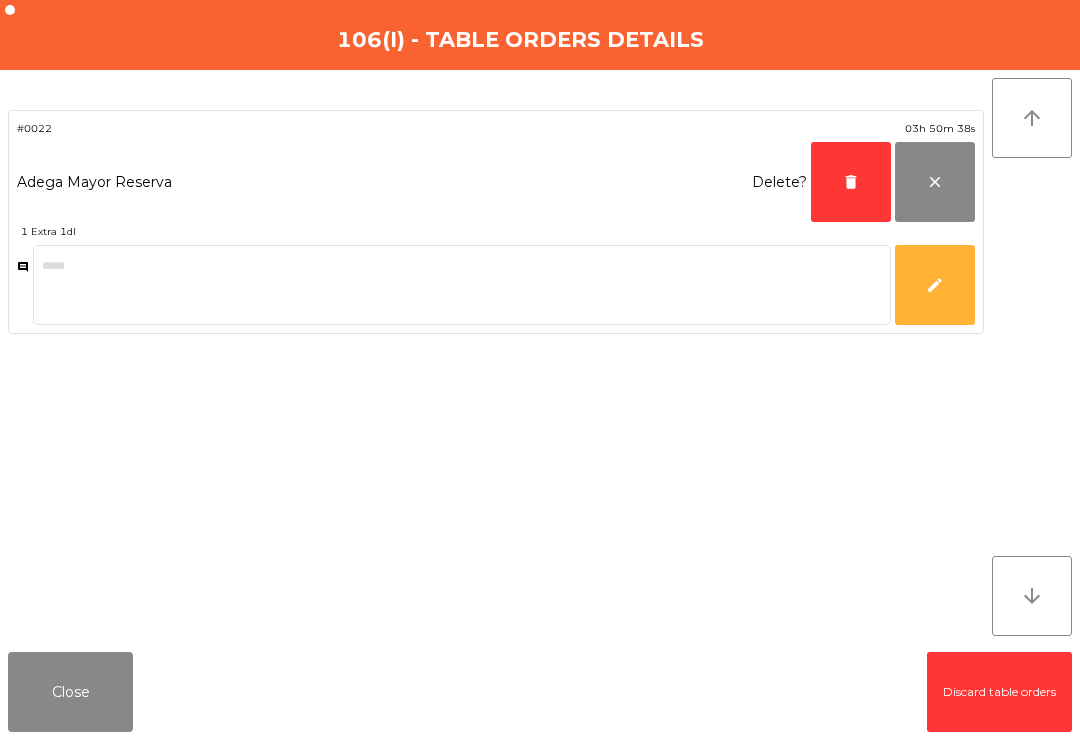 click on "delete" 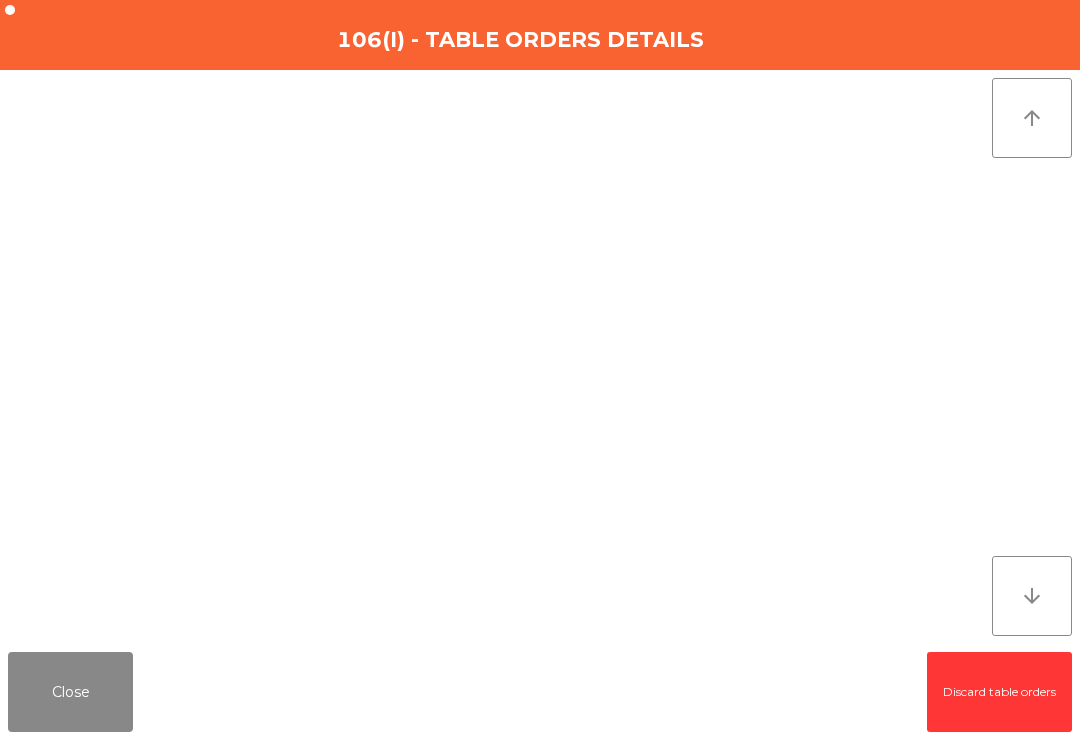 click on "Close" 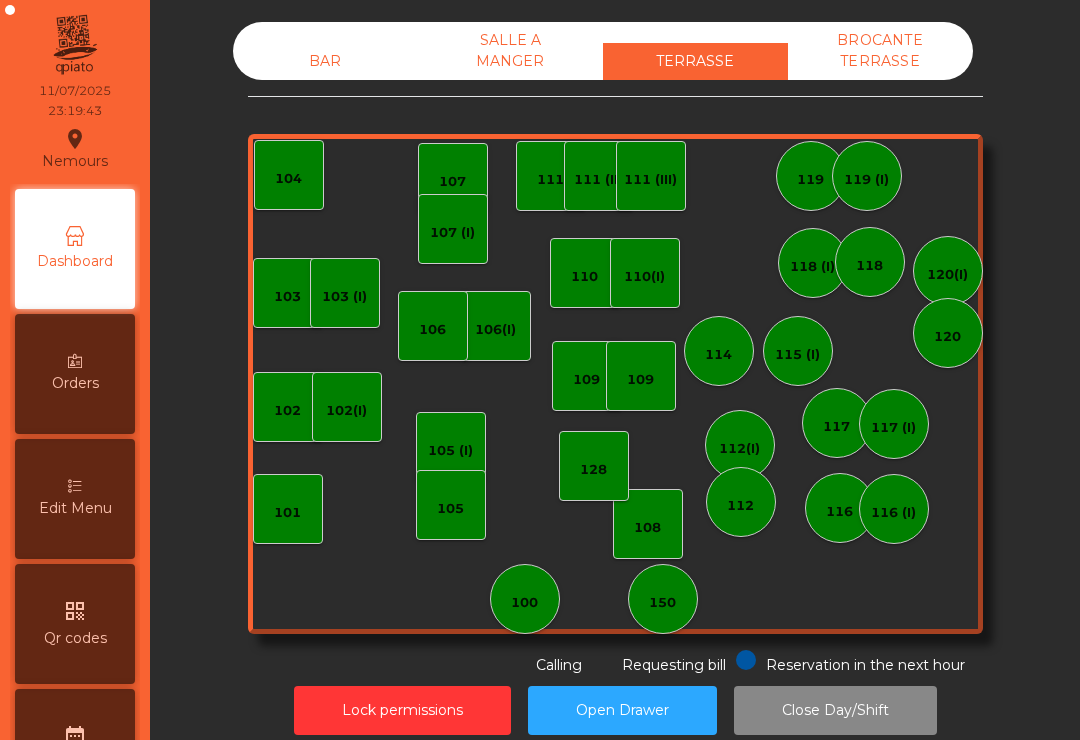 click on "BROCANTE TERRASSE" 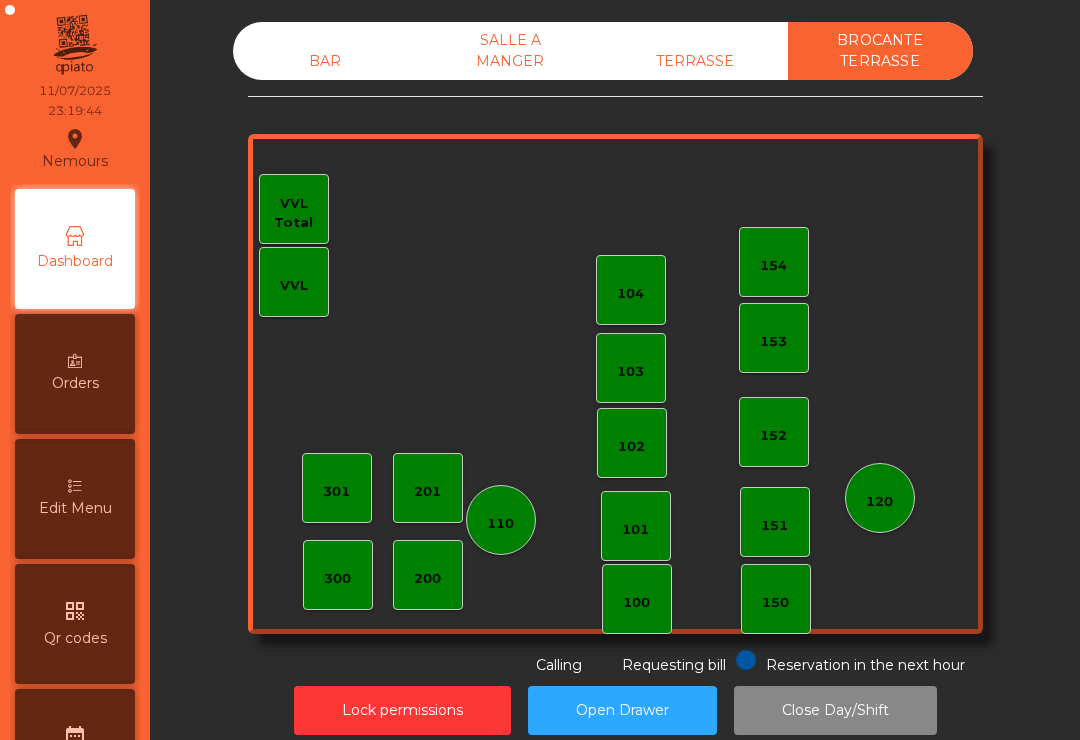 click on "TERRASSE" 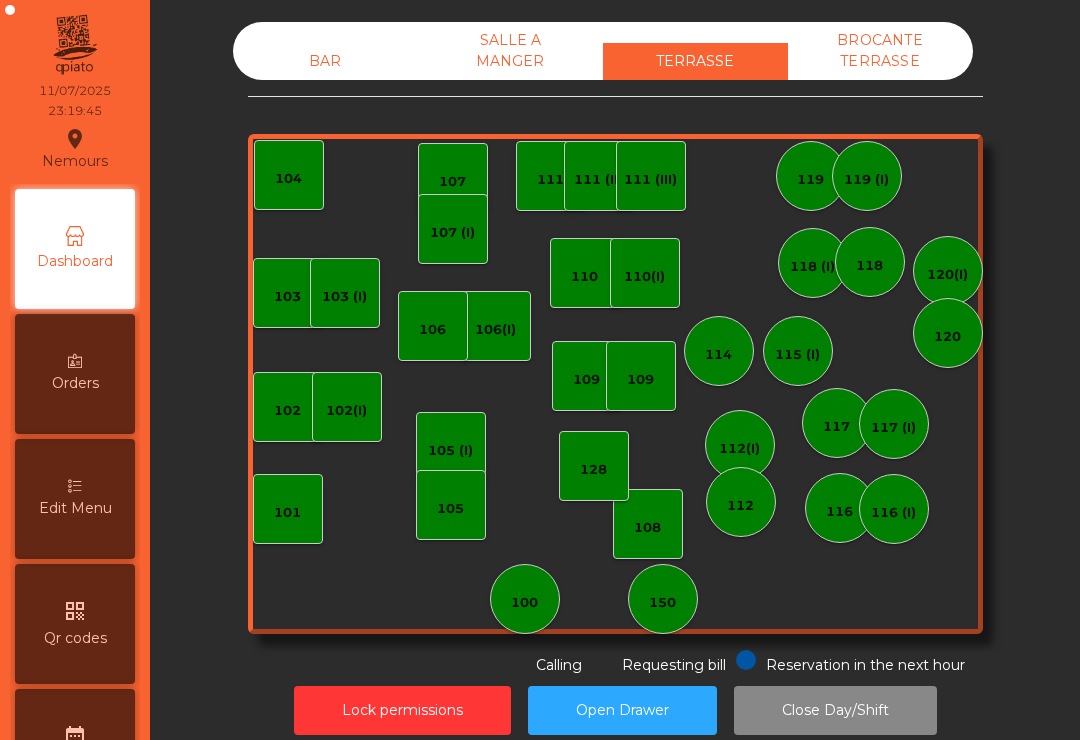 click on "SALLE A MANGER" 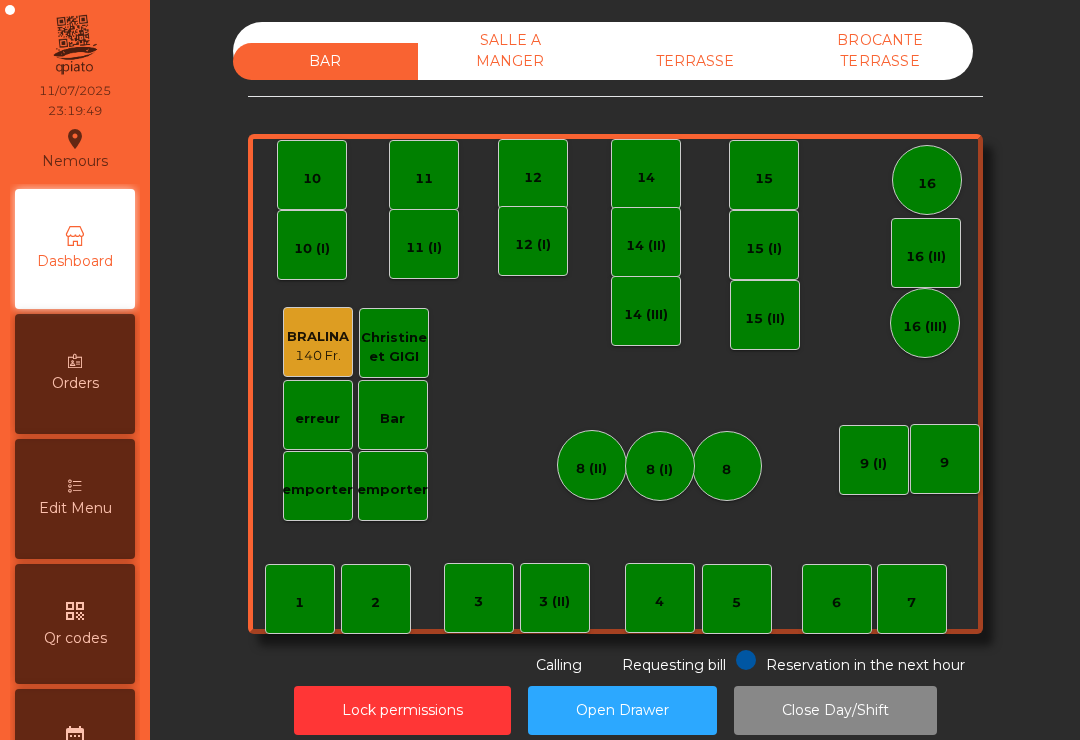 click on "Close Day/Shift" 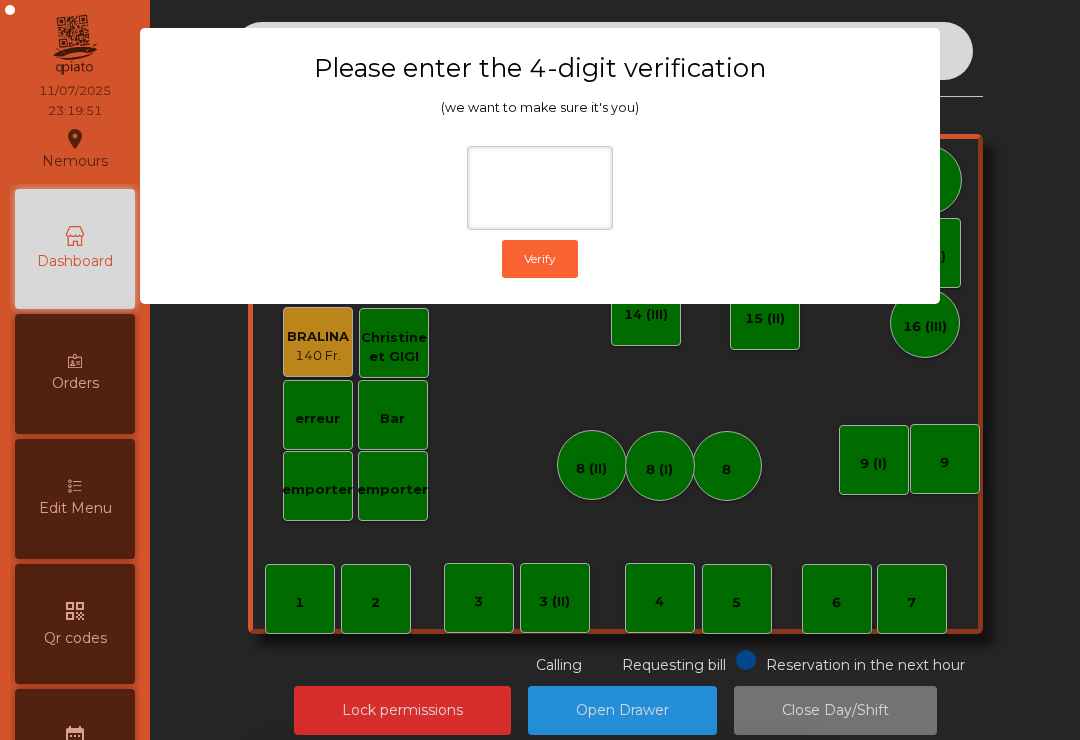 click on "Please enter the 4-digit verification (we want to make sure it's you)  Verify" 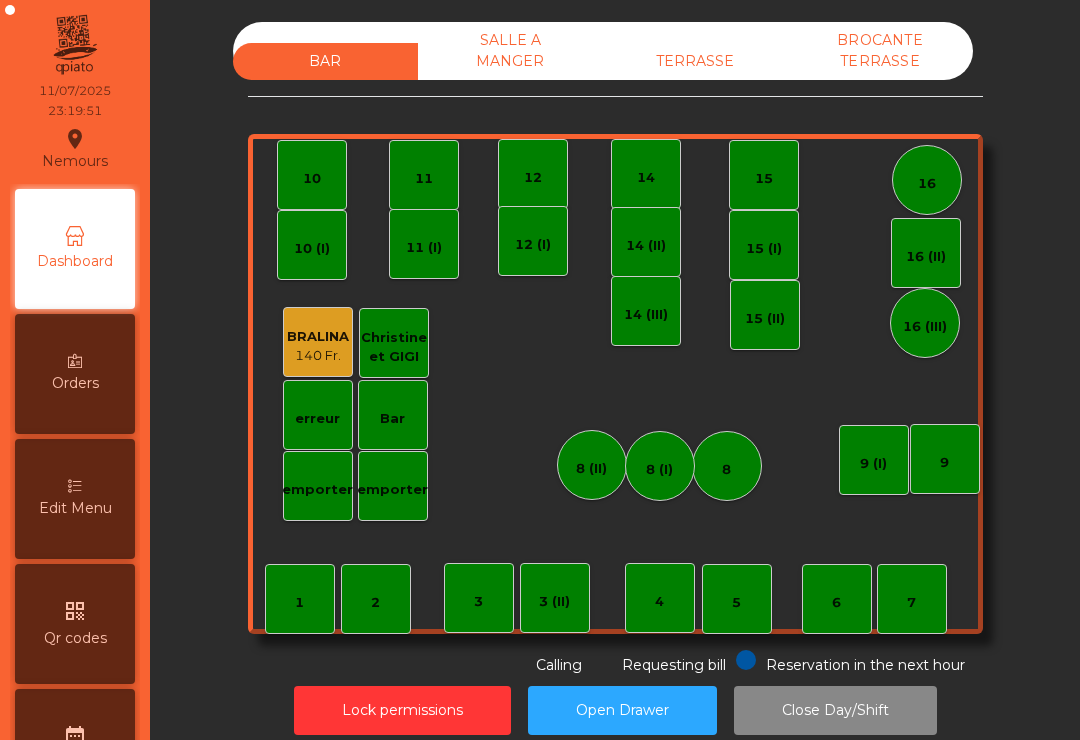 click on "Lock permissions" 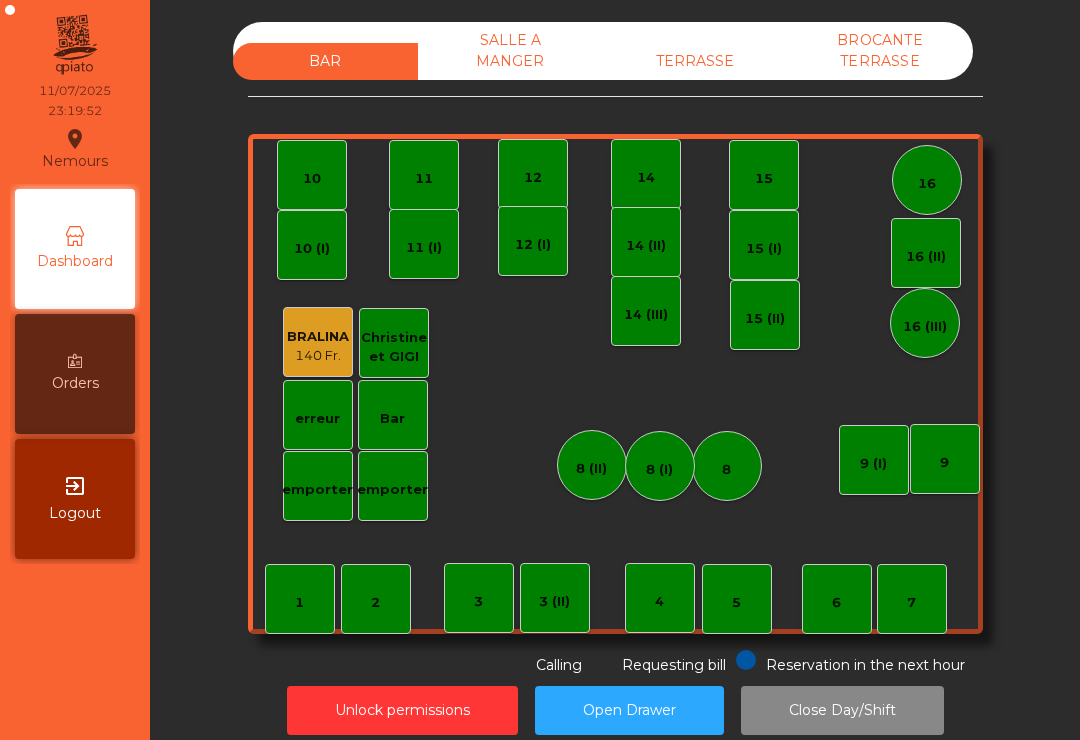 click on "Close Day/Shift" 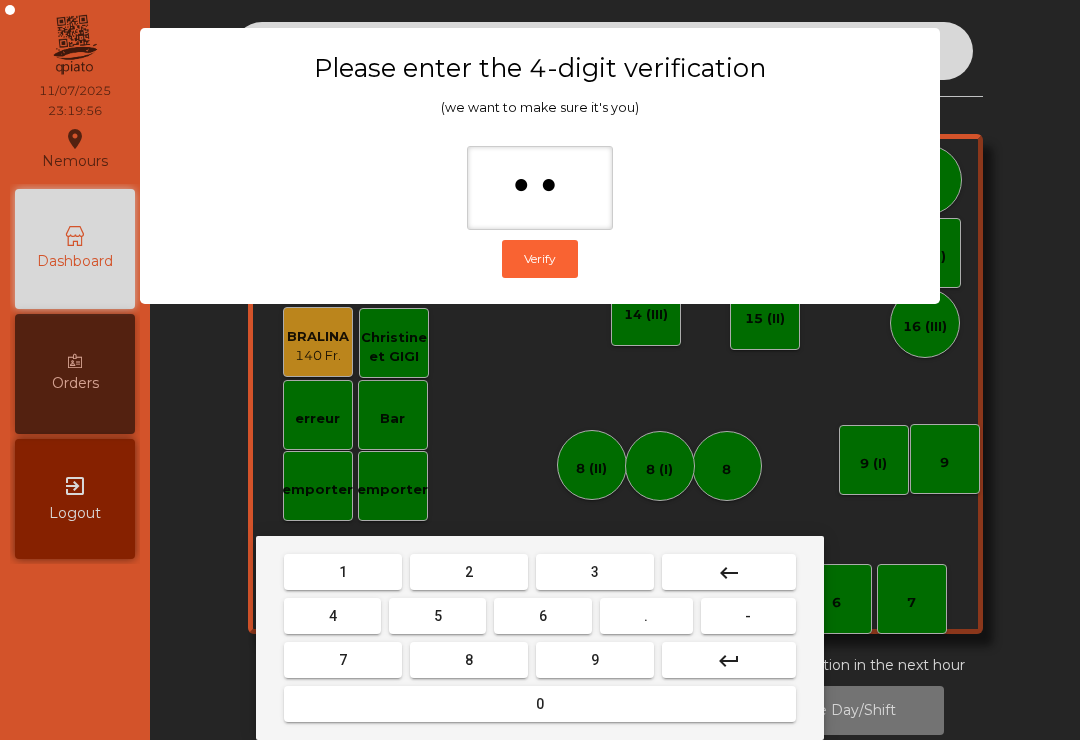 type on "***" 